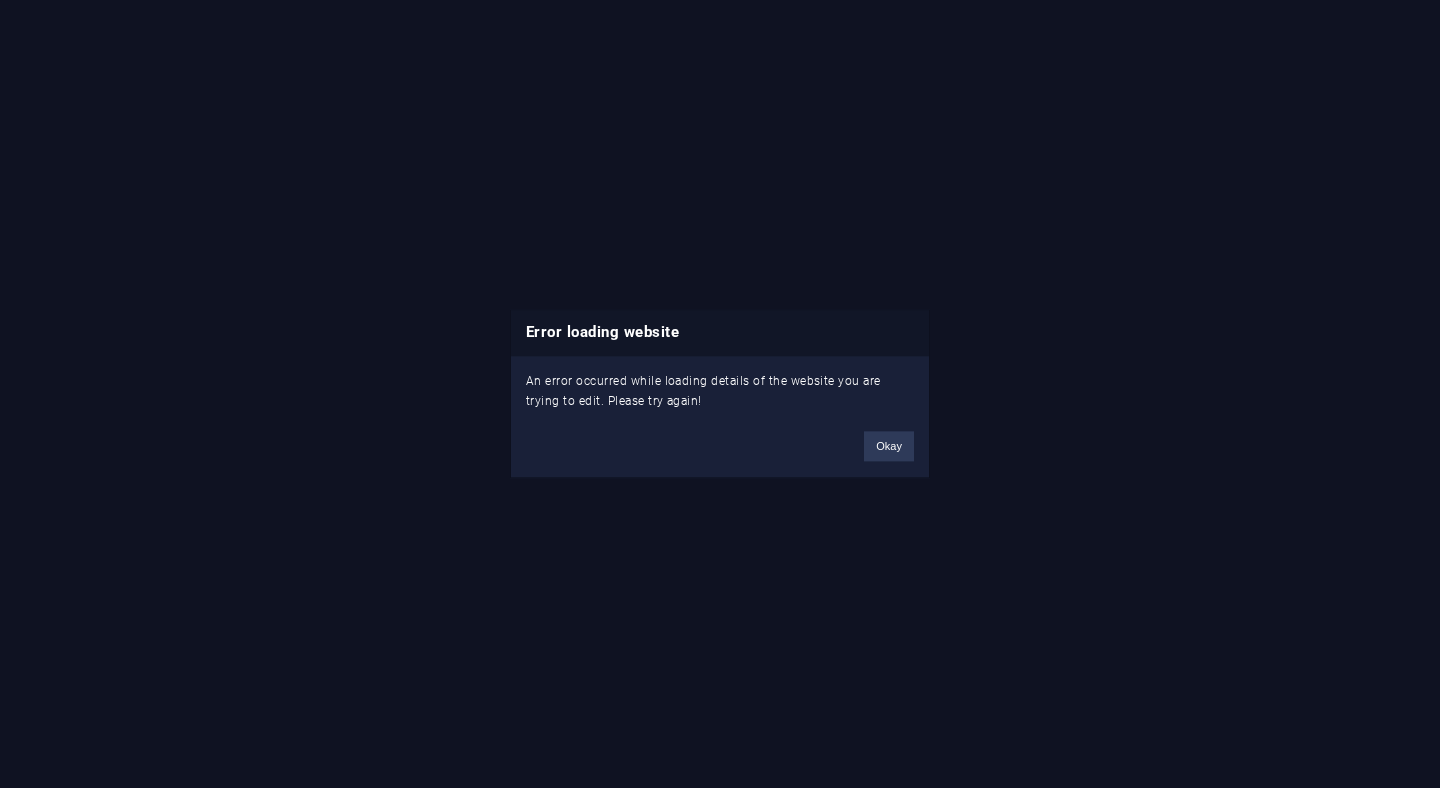 scroll, scrollTop: 0, scrollLeft: 0, axis: both 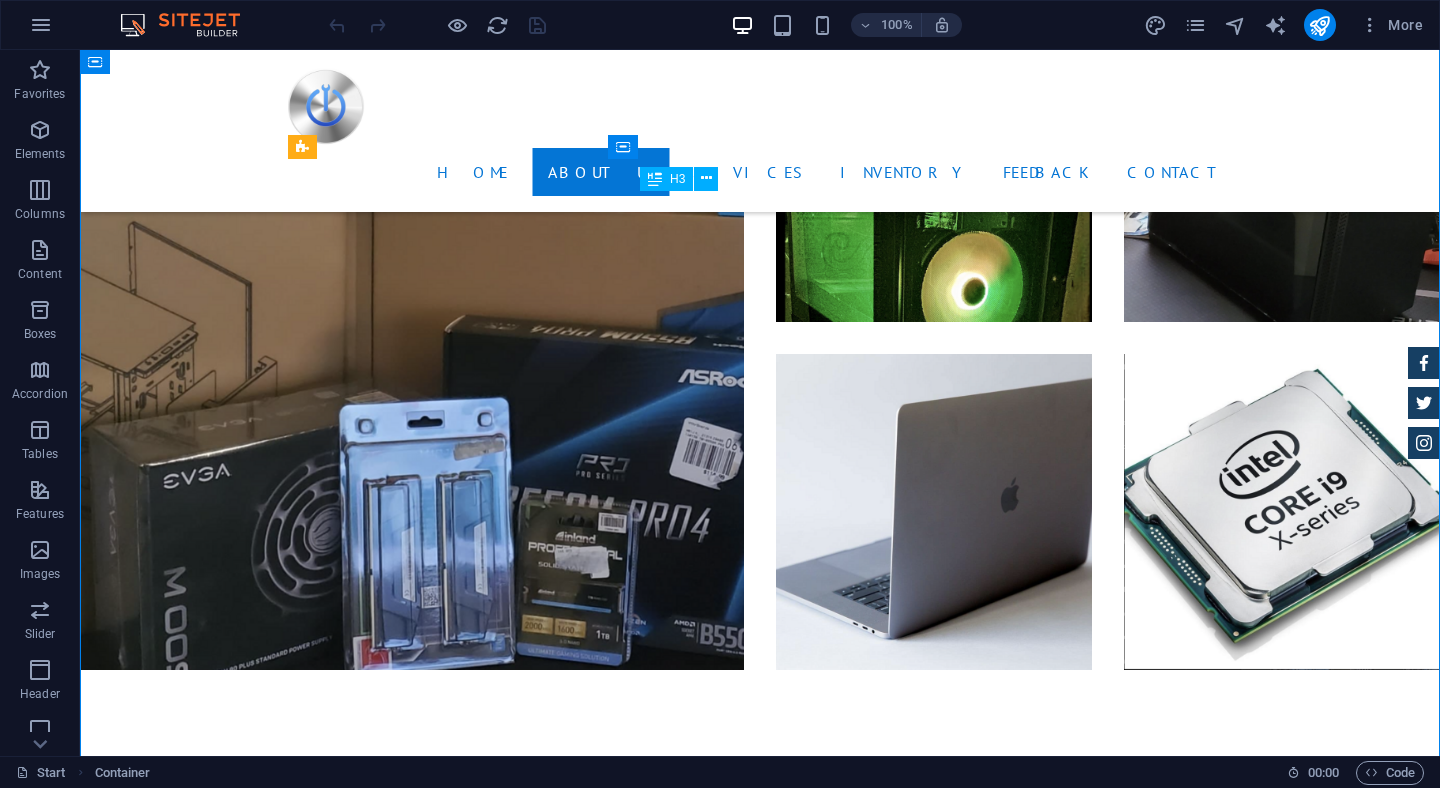 drag, startPoint x: 643, startPoint y: 201, endPoint x: 808, endPoint y: 238, distance: 169.09761 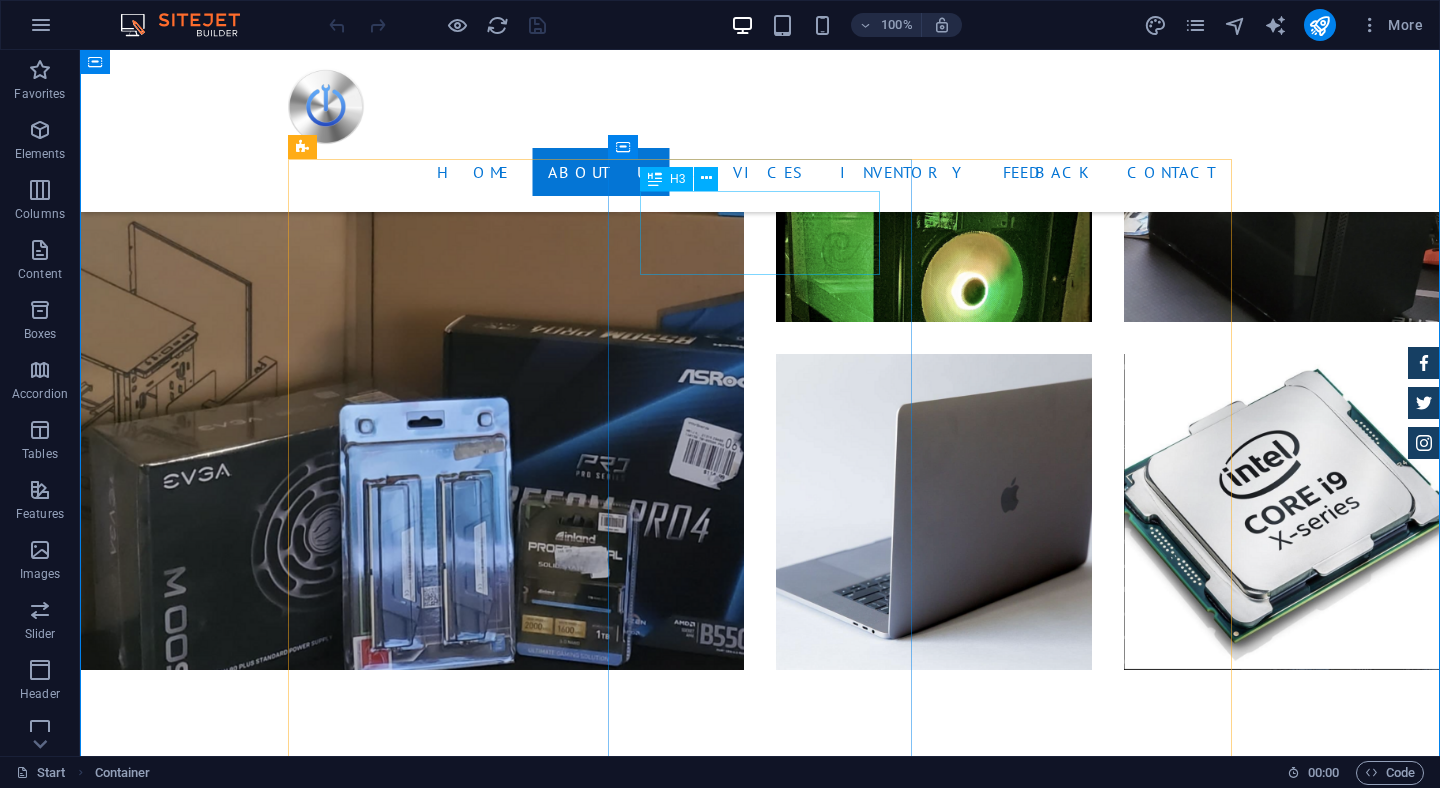 click on "Virus Removal &amp; Repair" at bounding box center [760, 3601] 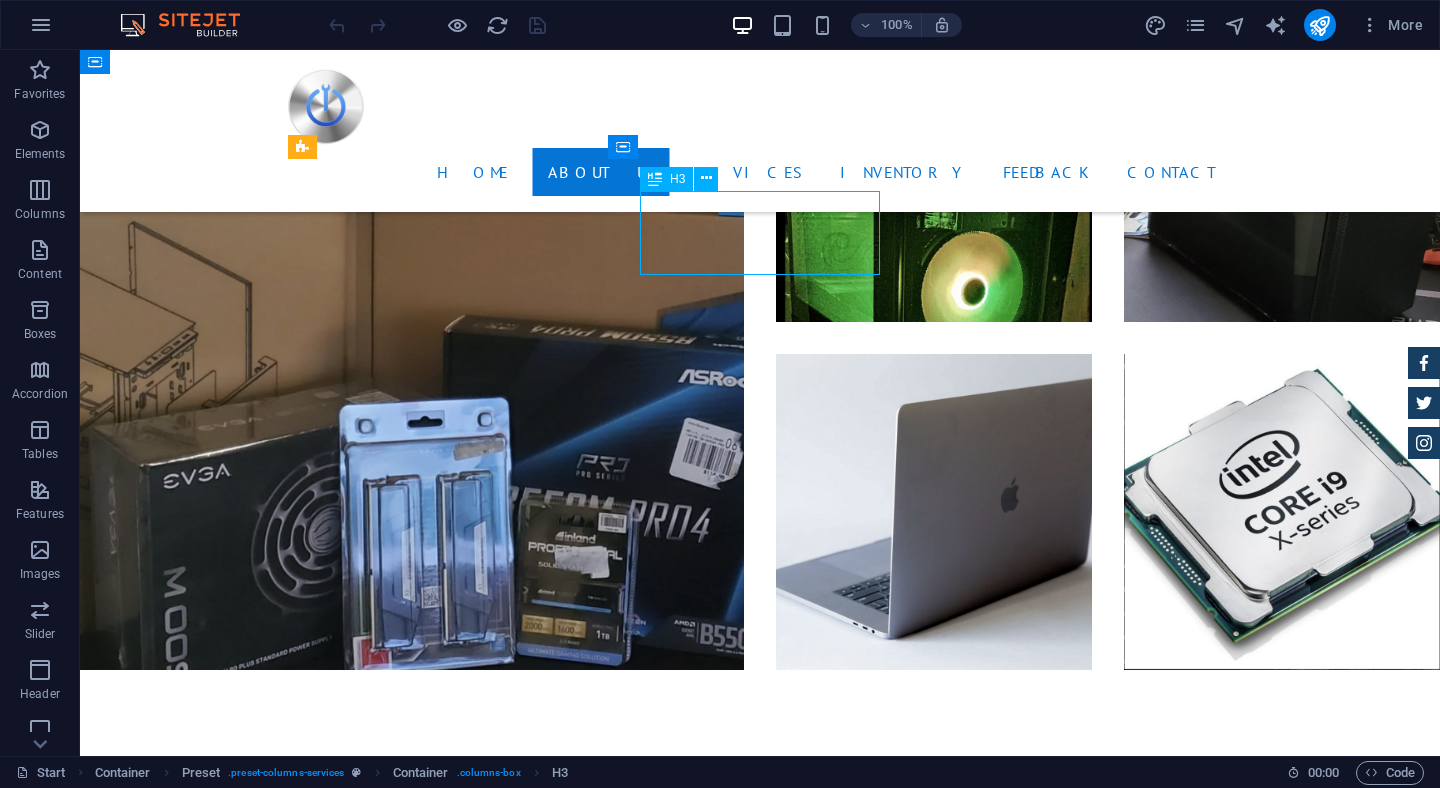 click on "Virus Removal &amp; Repair" at bounding box center [760, 3601] 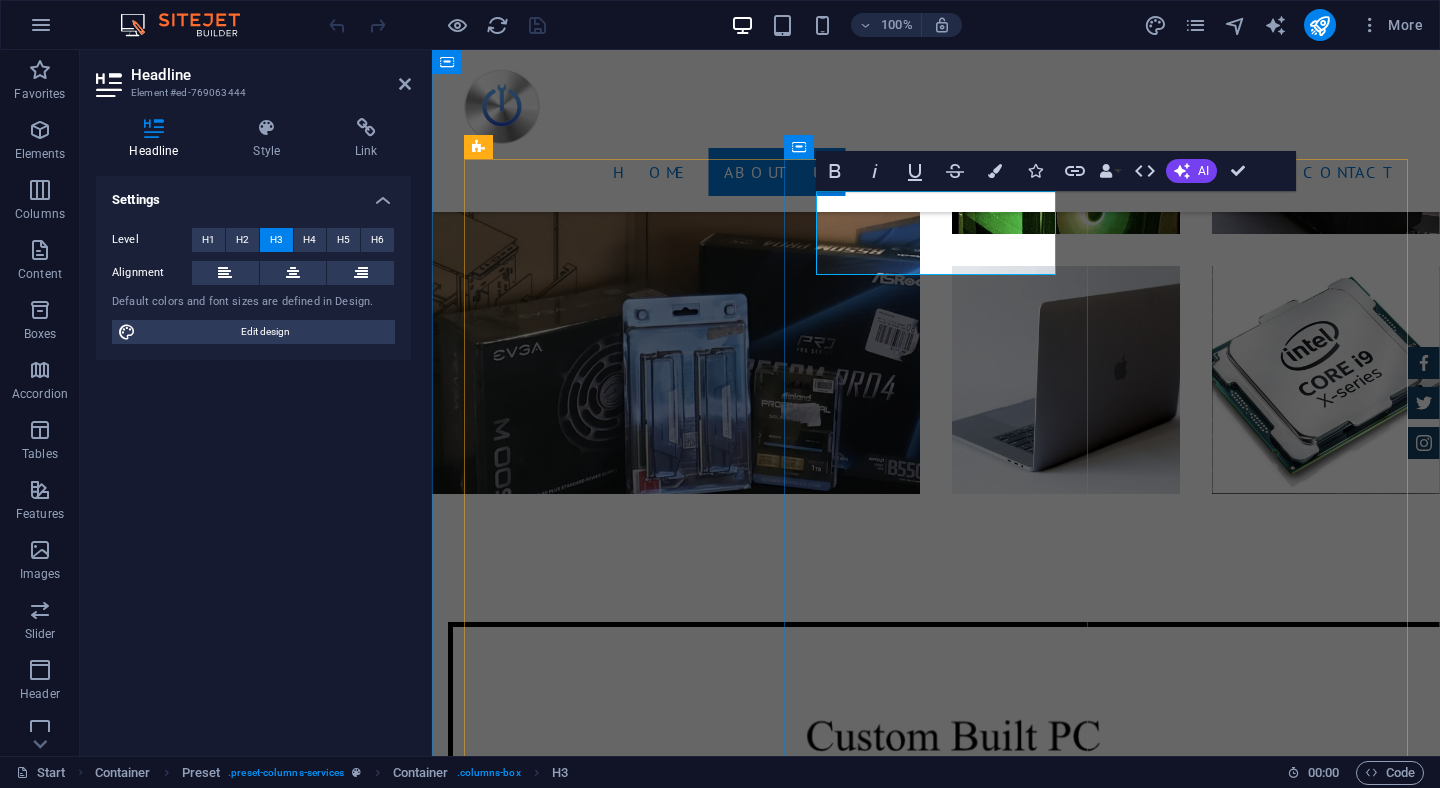 scroll, scrollTop: 3578, scrollLeft: 0, axis: vertical 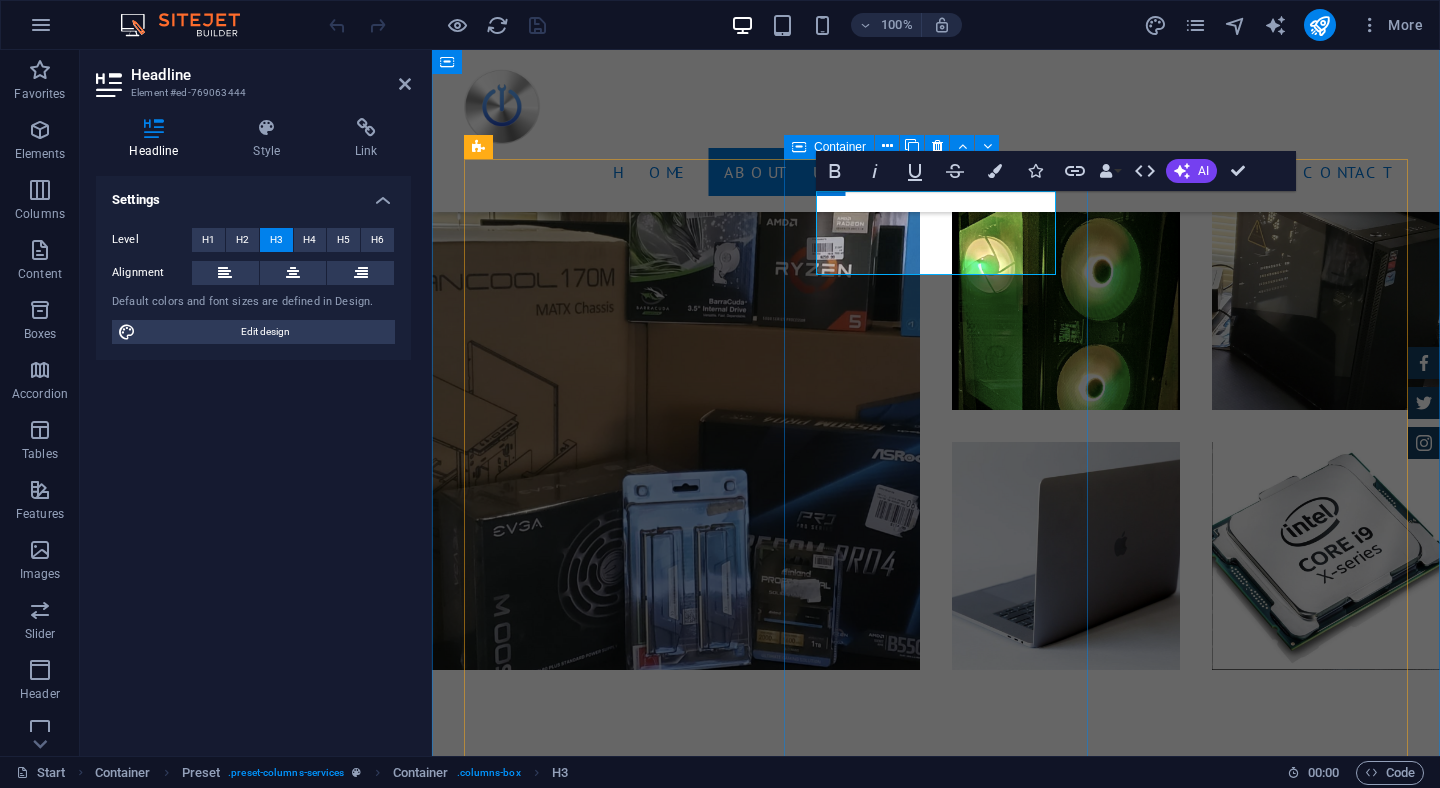 click on "Virus Removal &amp; Repair Lorum ipsum At vero eos et Stet clita kasd  Ut wisi enim from $ 259" at bounding box center [936, 3316] 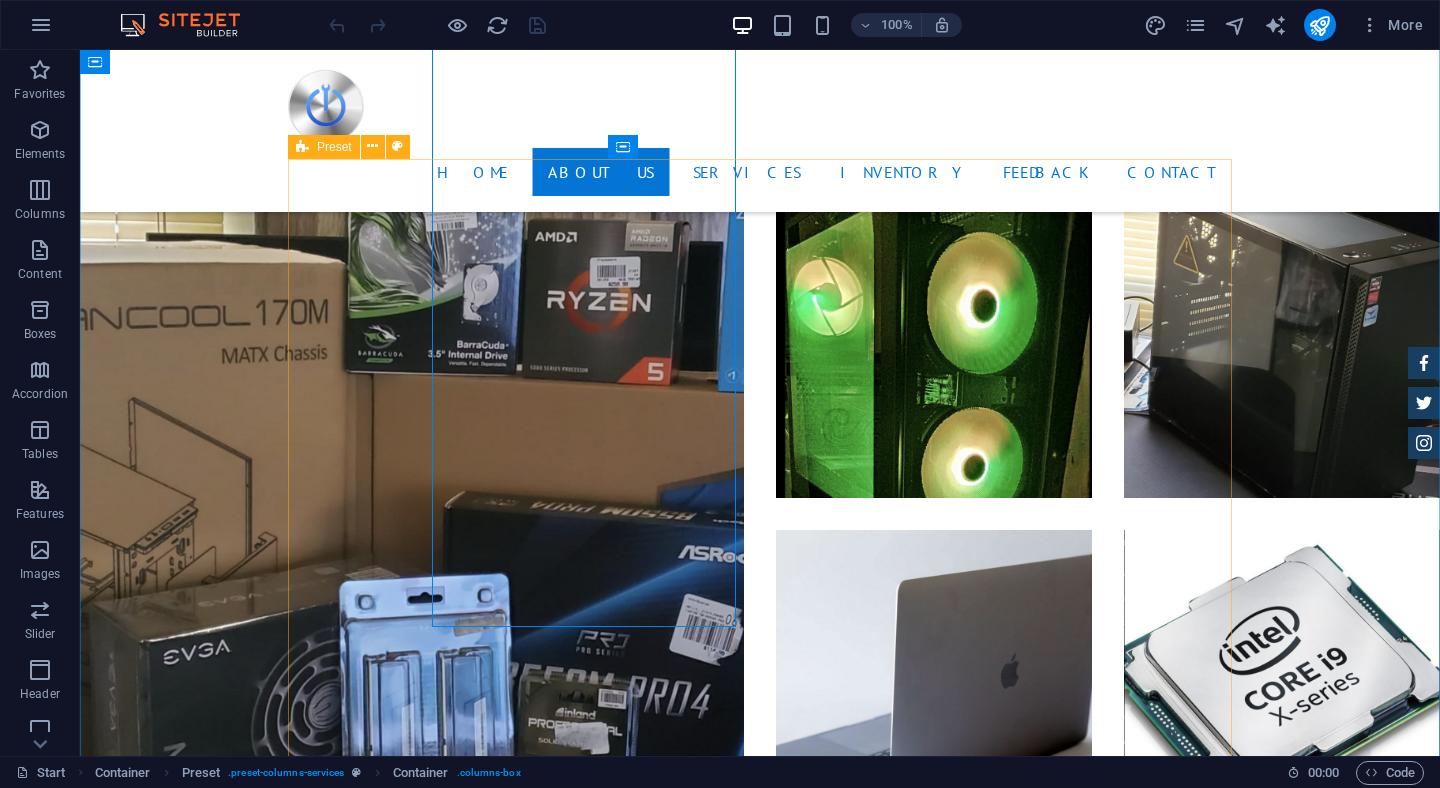 scroll, scrollTop: 3754, scrollLeft: 0, axis: vertical 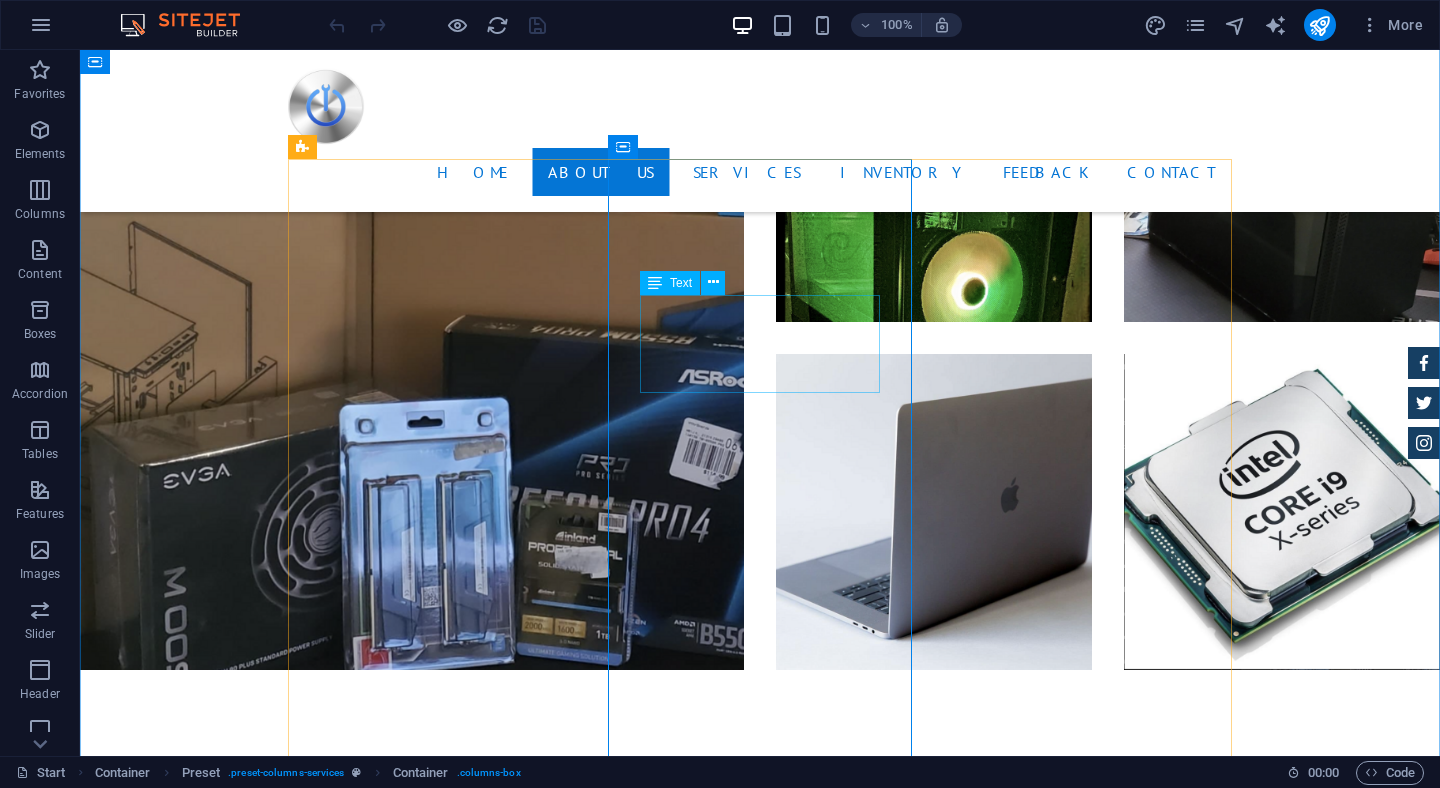 click on "Lorum ipsum At vero eos et Stet clita kasd  Ut wisi enim" at bounding box center [760, 3685] 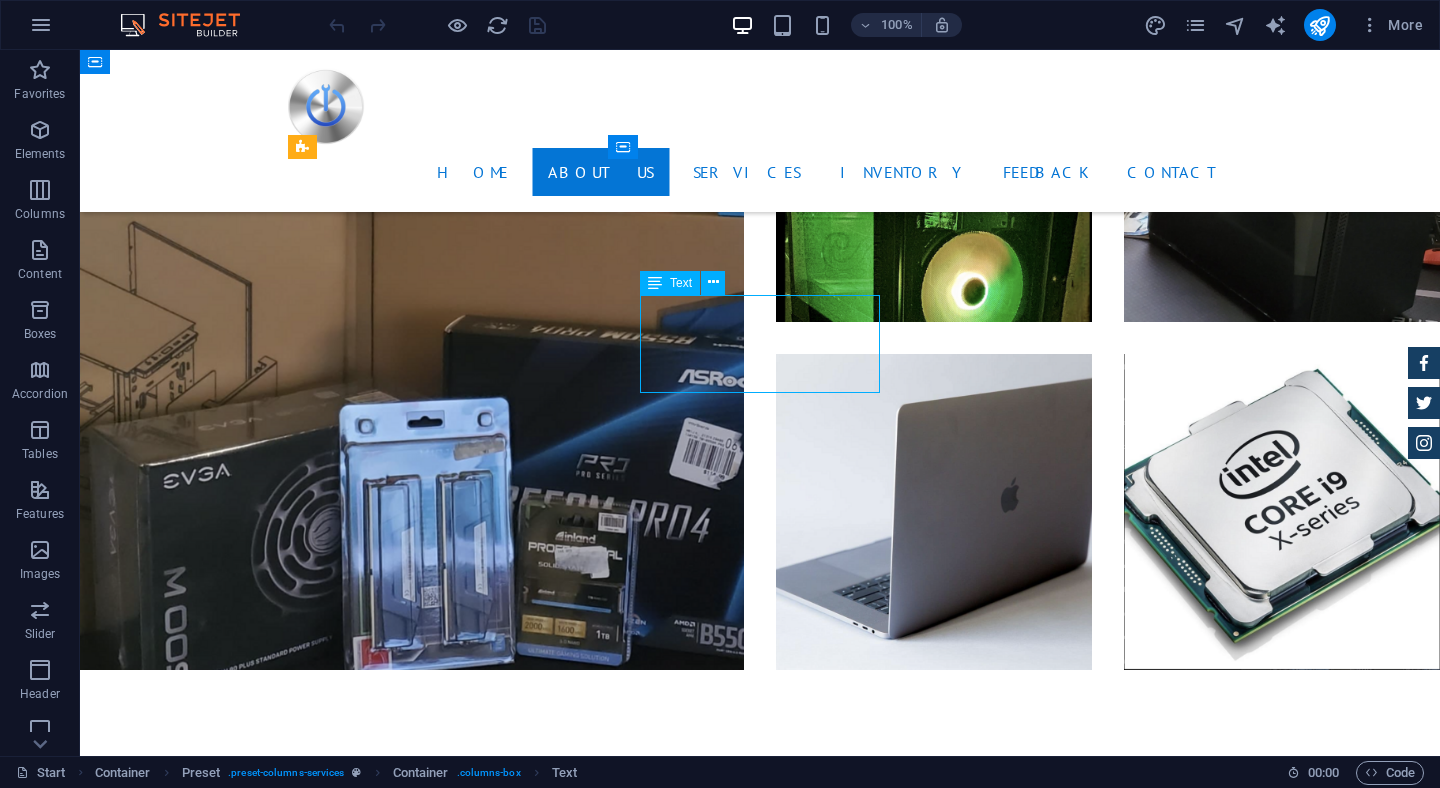 click on "Lorum ipsum At vero eos et Stet clita kasd  Ut wisi enim" at bounding box center [760, 3685] 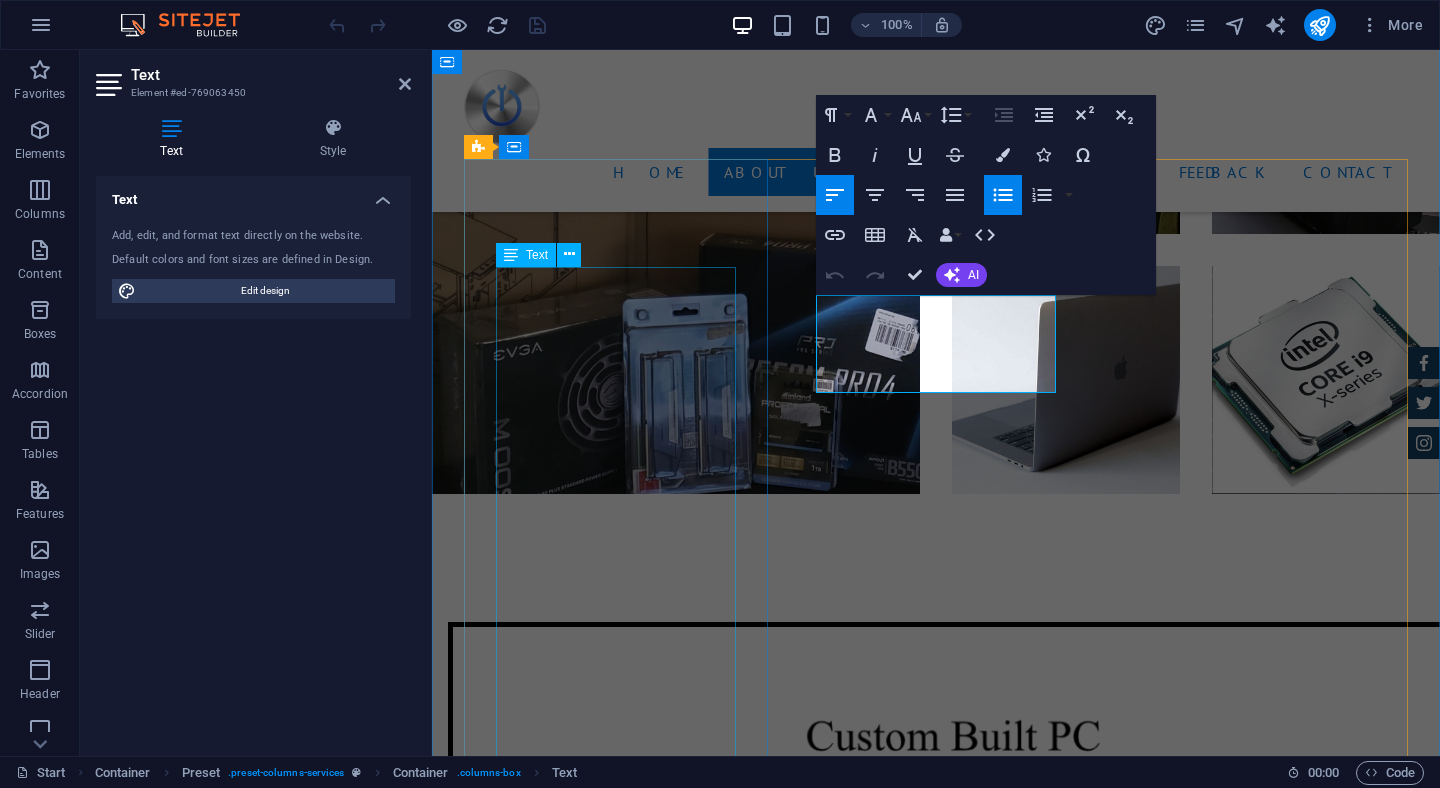 scroll, scrollTop: 3578, scrollLeft: 0, axis: vertical 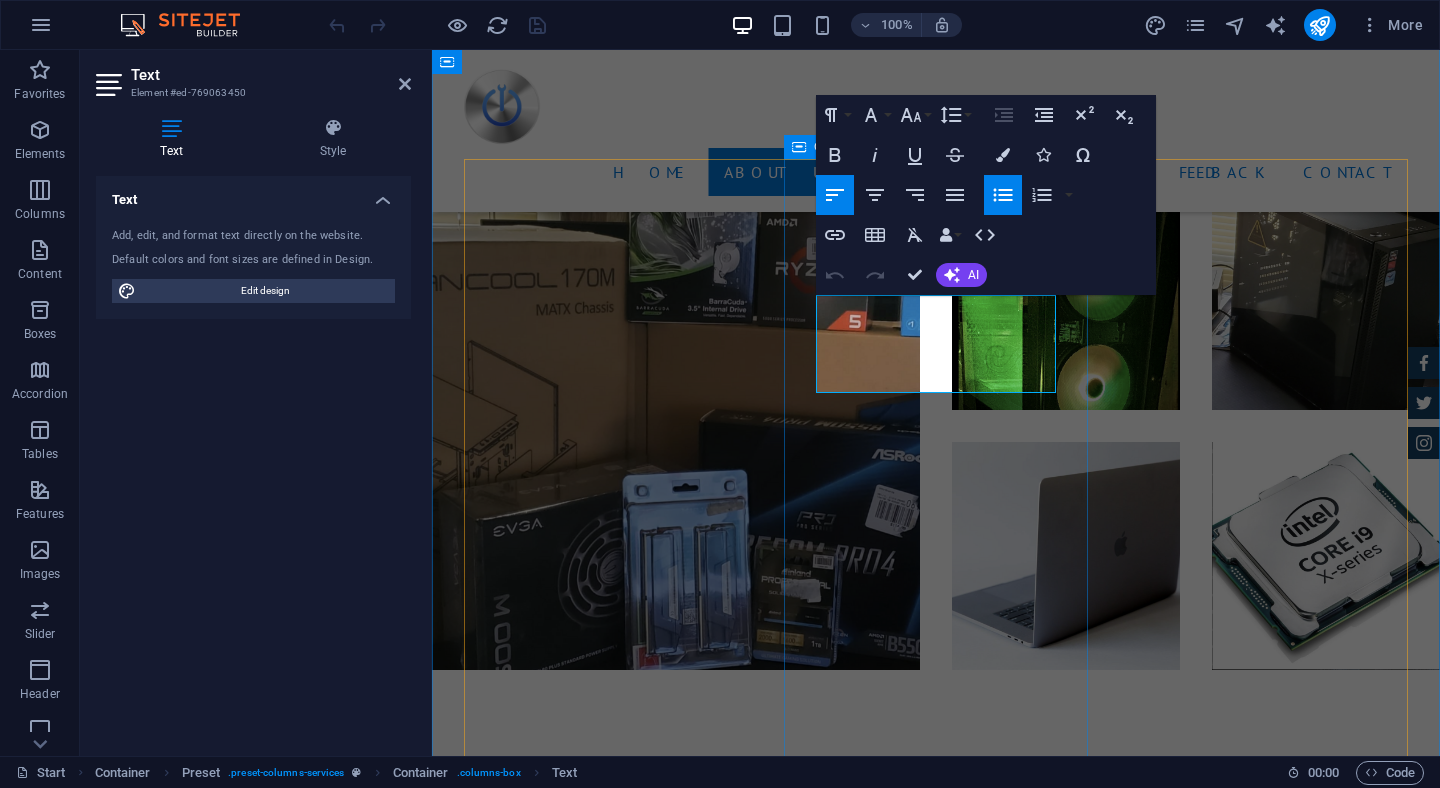 drag, startPoint x: 952, startPoint y: 372, endPoint x: 814, endPoint y: 307, distance: 152.5418 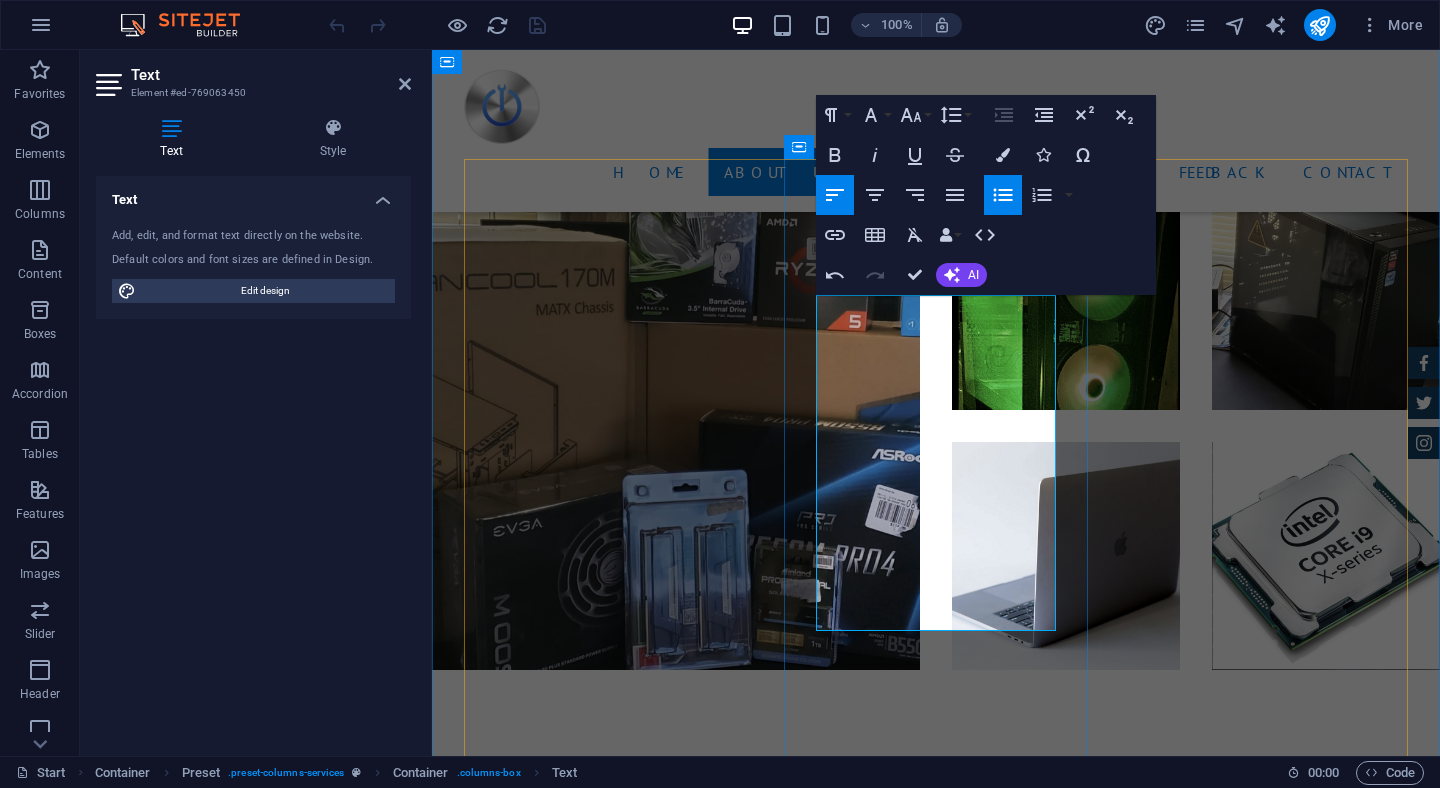 click on "the process of detecting, removing, and repairing damage caused by malicious software (viruses, malware, spyware, etc.) on a computer or device. It typically involves scanning the system with antivirus tools, deleting infected files, restoring corrupted settings, and ensuring the system is secure and fully functional afterward." at bounding box center [944, 3374] 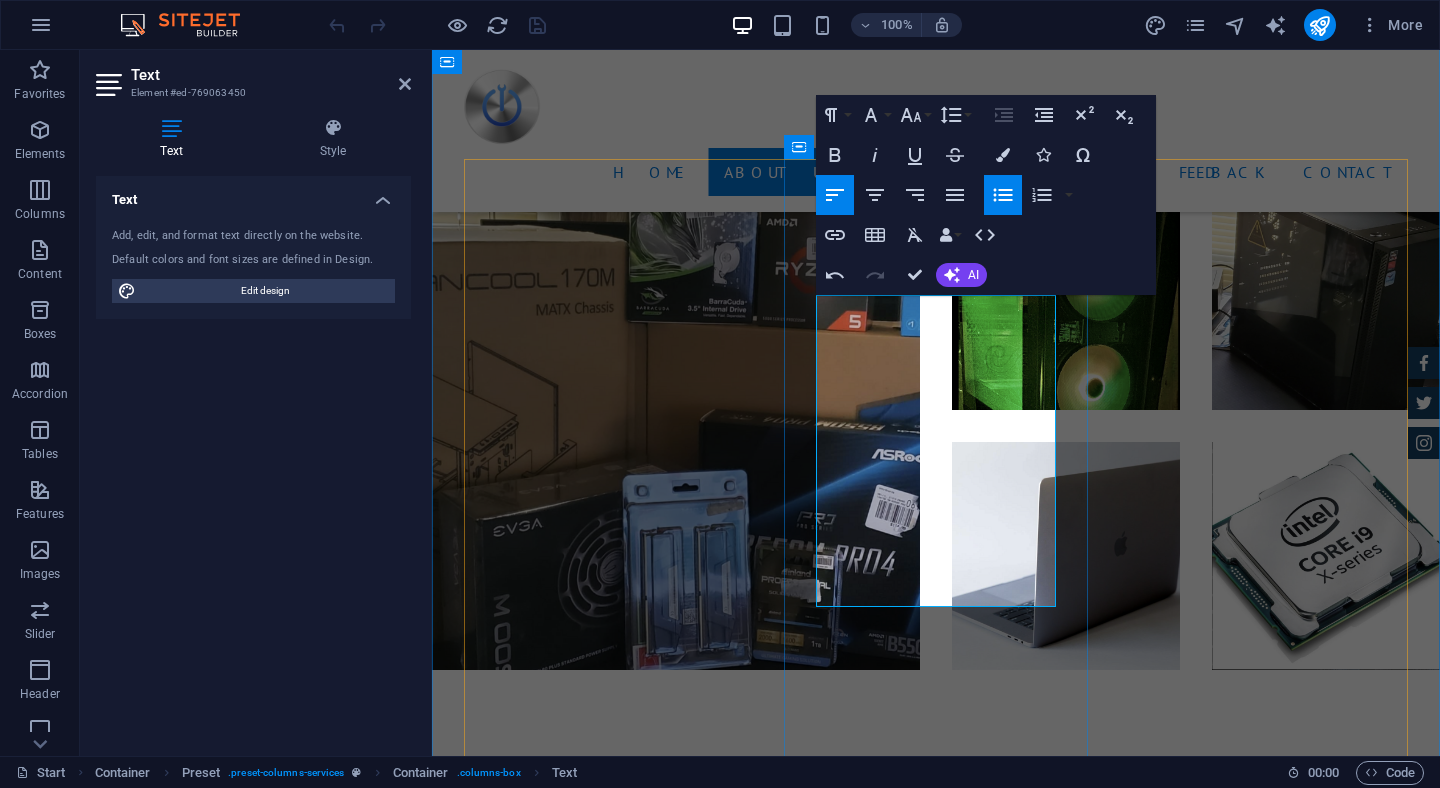 type 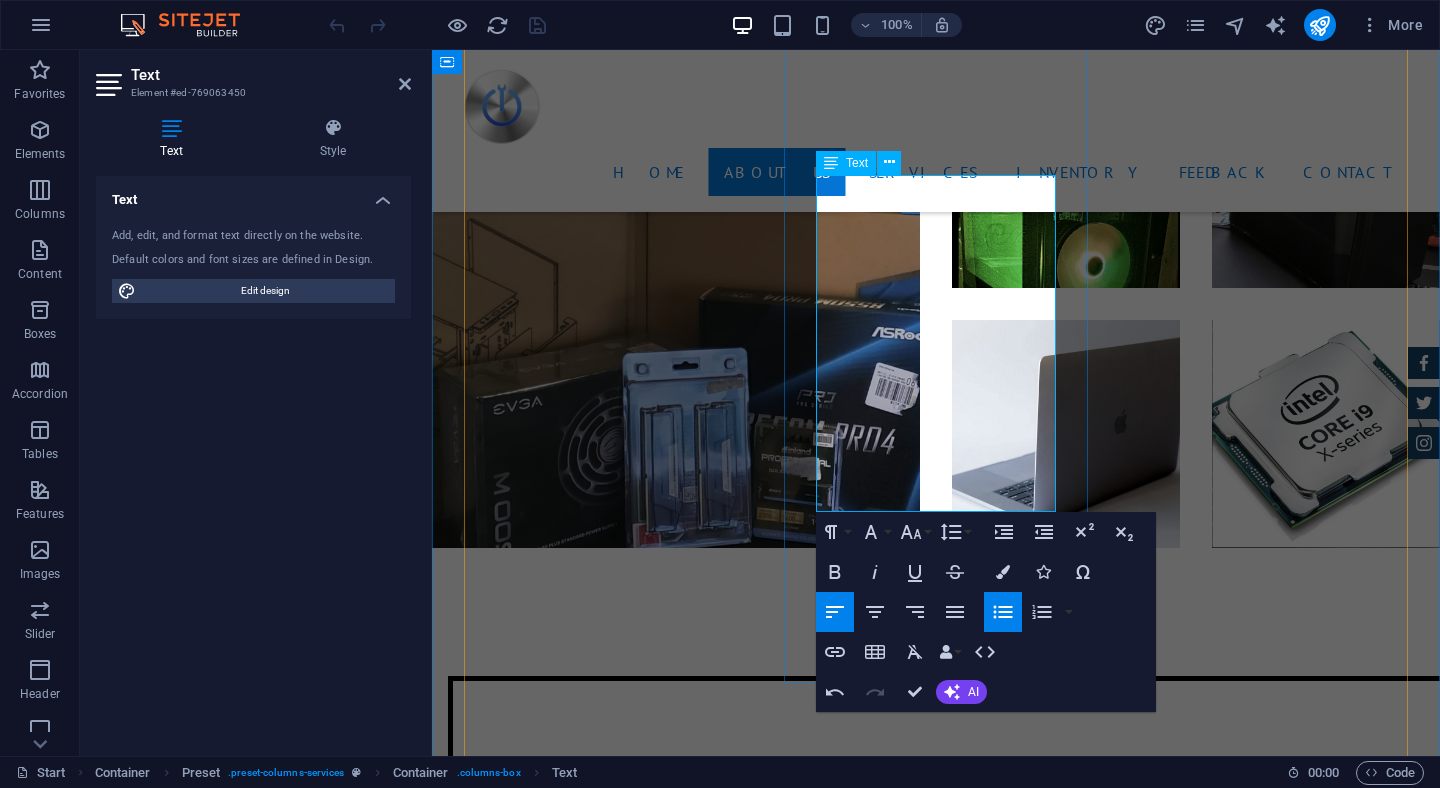 scroll, scrollTop: 3706, scrollLeft: 0, axis: vertical 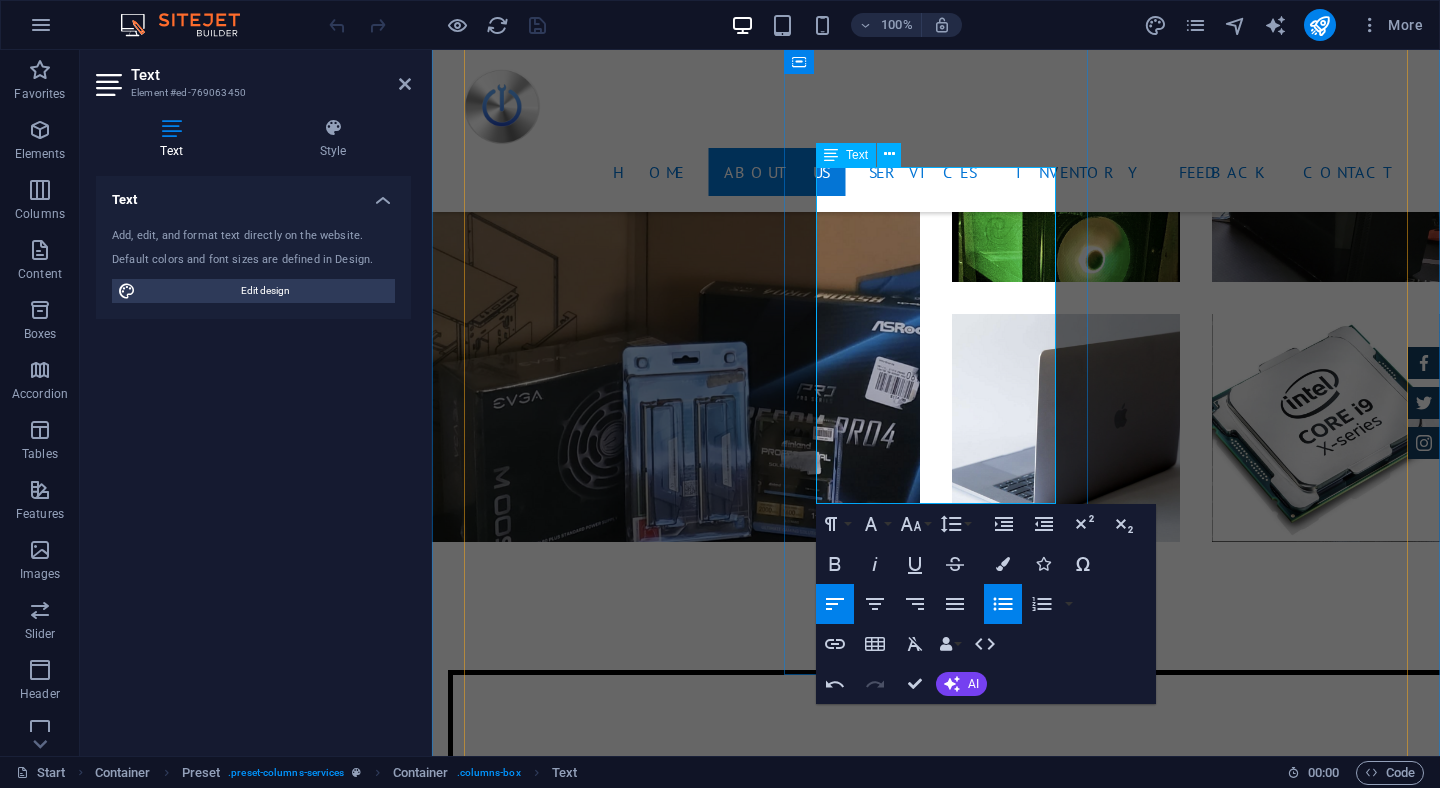 drag, startPoint x: 936, startPoint y: 449, endPoint x: 909, endPoint y: 446, distance: 27.166155 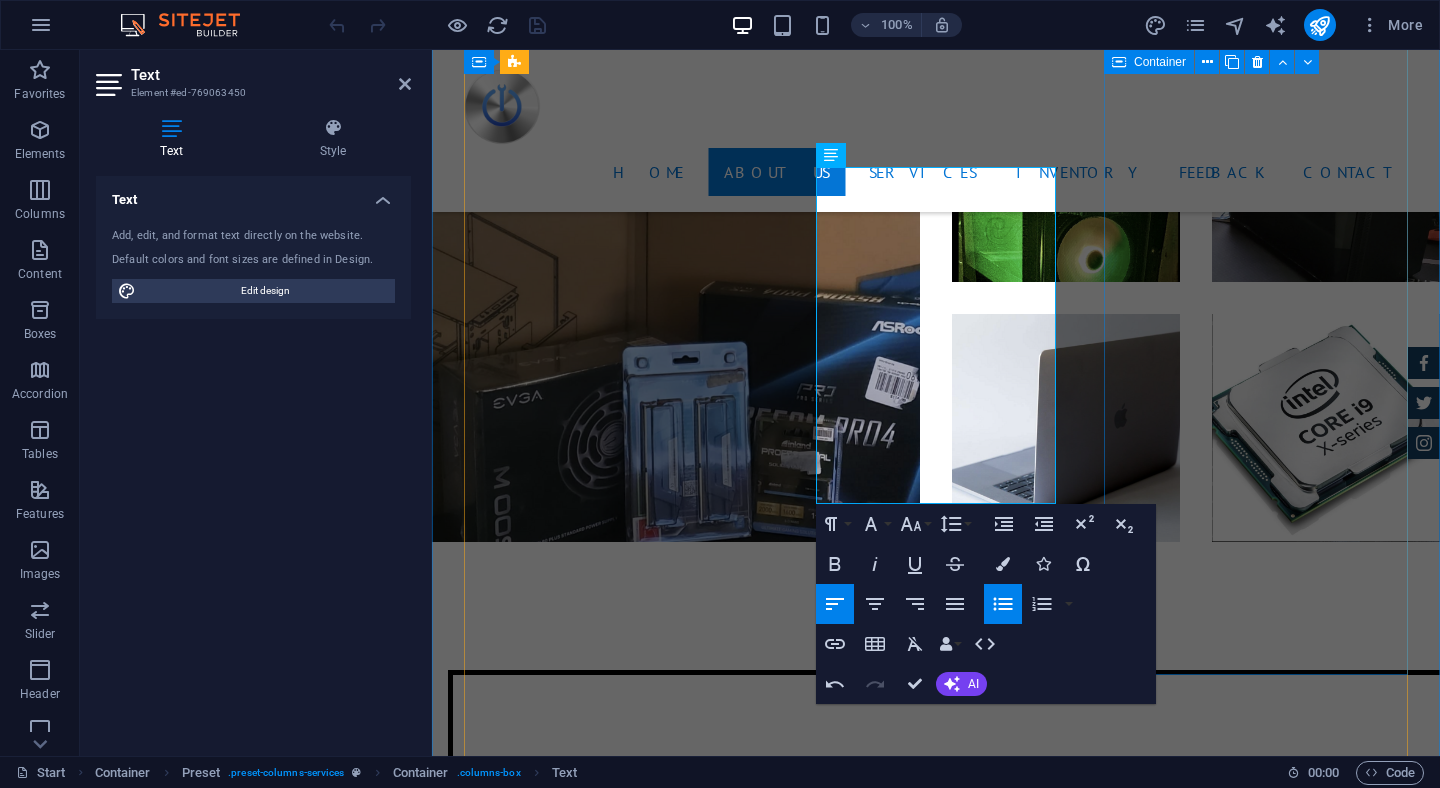 click on "SSD Upgrade Lorum ipsum At vero eos et  Stet clita kasd  Ut wisi enim from $ 49" at bounding box center (936, 3478) 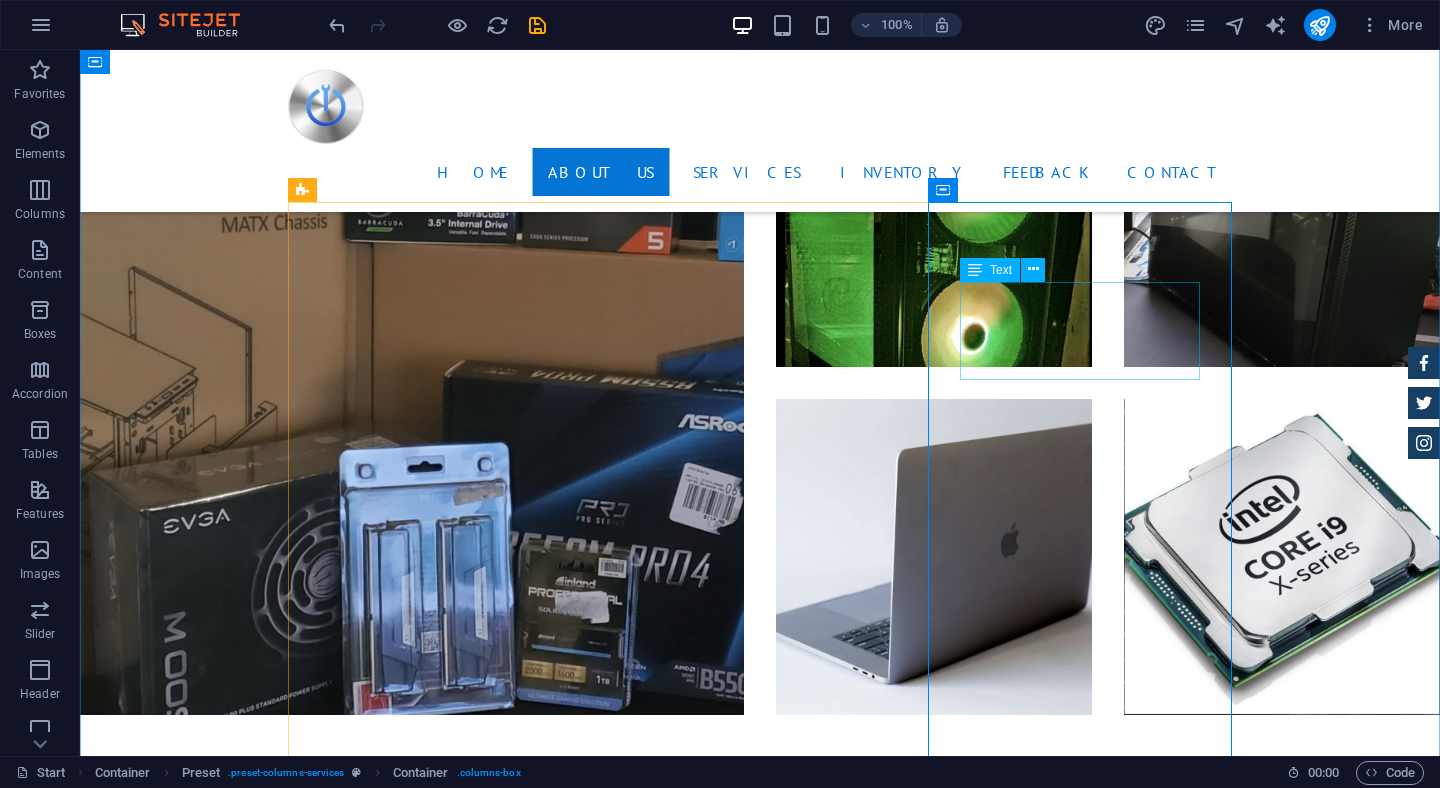 scroll, scrollTop: 3704, scrollLeft: 0, axis: vertical 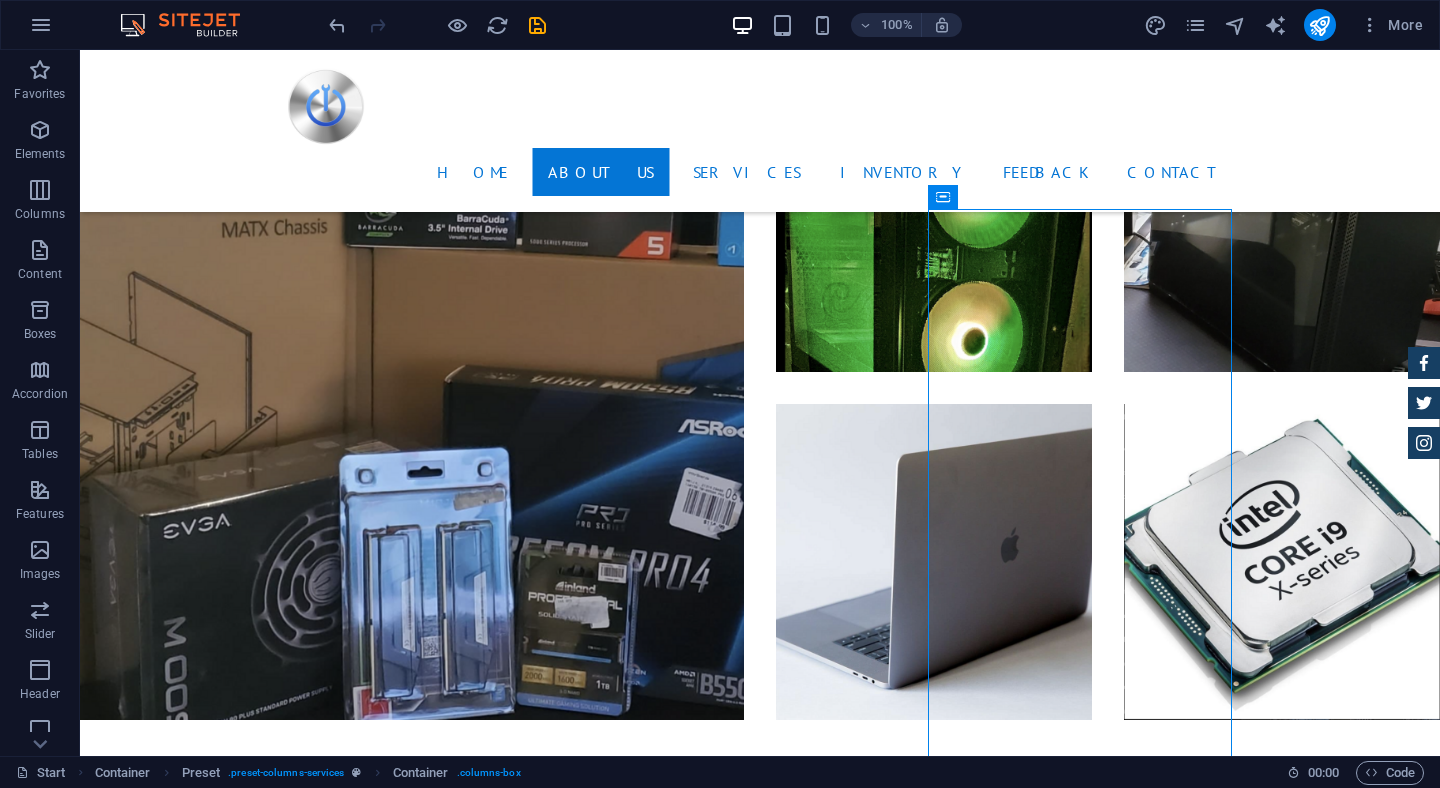 drag, startPoint x: 1207, startPoint y: 251, endPoint x: 1082, endPoint y: 231, distance: 126.58989 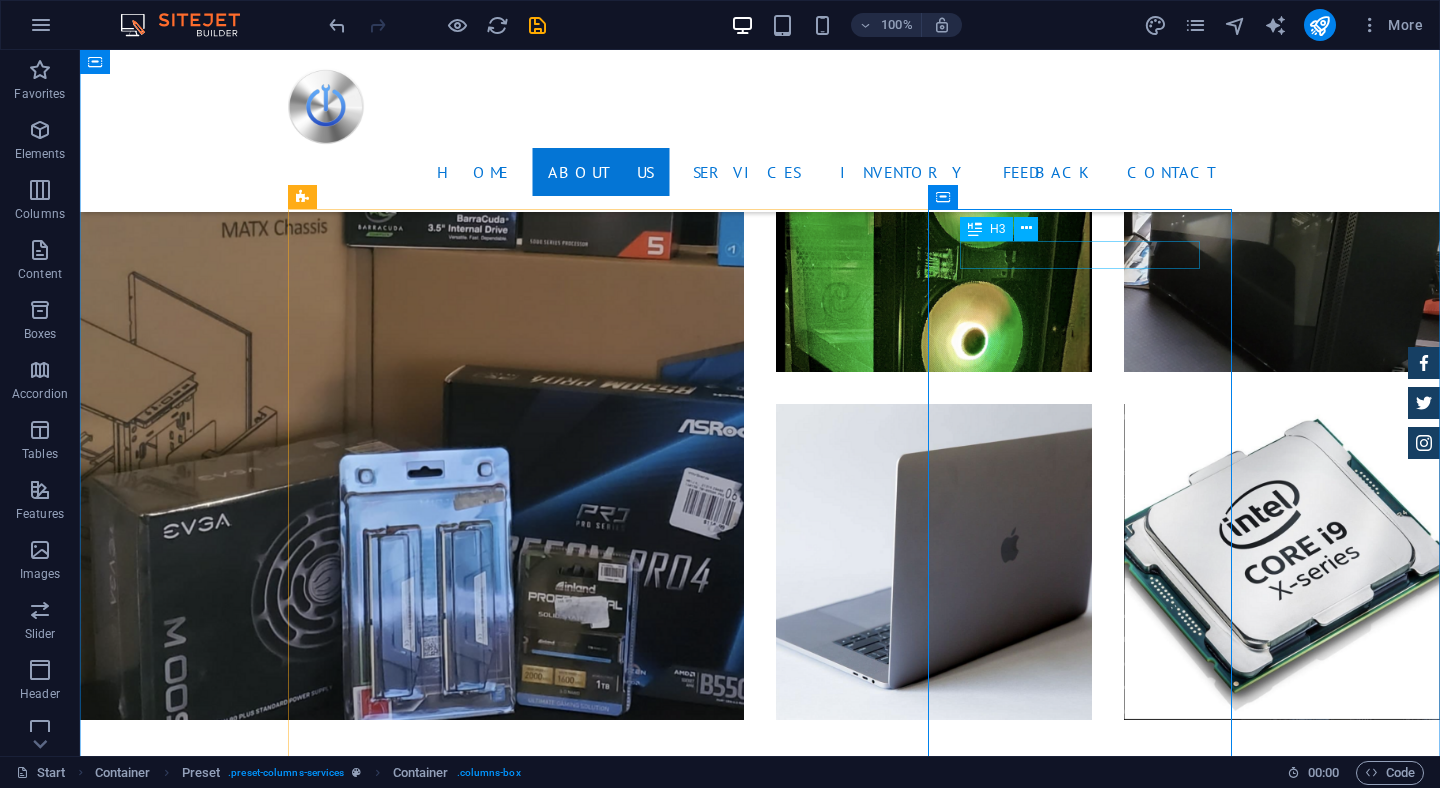 click on "SSD Upgrade" at bounding box center (760, 3941) 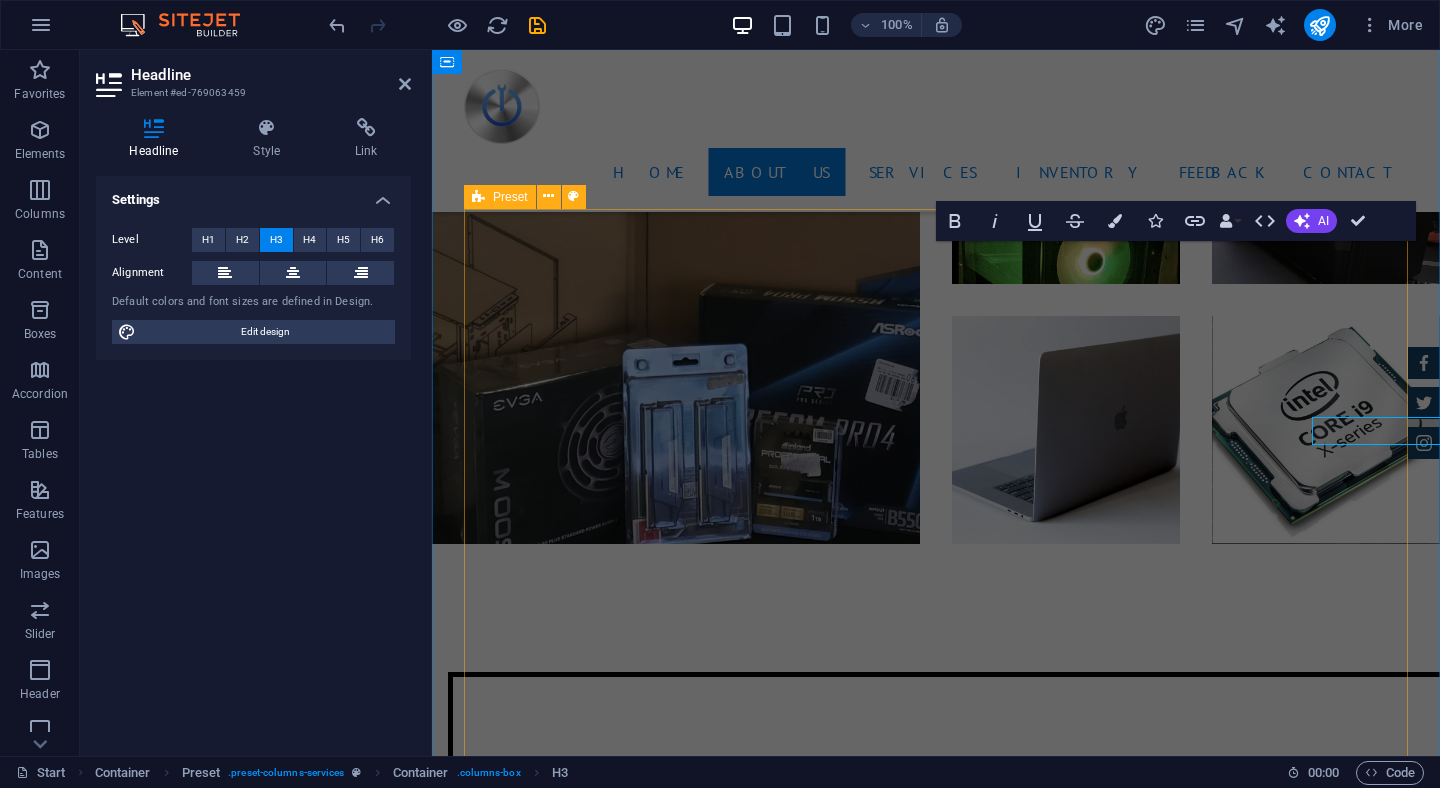 scroll, scrollTop: 3528, scrollLeft: 0, axis: vertical 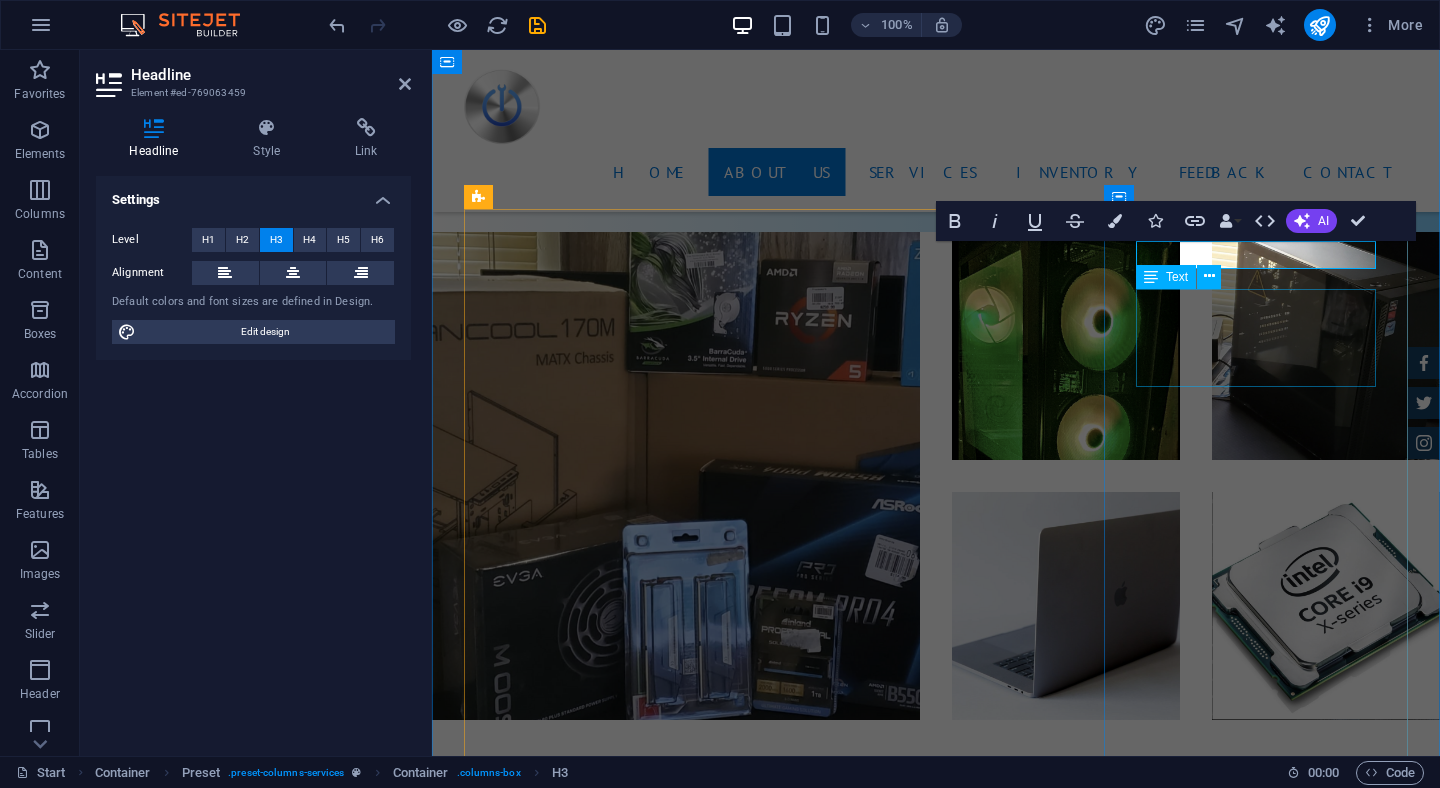 click on "Lorum ipsum At vero eos et  Stet clita kasd  Ut wisi enim" at bounding box center [936, 3680] 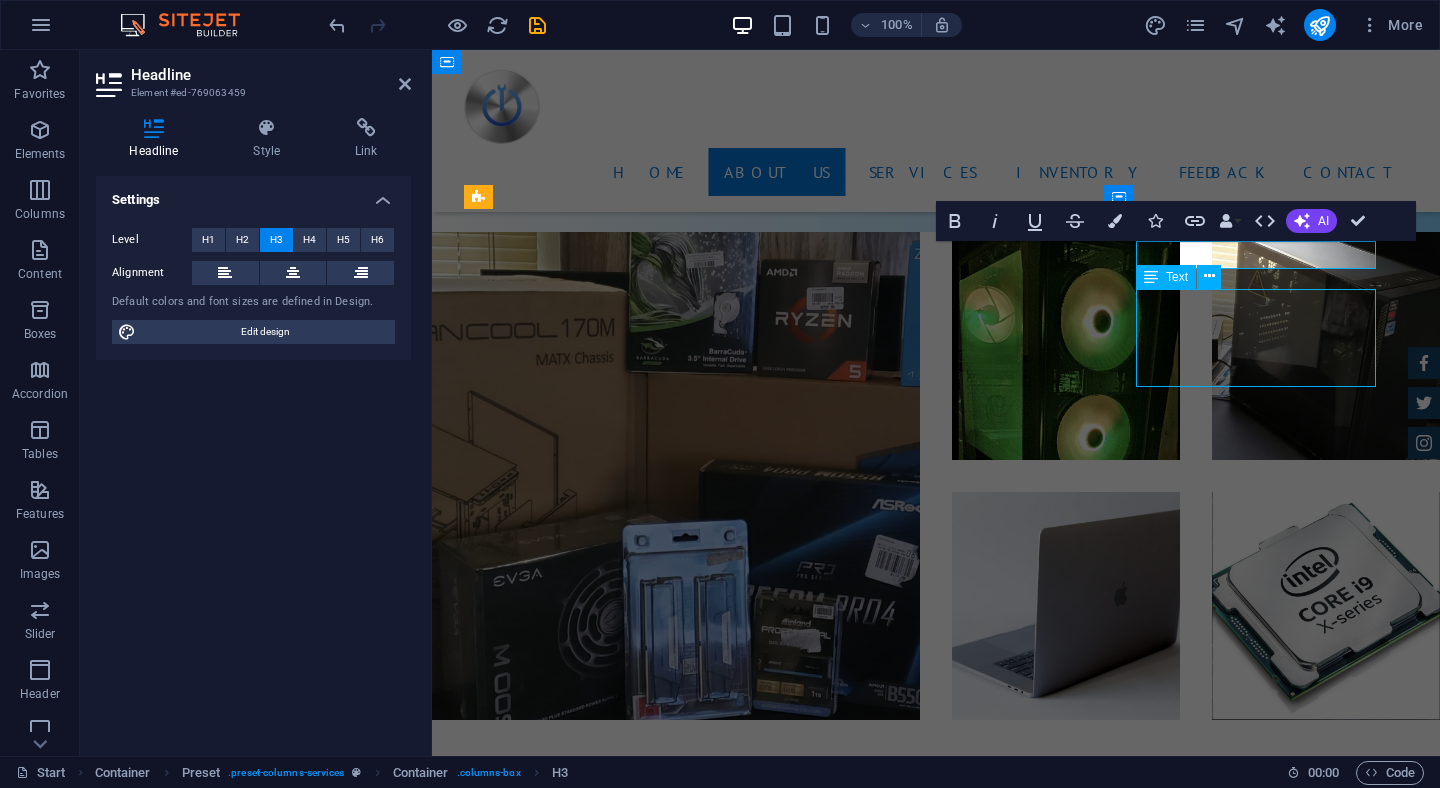 click on "Lorum ipsum At vero eos et  Stet clita kasd  Ut wisi enim" at bounding box center (936, 3680) 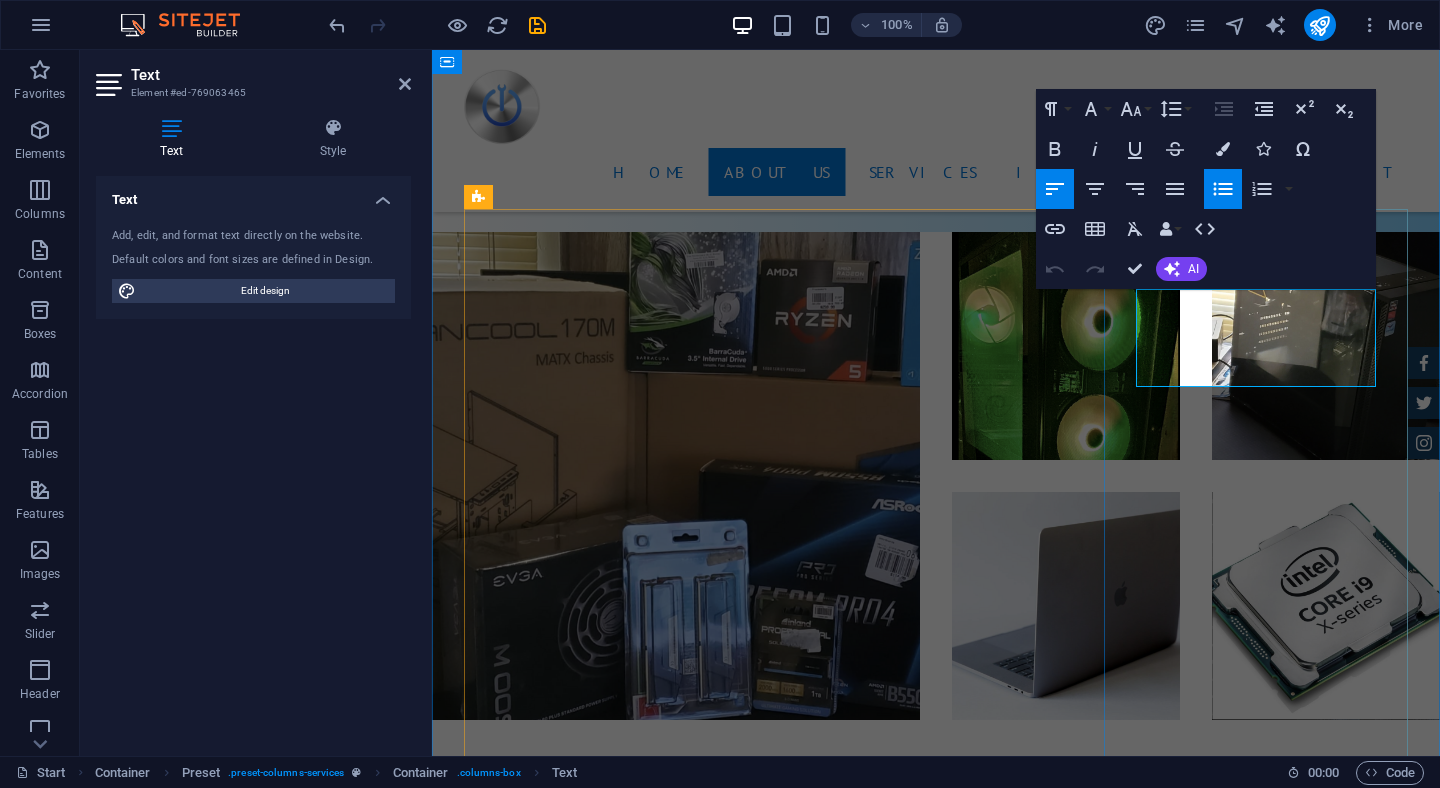 click on "Lorum ipsum" at bounding box center [944, 3642] 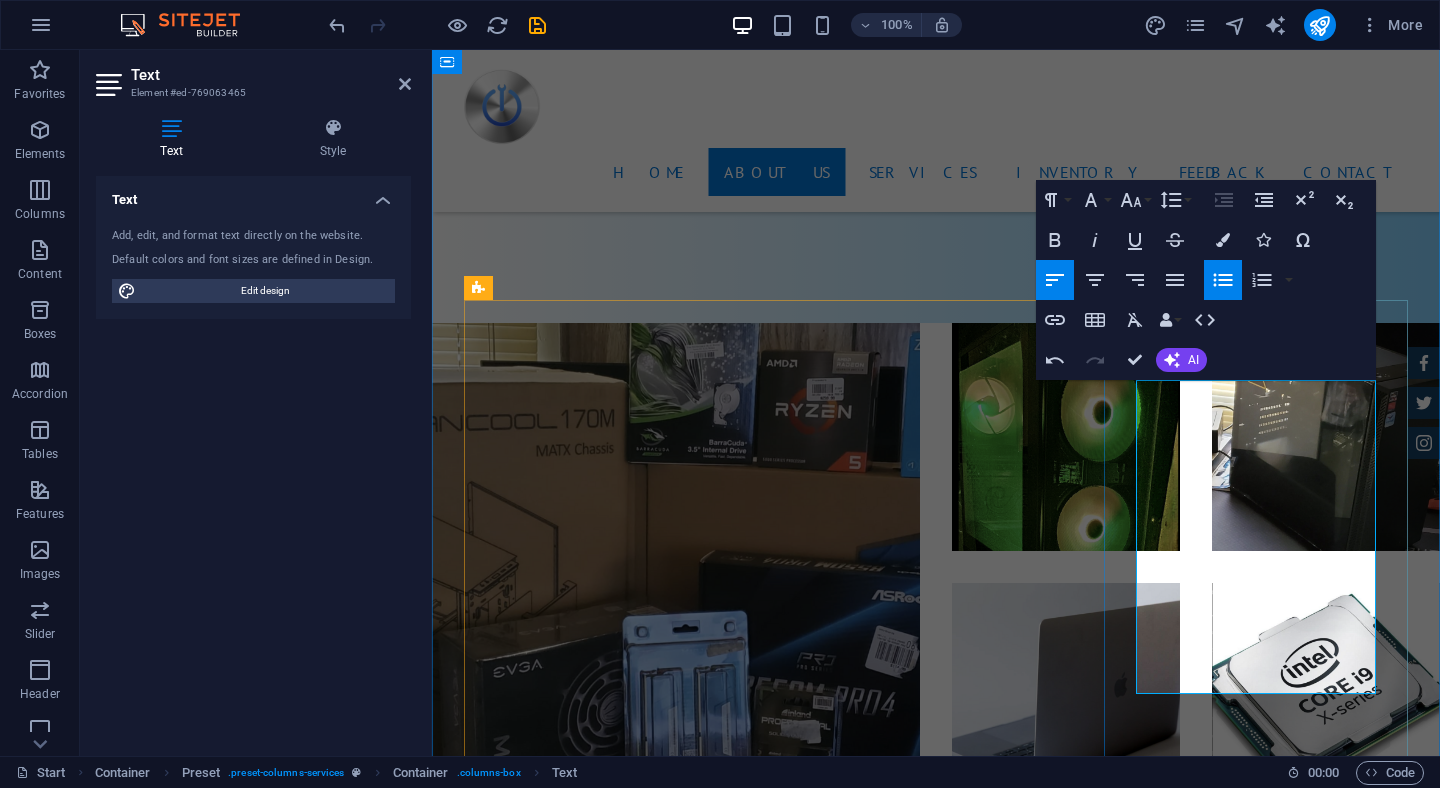 scroll, scrollTop: 3443, scrollLeft: 0, axis: vertical 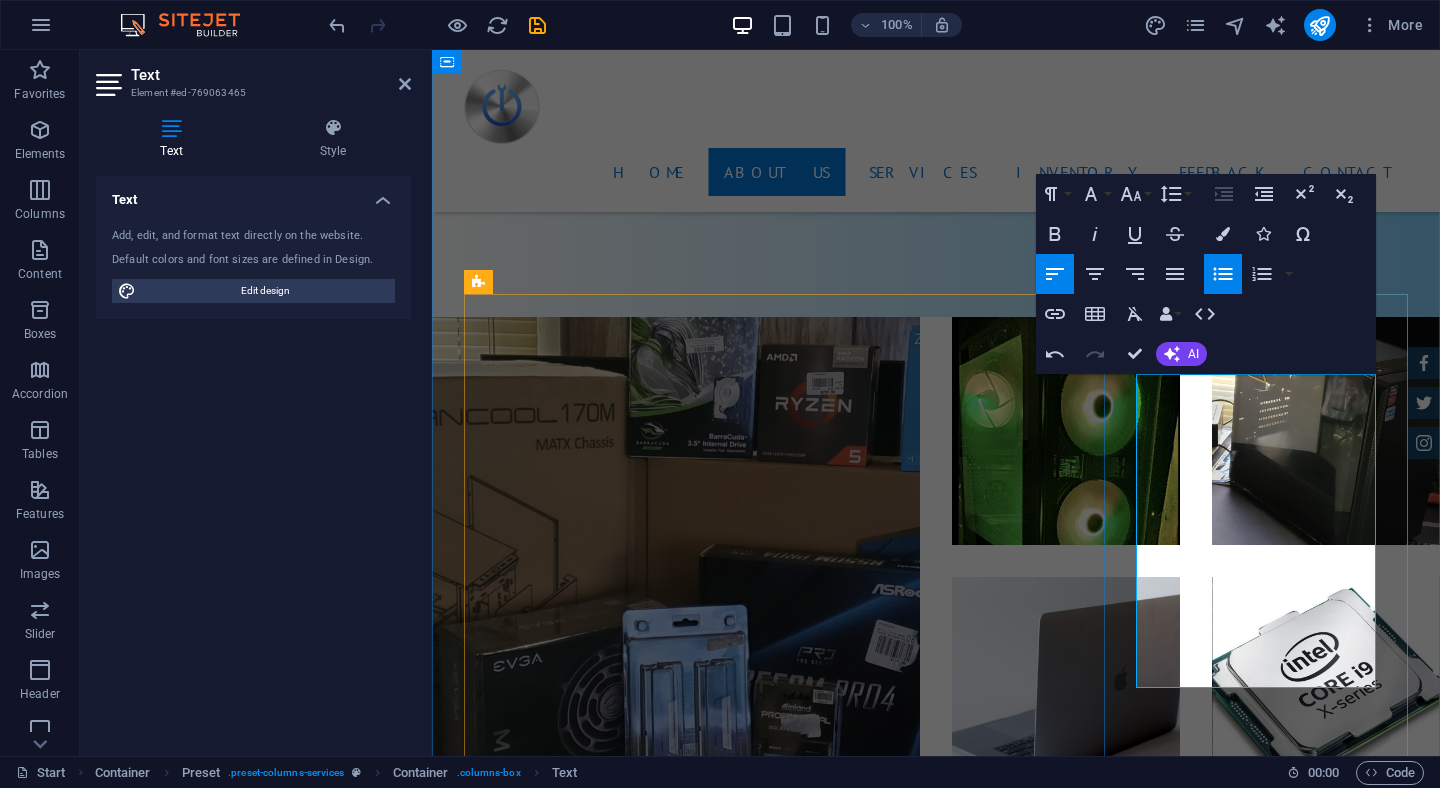 click on "involves replacing a computer’s traditional hard drive (HDD) with a Solid State Drive (SSD). This upgrade significantly improves system performance by increasing boot speeds, reducing load times, and enhancing overall responsiveness." at bounding box center [944, 3775] 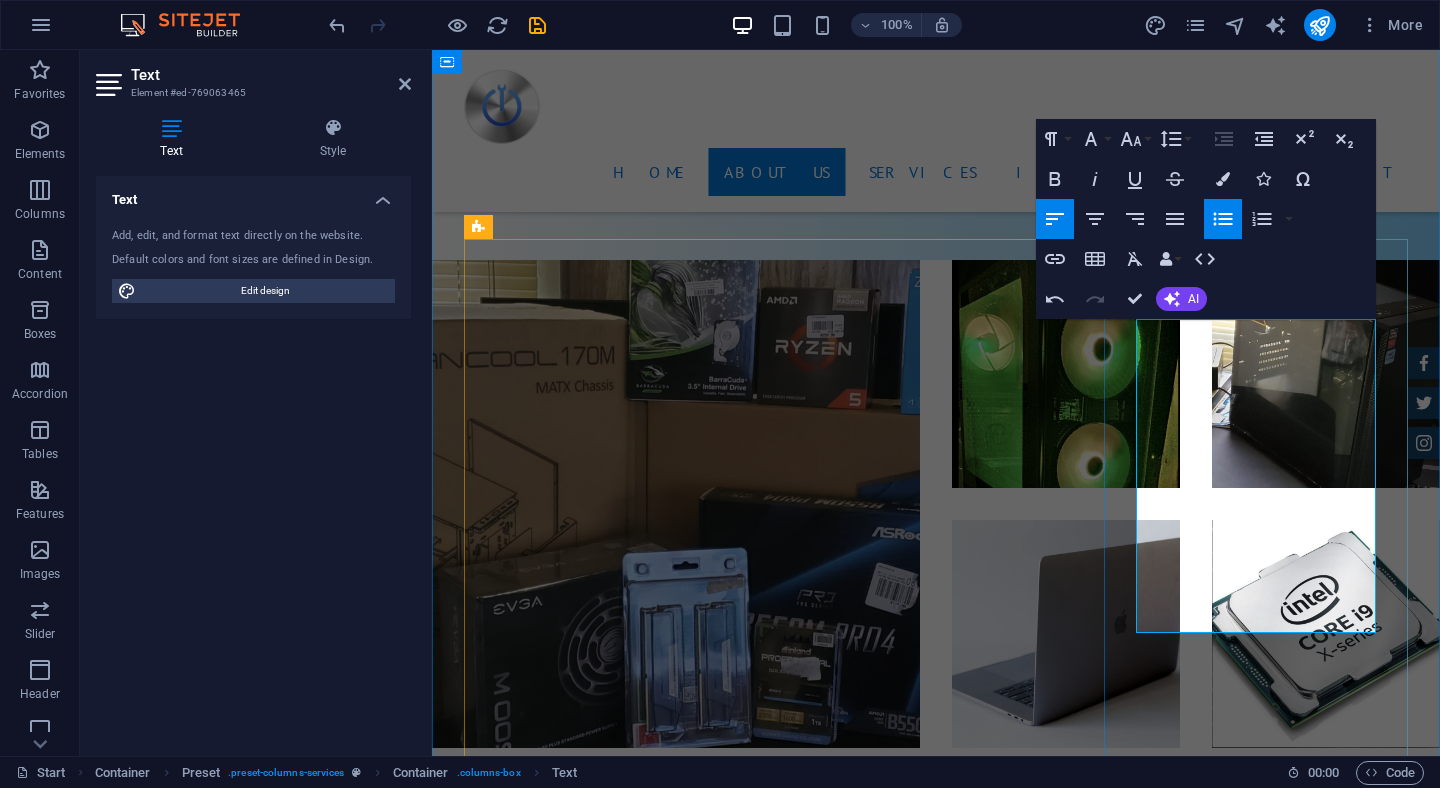 scroll, scrollTop: 3505, scrollLeft: 0, axis: vertical 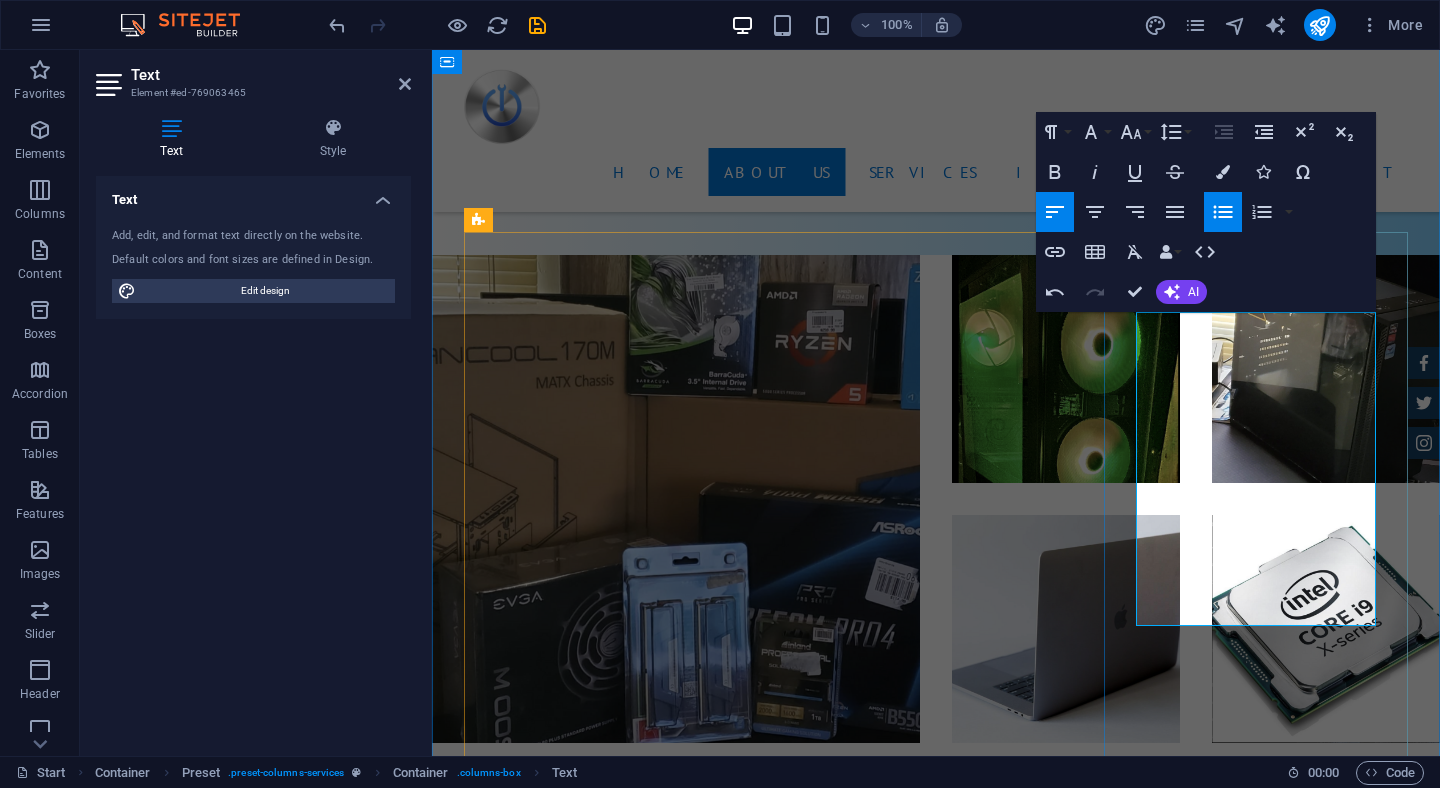 click on "This  involves replacing a computer’s traditional hard drive (HDD) with a Solid State Drive (SSD). This upgrade significantly improves system performance by increasing boot speeds, reducing load times, and enhancing overall responsiveness." at bounding box center [944, 3713] 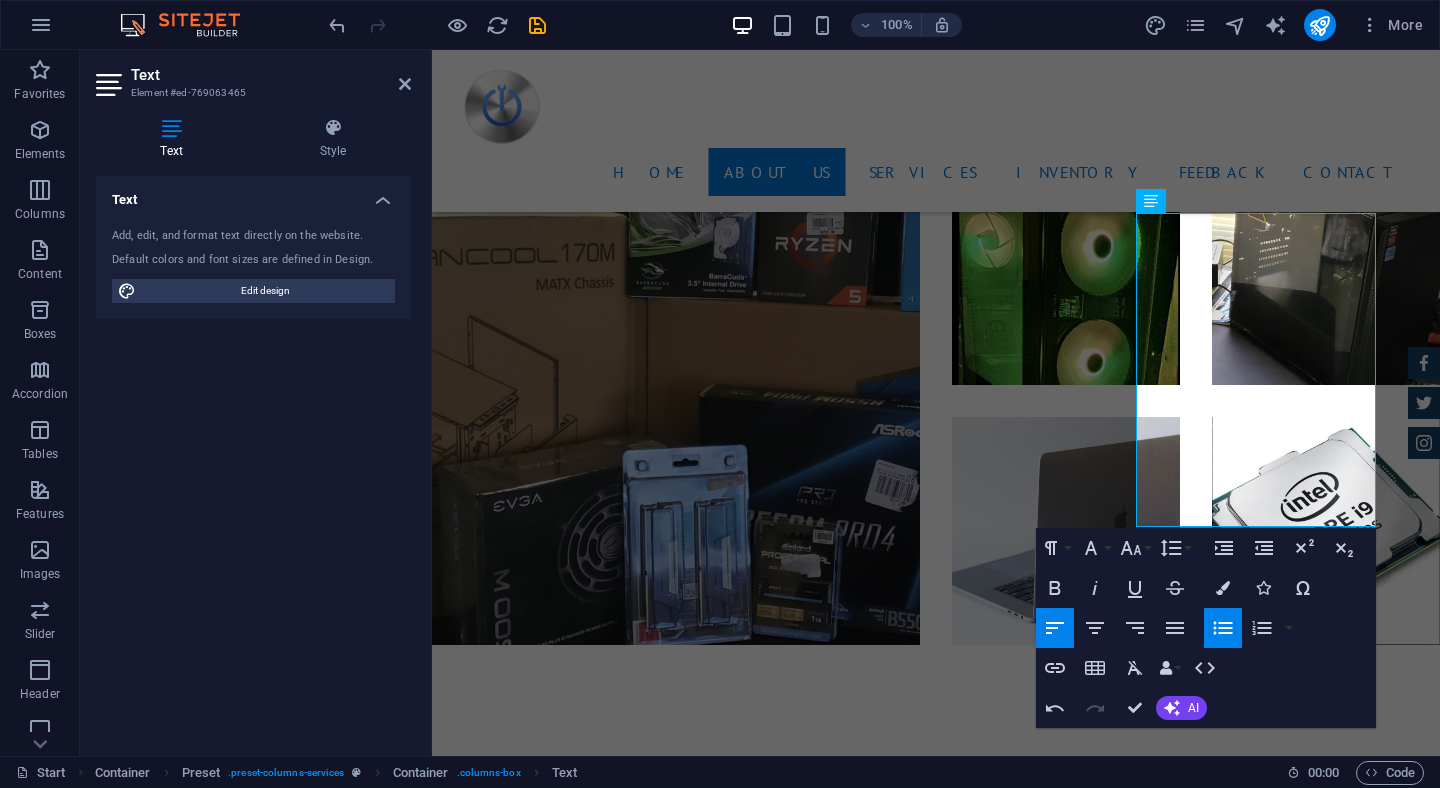 scroll, scrollTop: 3604, scrollLeft: 0, axis: vertical 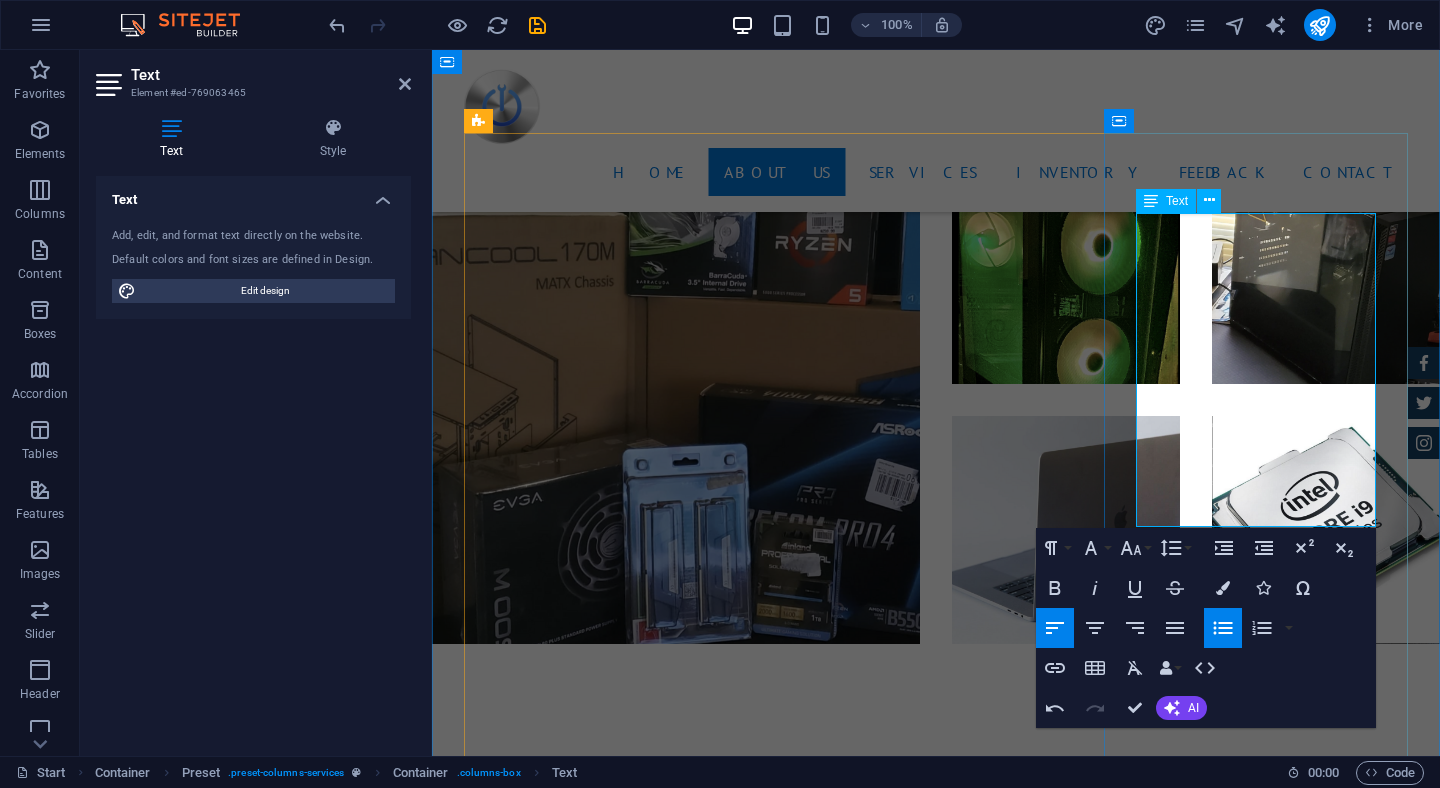 click on "At vero eos et" at bounding box center (944, 3688) 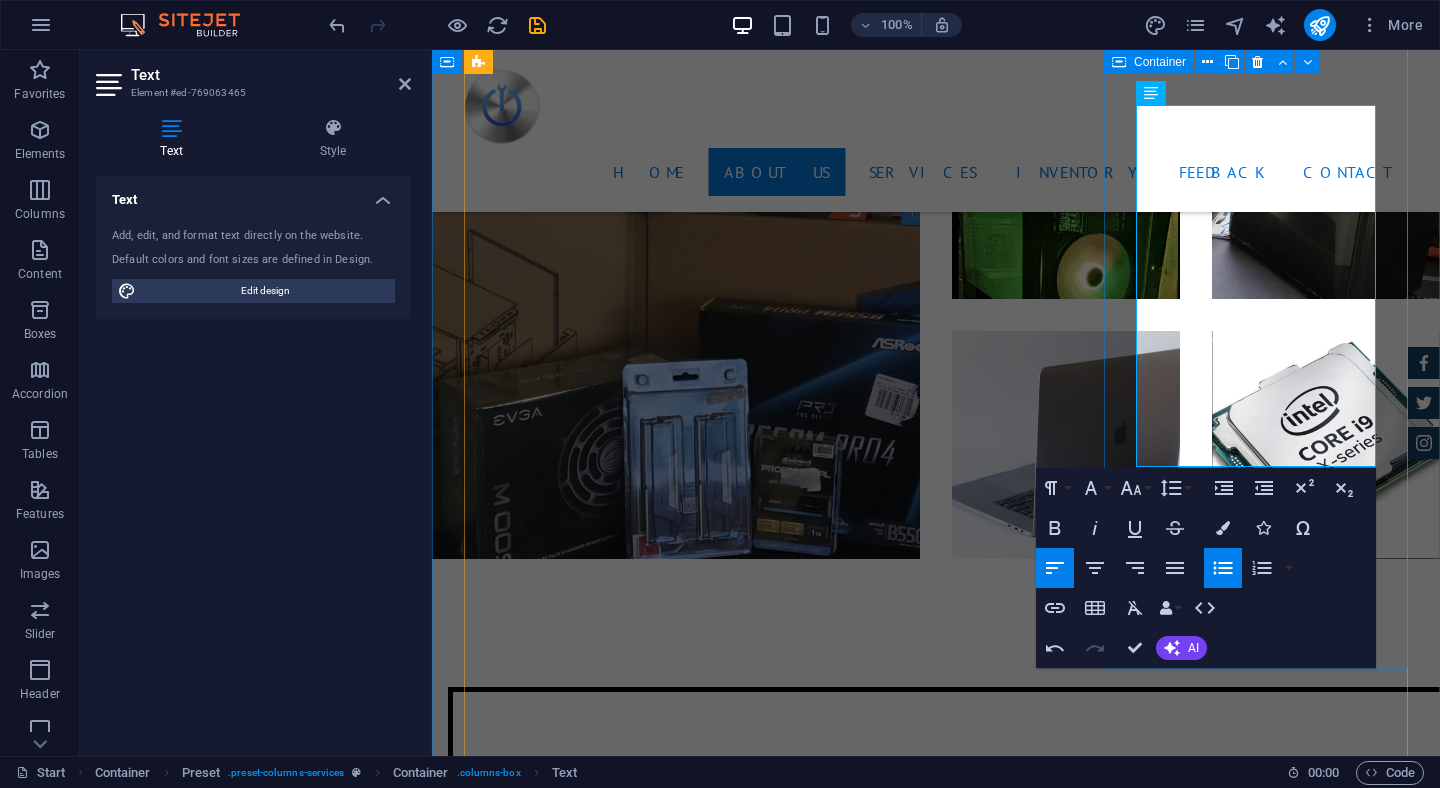 scroll, scrollTop: 3720, scrollLeft: 0, axis: vertical 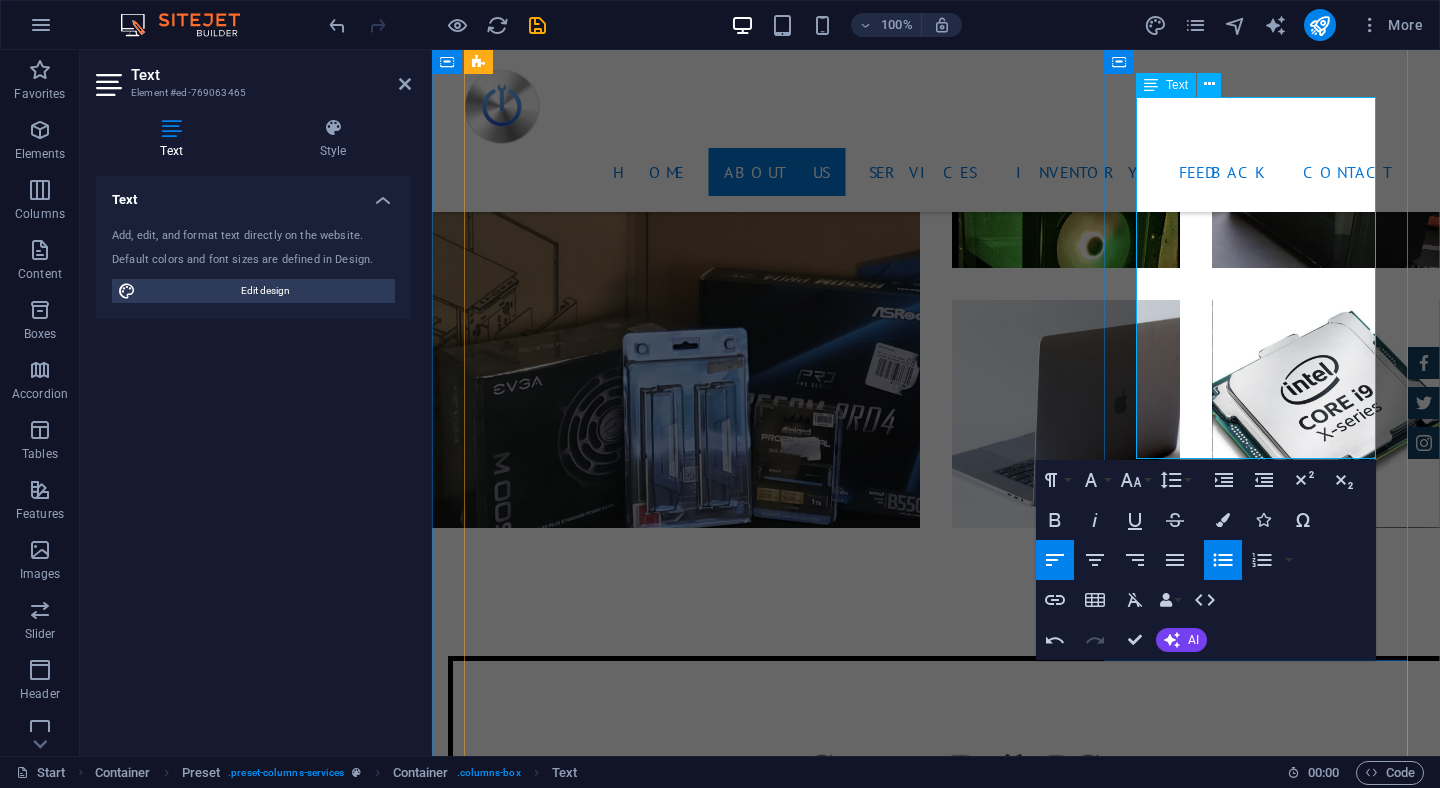 drag, startPoint x: 1277, startPoint y: 421, endPoint x: 1151, endPoint y: 421, distance: 126 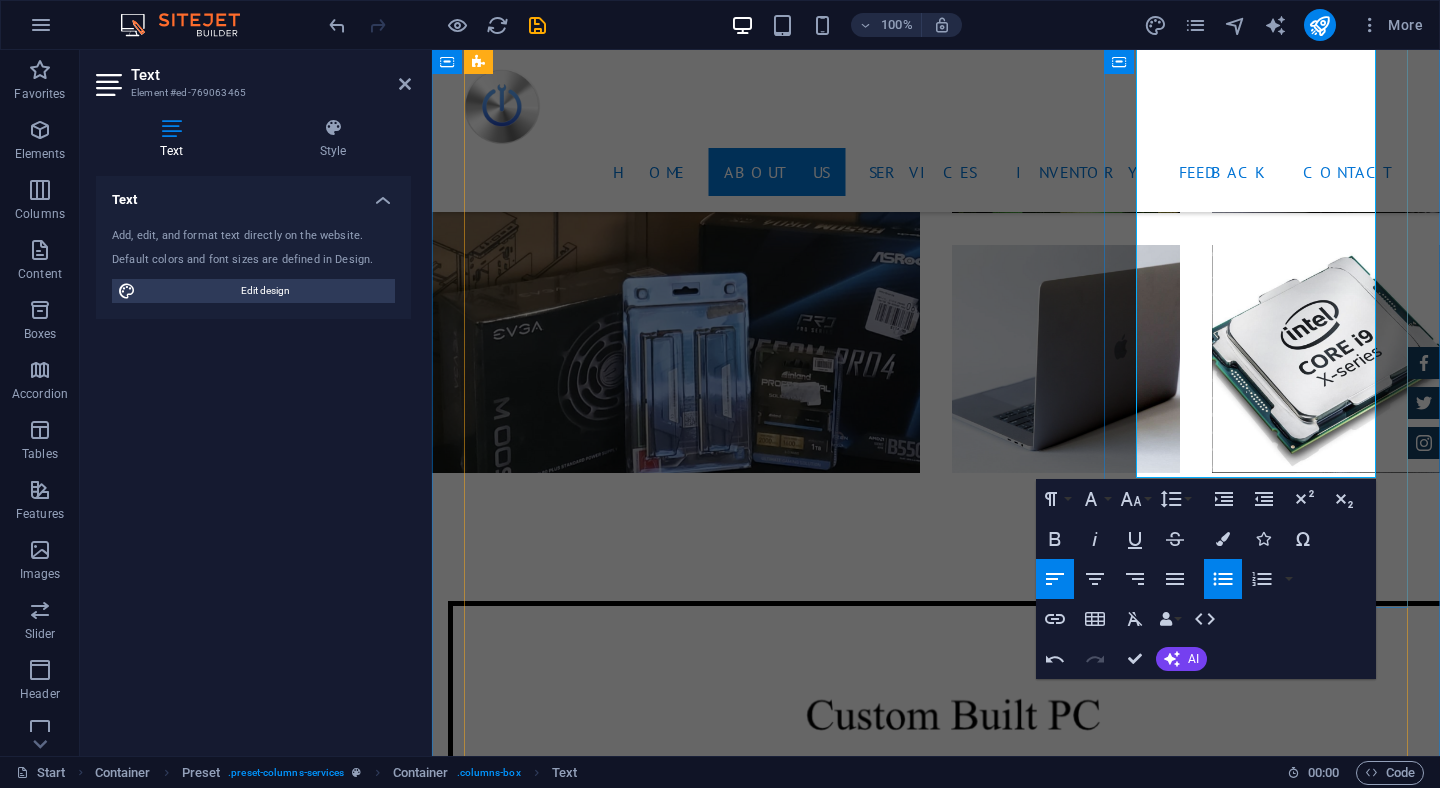 scroll, scrollTop: 3781, scrollLeft: 0, axis: vertical 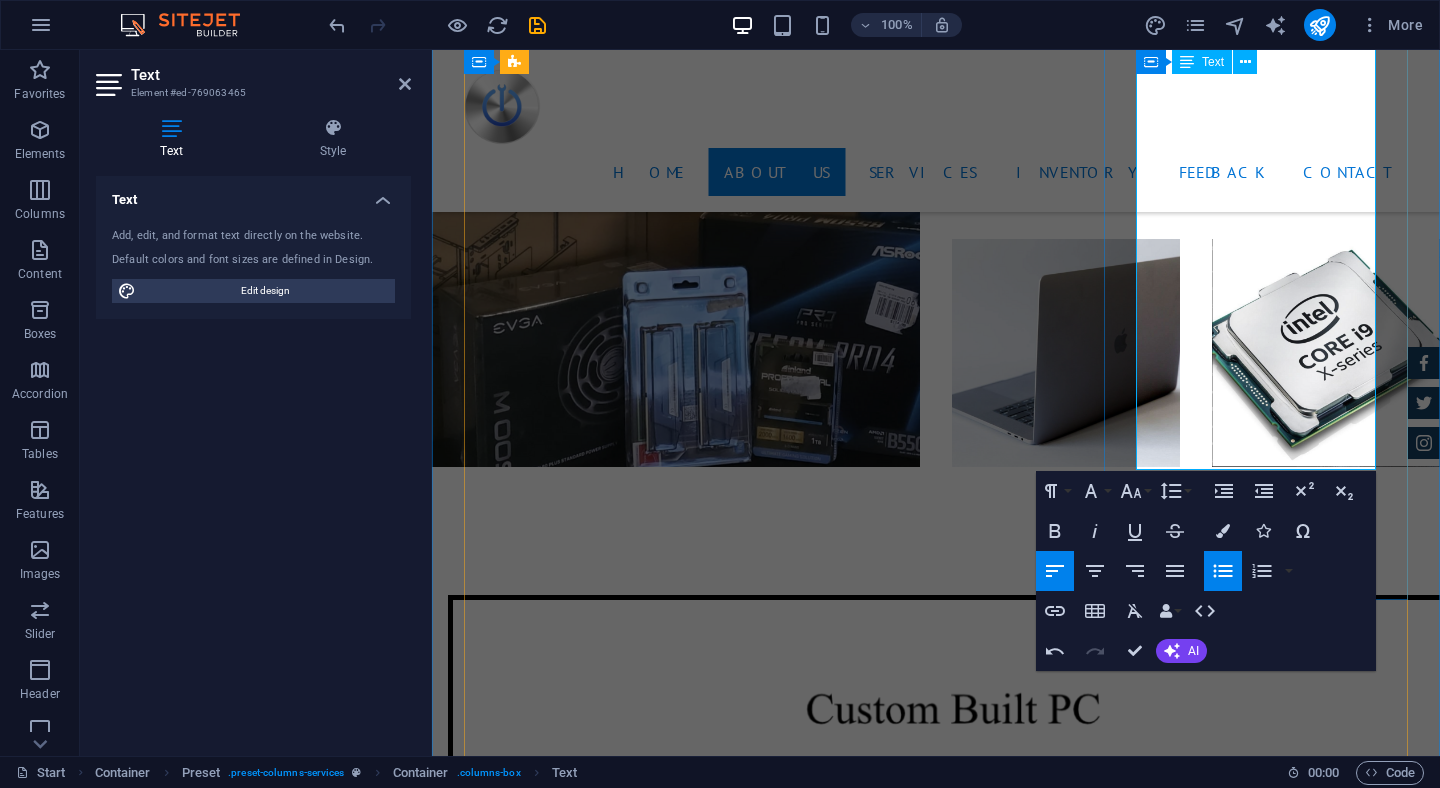 drag, startPoint x: 1249, startPoint y: 465, endPoint x: 1152, endPoint y: 459, distance: 97.18539 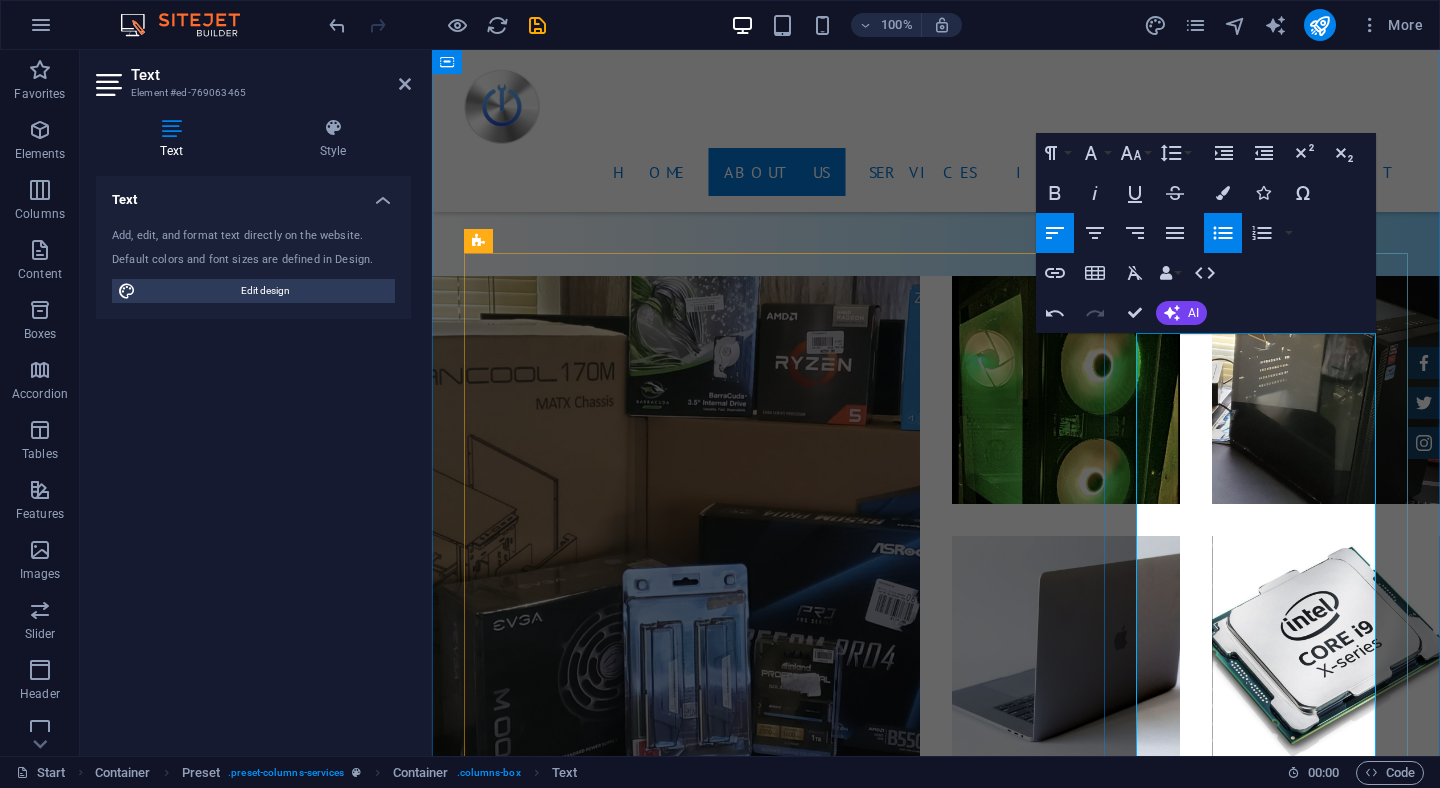 scroll, scrollTop: 3510, scrollLeft: 0, axis: vertical 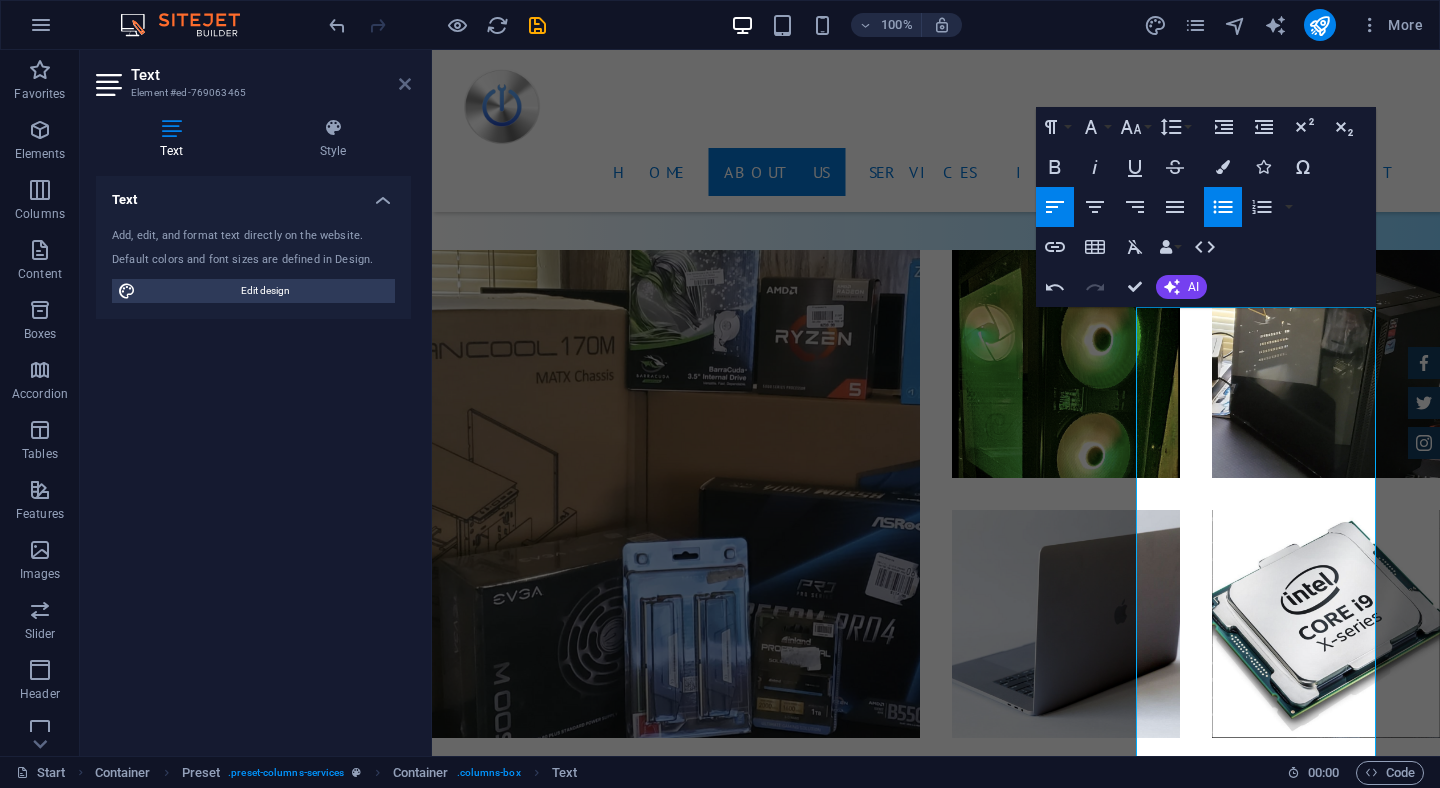 click at bounding box center [405, 84] 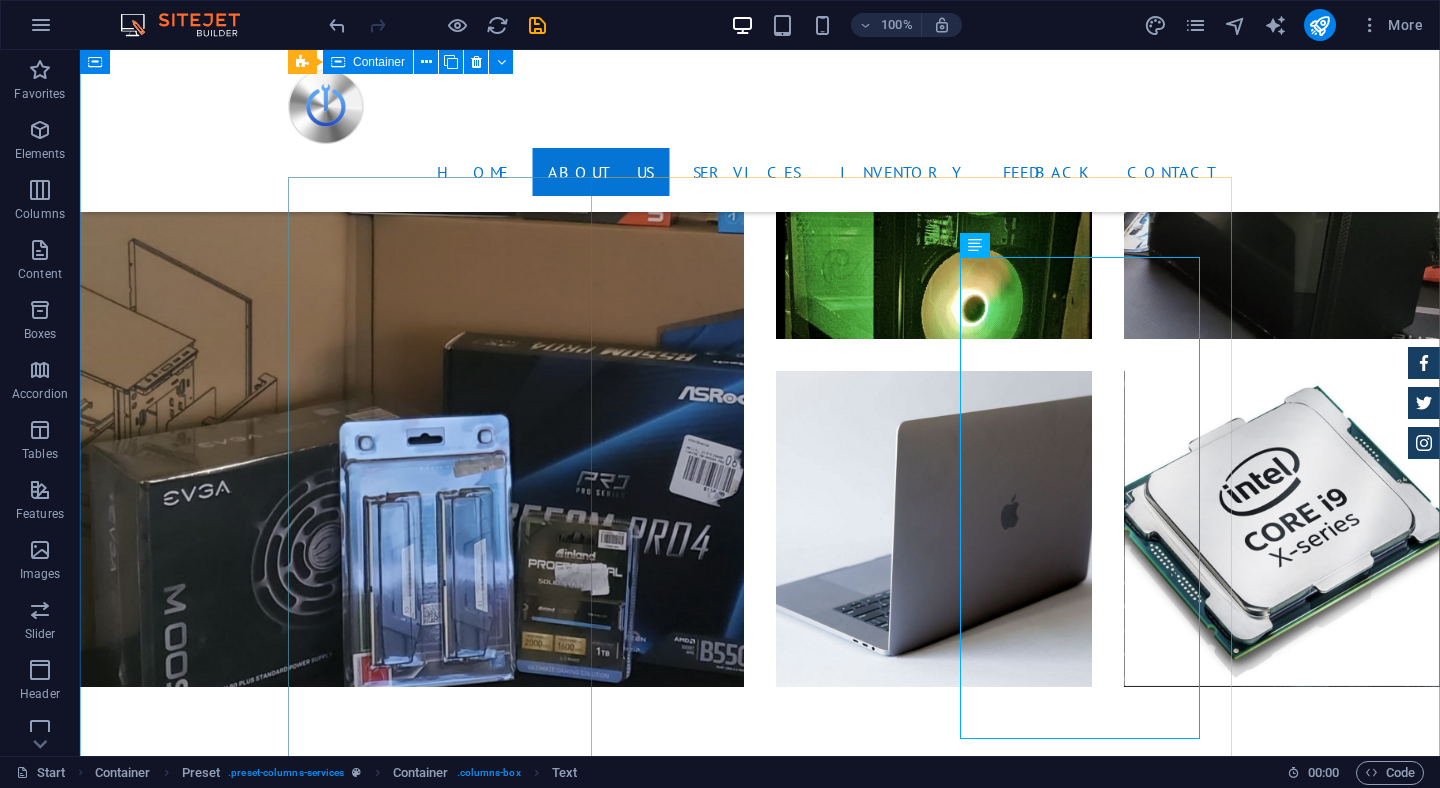 scroll, scrollTop: 3736, scrollLeft: 0, axis: vertical 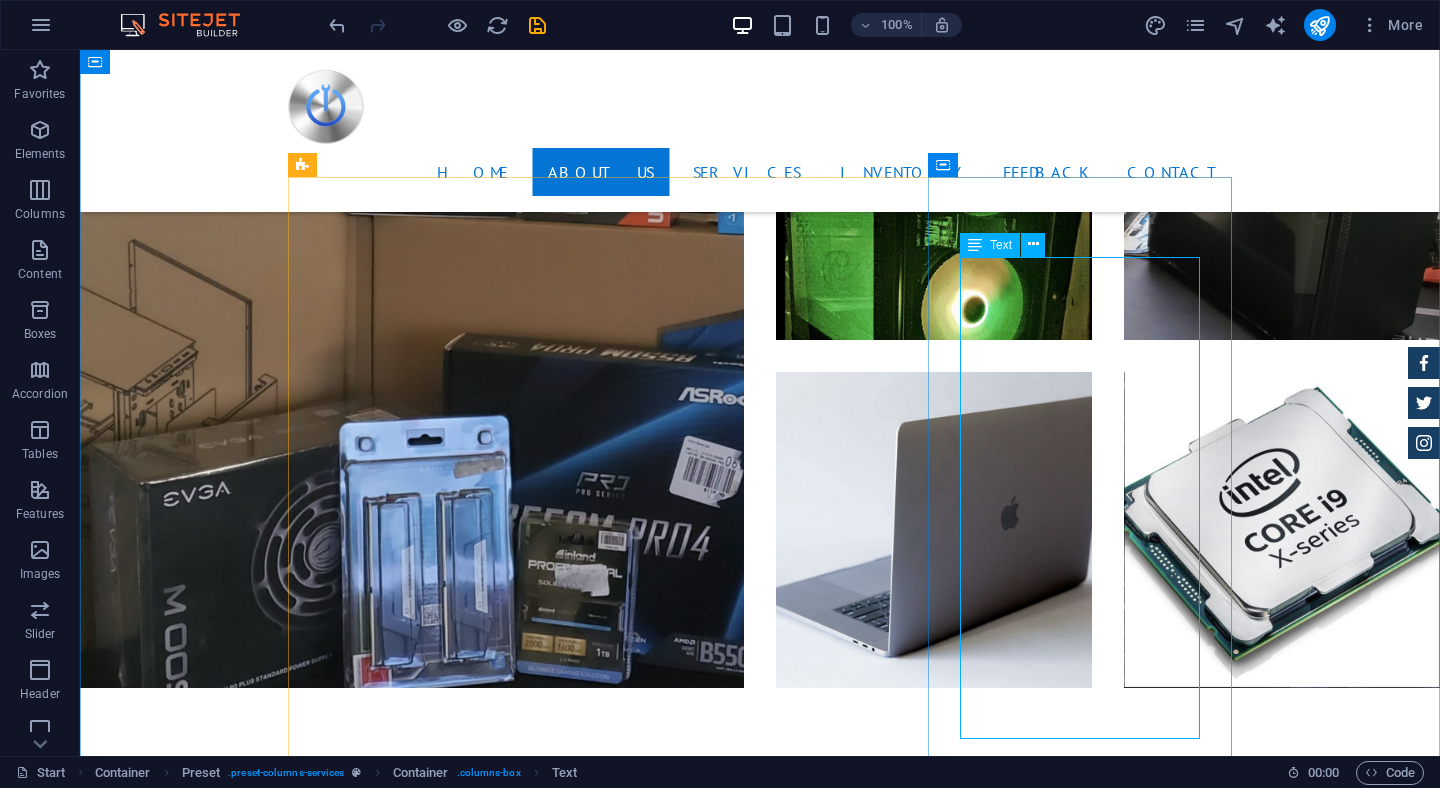 click on "This involves replacing a computer’s traditional hard drive (HDD) with a Solid State Drive (SSD).  This upgrade significantly improves system performance by increasing boot speeds, reducing load times, and enhancing overall responsiveness. Faster performance:  Quicker startup and application launch times. Improved reliability:  SSDs have no moving parts, reducing the risk of mechanical failure. Enhanced user experience:  Smoother multitasking and quicker data access." at bounding box center (760, 4065) 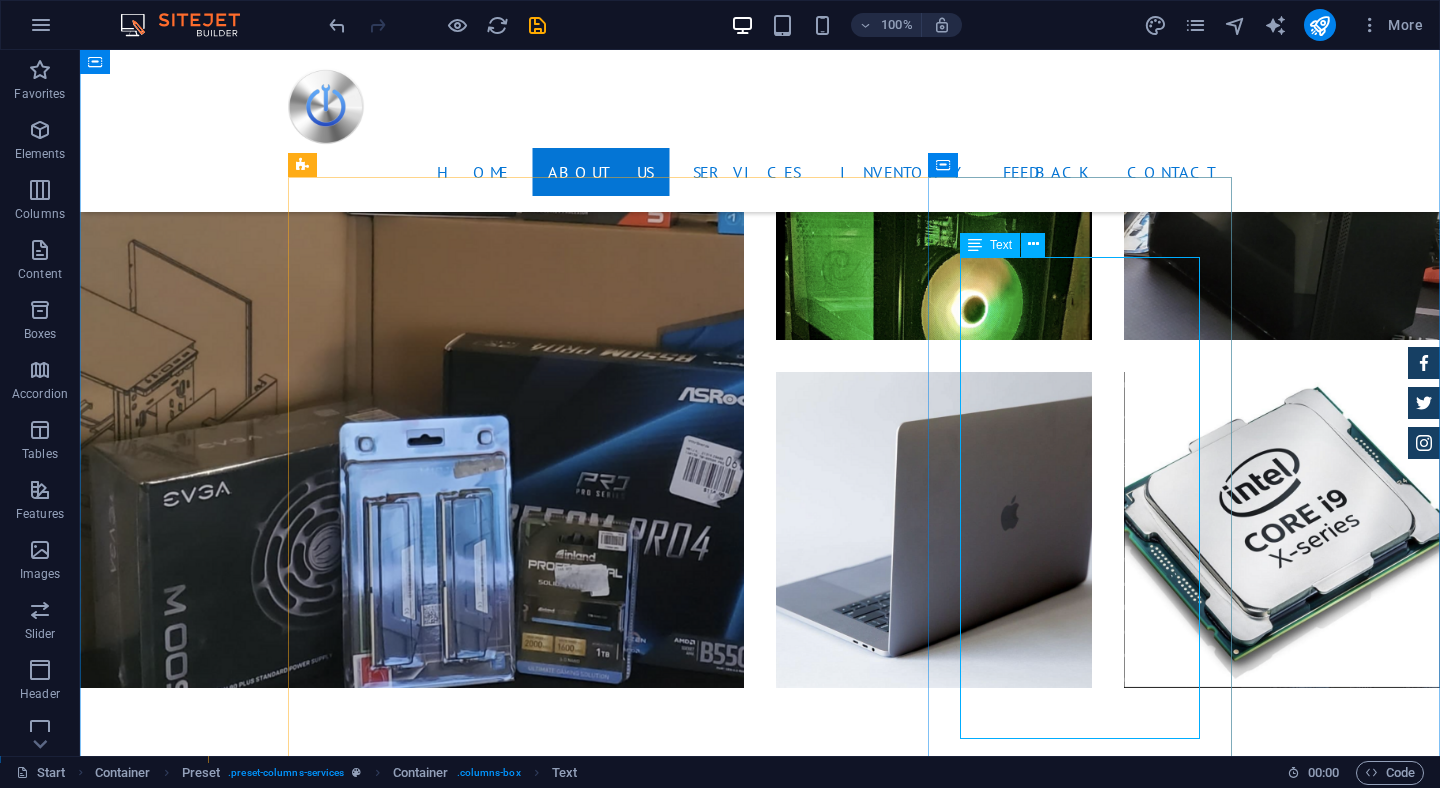 click on "This involves replacing a computer’s traditional hard drive (HDD) with a Solid State Drive (SSD).  This upgrade significantly improves system performance by increasing boot speeds, reducing load times, and enhancing overall responsiveness. Faster performance:  Quicker startup and application launch times. Improved reliability:  SSDs have no moving parts, reducing the risk of mechanical failure. Enhanced user experience:  Smoother multitasking and quicker data access." at bounding box center [760, 4065] 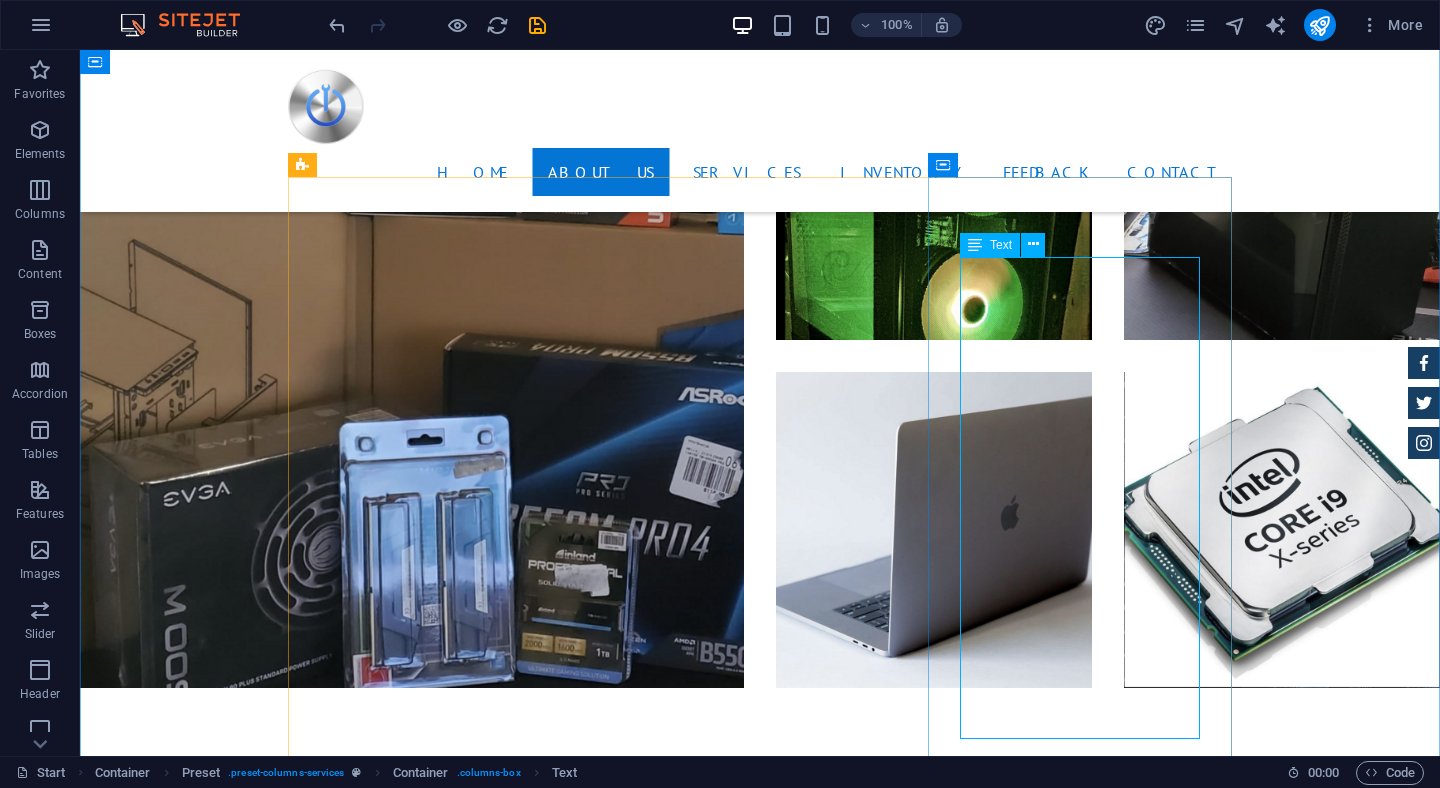 click on "This involves replacing a computer’s traditional hard drive (HDD) with a Solid State Drive (SSD).  This upgrade significantly improves system performance by increasing boot speeds, reducing load times, and enhancing overall responsiveness. Faster performance:  Quicker startup and application launch times. Improved reliability:  SSDs have no moving parts, reducing the risk of mechanical failure. Enhanced user experience:  Smoother multitasking and quicker data access." at bounding box center [760, 4065] 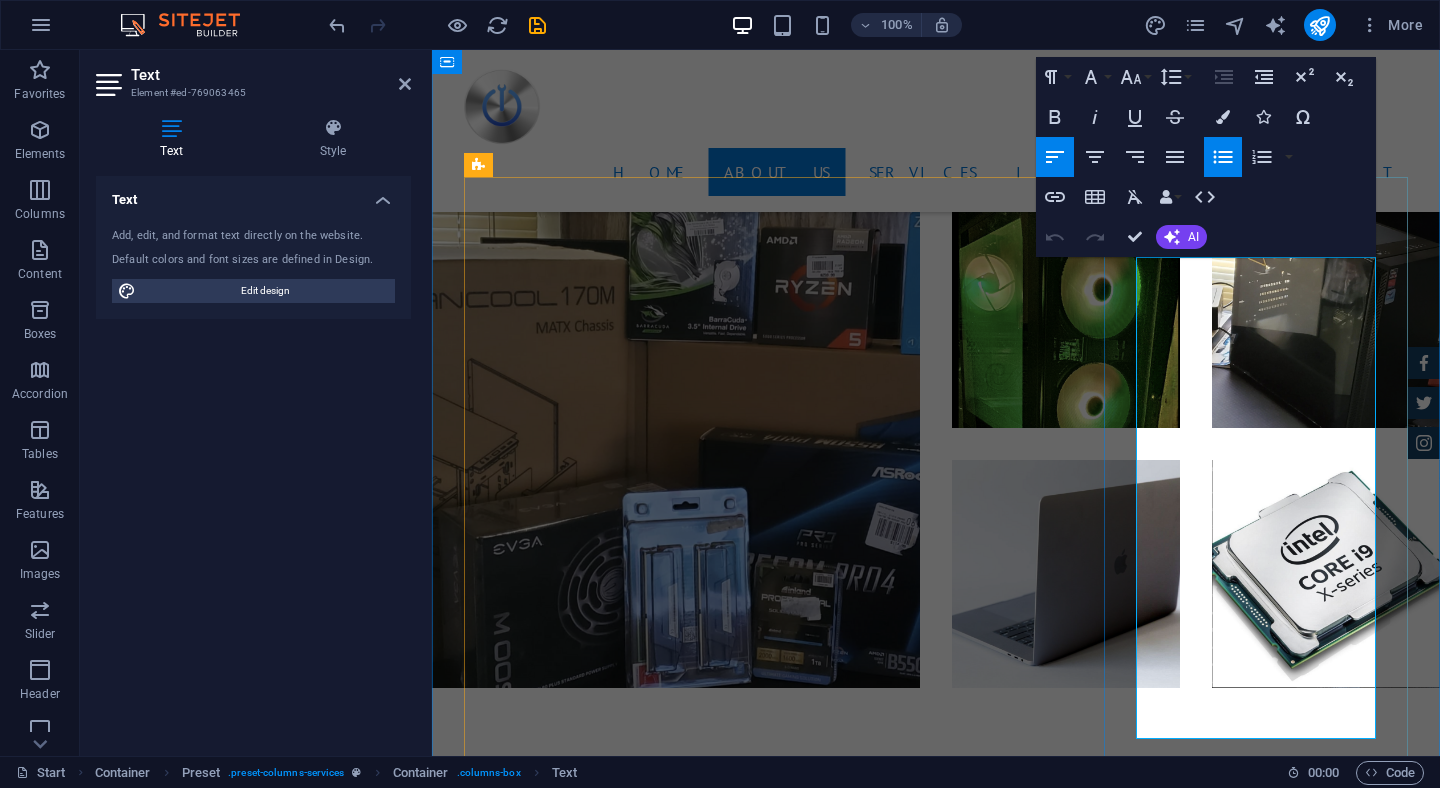 click on "This involves replacing a computer’s traditional hard drive (HDD) with a Solid State Drive (SSD)." at bounding box center (944, 3622) 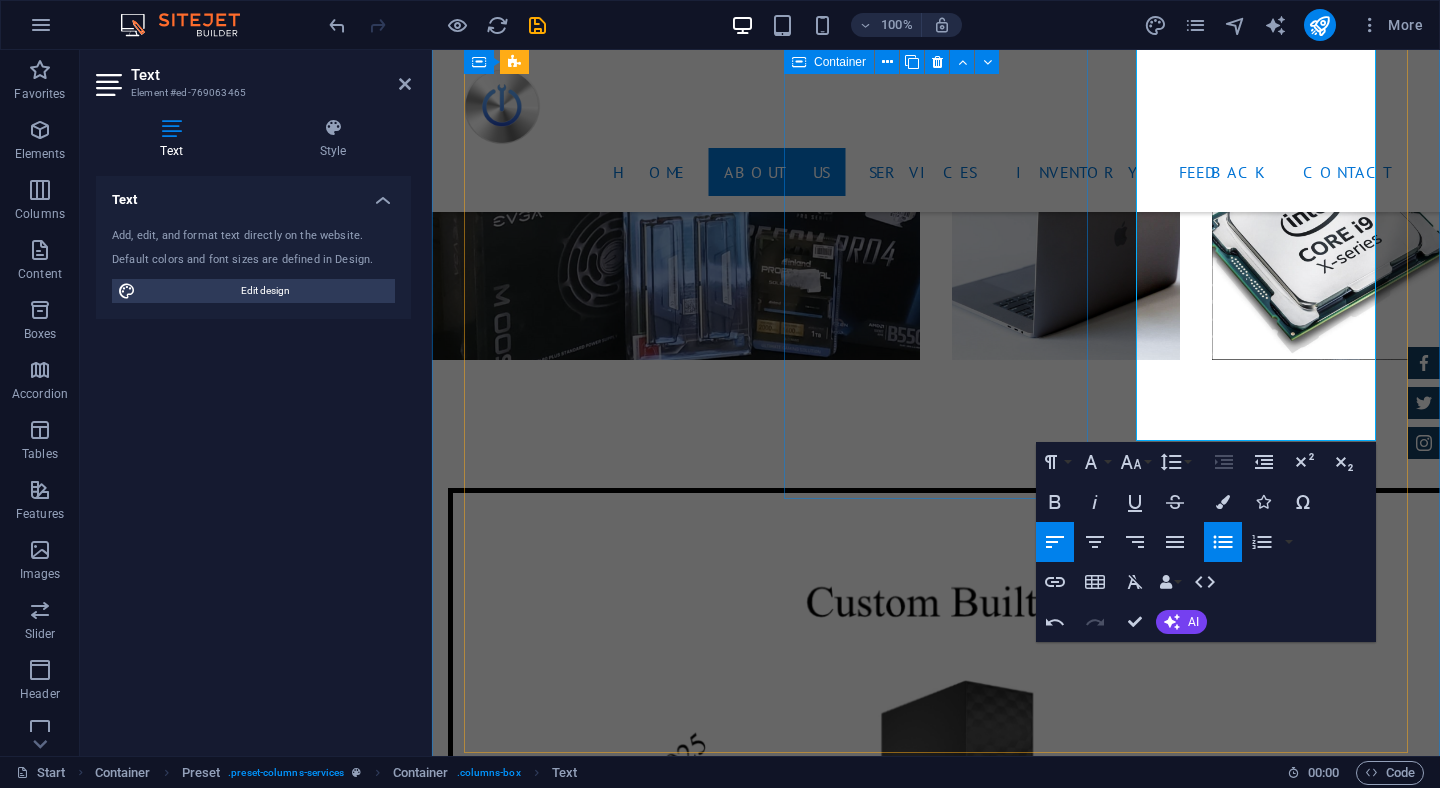 scroll, scrollTop: 3894, scrollLeft: 0, axis: vertical 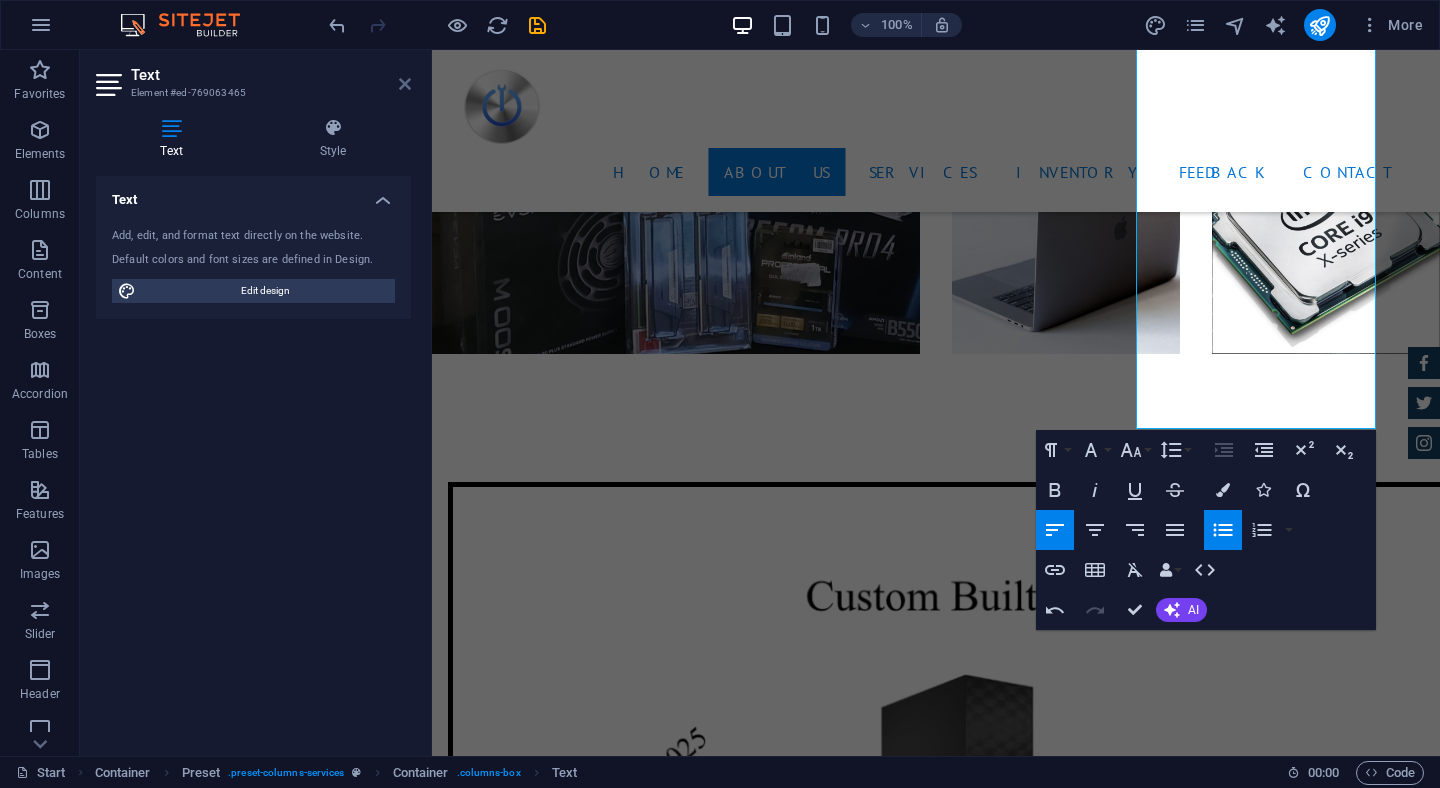 click at bounding box center [405, 84] 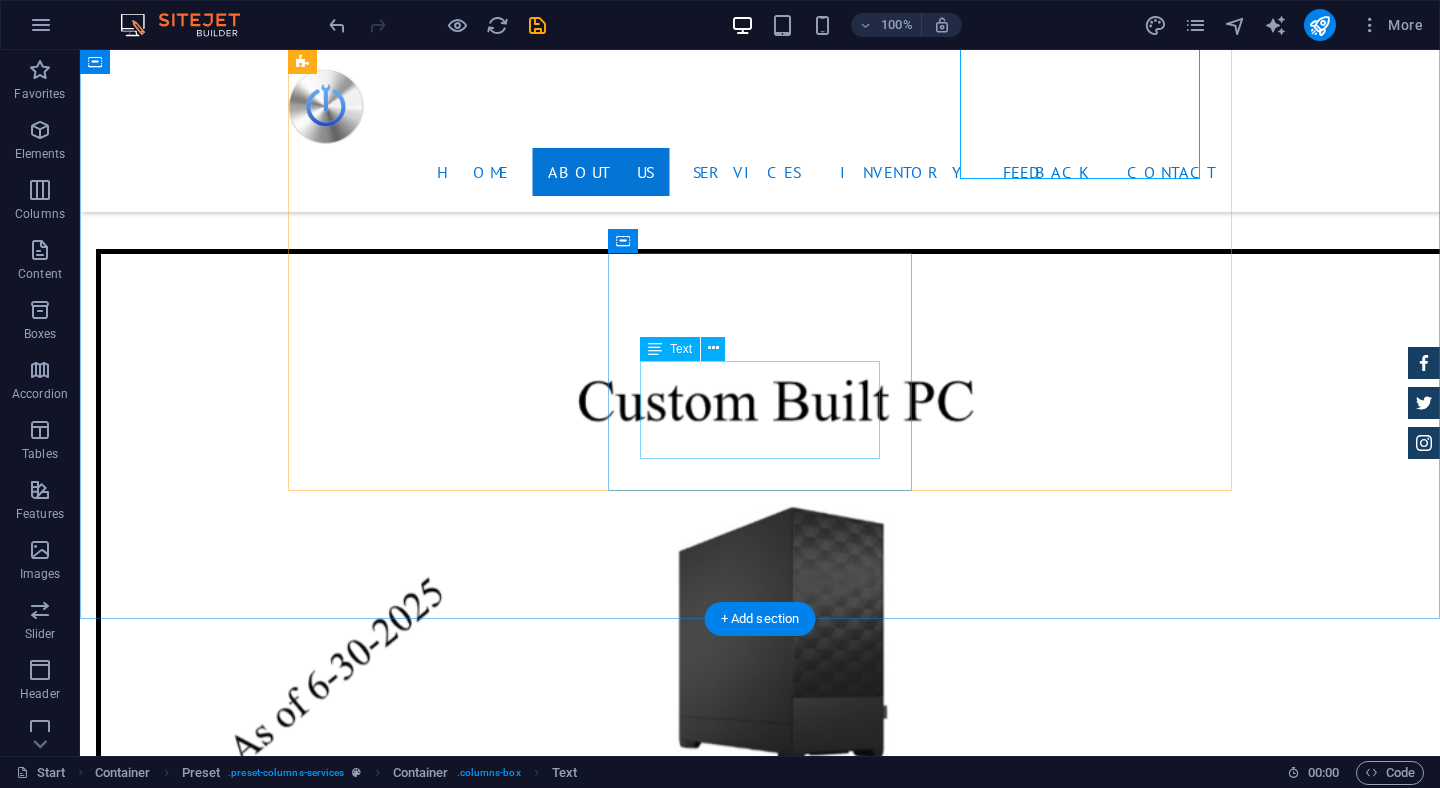 scroll, scrollTop: 4225, scrollLeft: 0, axis: vertical 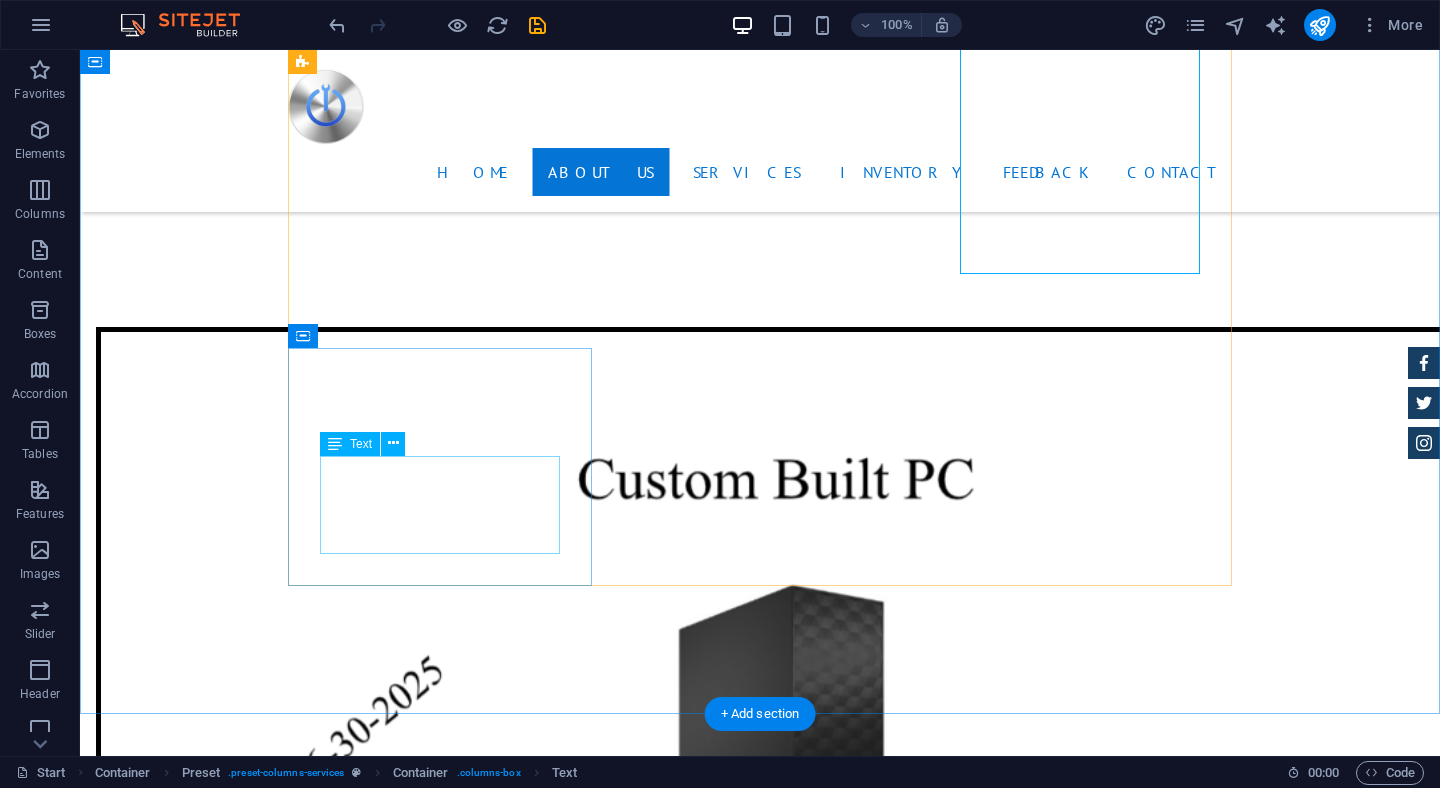 click on "Lorum ipsum At vero eos et  Stet clita kasd  Ut wisi enim" at bounding box center [760, 3869] 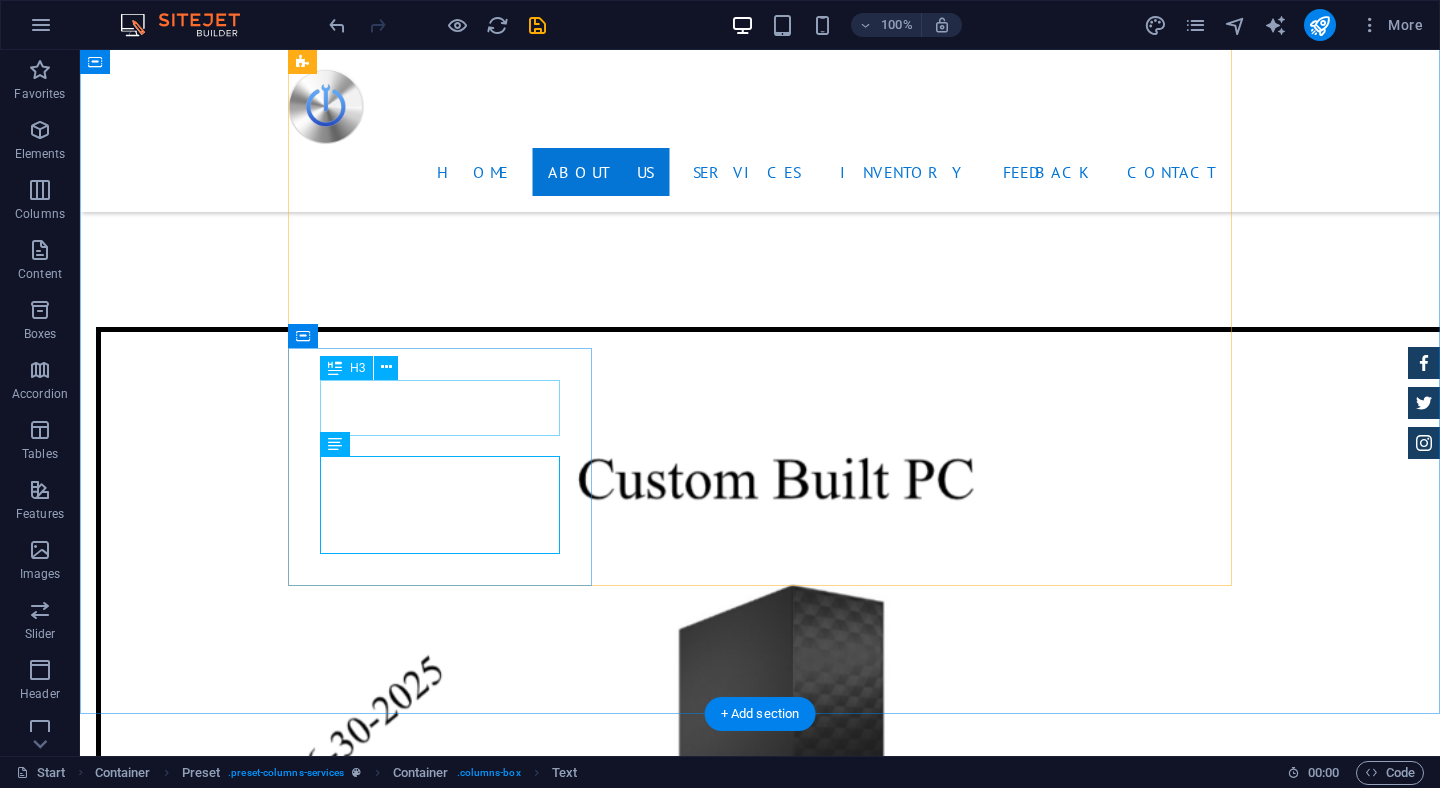 click on "Router Set-Up" at bounding box center (760, 3785) 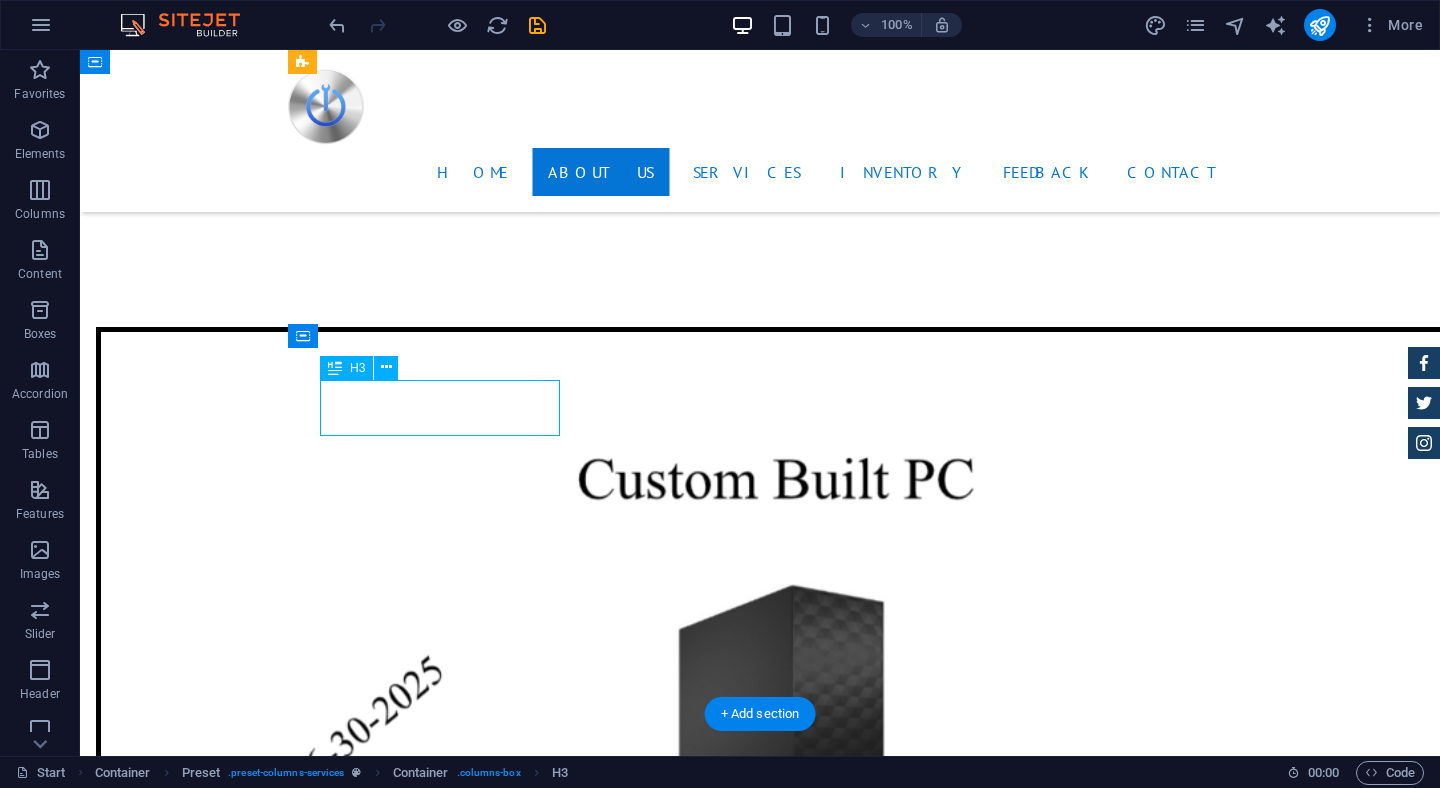 click on "Router Set-Up" at bounding box center [760, 3785] 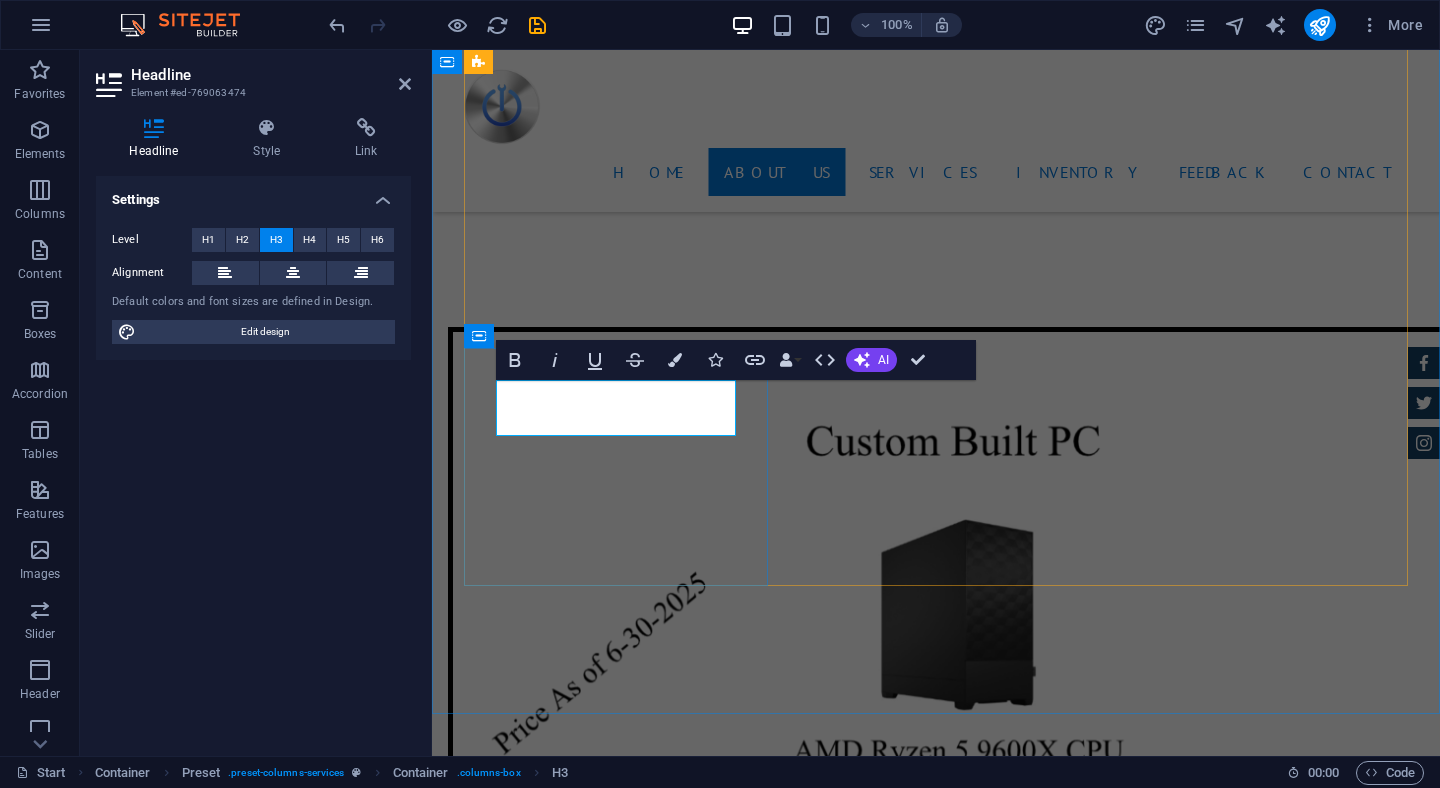 click on "Router Set-Up" at bounding box center [936, 3440] 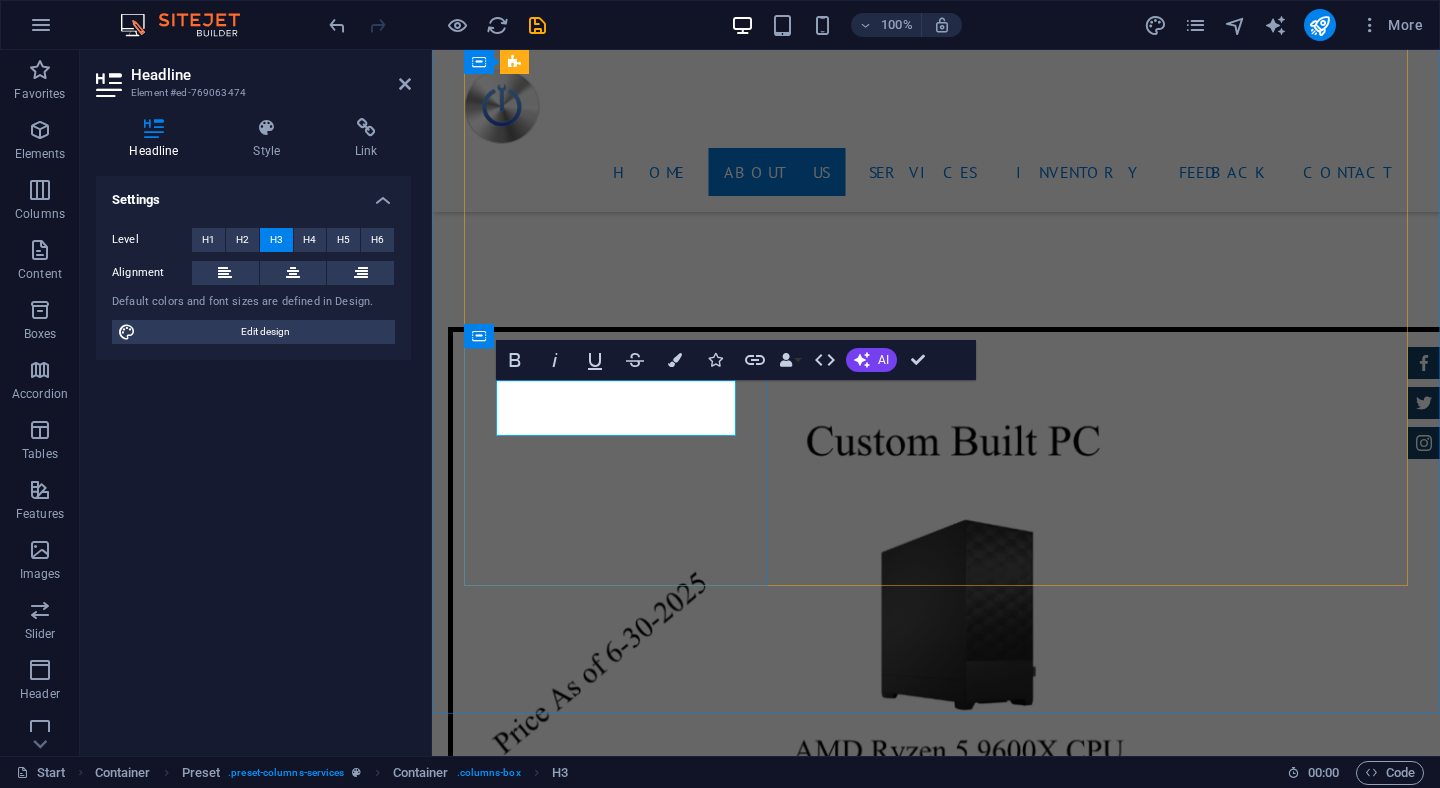 click on "Router Set-Up" at bounding box center (936, 3440) 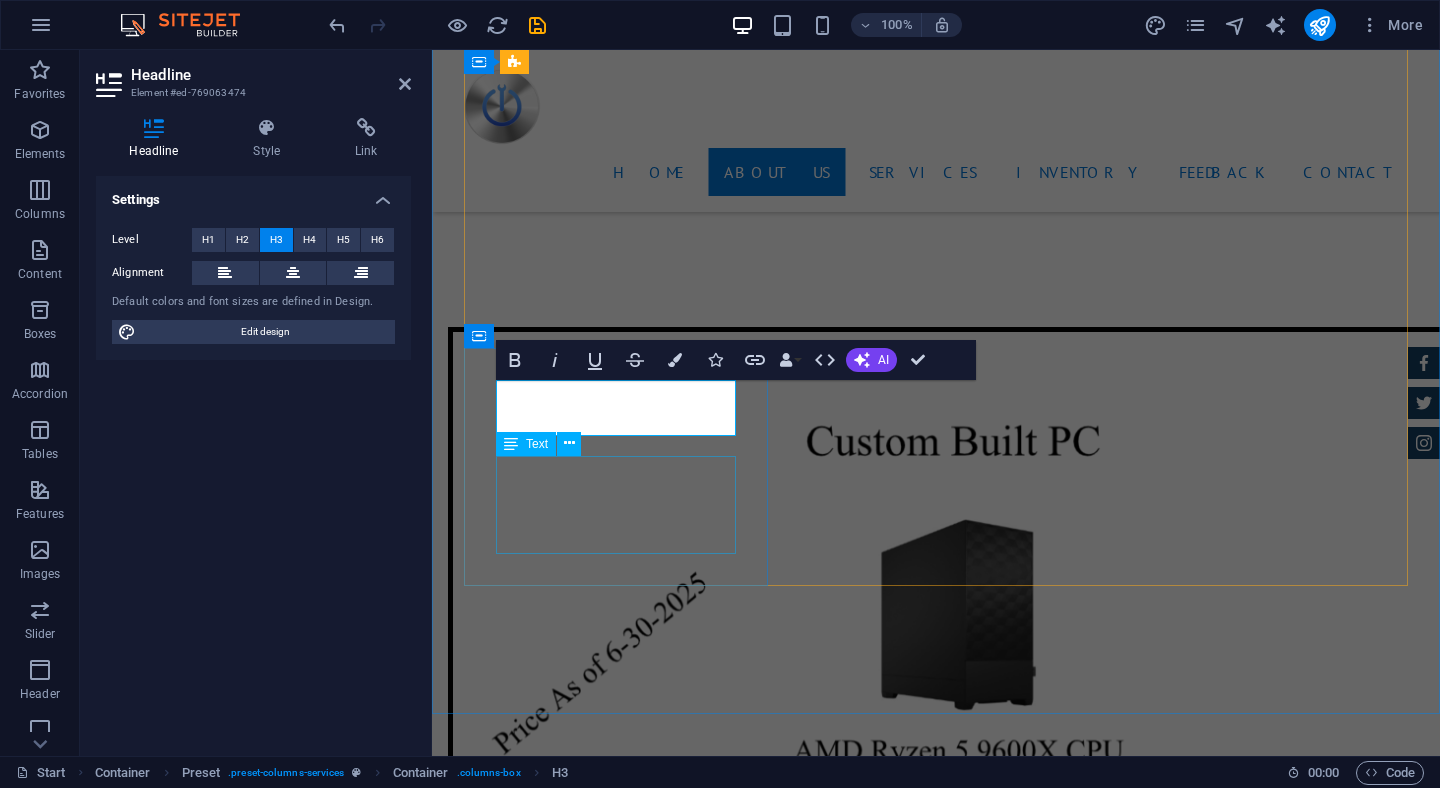 click on "Lorum ipsum At vero eos et  Stet clita kasd  Ut wisi enim" at bounding box center [936, 3524] 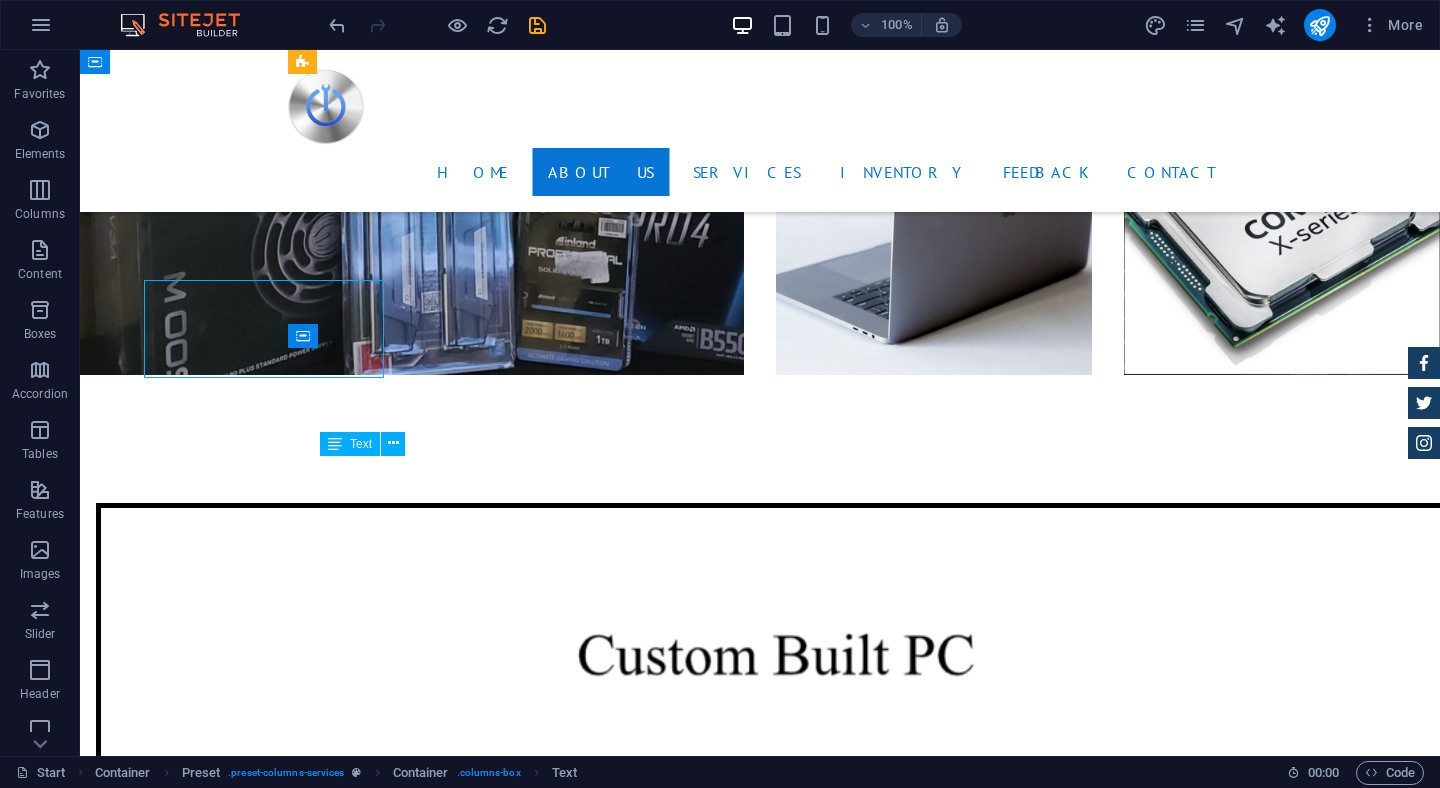 scroll, scrollTop: 4225, scrollLeft: 0, axis: vertical 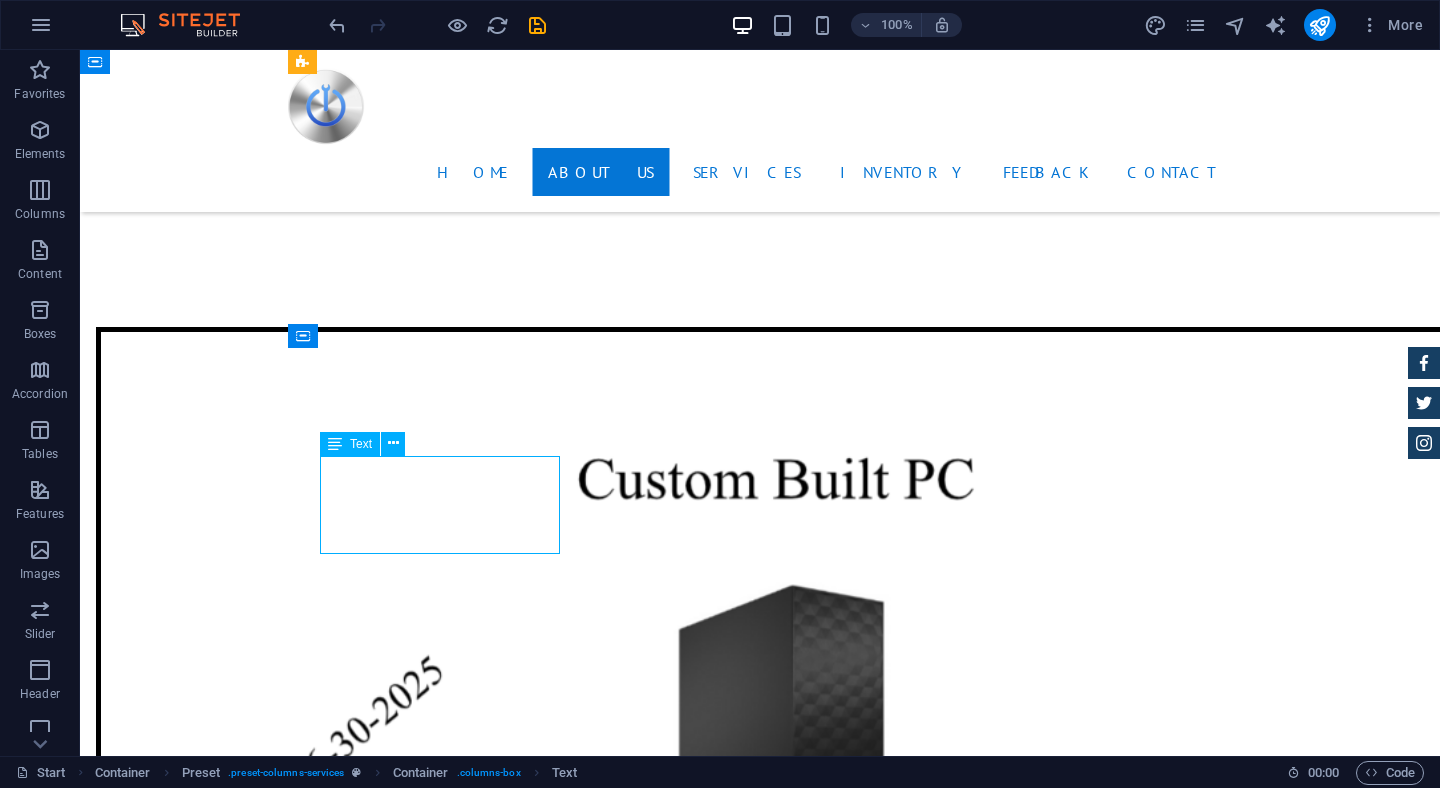 click on "Lorum ipsum At vero eos et  Stet clita kasd  Ut wisi enim" at bounding box center (760, 3869) 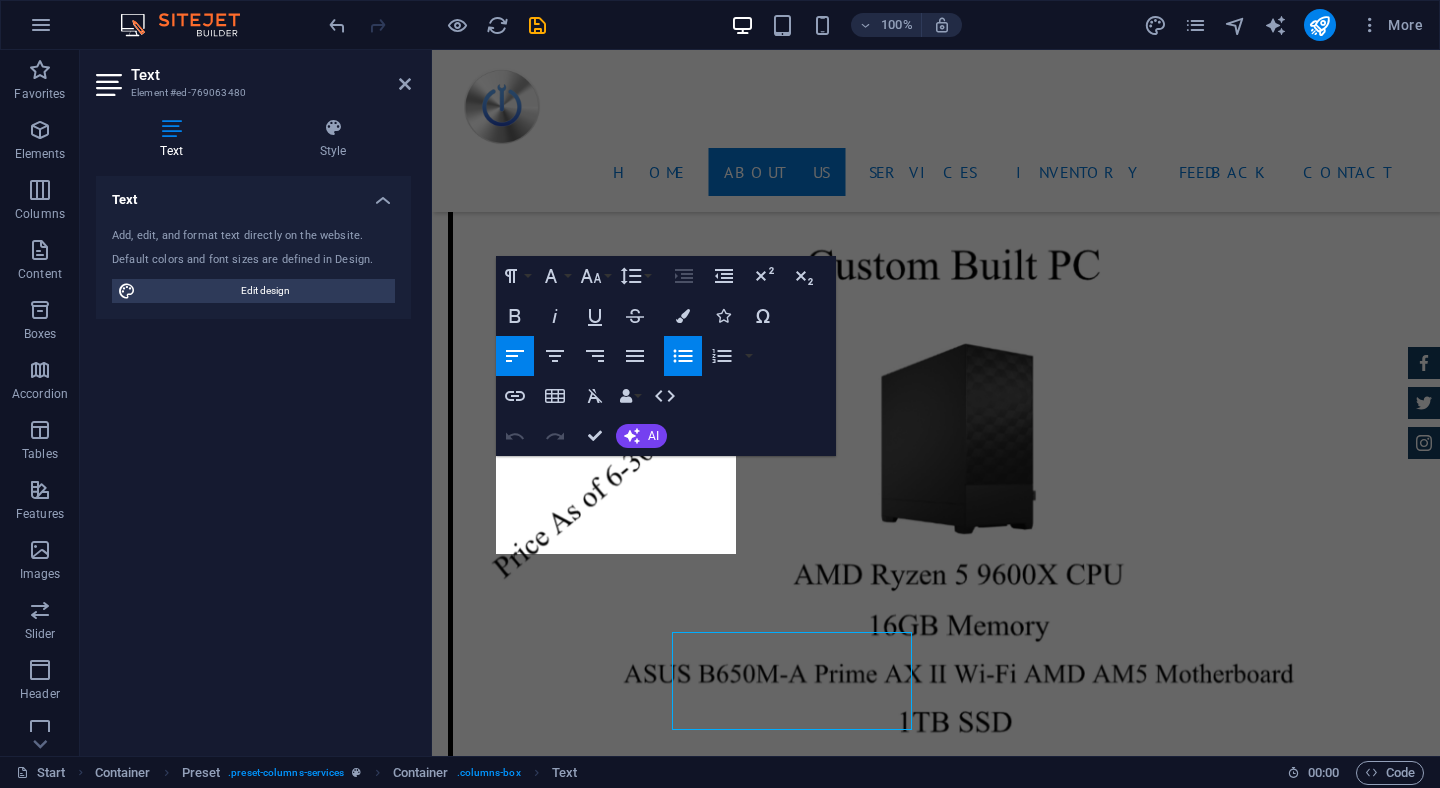 click on "Text Add, edit, and format text directly on the website. Default colors and font sizes are defined in Design. Edit design Alignment Left aligned Centered Right aligned" at bounding box center [253, 458] 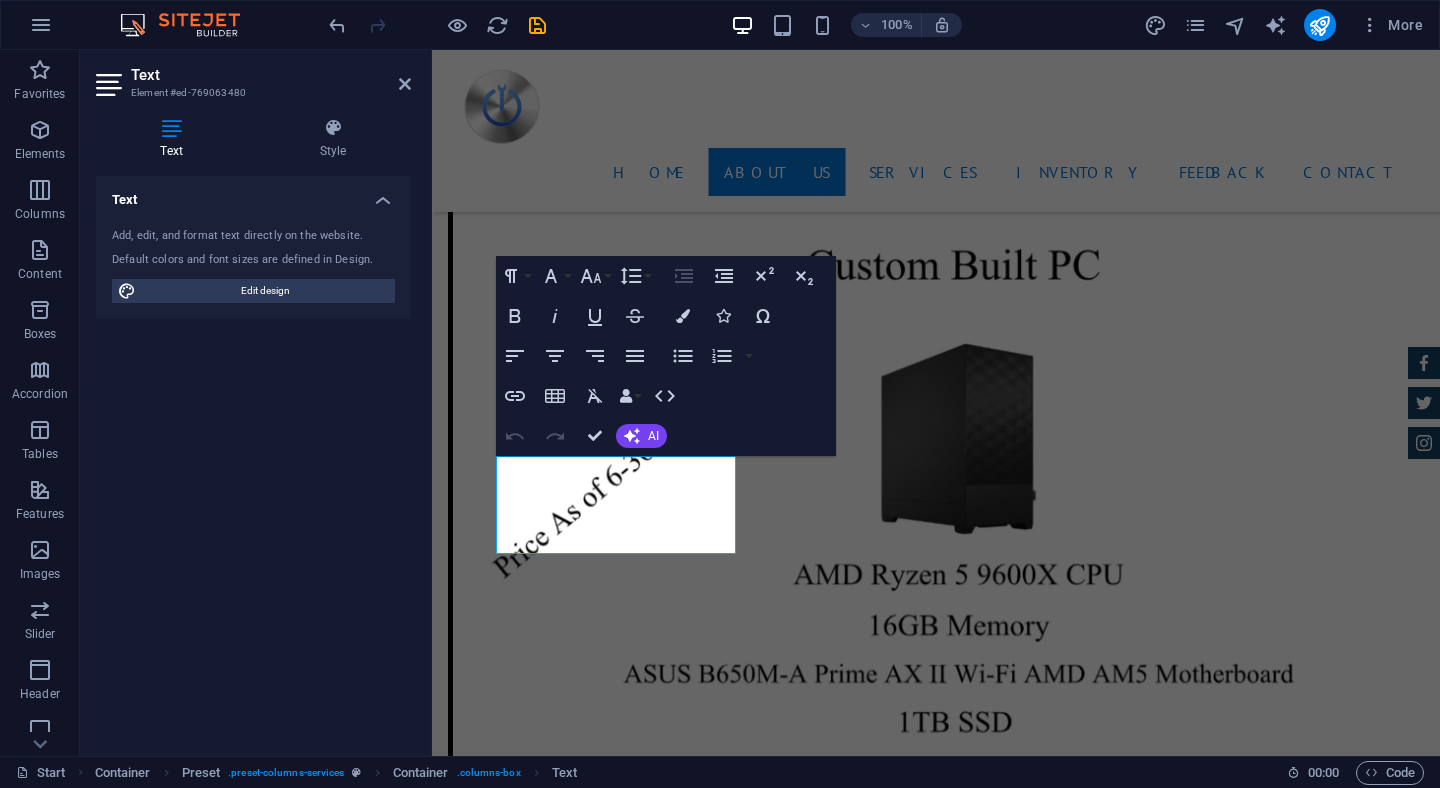 scroll, scrollTop: 4049, scrollLeft: 0, axis: vertical 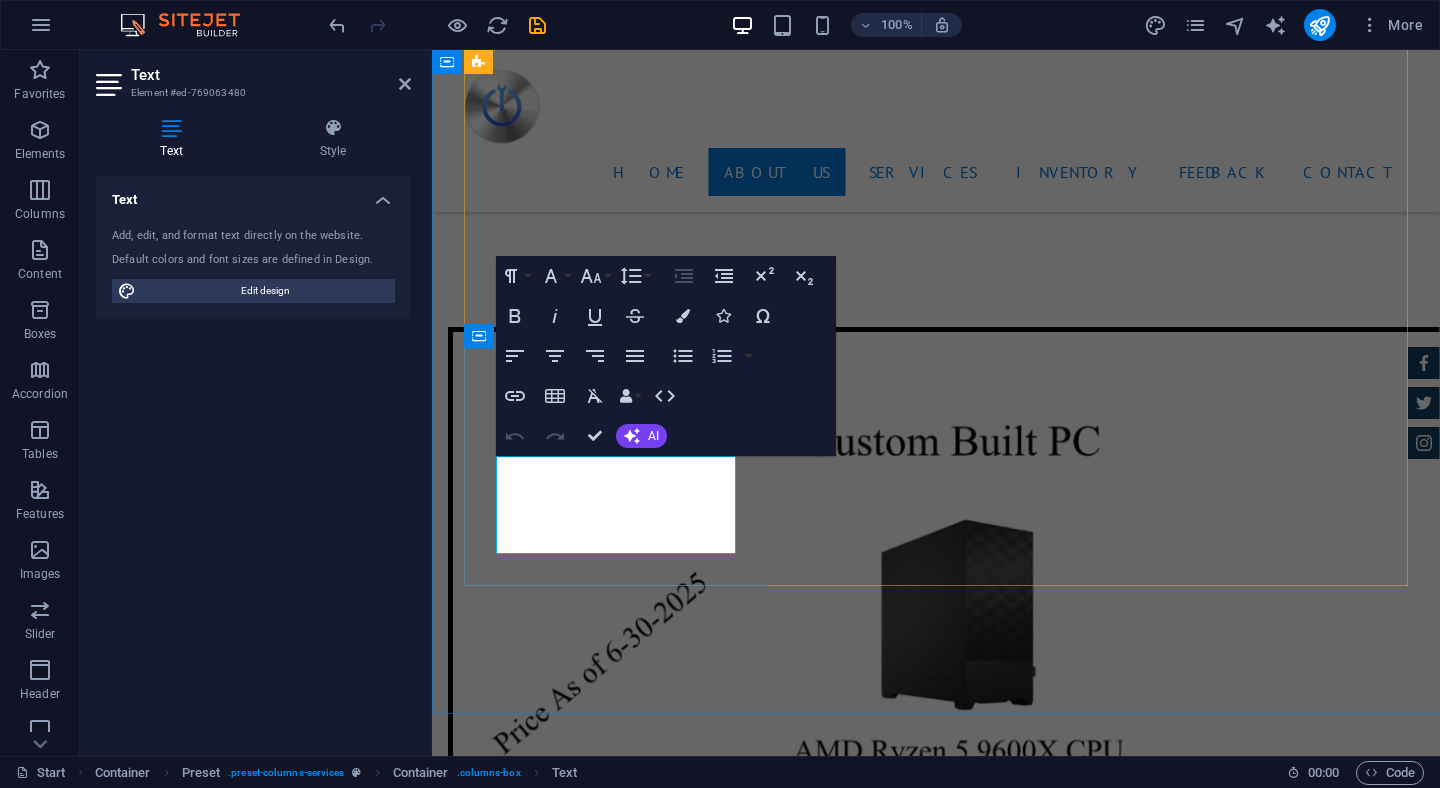 click on "At vero eos et" at bounding box center (944, 3511) 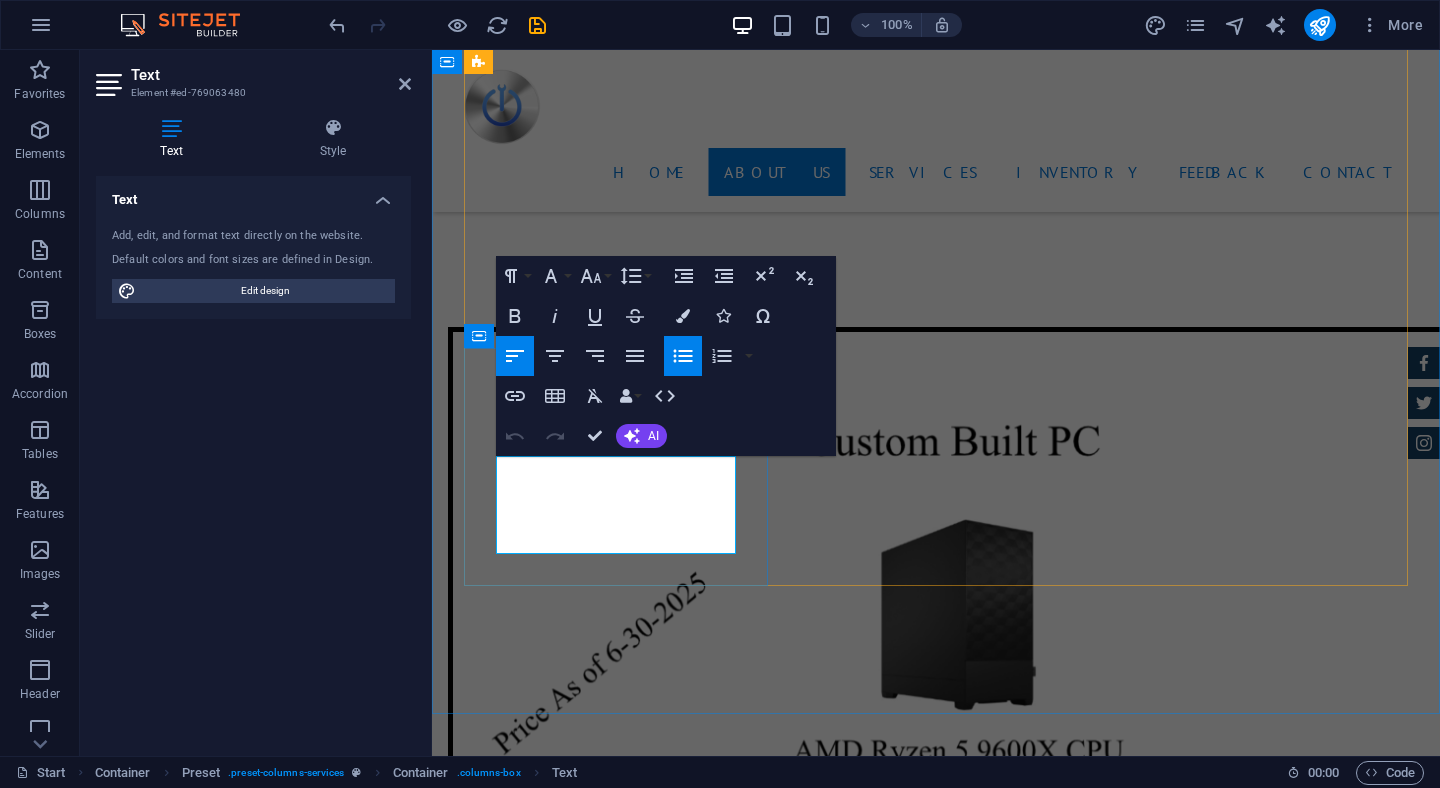 click on "At vero eos et" at bounding box center (944, 3511) 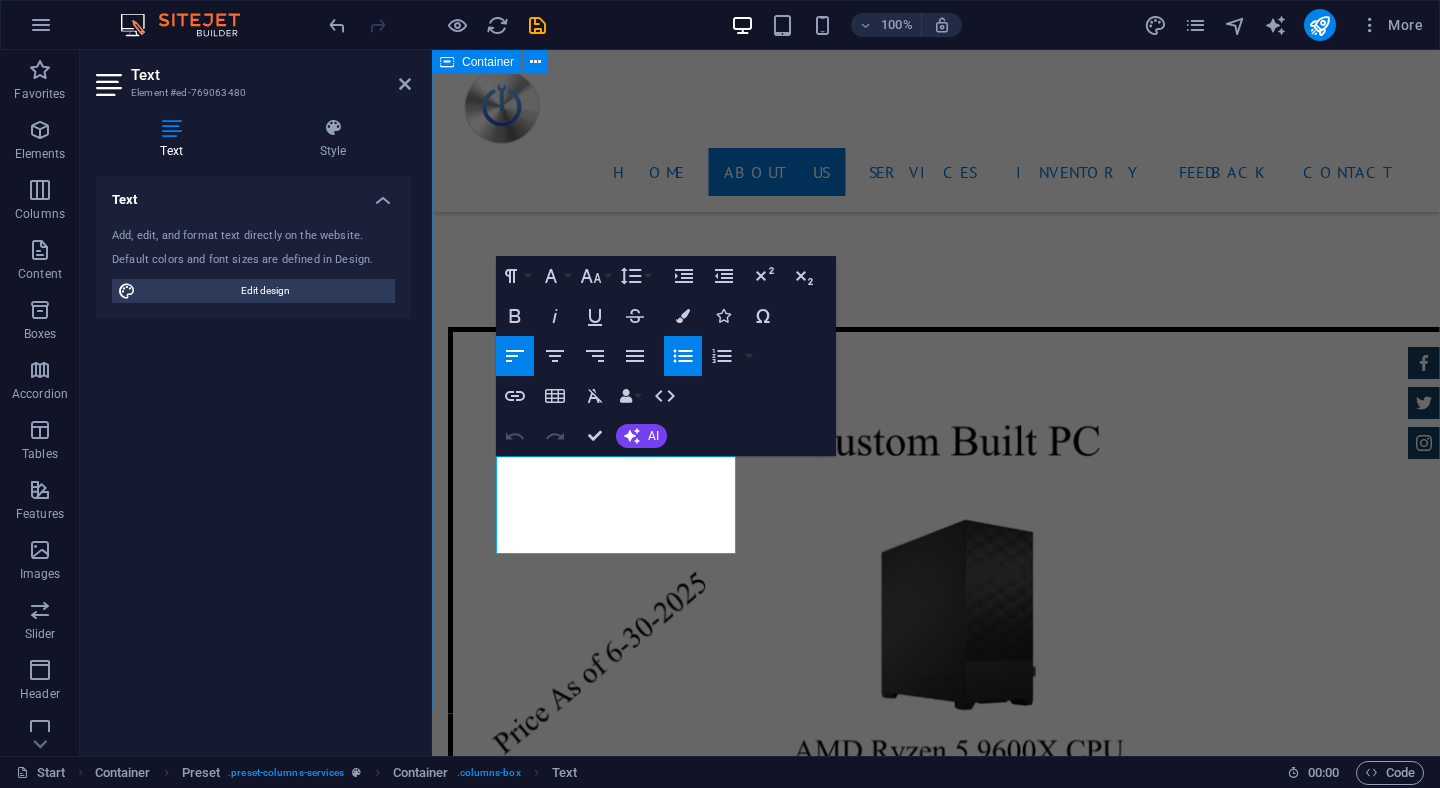 drag, startPoint x: 619, startPoint y: 544, endPoint x: 451, endPoint y: 465, distance: 185.64752 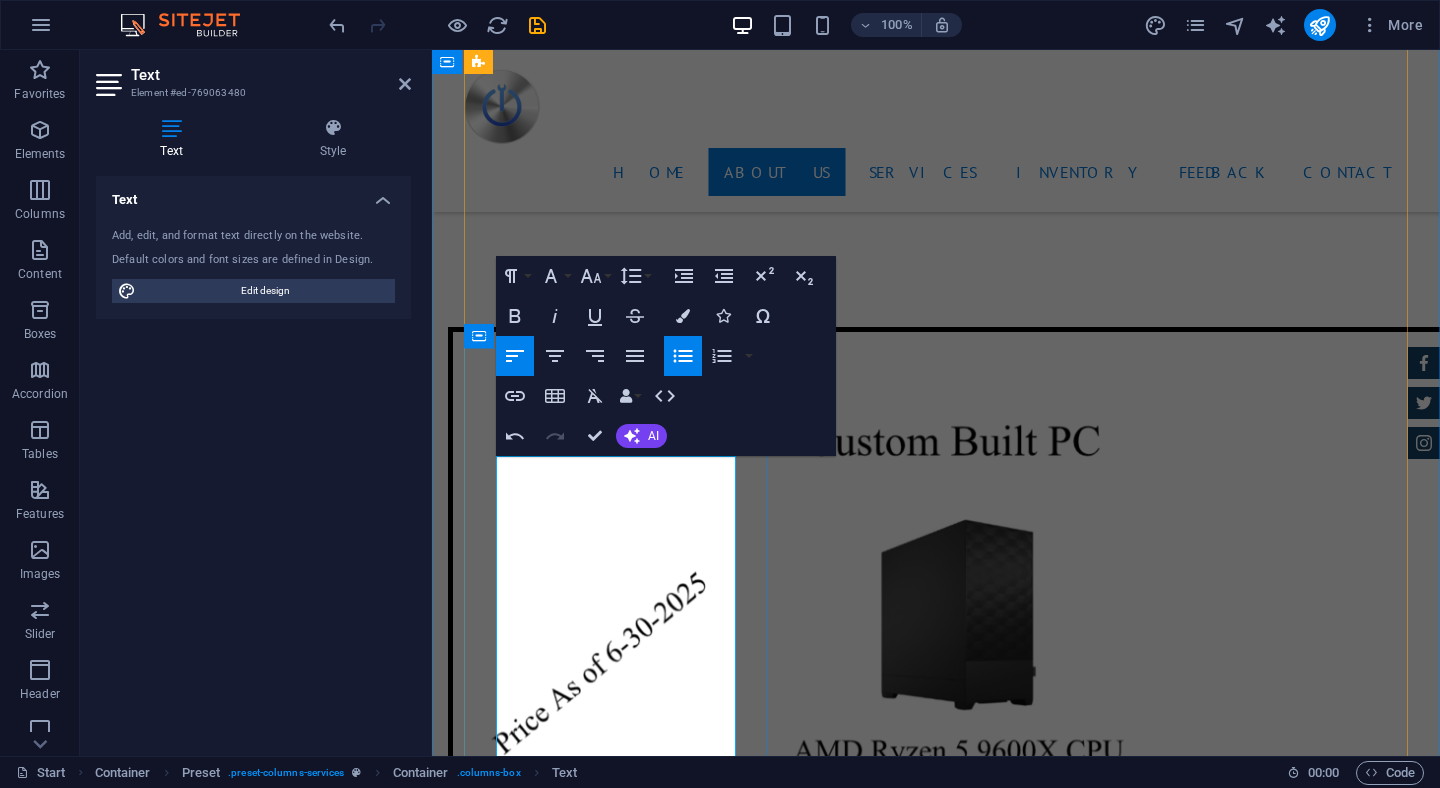 click on "involves configuring a wireless or wired router to provide internet access to devices within a home or office network. This process includes connecting the router to a modem, setting up Wi-Fi networks, securing the connection with a password, and optimizing settings for performance. How it helps: Reliable internet access  for multiple devices. Secure network  with encryption and password protection. Customizable settings  for parental controls, guest access, and more. Optimized performance  for streaming, gaming, and everyday use." at bounding box center (936, 3668) 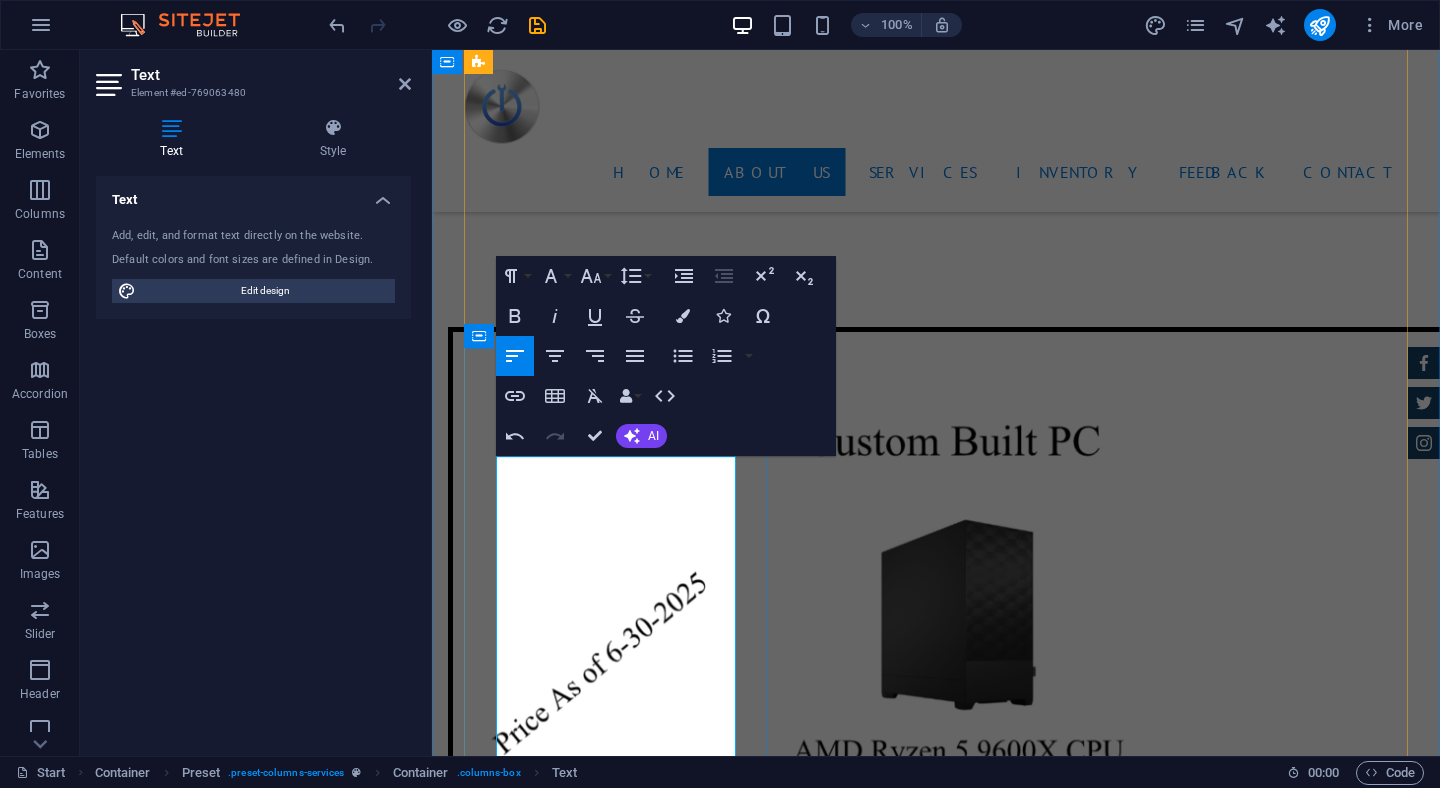 type 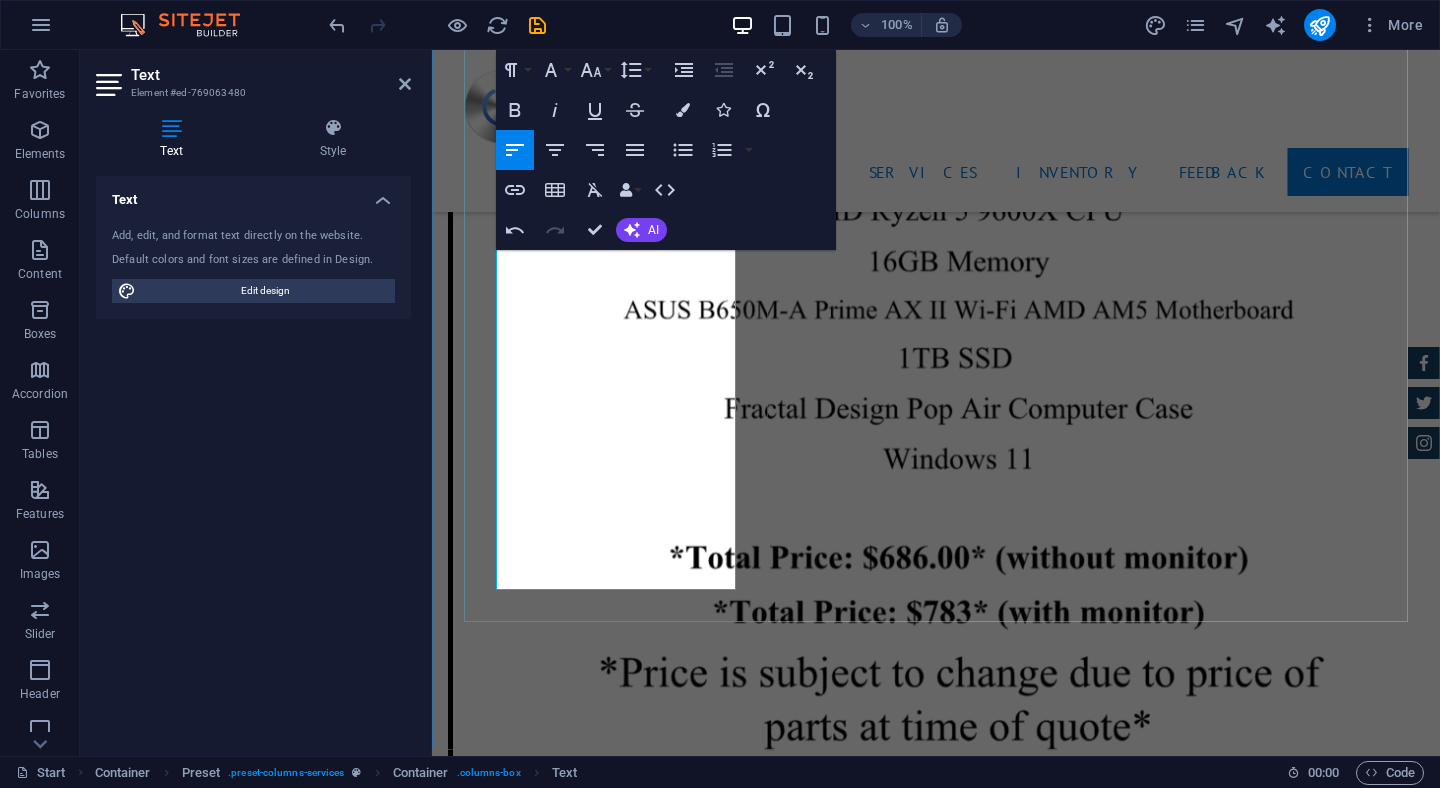scroll, scrollTop: 4583, scrollLeft: 0, axis: vertical 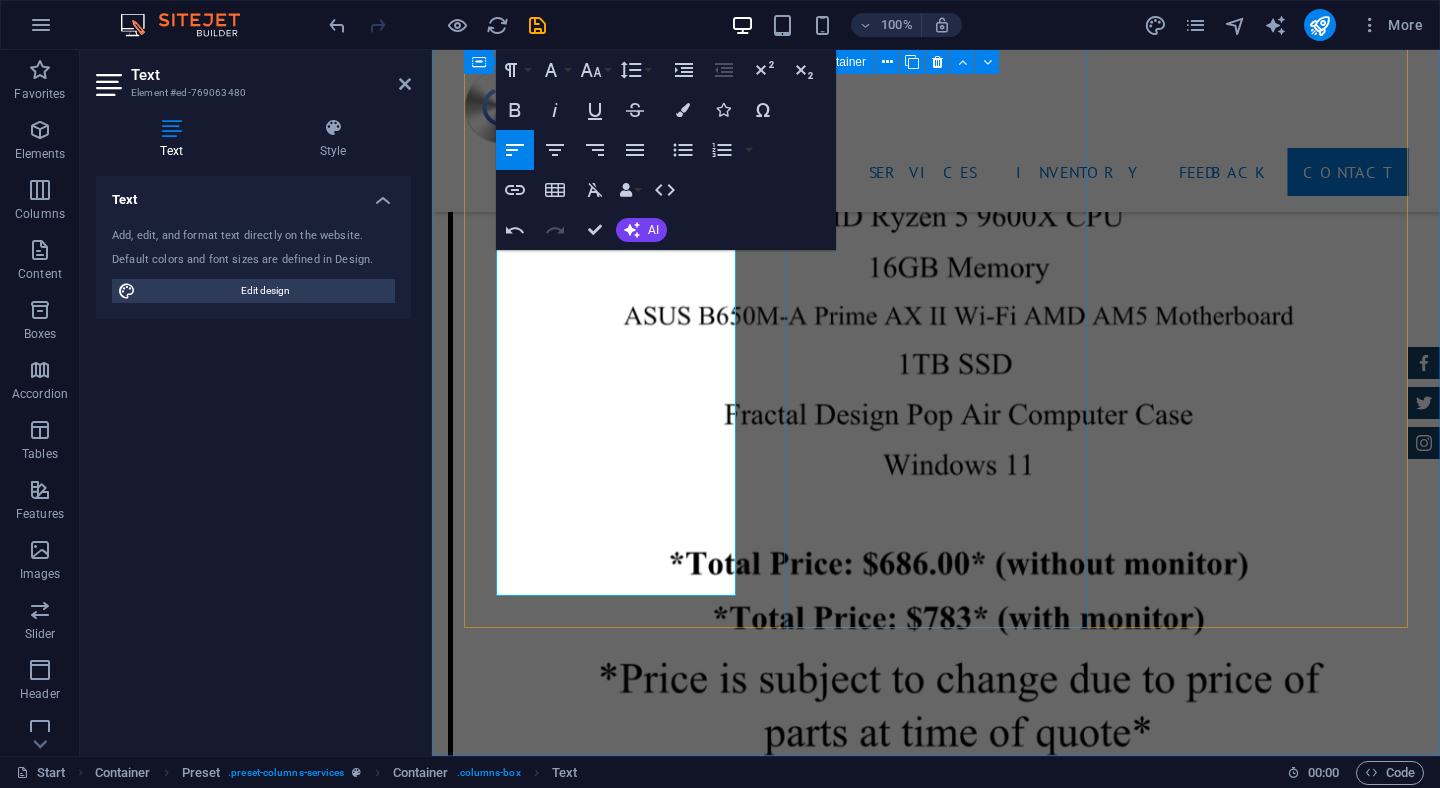 click on "Remote Assistance Lorum ipsum At vero eos et  Stet clita kasd  Ut wisi enim from $ 19" at bounding box center (936, 3474) 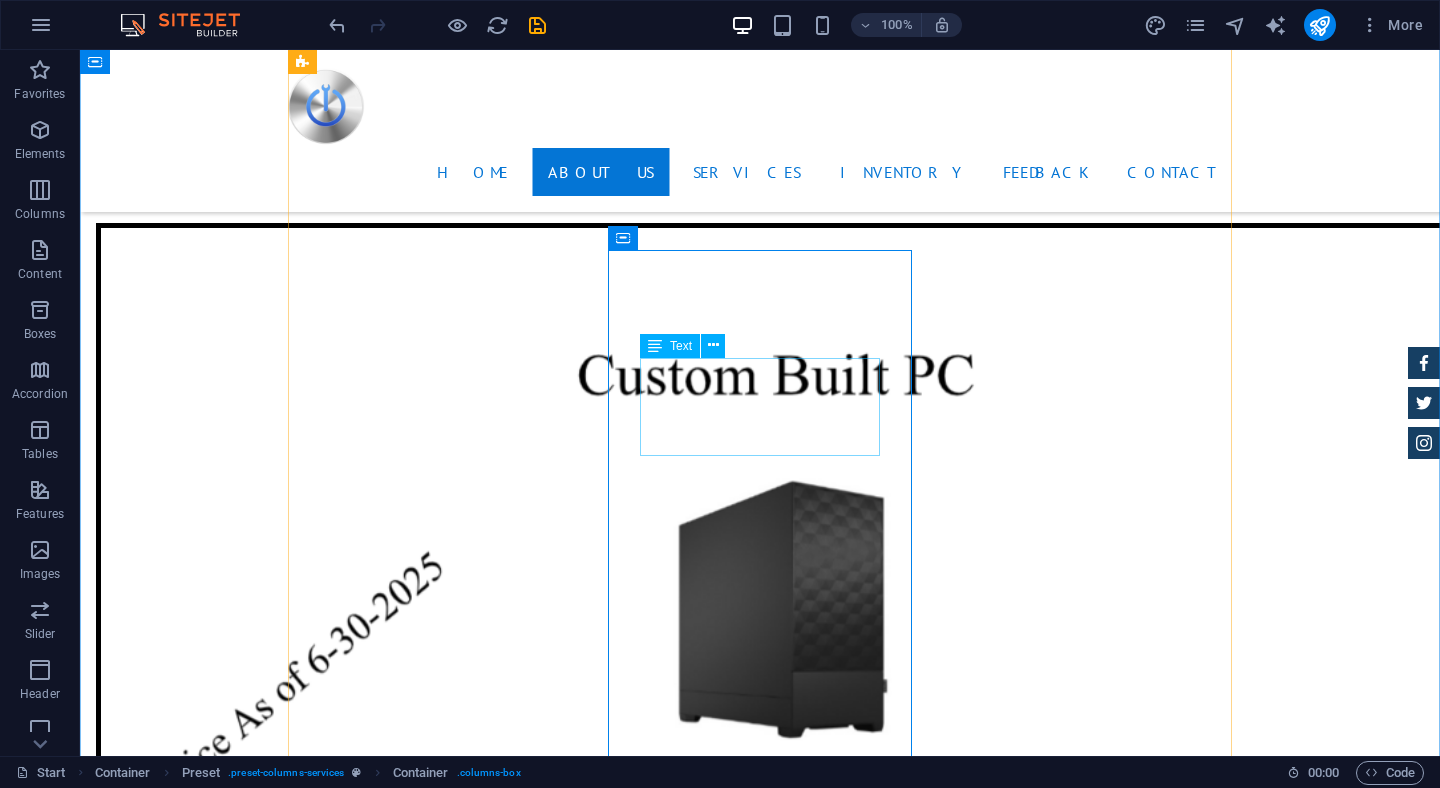 scroll, scrollTop: 4315, scrollLeft: 0, axis: vertical 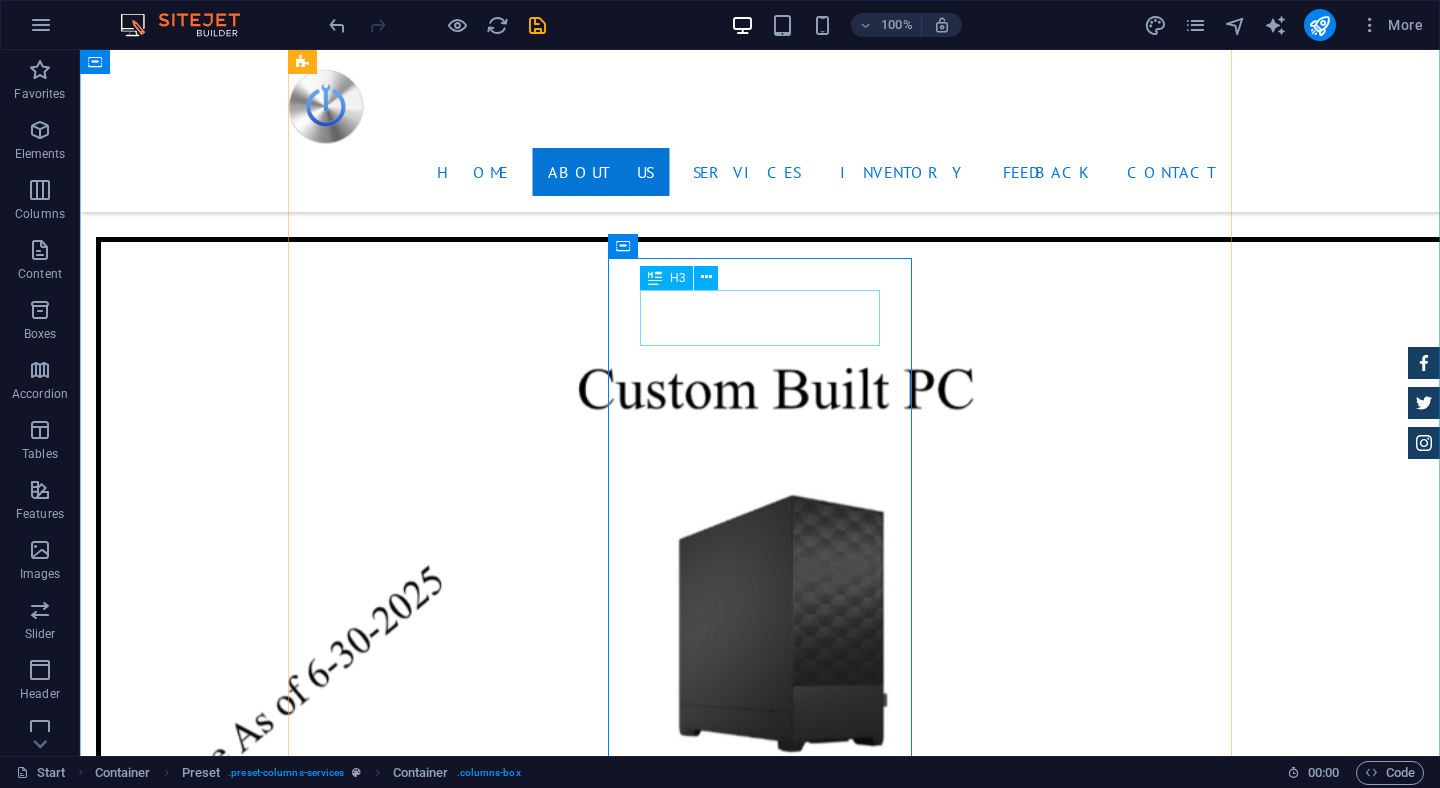click on "Remote Assistance" at bounding box center [760, 4203] 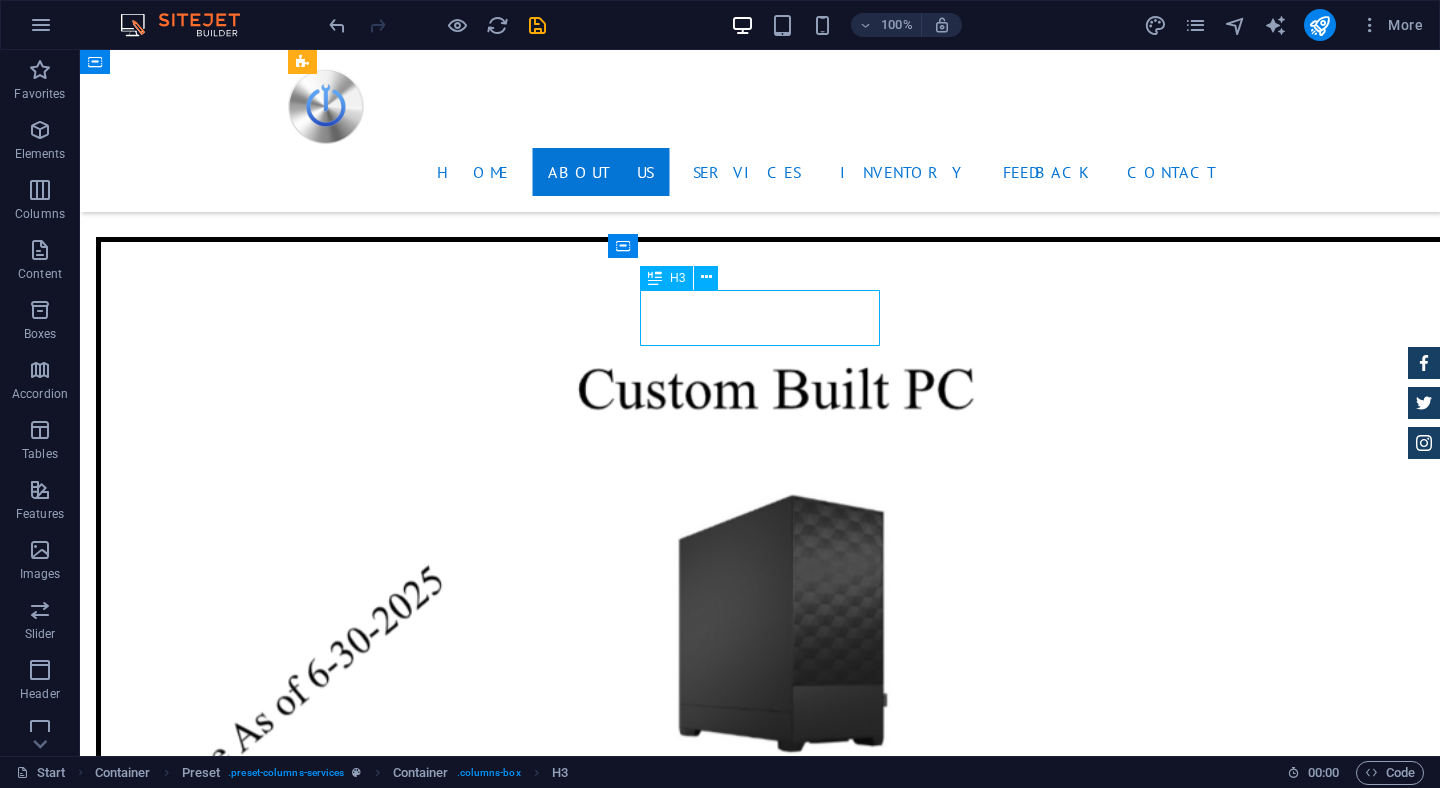 click on "Remote Assistance" at bounding box center (760, 4203) 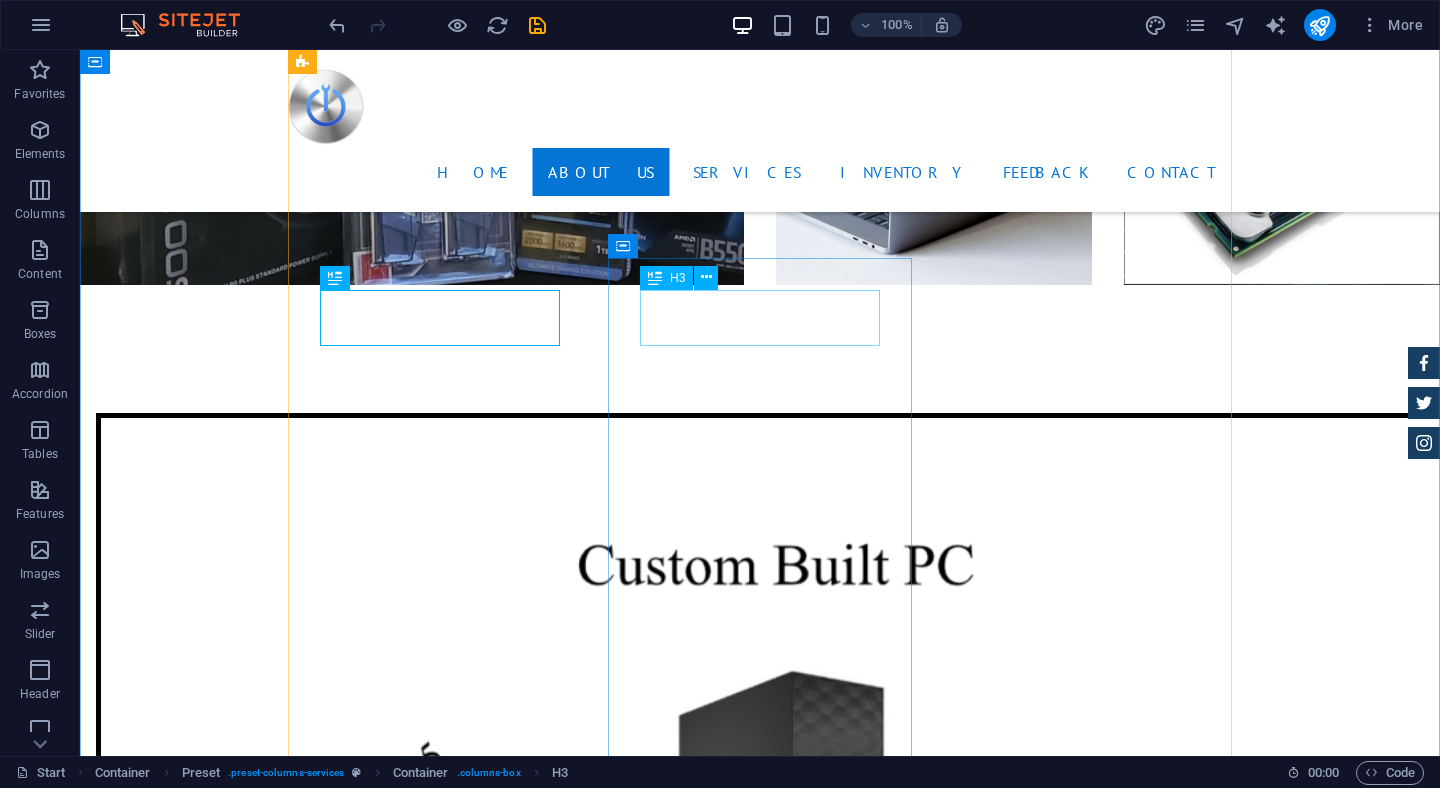 scroll, scrollTop: 4315, scrollLeft: 0, axis: vertical 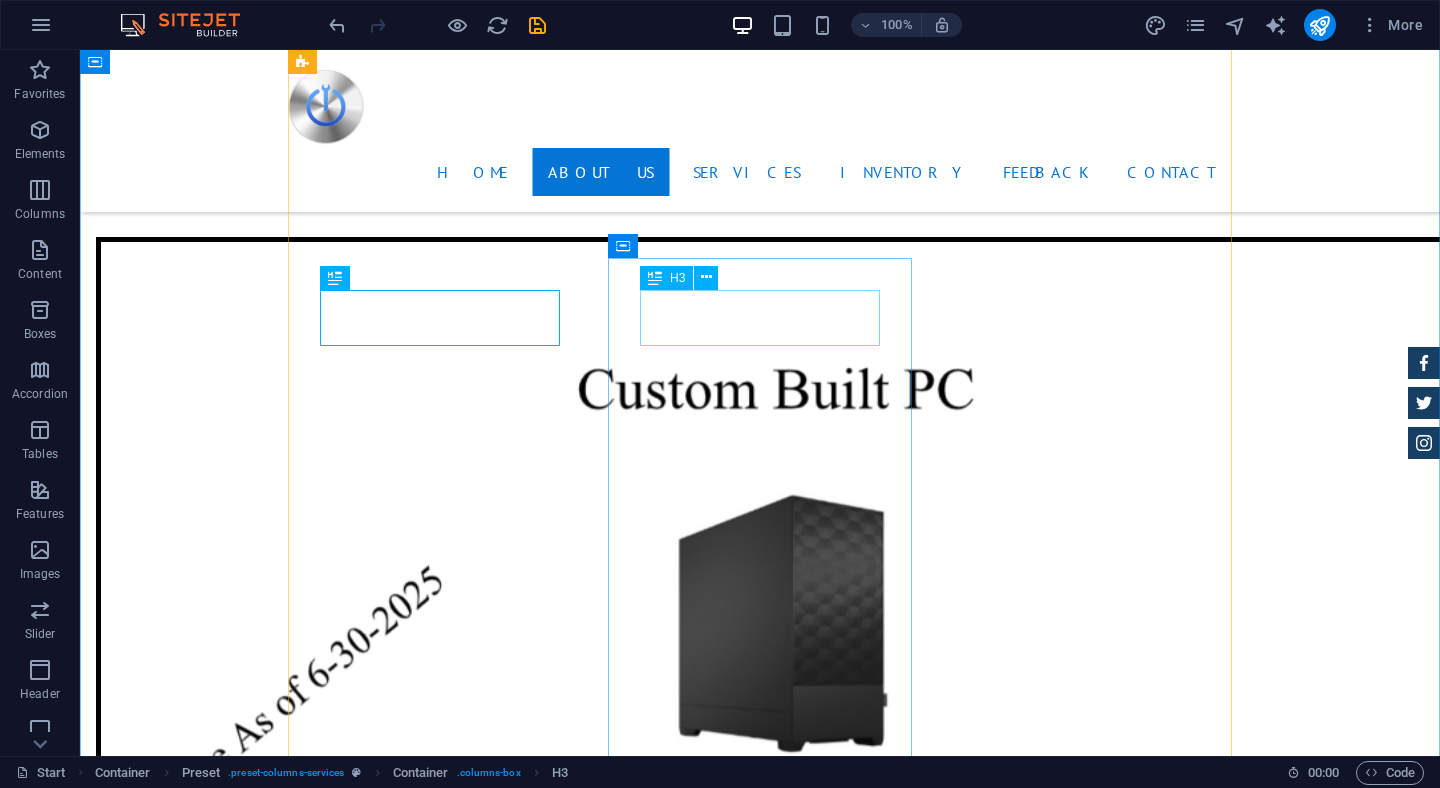 click on "Remote Assistance" at bounding box center (760, 4203) 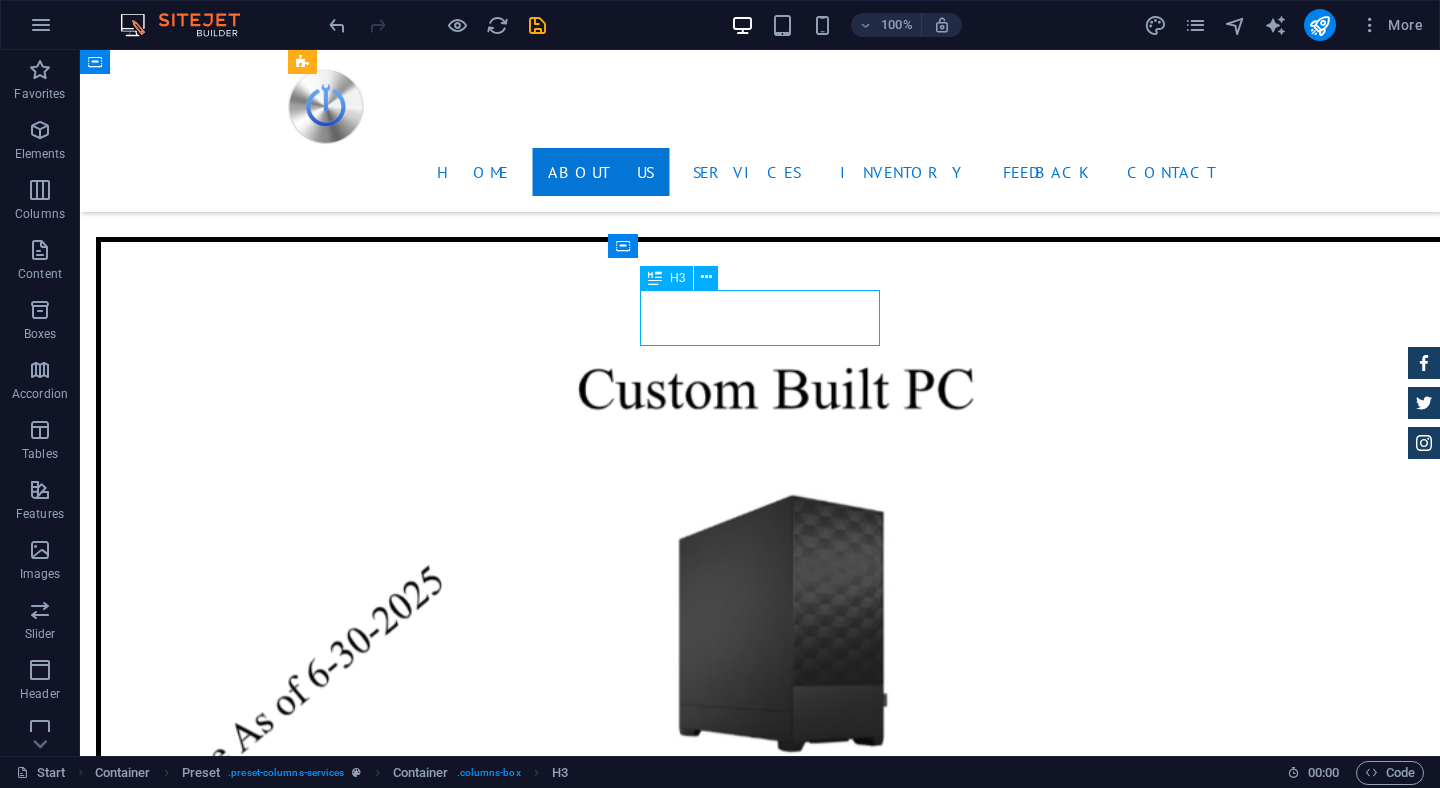 click on "Remote Assistance" at bounding box center (760, 4203) 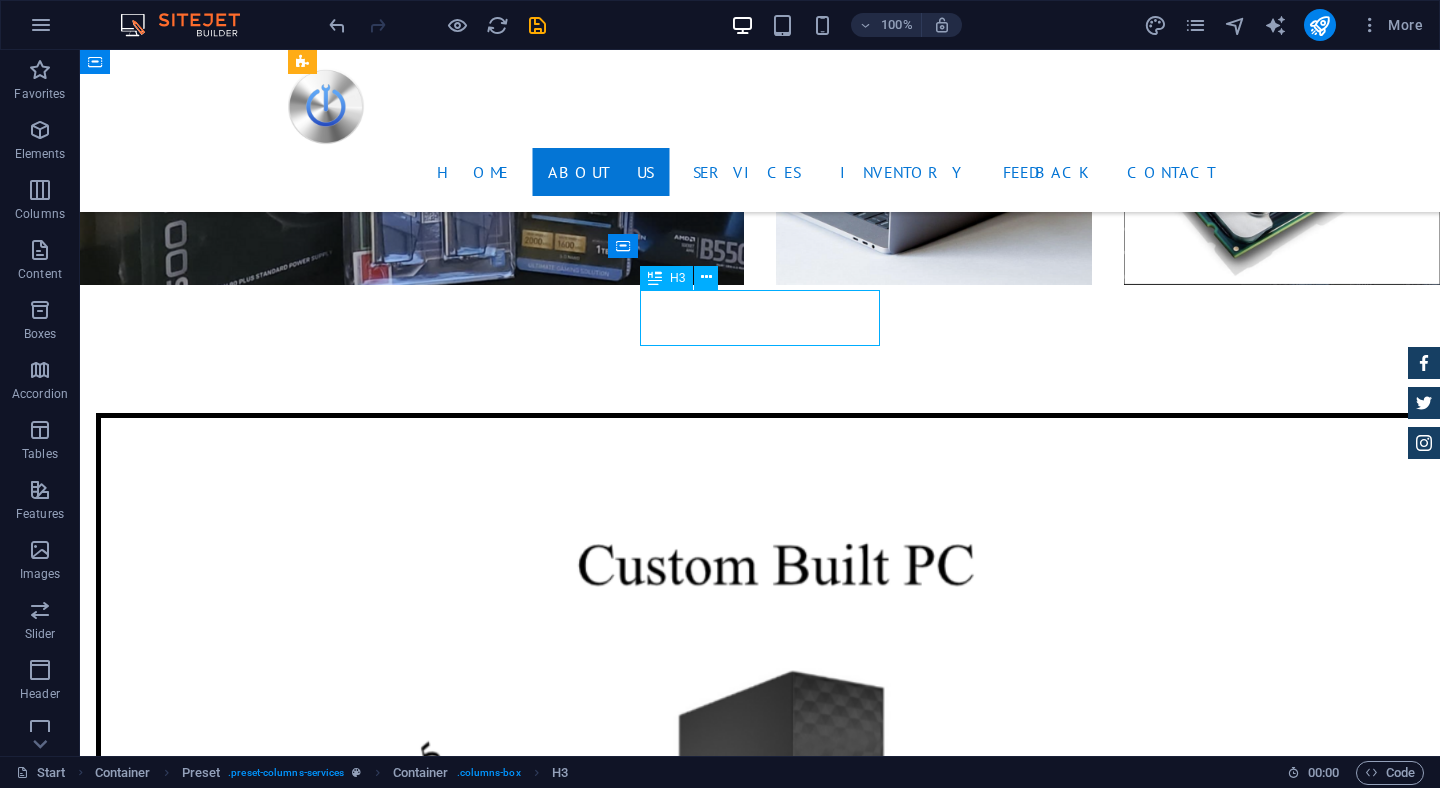 click on "Computer Tune-Up - Optimize startup programs for faster boot times   - Remove unnecessary files and apps to free up space   - Defragment hard drives for quicker data access   - Update software and drivers for better performance and security   - Scan for malware to protect system integrity   - Adjust settings for improved efficiency   - Manage hardware components for optimal function   - Monitor temperatures to prevent overheating   - Back up important data to prevent loss from $ 119 Virus Removal &amp; Repair We detect removing, and repairing damage caused by malicious software (viruses, malware, spyware, etc.) on your computer or device.  It typically involves scanning the system with antivirus tools, deleting infected files, restoring corrupted settings, and ensuring your system is secure and fully functional afterward. from $ 259 SSD Upgrade This involves replacing your computer’s traditional hard drive (HDD) with a Solid State Drive (SSD).  Faster performance: Improved reliability: from $ 49 $" at bounding box center [760, 3787] 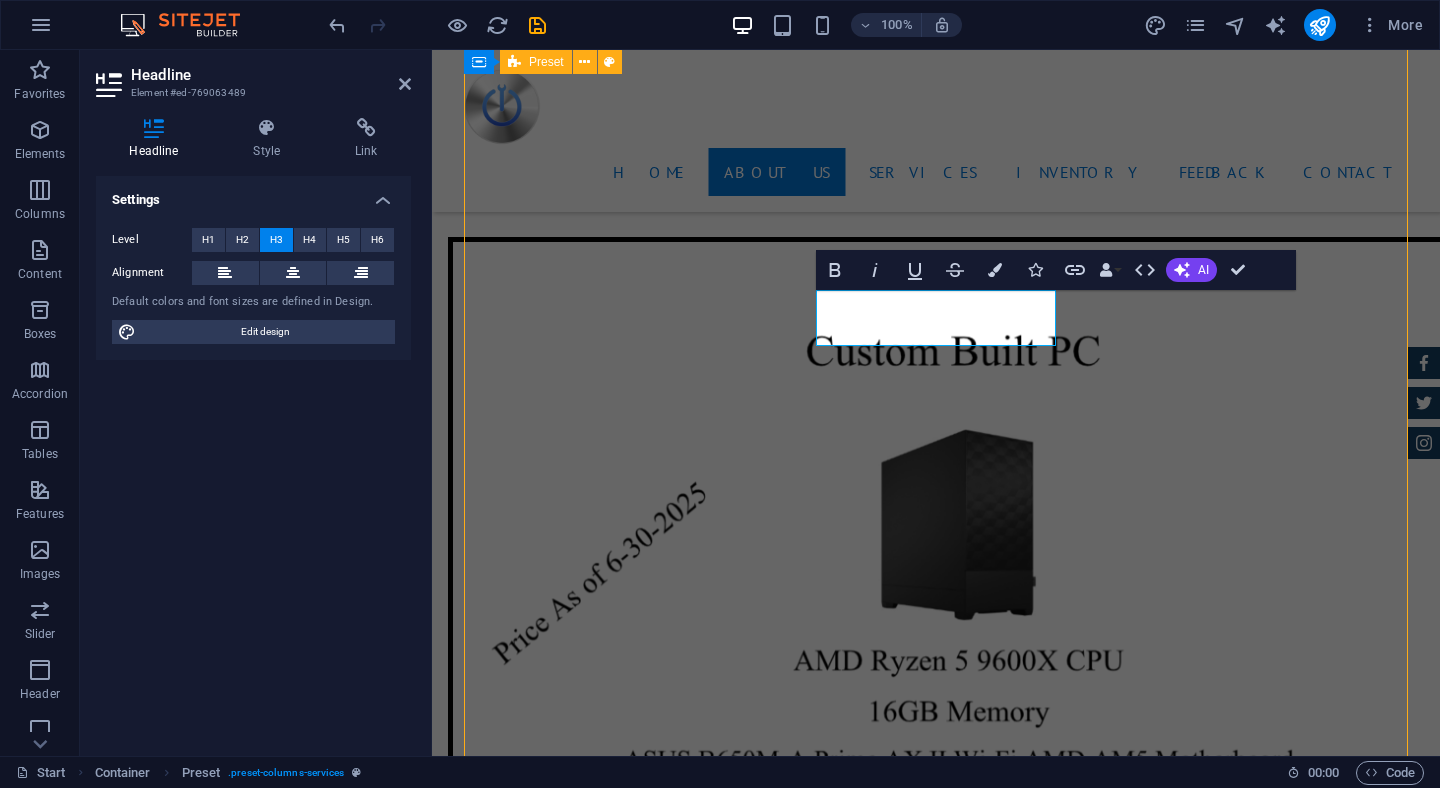 scroll, scrollTop: 4315, scrollLeft: 0, axis: vertical 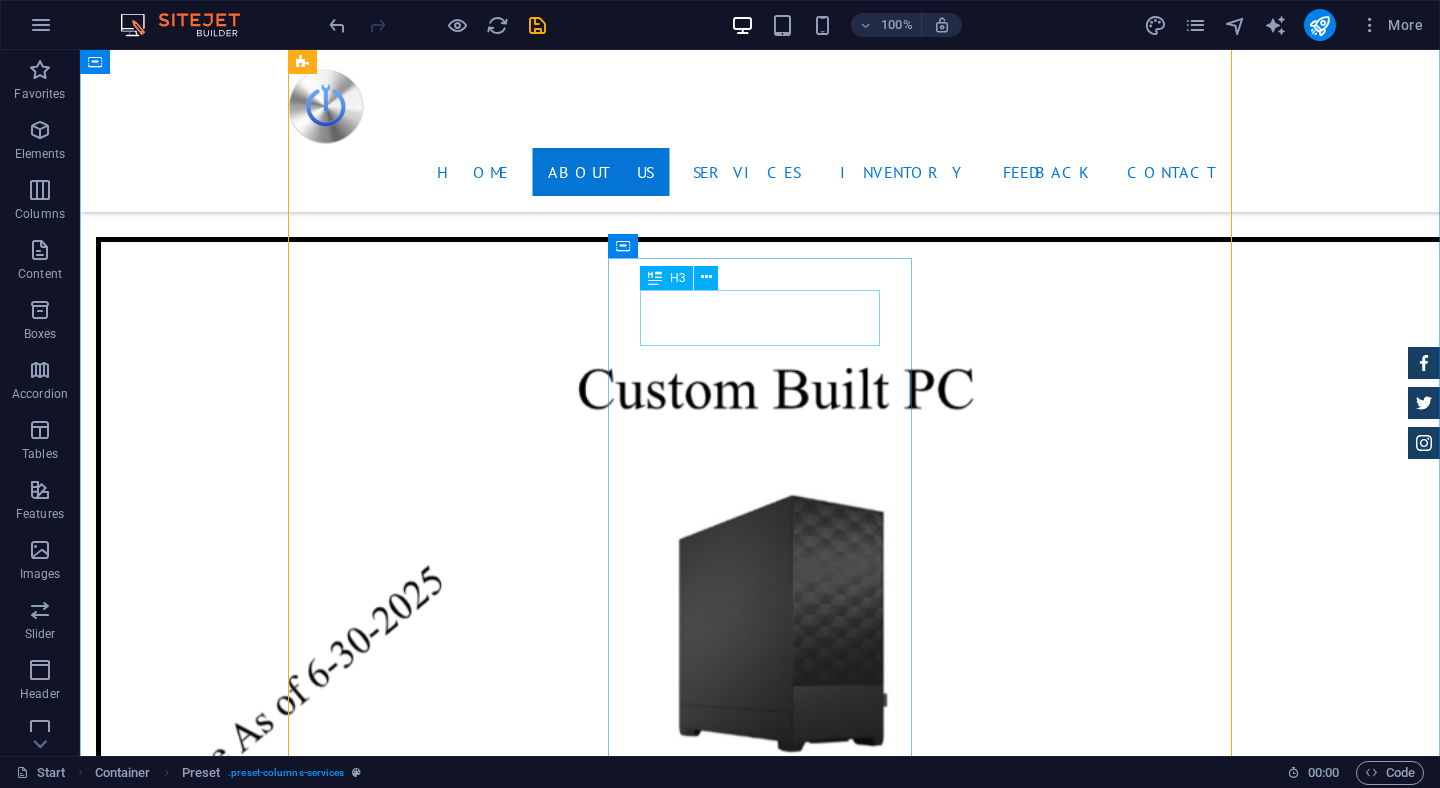click on "Remote Assistance" at bounding box center (760, 4203) 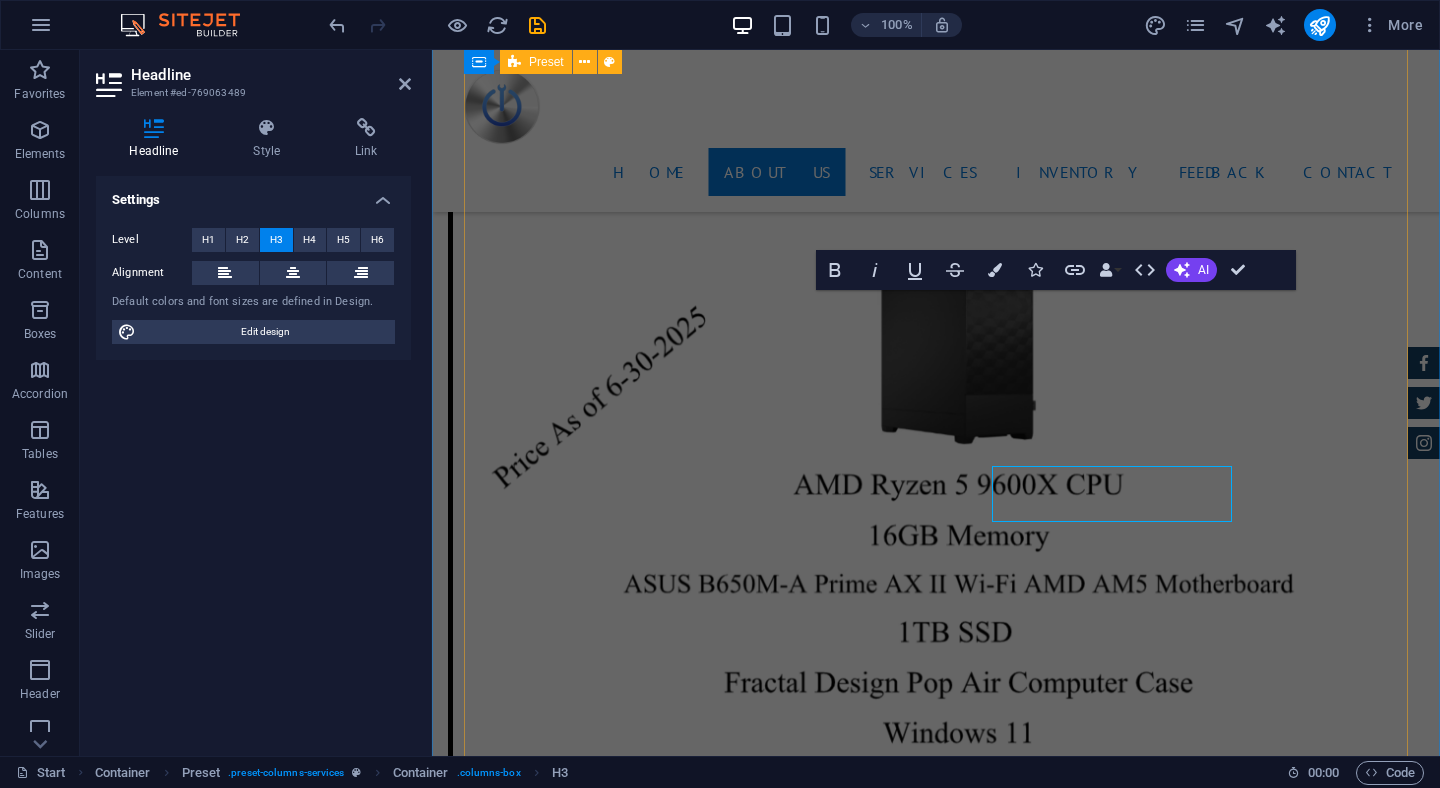 scroll, scrollTop: 4139, scrollLeft: 0, axis: vertical 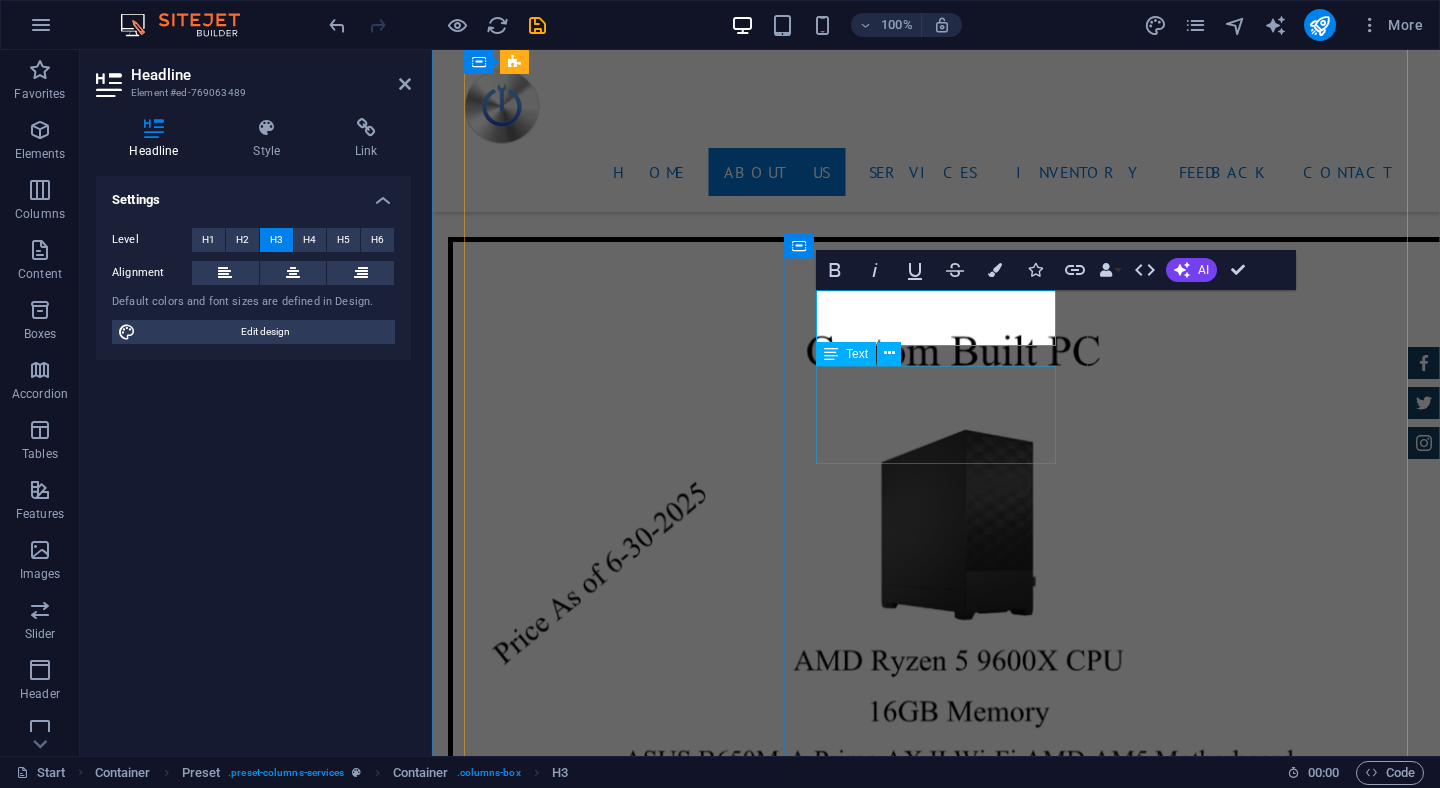 click on "Lorum ipsum At vero eos et  Stet clita kasd  Ut wisi enim" at bounding box center (936, 3942) 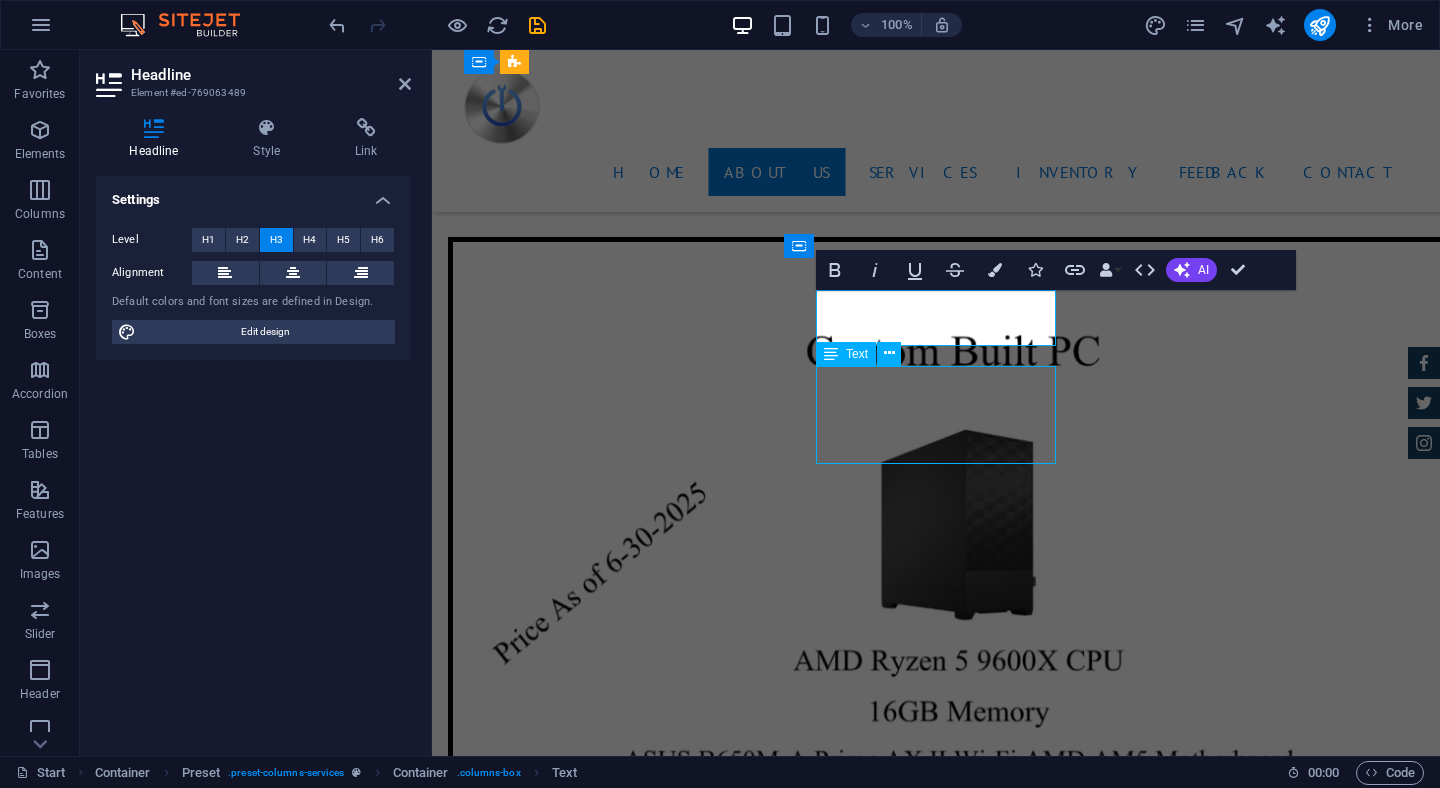 scroll, scrollTop: 4315, scrollLeft: 0, axis: vertical 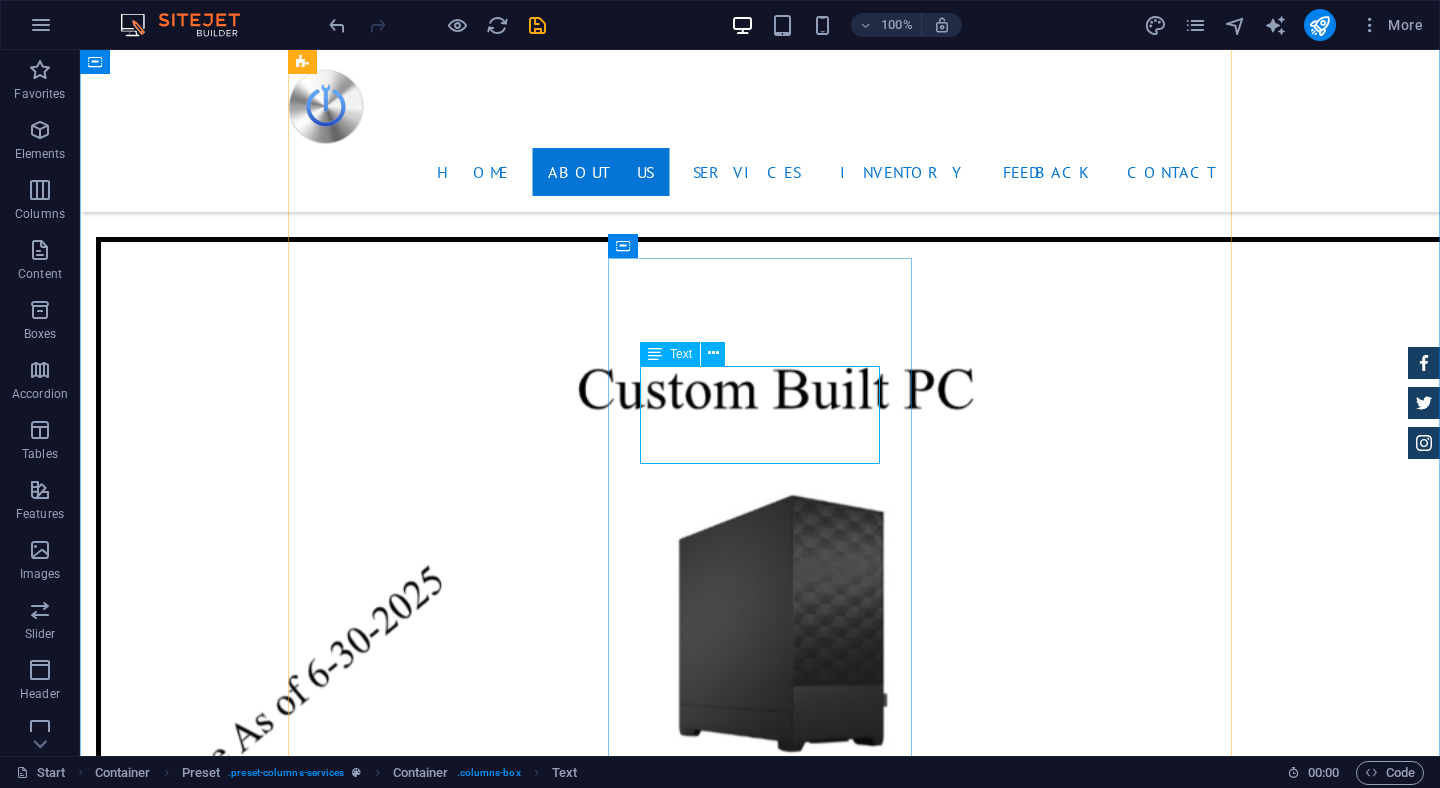 click on "Lorum ipsum At vero eos et  Stet clita kasd  Ut wisi enim" at bounding box center (760, 4287) 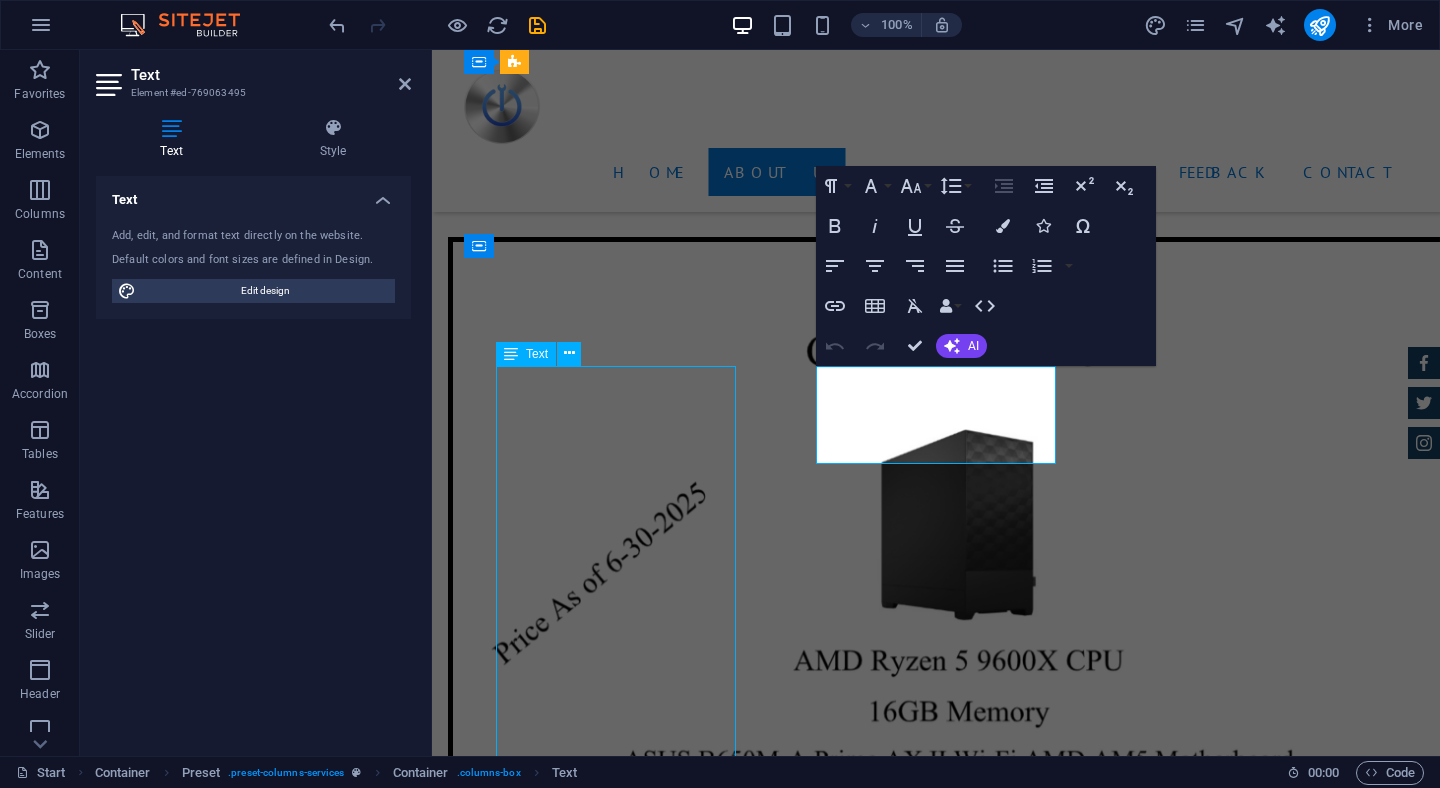 scroll, scrollTop: 4315, scrollLeft: 0, axis: vertical 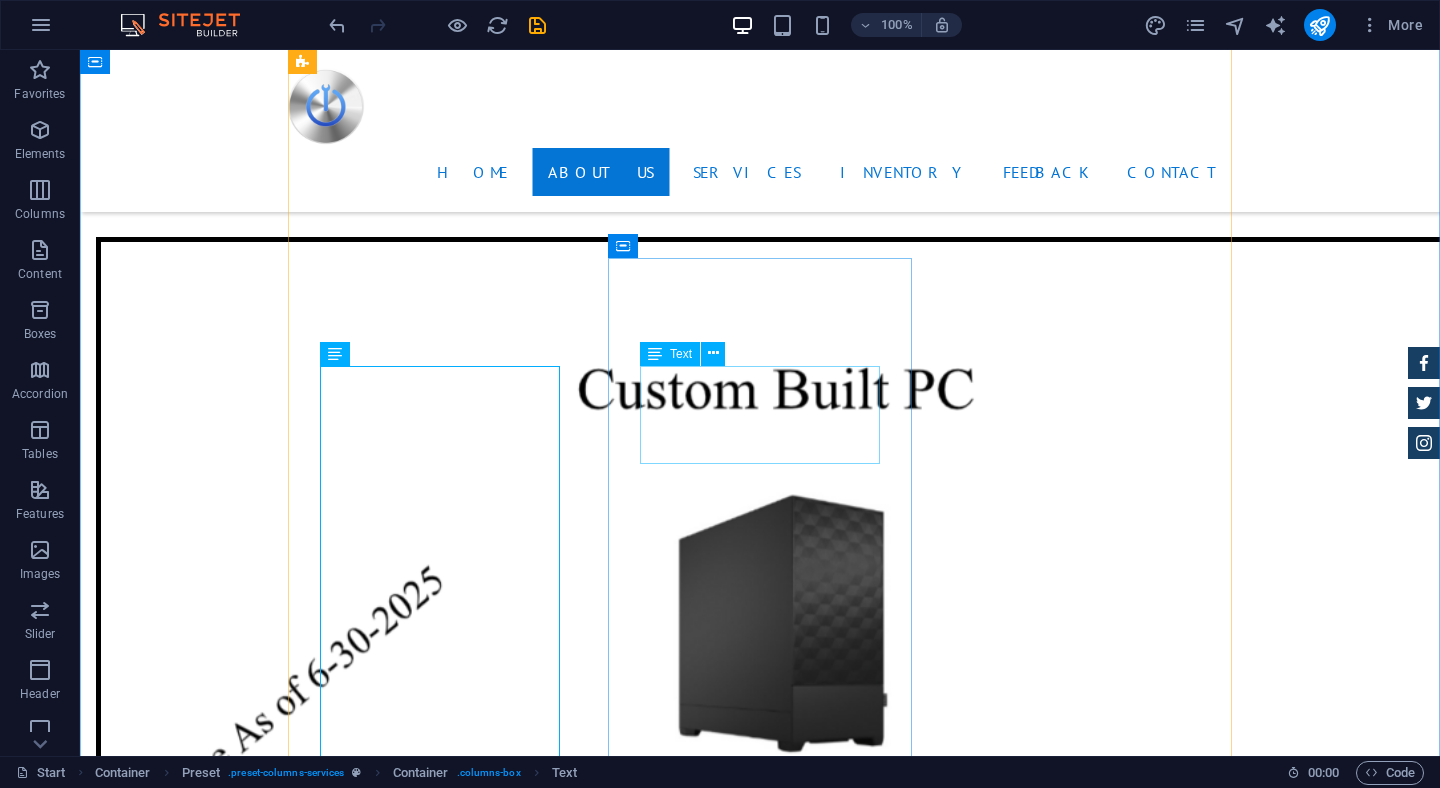 click on "Lorum ipsum At vero eos et  Stet clita kasd  Ut wisi enim" at bounding box center [760, 4287] 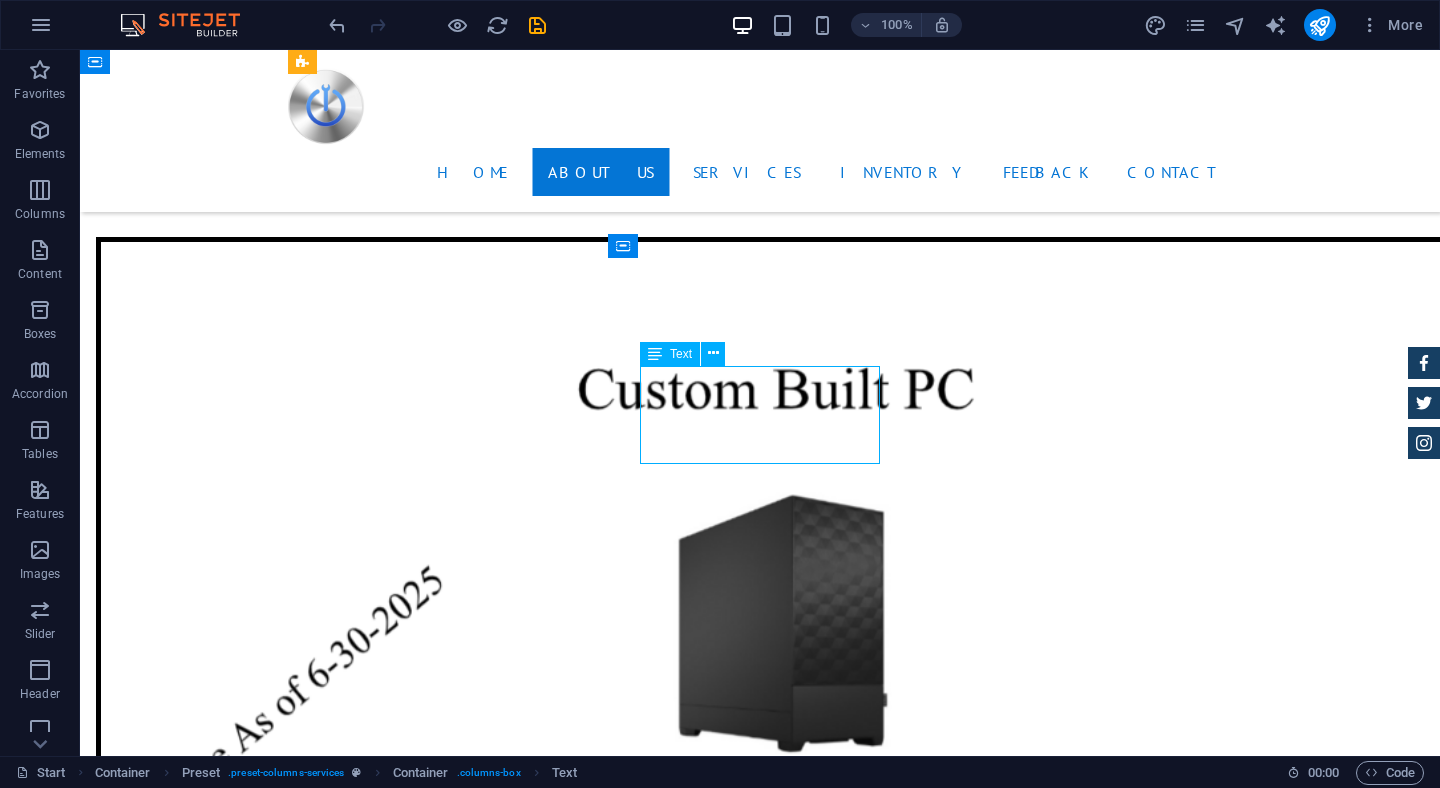 click on "Lorum ipsum At vero eos et  Stet clita kasd  Ut wisi enim" at bounding box center [760, 4287] 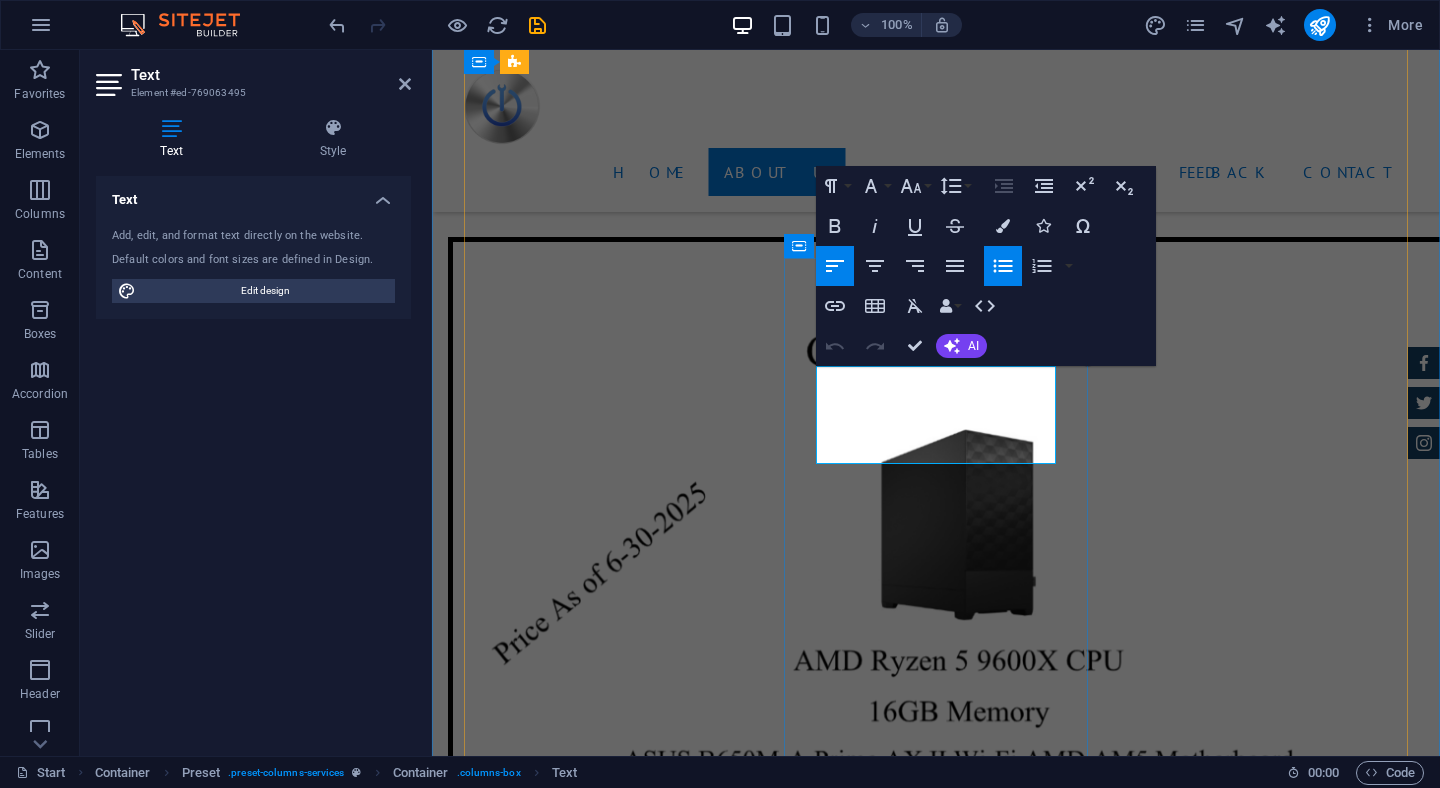 click on "At vero eos et" at bounding box center (944, 3929) 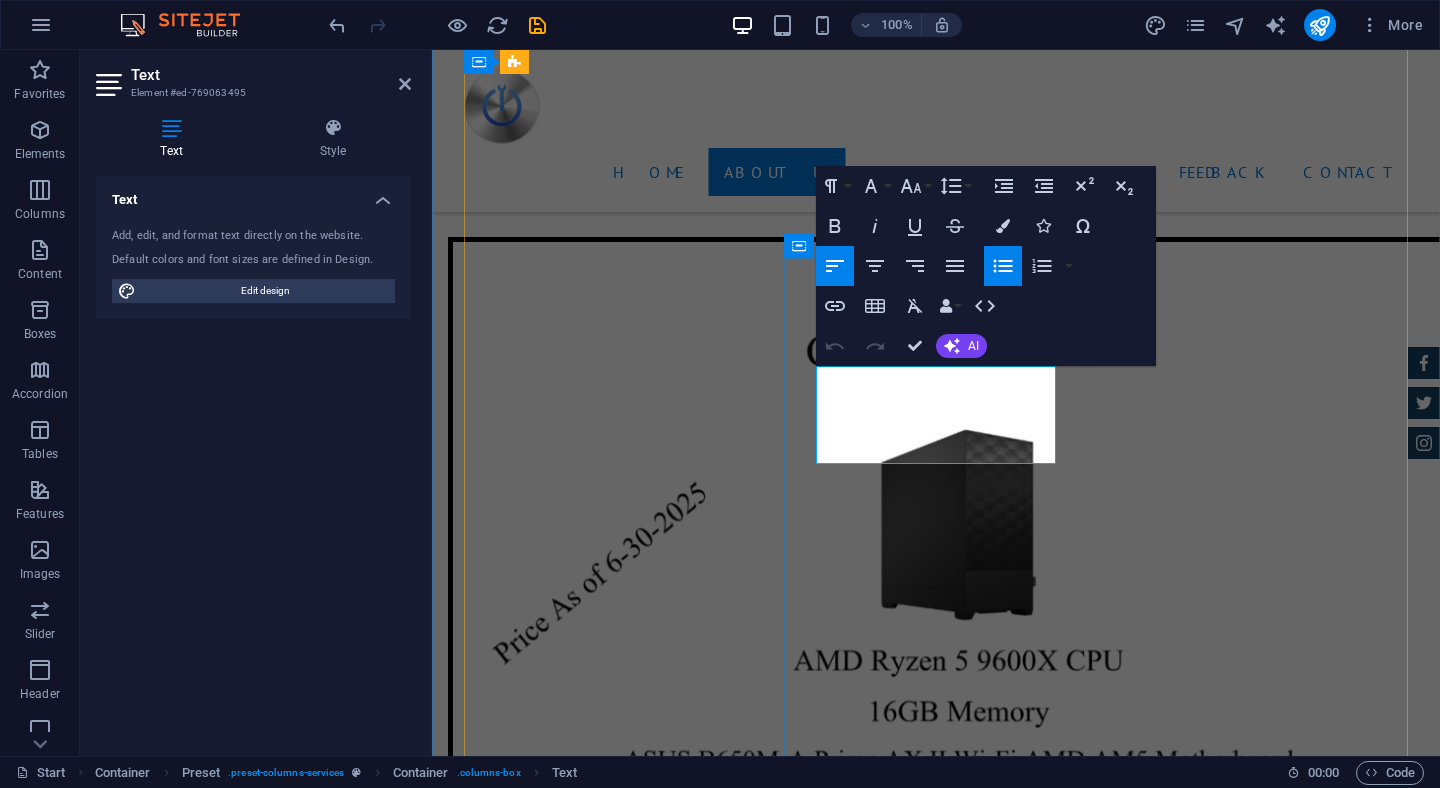 click on "At vero eos et" at bounding box center (944, 3929) 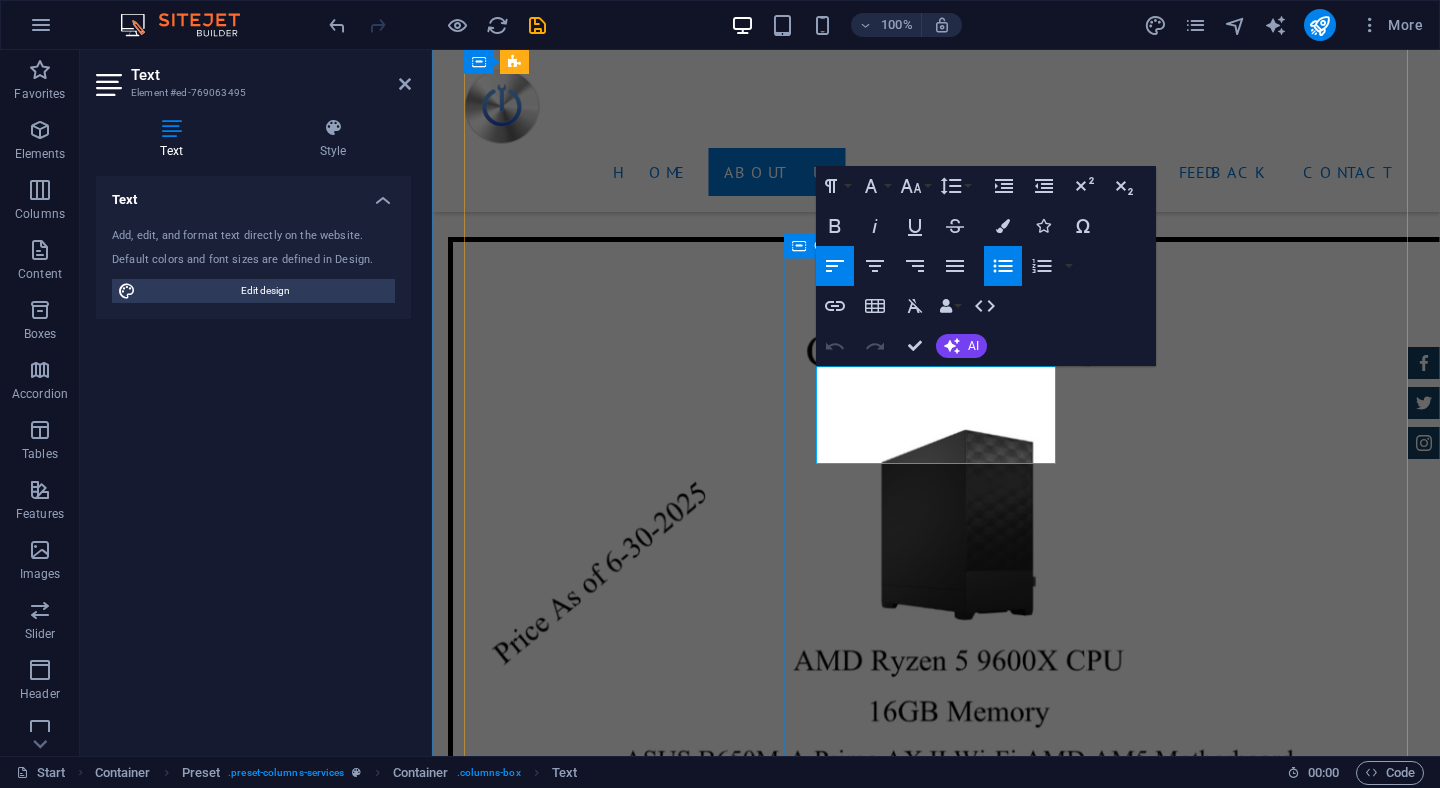 drag, startPoint x: 940, startPoint y: 445, endPoint x: 808, endPoint y: 375, distance: 149.41219 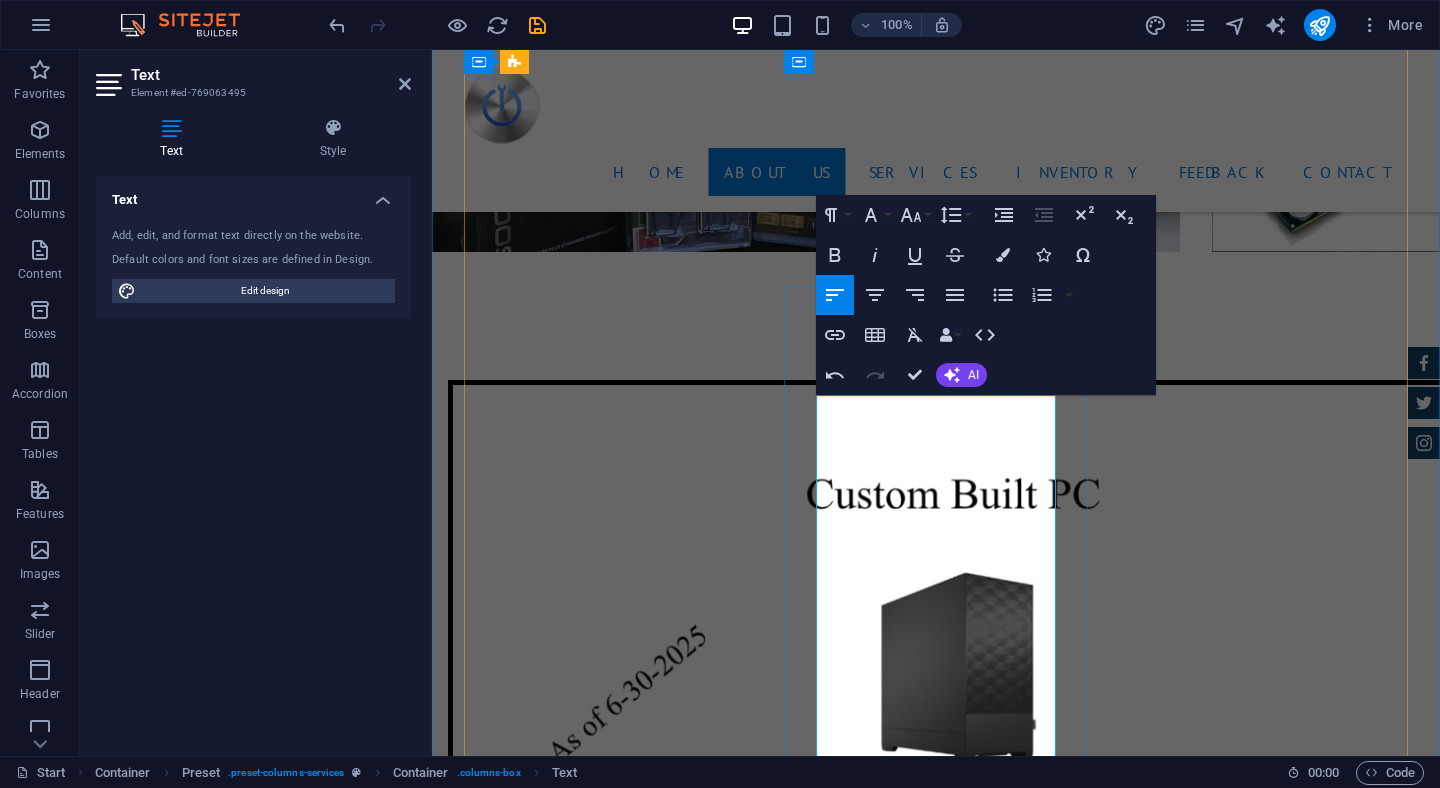 scroll, scrollTop: 3839, scrollLeft: 0, axis: vertical 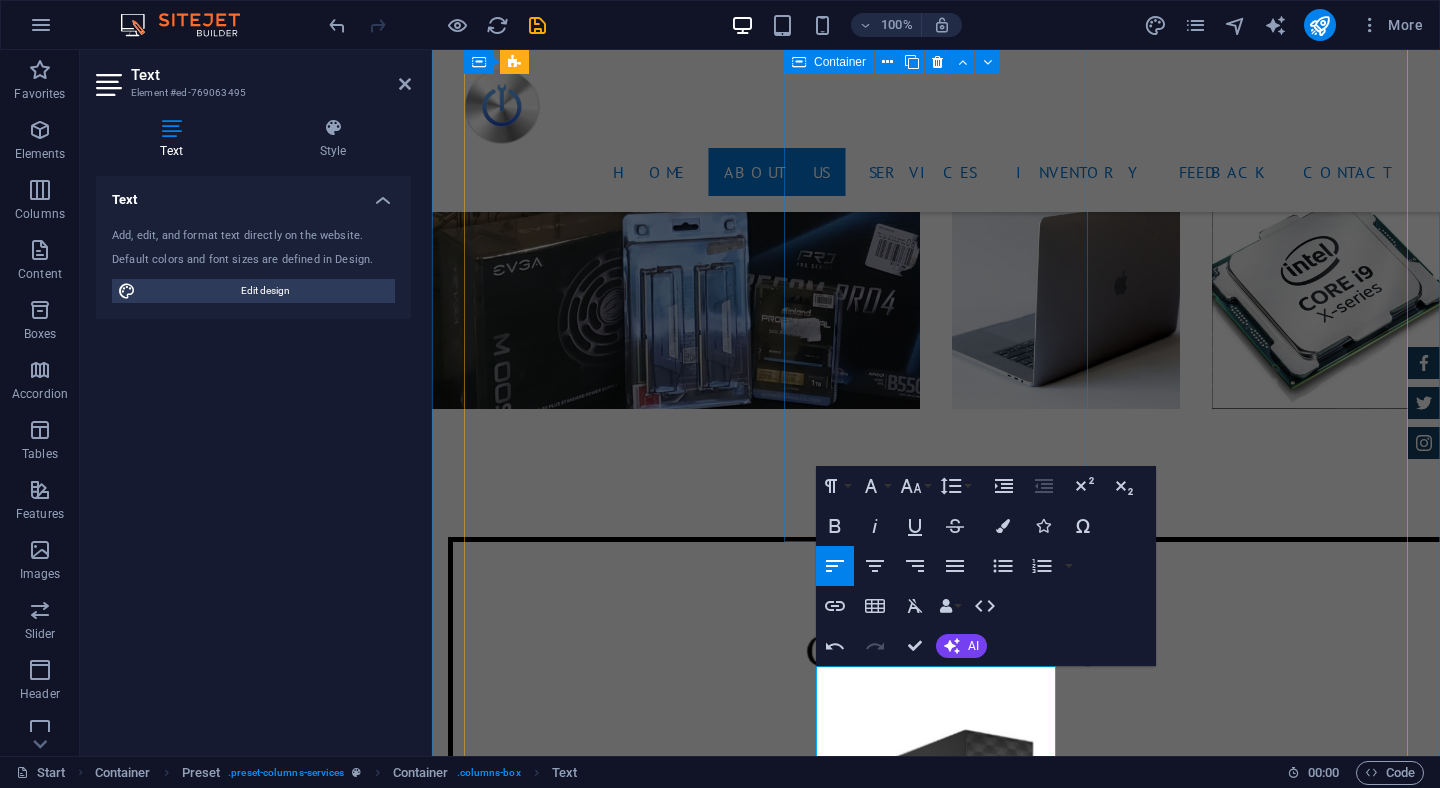 click on "Virus Removal &amp; Repair We detect removing, and repairing damage caused by malicious software (viruses, malware, spyware, etc.) on your computer or device.  It typically involves scanning the system with antivirus tools, deleting infected files, restoring corrupted settings, and ensuring your system is secure and fully functional afterward. from $ 259" at bounding box center (936, 3090) 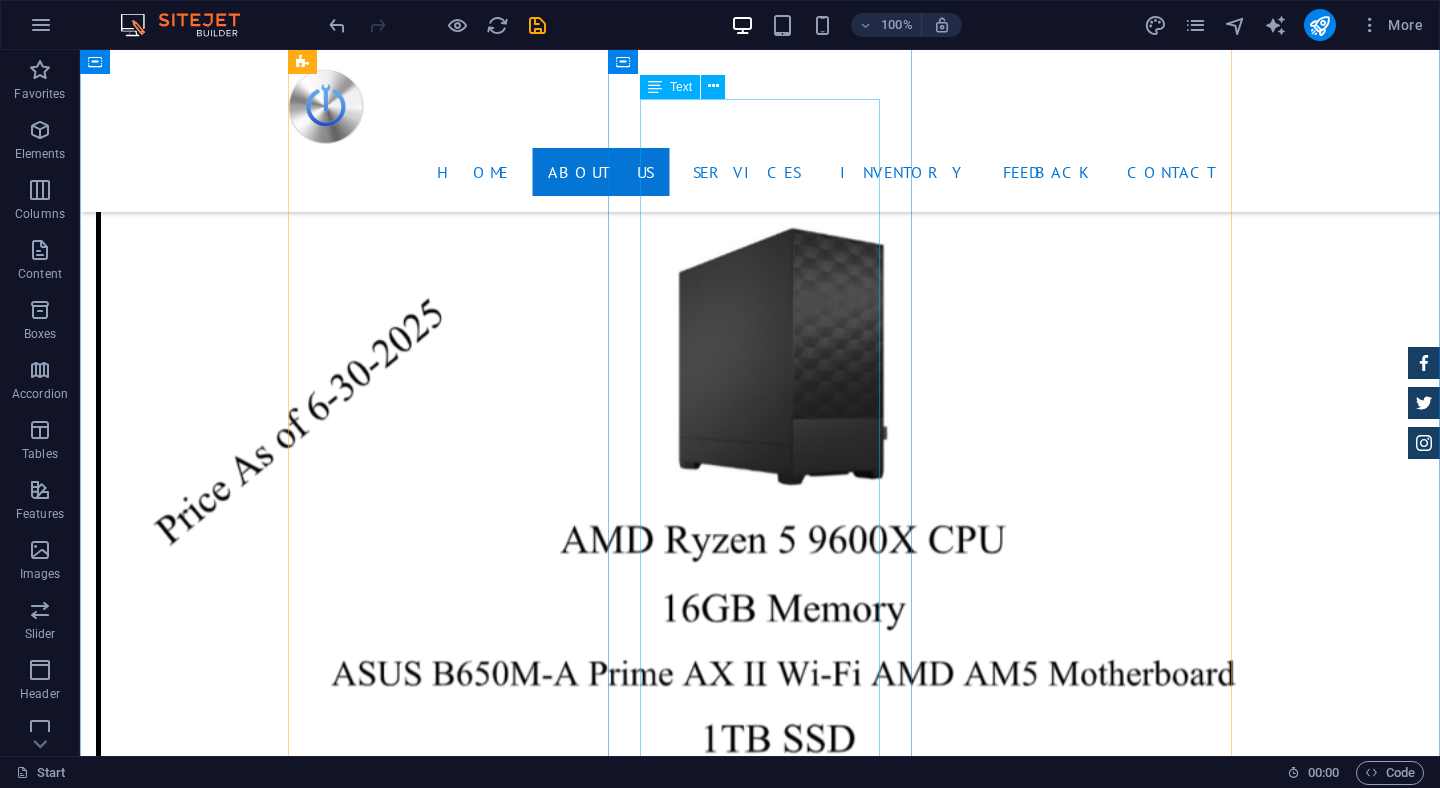 scroll, scrollTop: 4579, scrollLeft: 0, axis: vertical 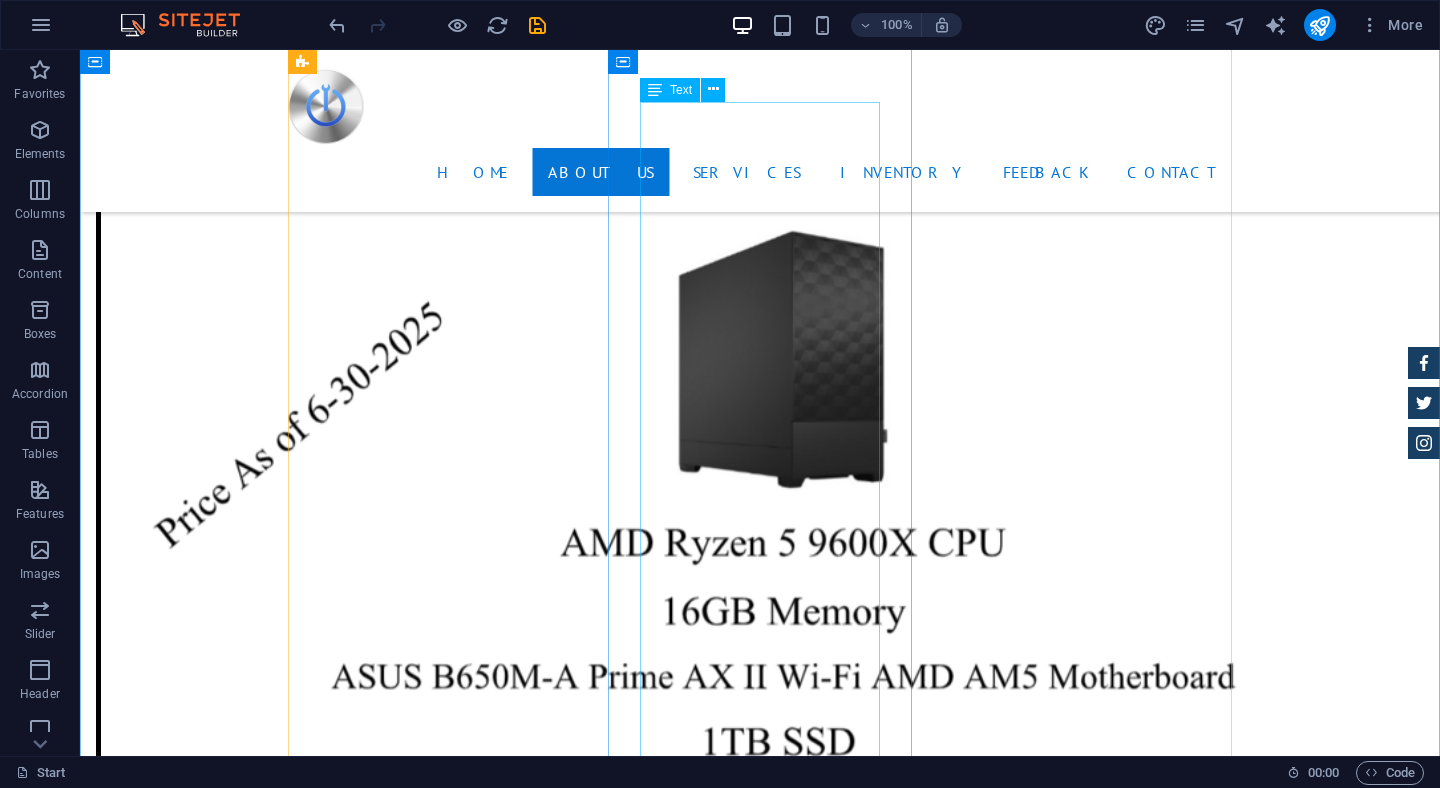 click on "is a service we offer that allows our technicians to access your system or device virtually to diagnose and resolve issues in real-time—no matter where you are. Benefits of Remote Assistance: Fast Support:  Get help instantly without waiting for an on-site visit. Convenient:  Troubleshooting and repairs can be done from the comfort of your home or office. Cost-Effective:  Saves travel time and reduces service fees. Secure:  All remote sessions are encrypted and safe. Expert Help:  Gain immediate access to experienced professionals who can resolve issues efficiently. It's a smart, simple way to keep things running smoothly—anytime, anywhere." at bounding box center (760, 4205) 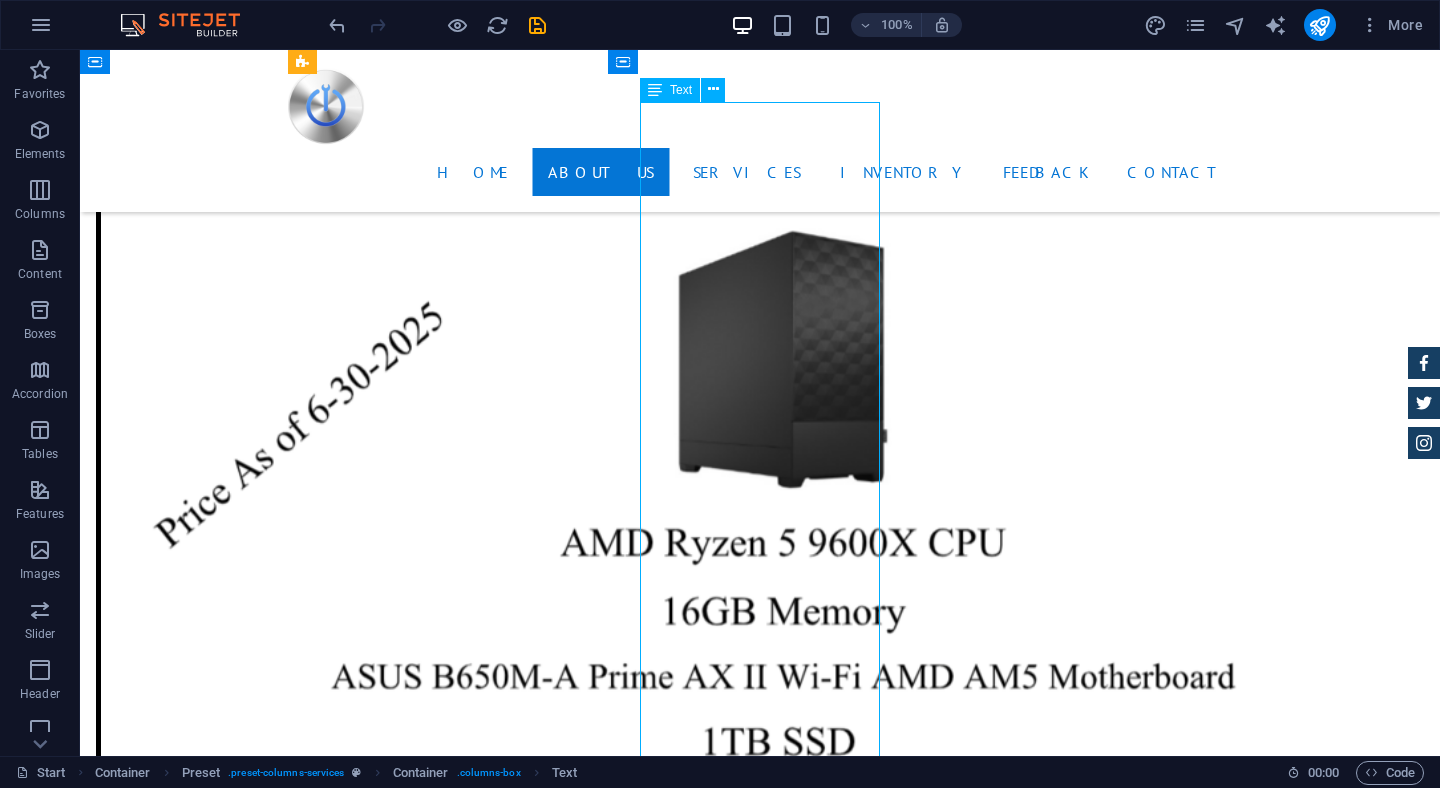 click on "is a service we offer that allows our technicians to access your system or device virtually to diagnose and resolve issues in real-time—no matter where you are. Benefits of Remote Assistance: Fast Support:  Get help instantly without waiting for an on-site visit. Convenient:  Troubleshooting and repairs can be done from the comfort of your home or office. Cost-Effective:  Saves travel time and reduces service fees. Secure:  All remote sessions are encrypted and safe. Expert Help:  Gain immediate access to experienced professionals who can resolve issues efficiently. It's a smart, simple way to keep things running smoothly—anytime, anywhere." at bounding box center [760, 4205] 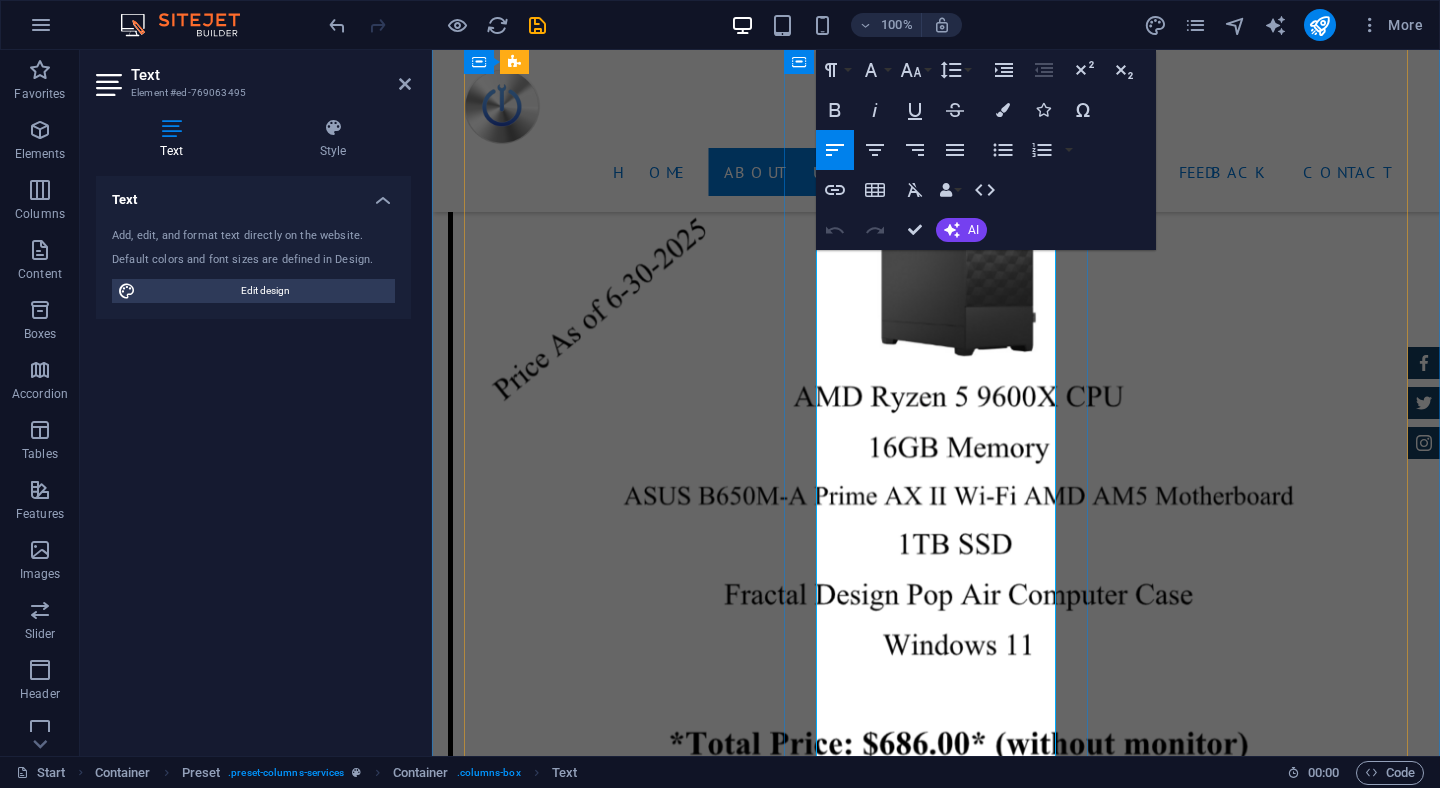 click on "Benefits of Remote Assistance:" at bounding box center [801, 3713] 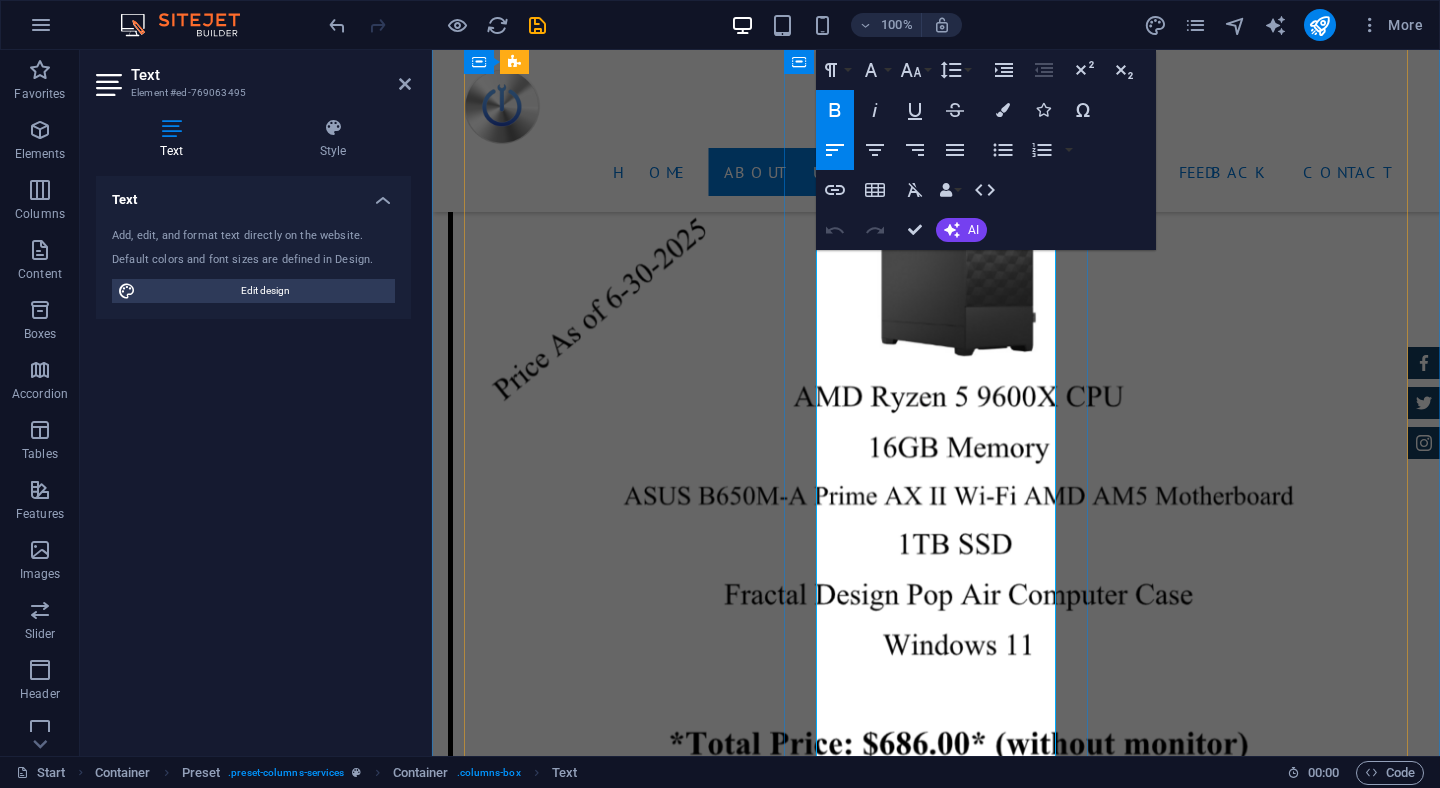 drag, startPoint x: 833, startPoint y: 281, endPoint x: 1025, endPoint y: 366, distance: 209.9738 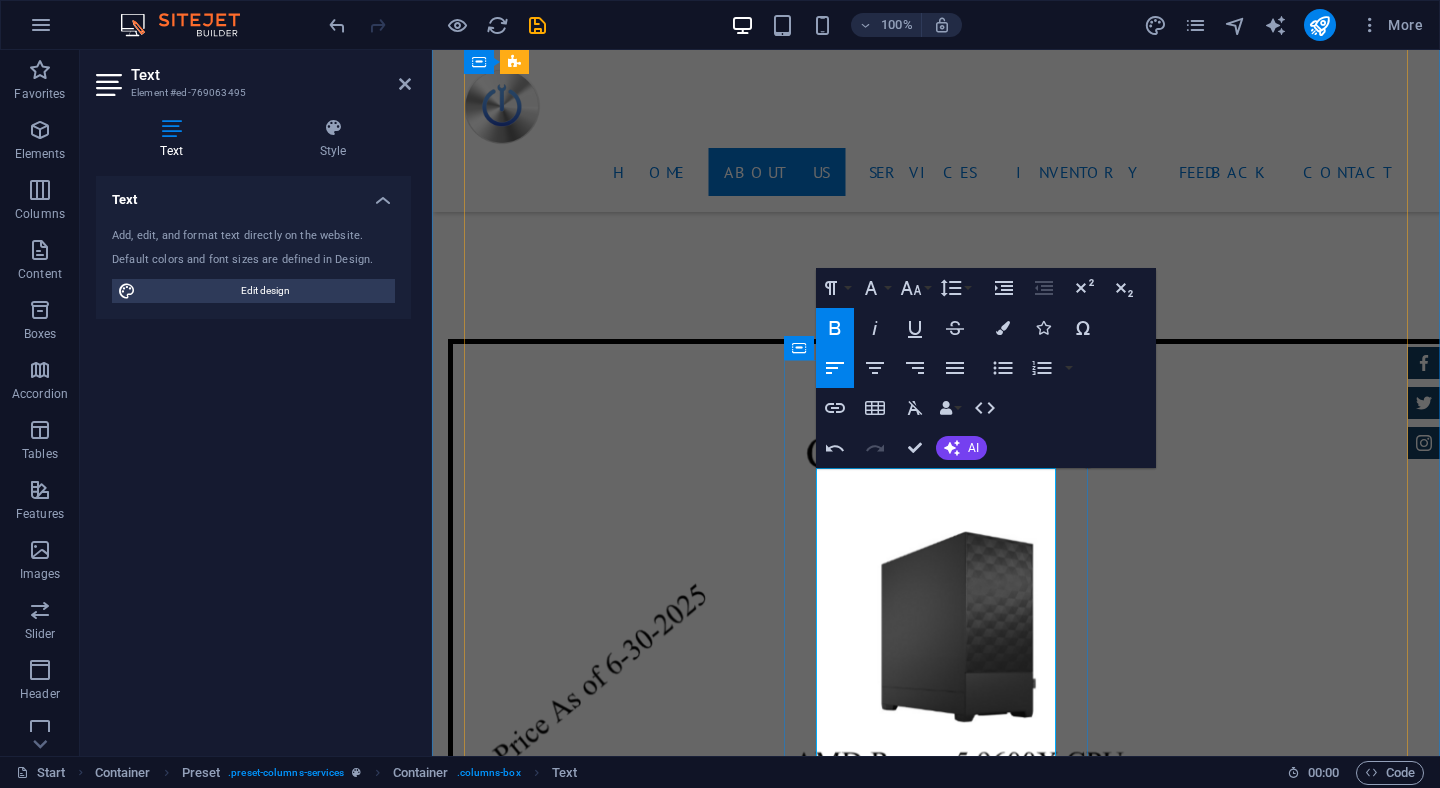 scroll, scrollTop: 3892, scrollLeft: 0, axis: vertical 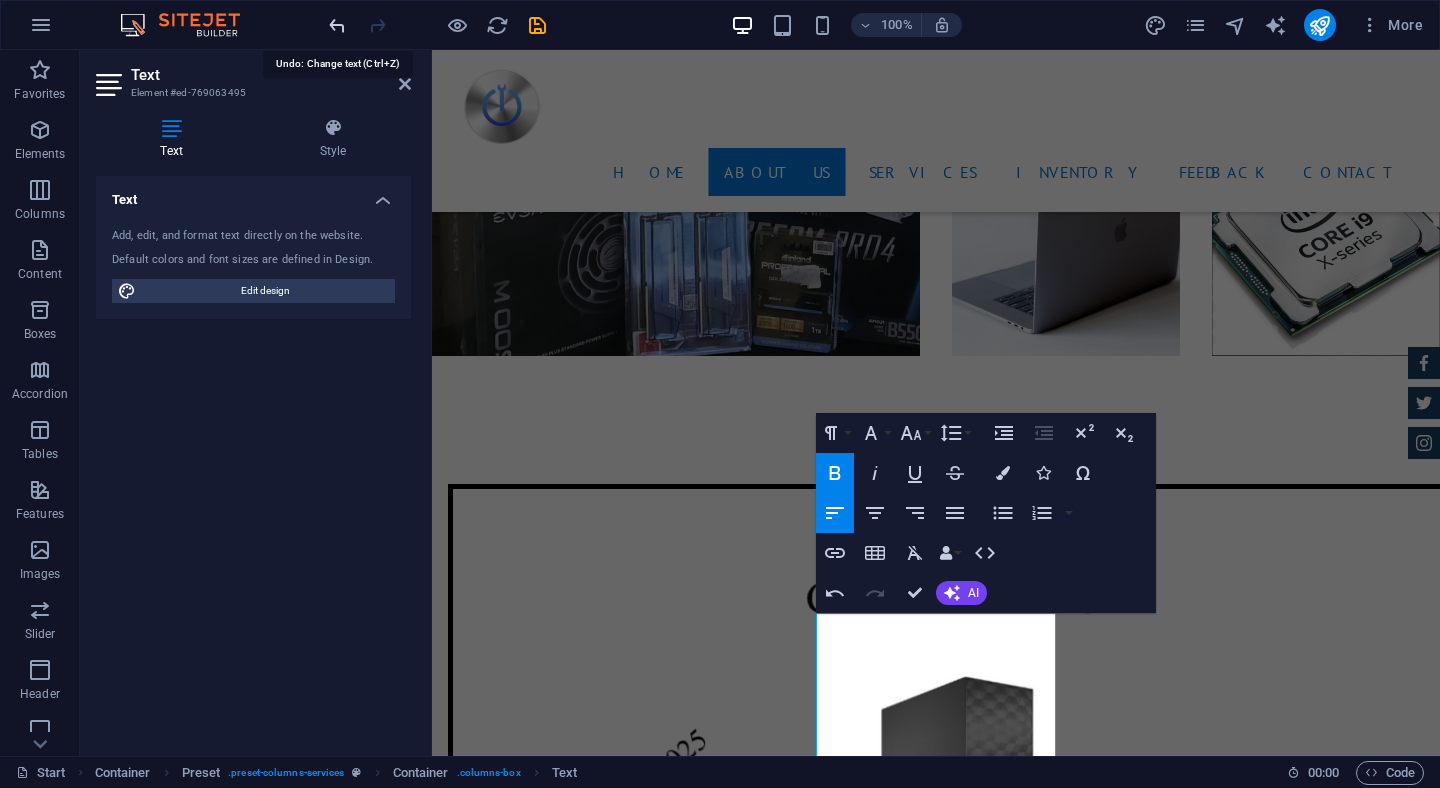 click at bounding box center (337, 25) 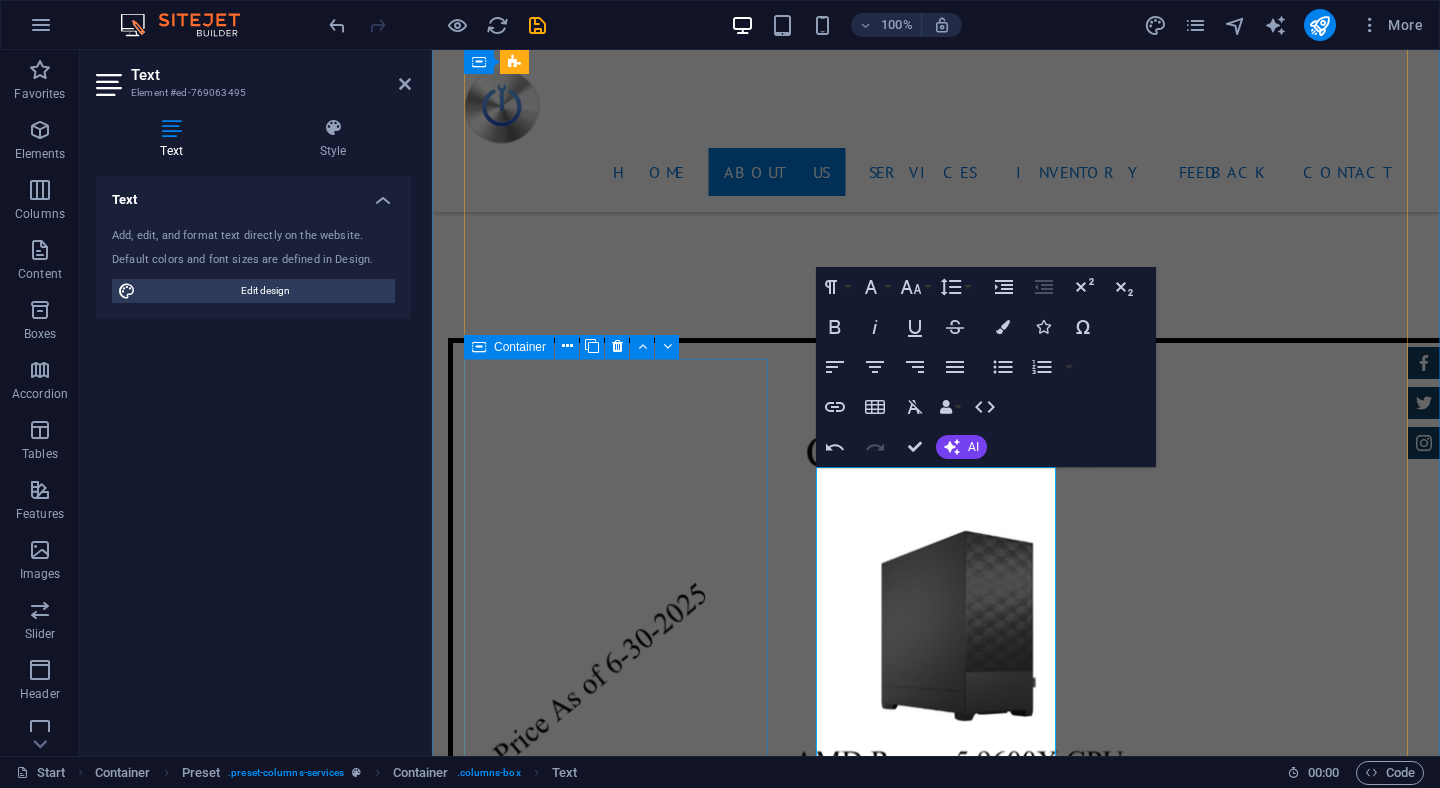 click on "Router Set-Up  This involves configuring a wireless or wired router to provide internet access to devices within your home or office network. This process includes connecting the router to a modem, setting up Wi-Fi networks, securing the connection with a password, and optimizing settings for performance. How it helps: Reliable internet access  for multiple devices. Secure network  with encryption and password protection. Customizable settings  for parental controls, guest access, and more. Optimized performance  for streaming, gaming, and everyday use. from $ 99" at bounding box center [936, 3655] 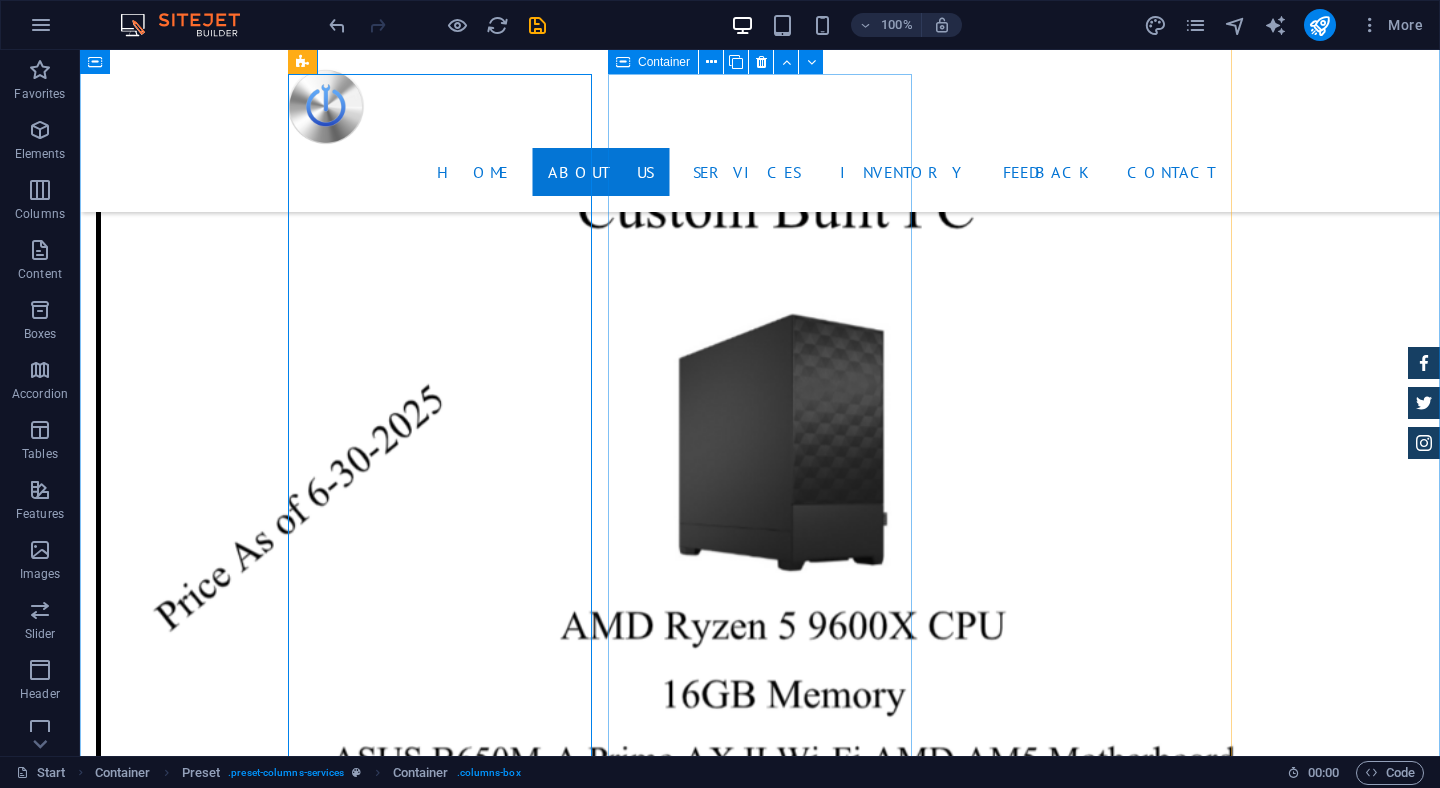 scroll, scrollTop: 4490, scrollLeft: 0, axis: vertical 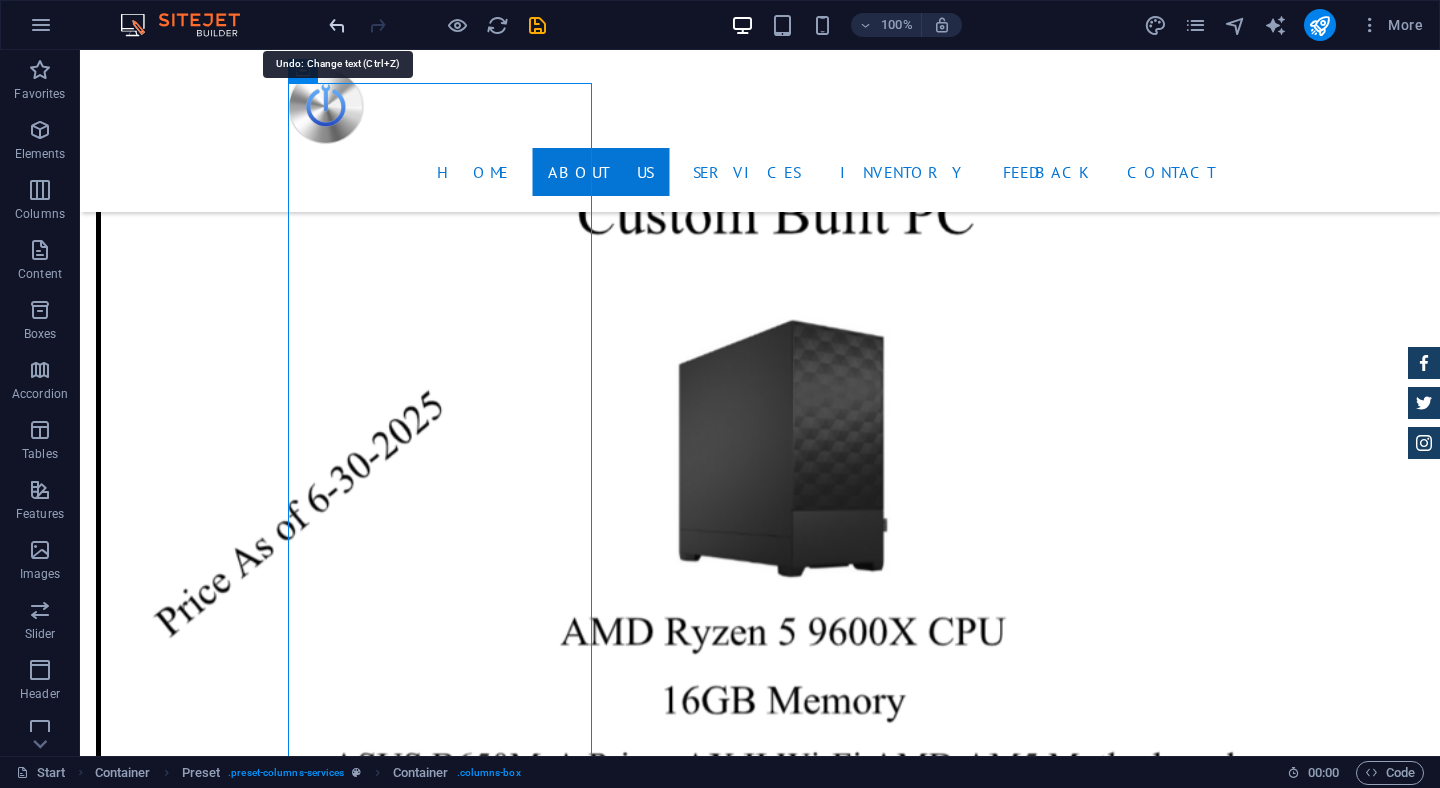 click at bounding box center [337, 25] 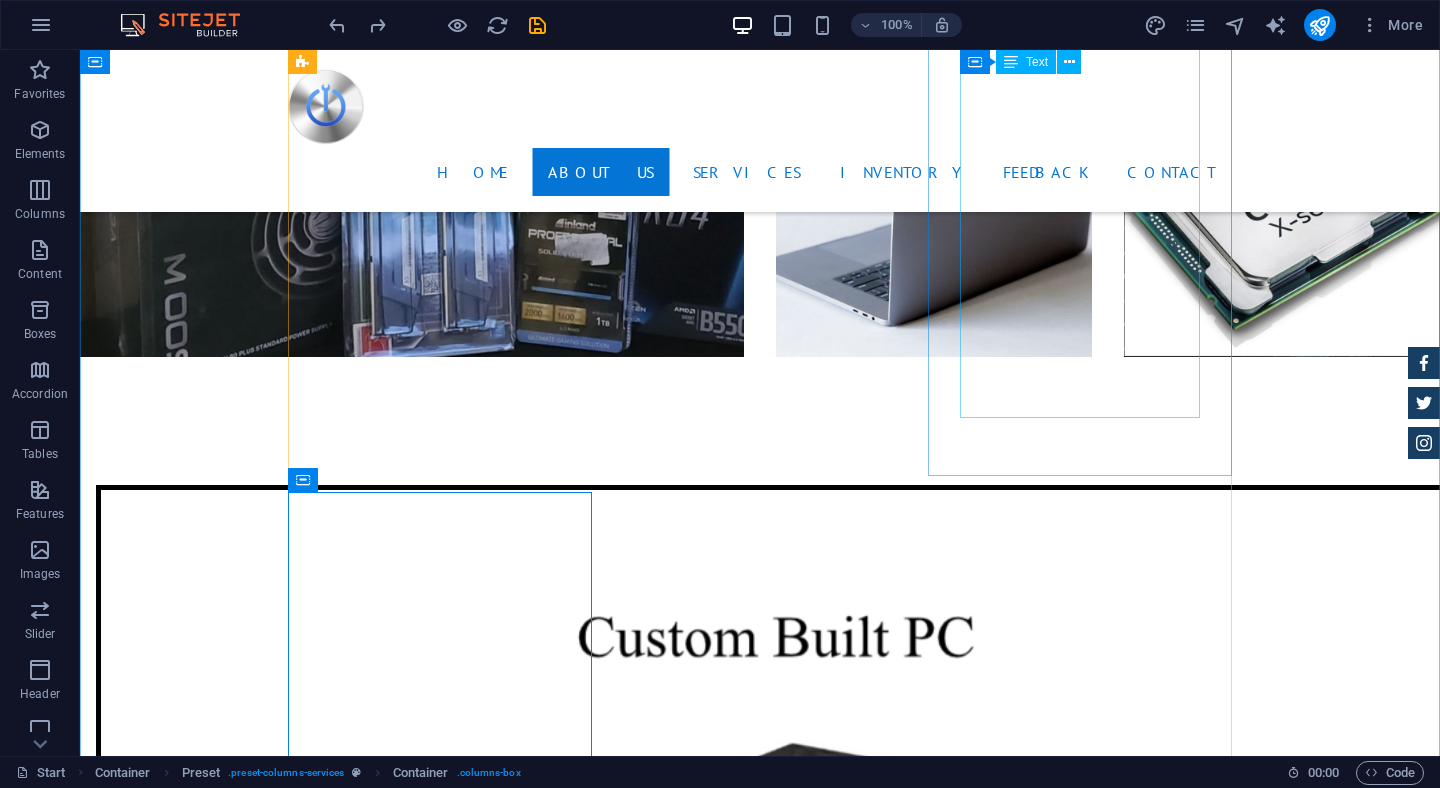 scroll, scrollTop: 4085, scrollLeft: 0, axis: vertical 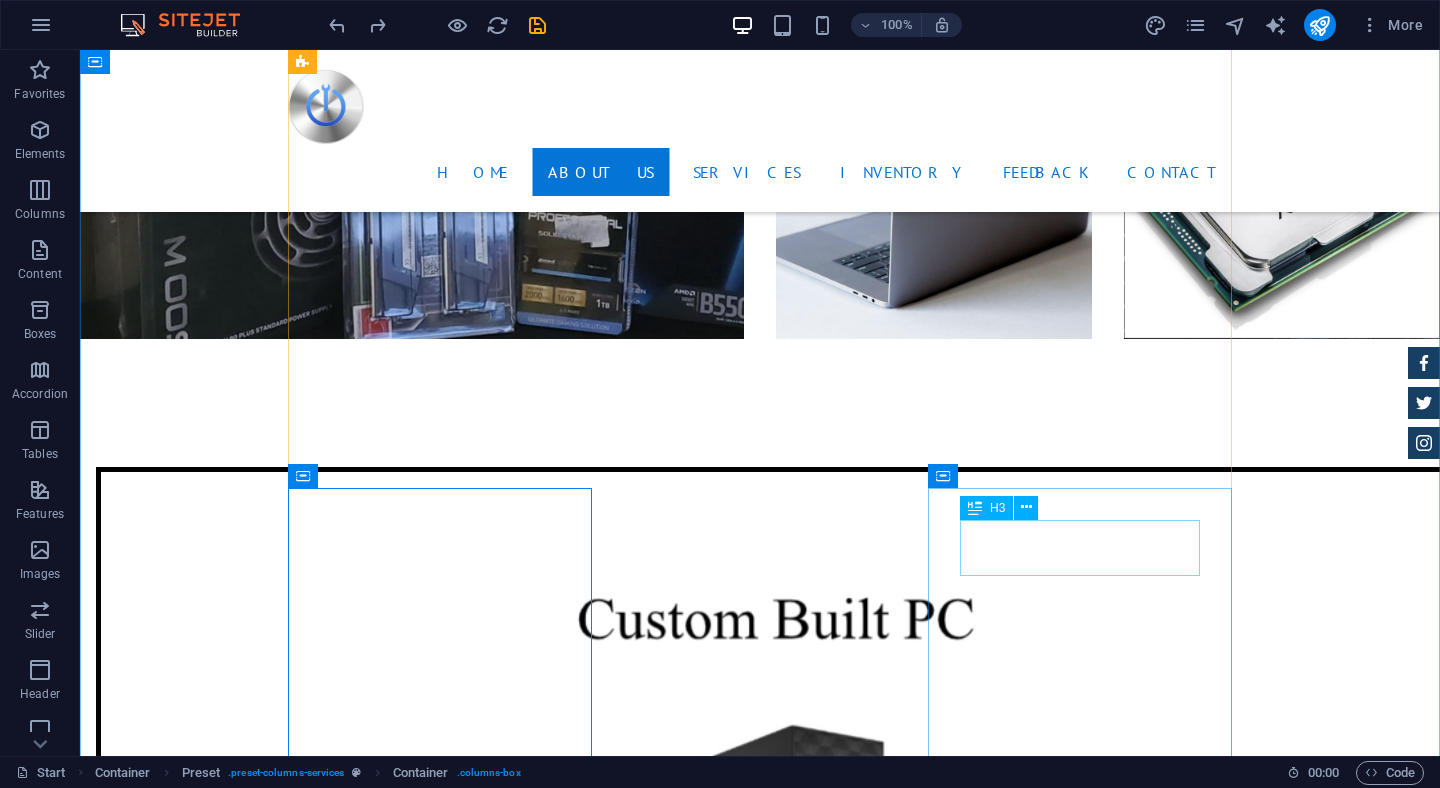 click on "Computer Diagnostics" at bounding box center (760, 5018) 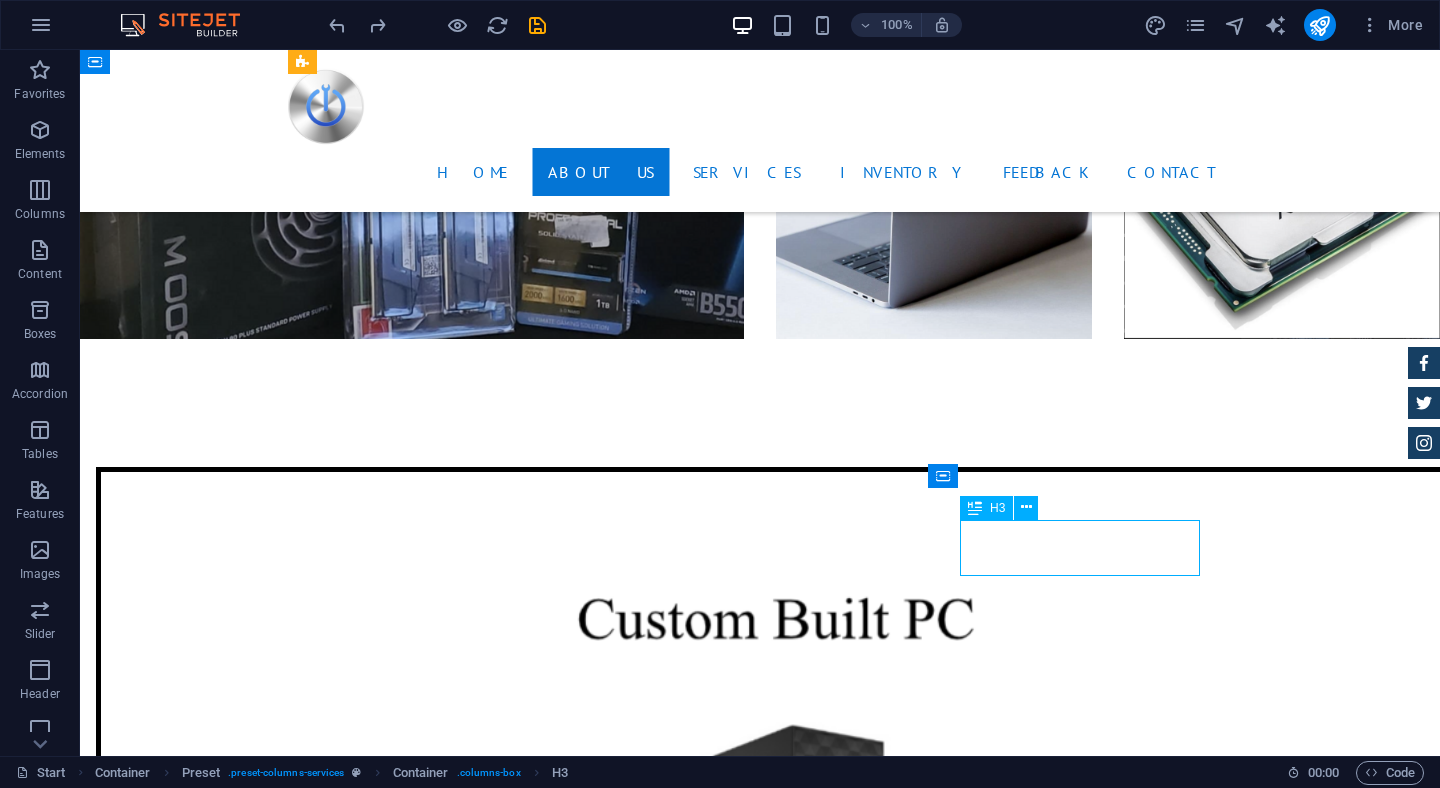 click on "Computer Diagnostics" at bounding box center [760, 5018] 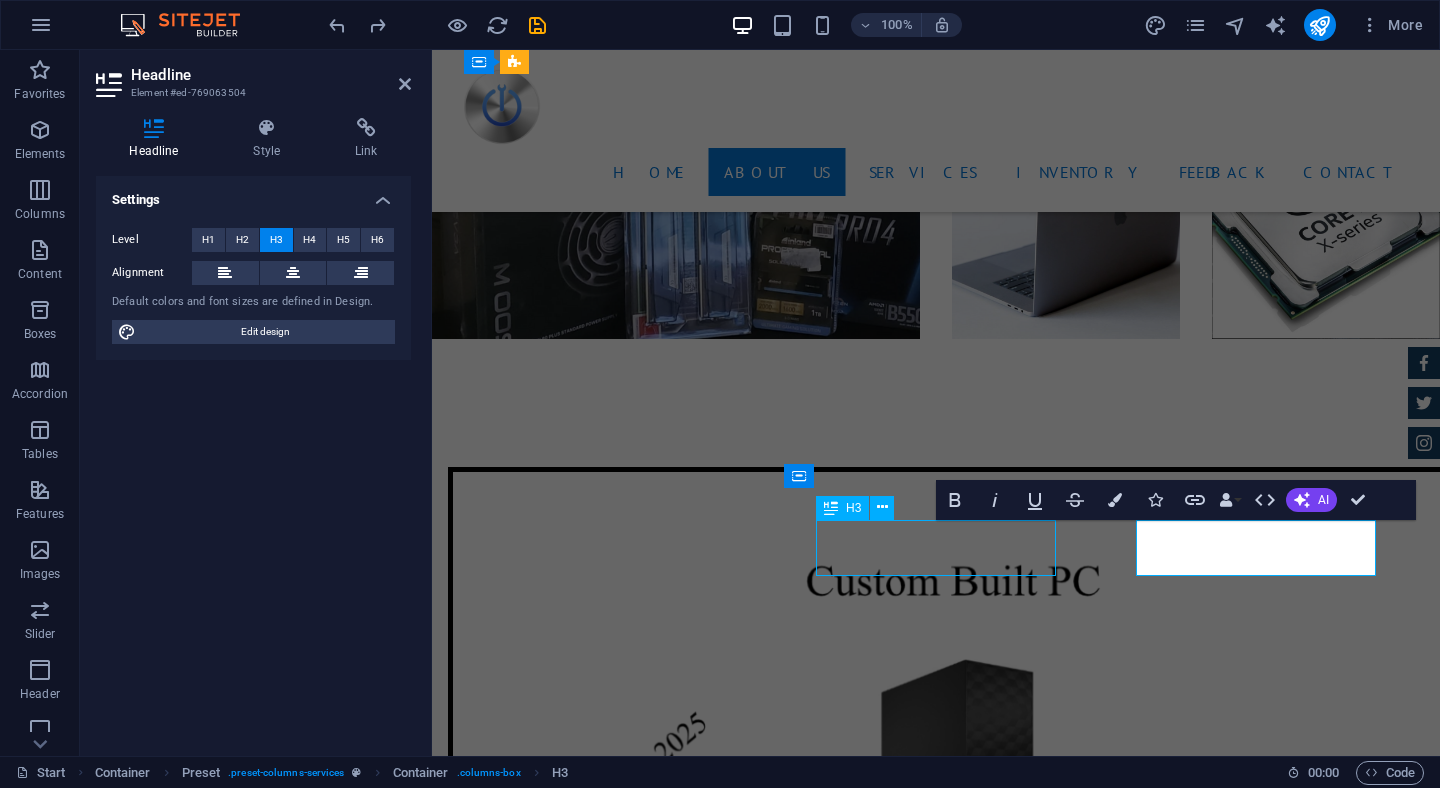 scroll, scrollTop: 4085, scrollLeft: 0, axis: vertical 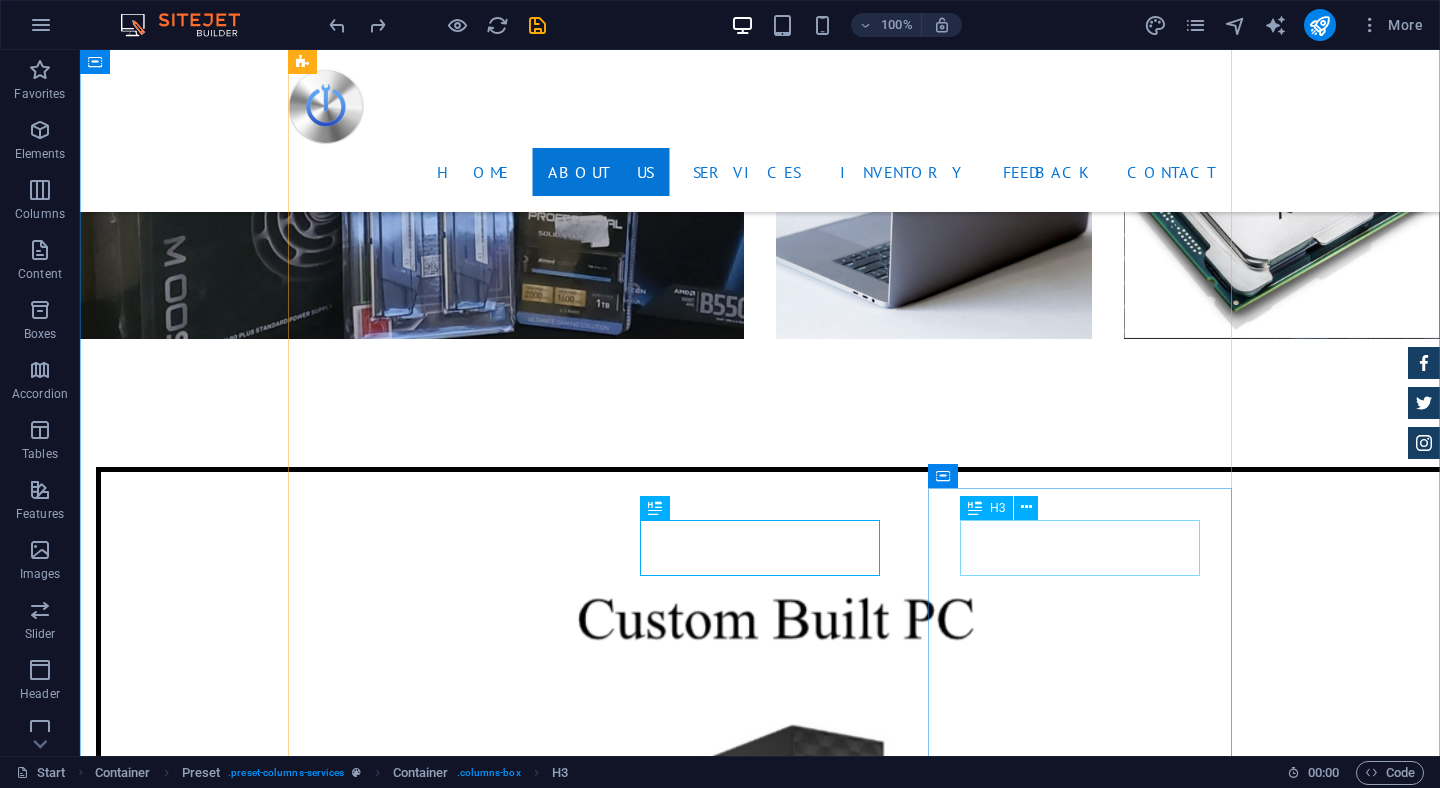 click on "Computer Diagnostics" at bounding box center (760, 5018) 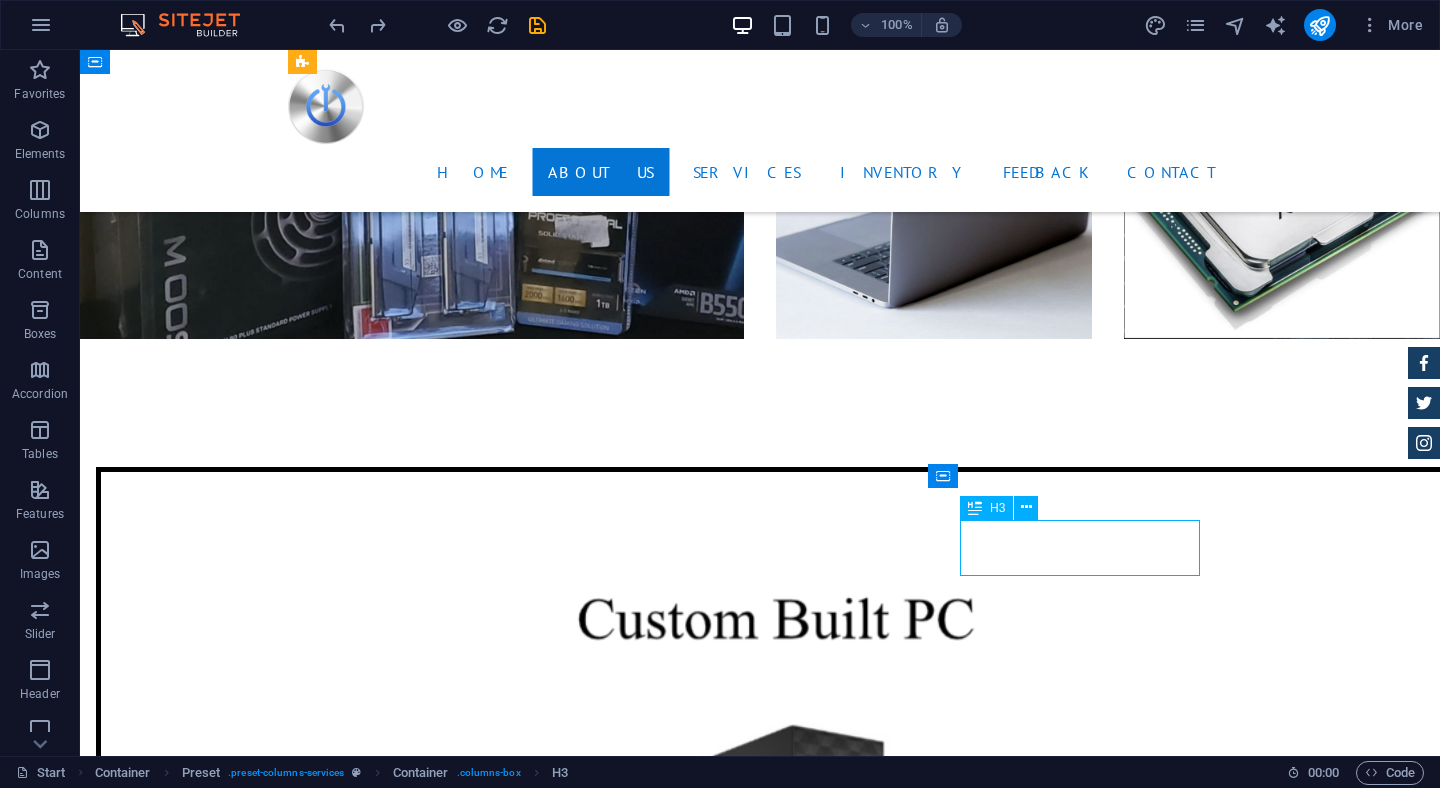 click on "Computer Diagnostics" at bounding box center (760, 5018) 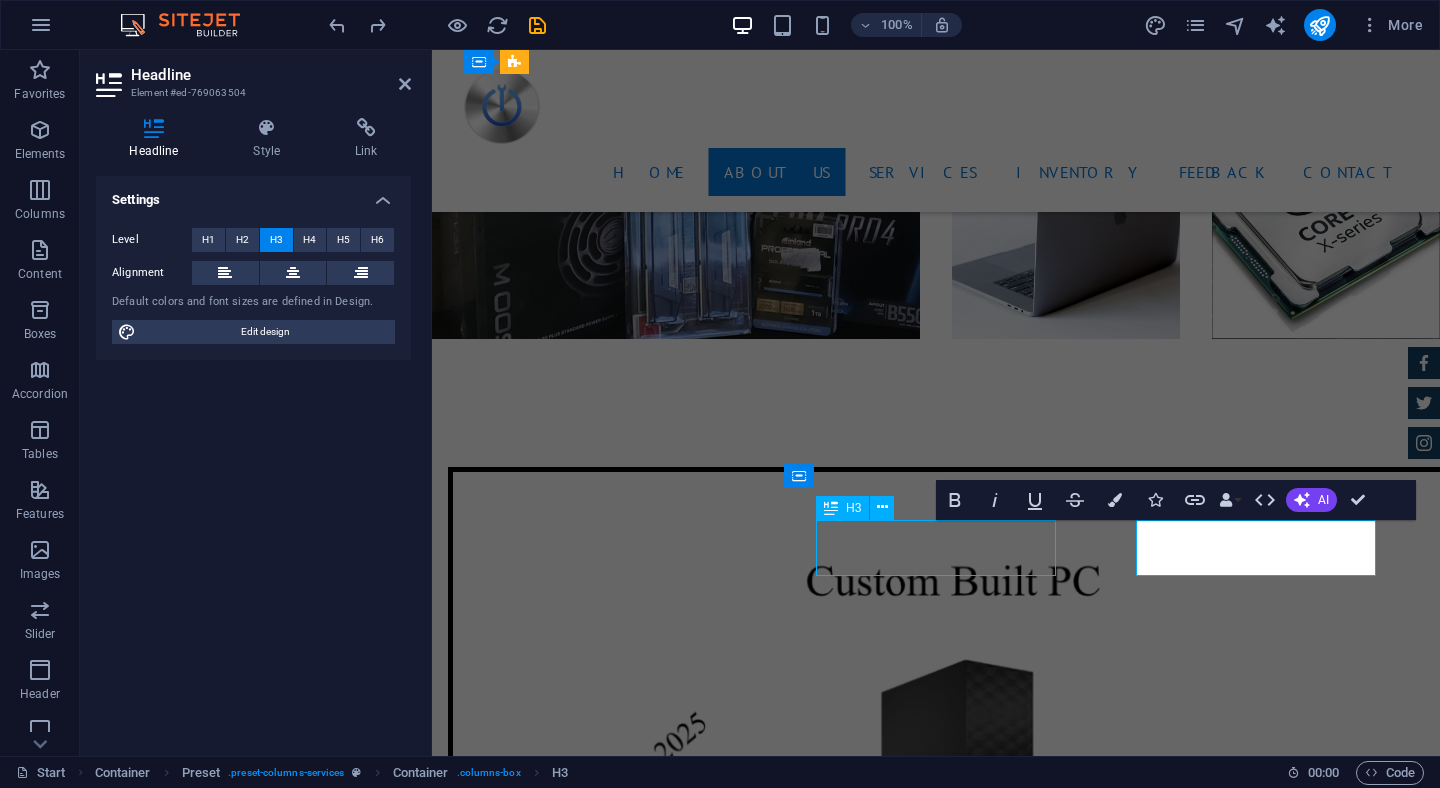 scroll, scrollTop: 4085, scrollLeft: 0, axis: vertical 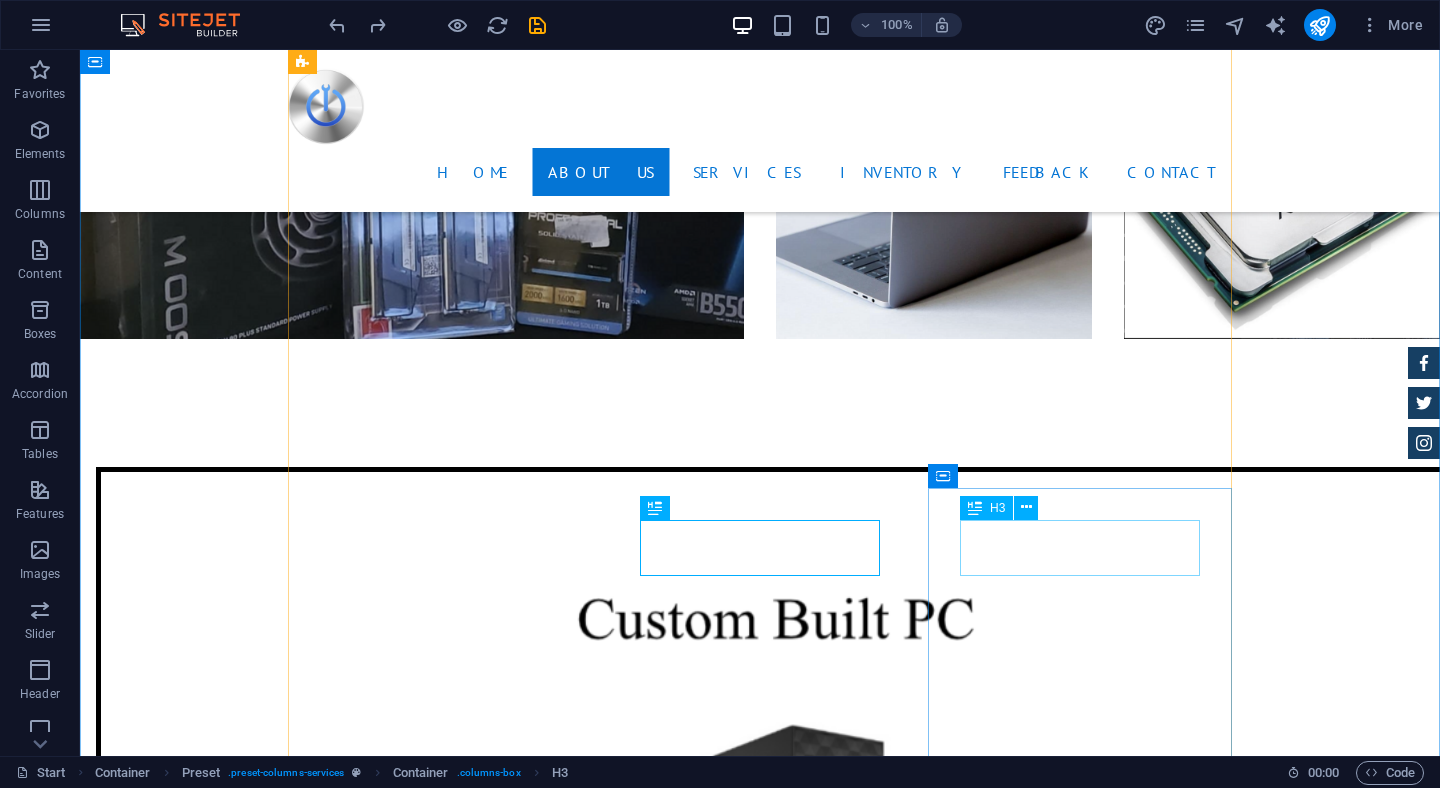click on "Computer Diagnostics" at bounding box center (760, 5018) 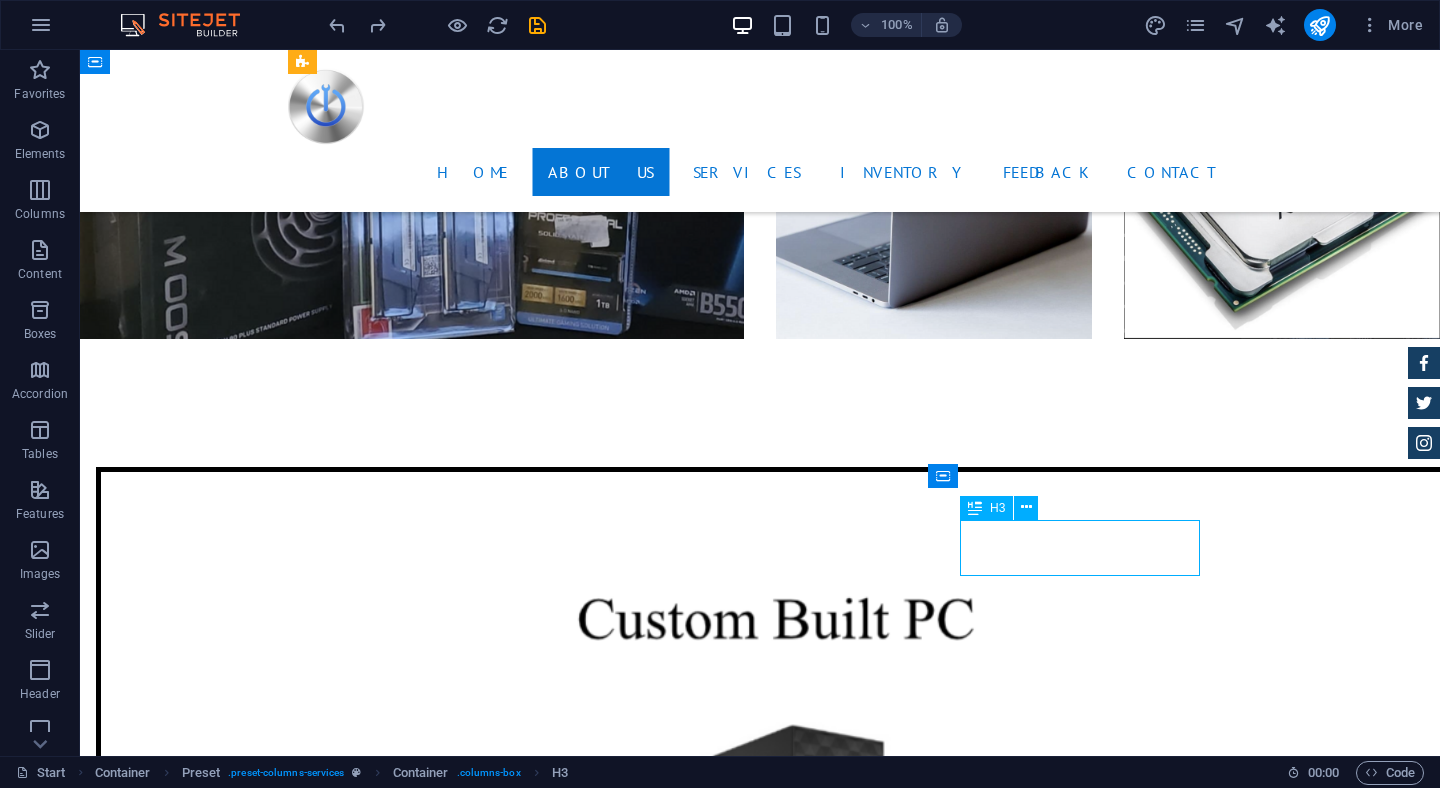 click on "Computer Diagnostics" at bounding box center [760, 5018] 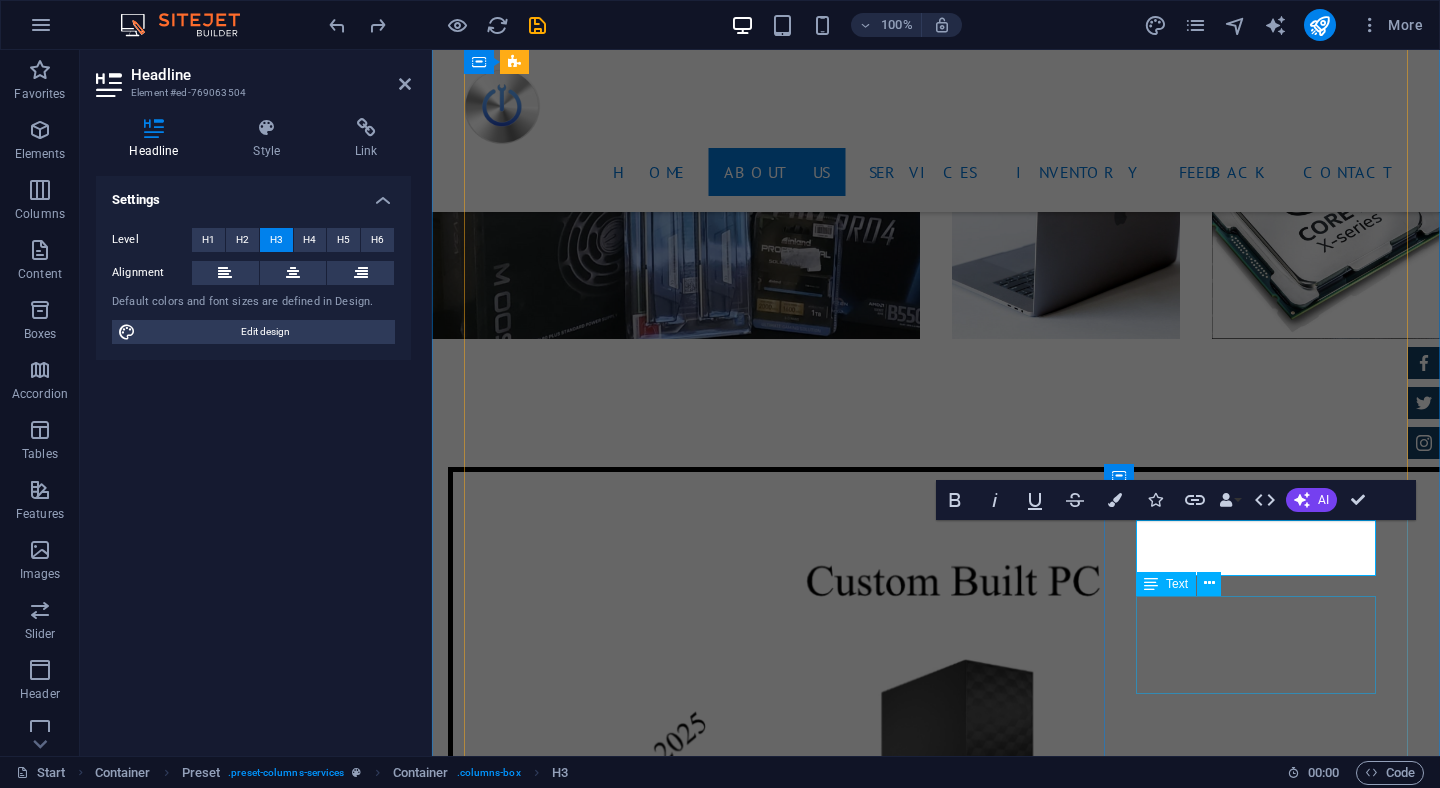 click on "Lorum ipsum At vero eos et  Stet clita kasd  Ut wisi enim" at bounding box center [936, 4757] 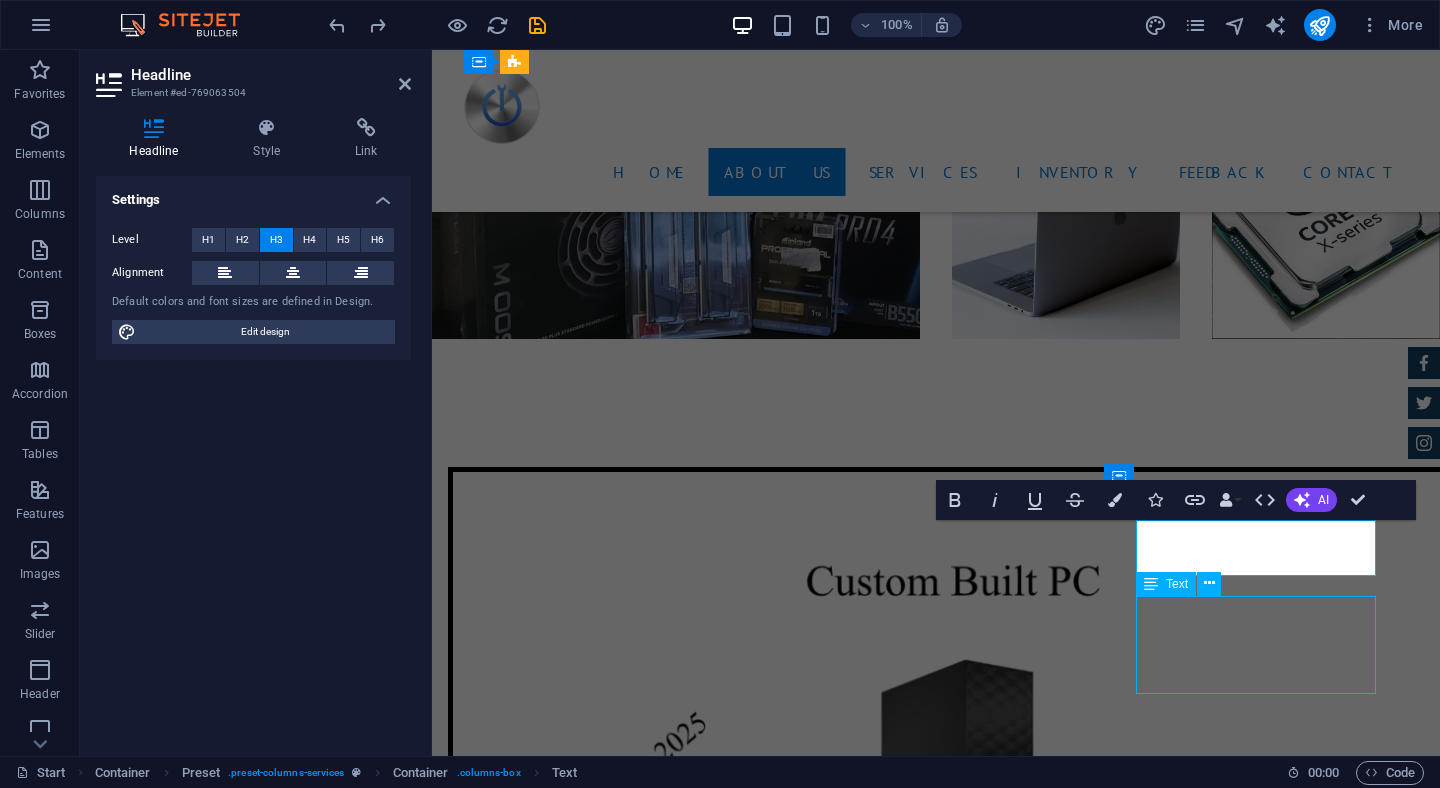 scroll, scrollTop: 4085, scrollLeft: 0, axis: vertical 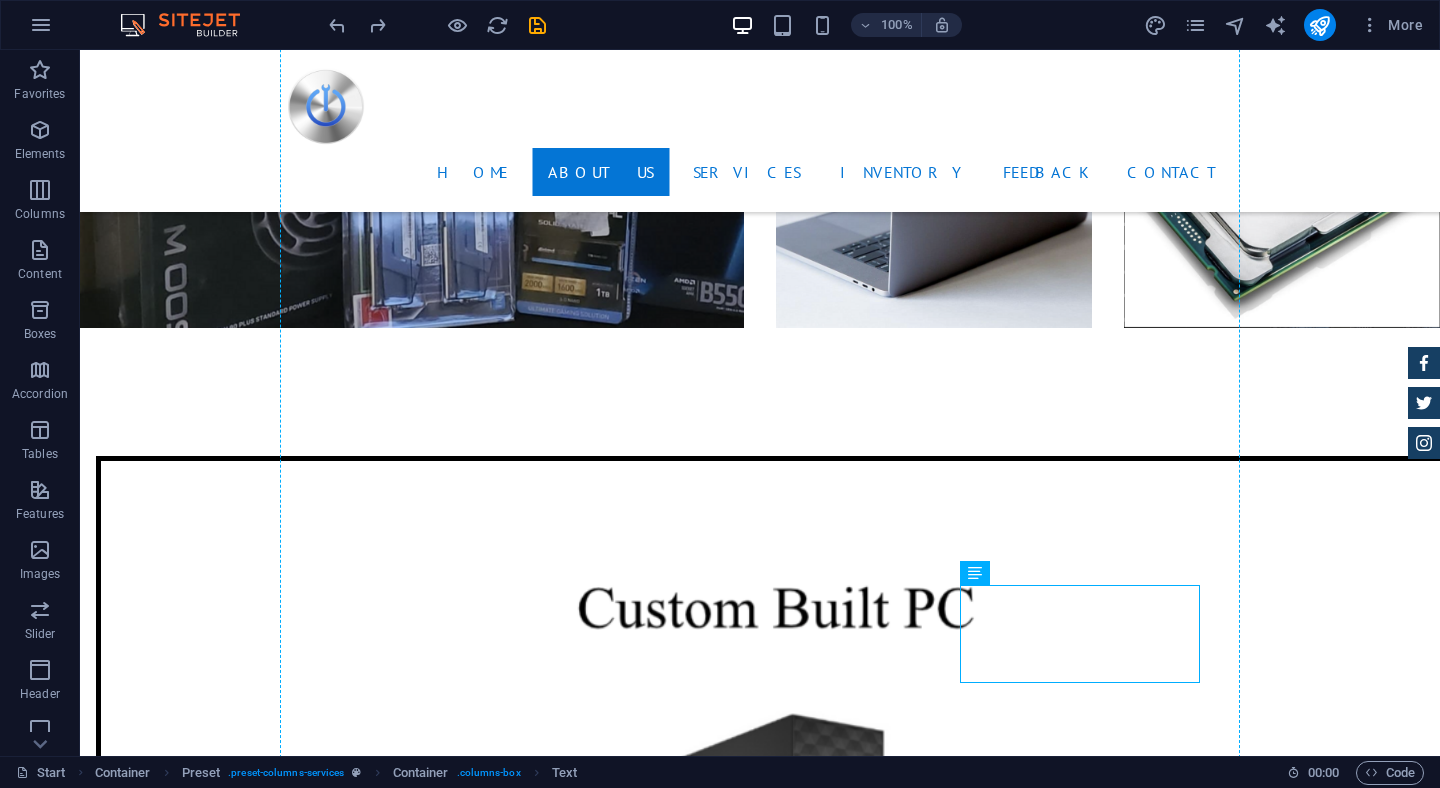 drag, startPoint x: 1070, startPoint y: 679, endPoint x: 945, endPoint y: 585, distance: 156.40013 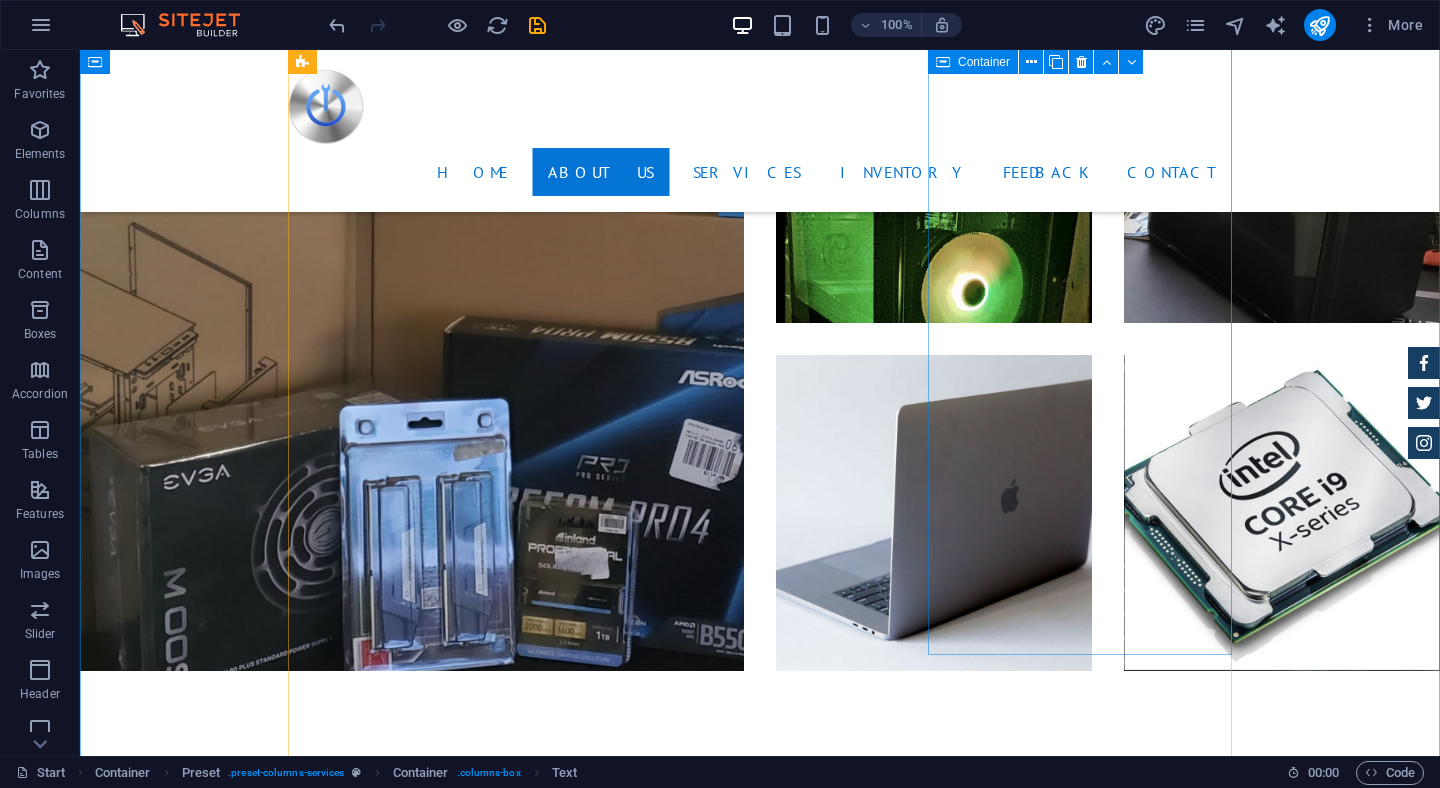 scroll, scrollTop: 3231, scrollLeft: 0, axis: vertical 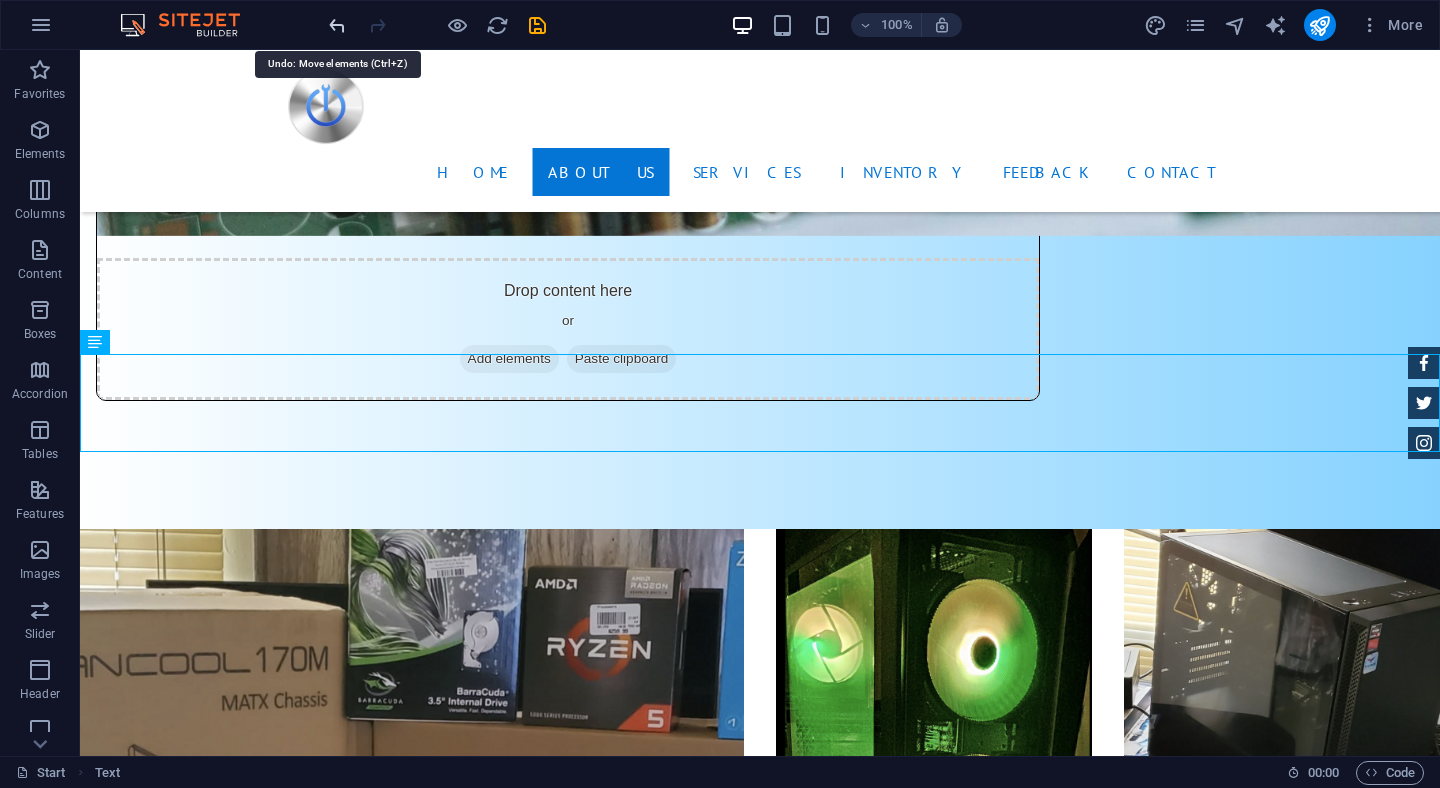 click at bounding box center (337, 25) 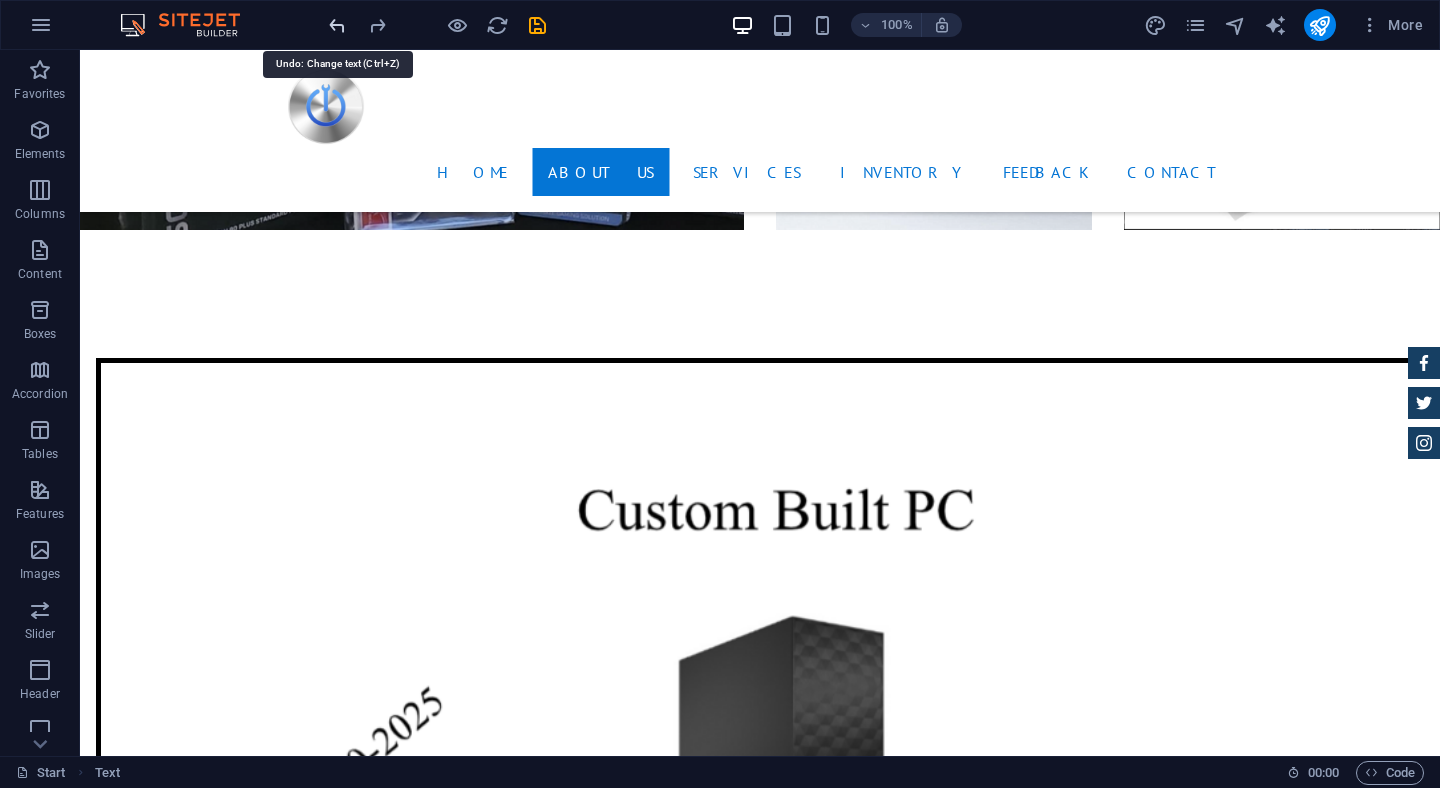 scroll, scrollTop: 4327, scrollLeft: 0, axis: vertical 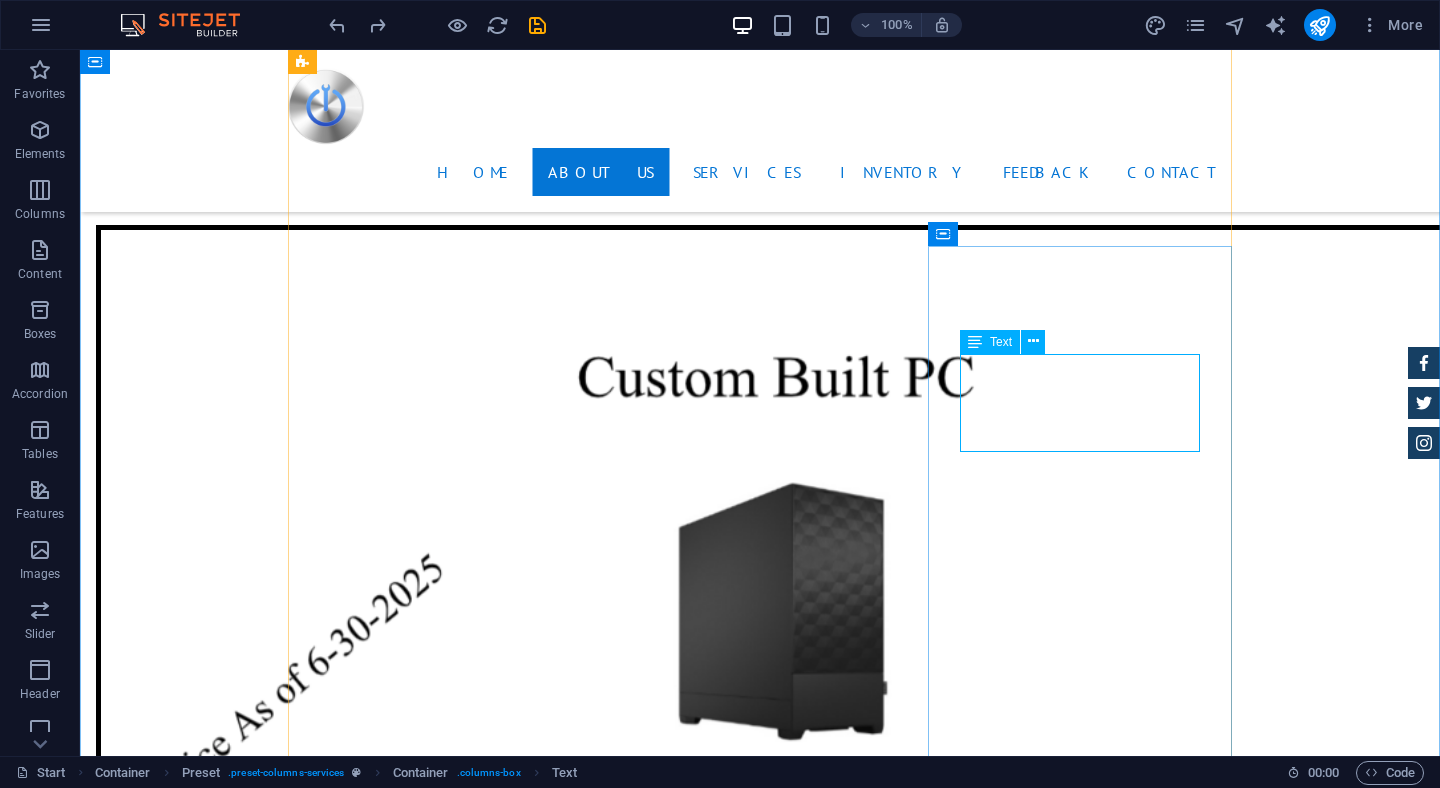 click on "Lorum ipsum At vero eos et  Stet clita kasd  Ut wisi enim" at bounding box center (760, 4860) 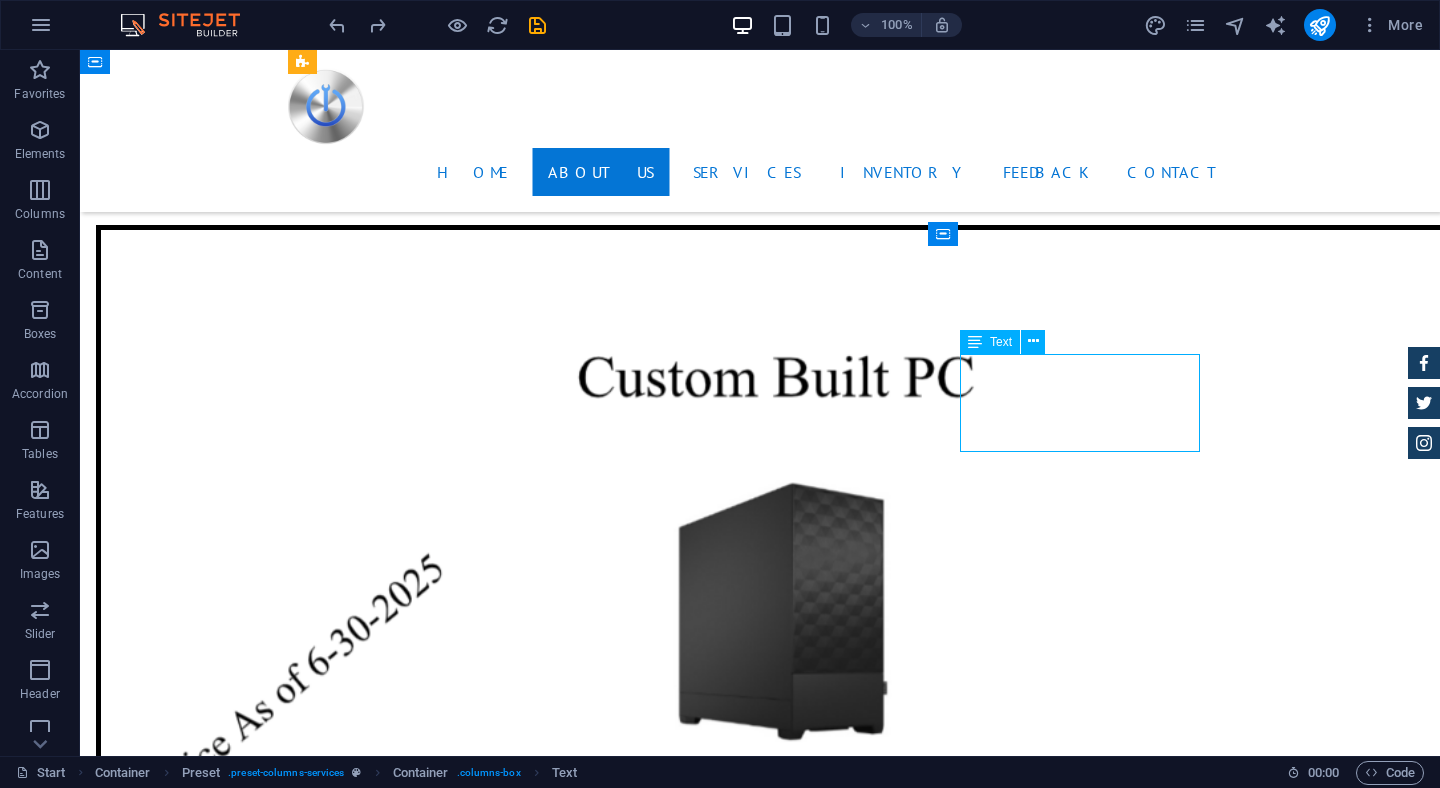 drag, startPoint x: 1080, startPoint y: 438, endPoint x: 1067, endPoint y: 418, distance: 23.853722 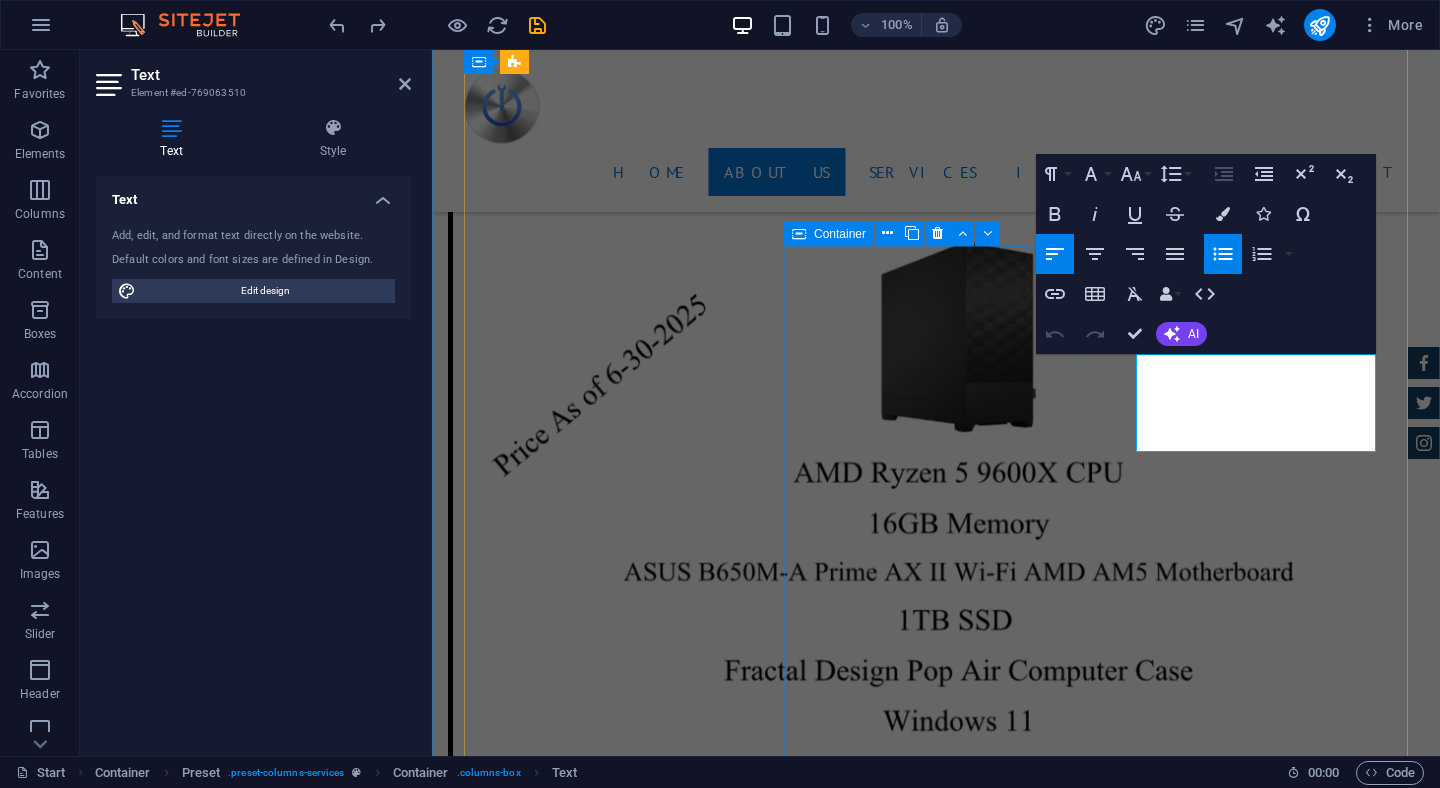 scroll, scrollTop: 4151, scrollLeft: 0, axis: vertical 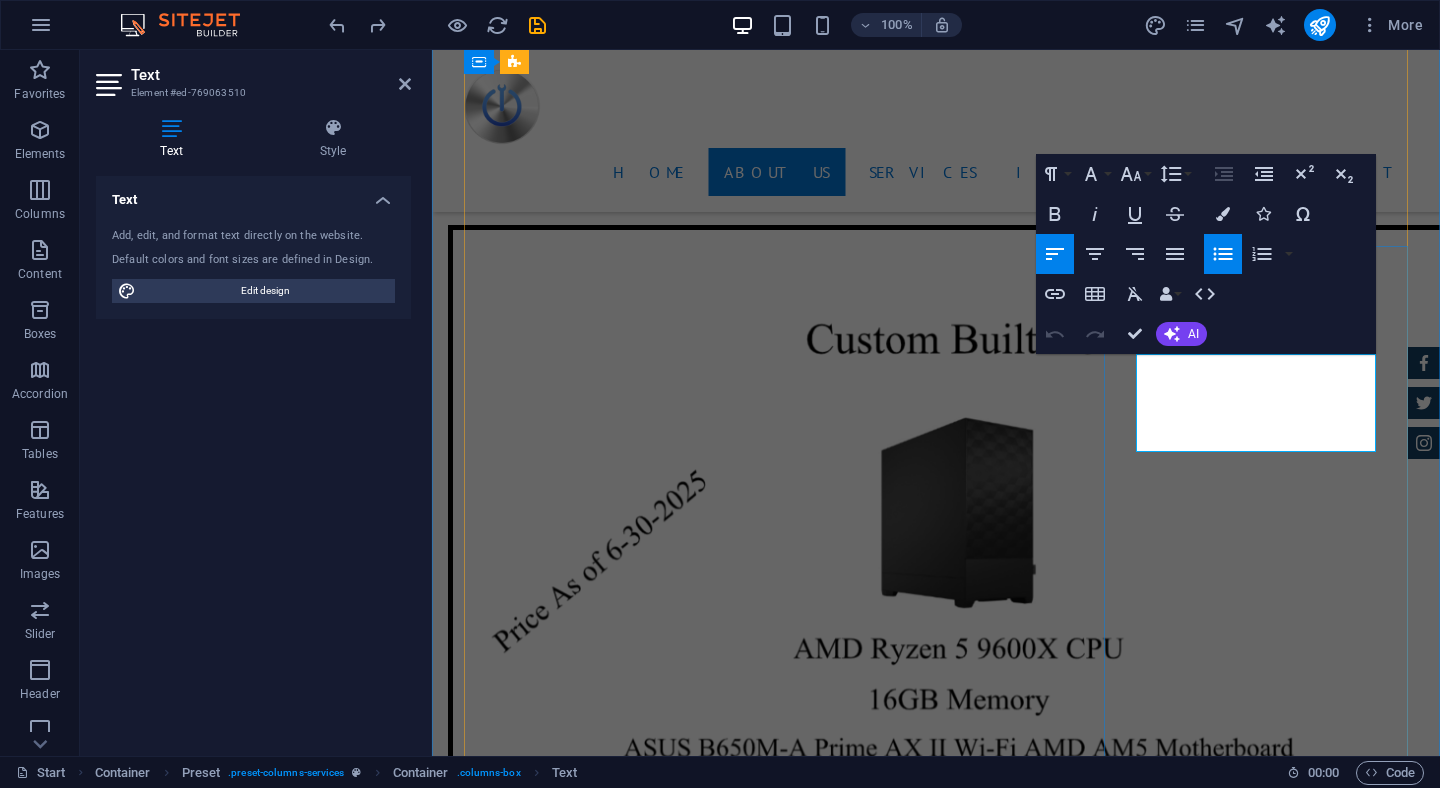 drag, startPoint x: 1274, startPoint y: 440, endPoint x: 1143, endPoint y: 371, distance: 148.06079 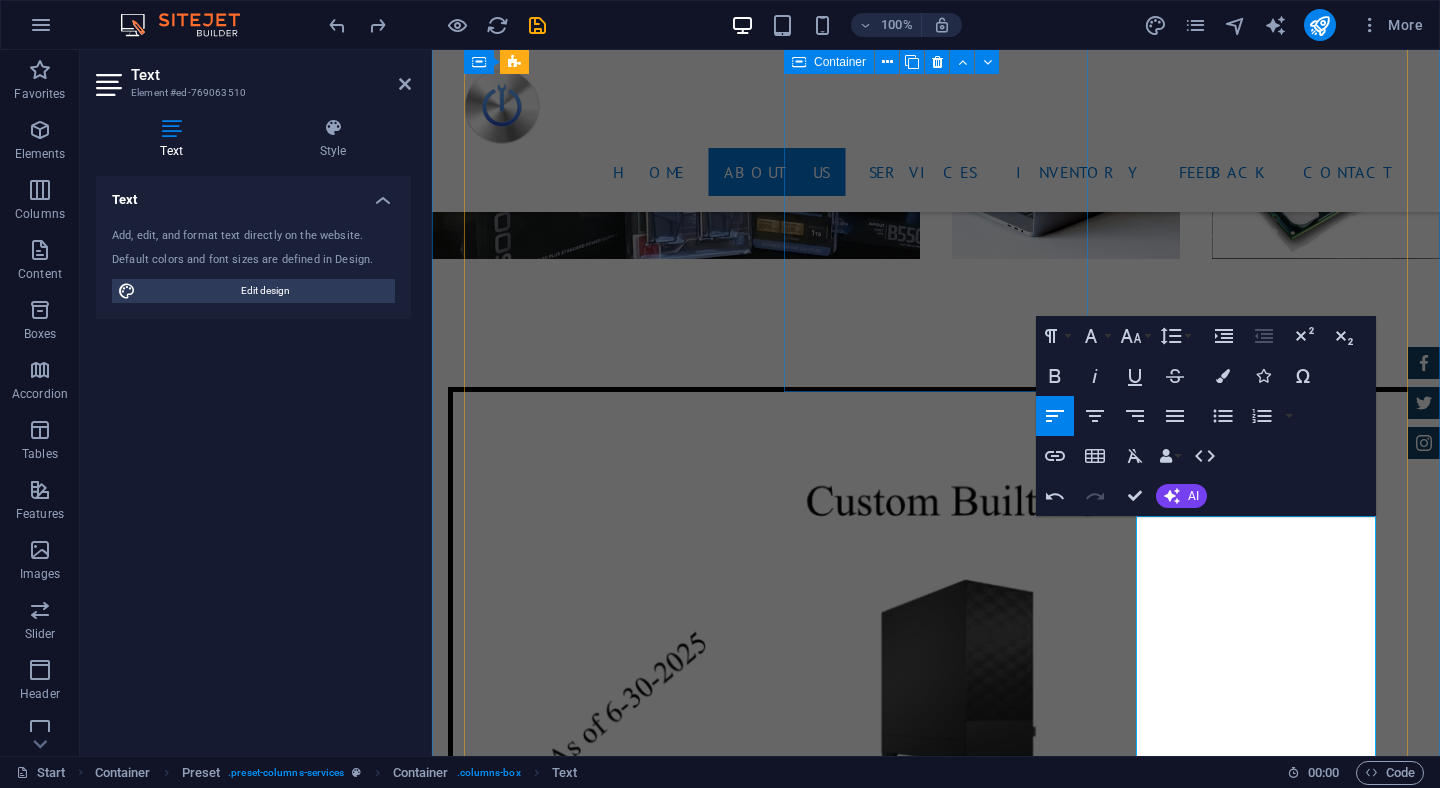 click on "Virus Removal &amp; Repair We detect removing, and repairing damage caused by malicious software (viruses, malware, spyware, etc.) on your computer or device.  It typically involves scanning the system with antivirus tools, deleting infected files, restoring corrupted settings, and ensuring your system is secure and fully functional afterward. from $ 259" at bounding box center (936, 2940) 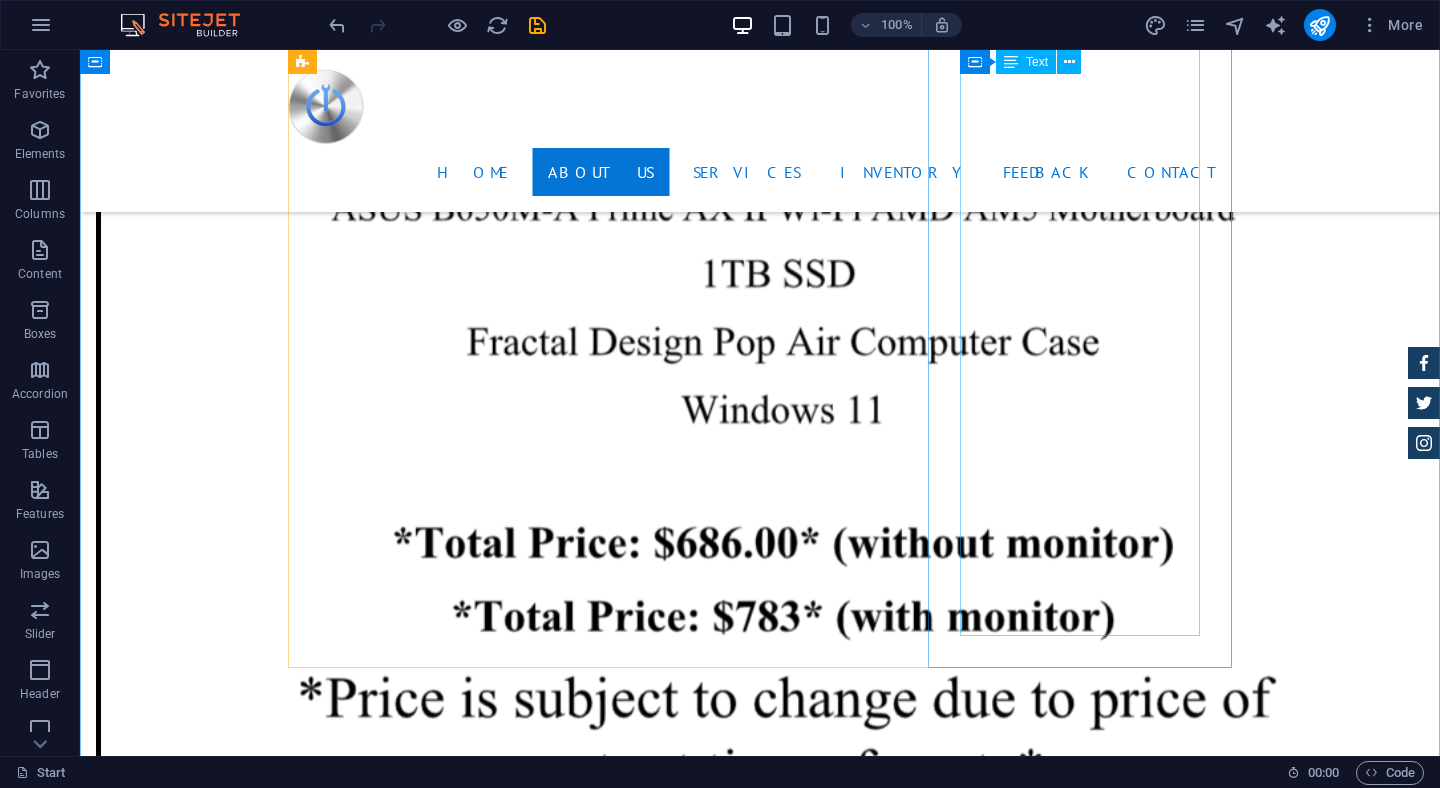 scroll, scrollTop: 5055, scrollLeft: 0, axis: vertical 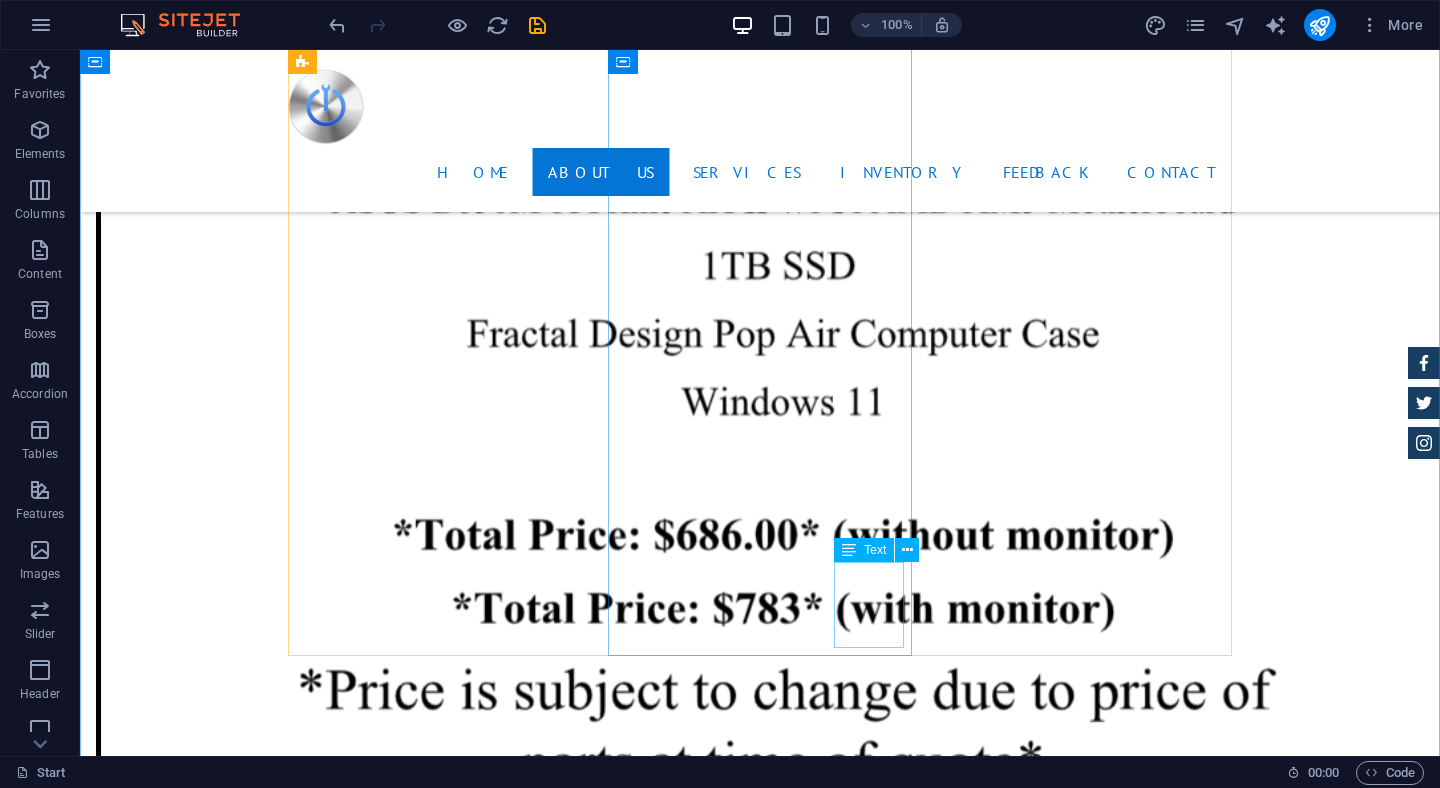 click on "from $ 19" at bounding box center (1397, -4350) 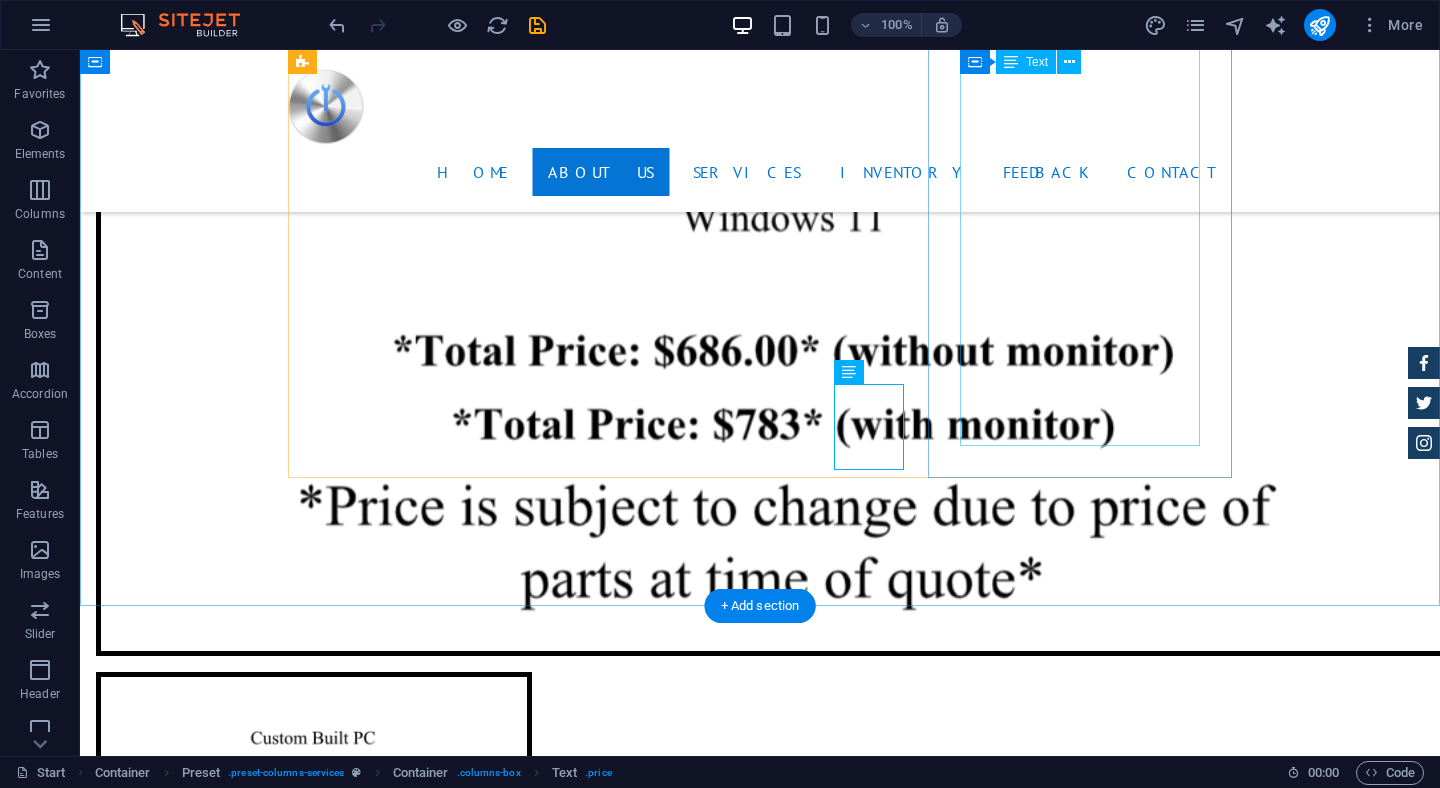 scroll, scrollTop: 5249, scrollLeft: 0, axis: vertical 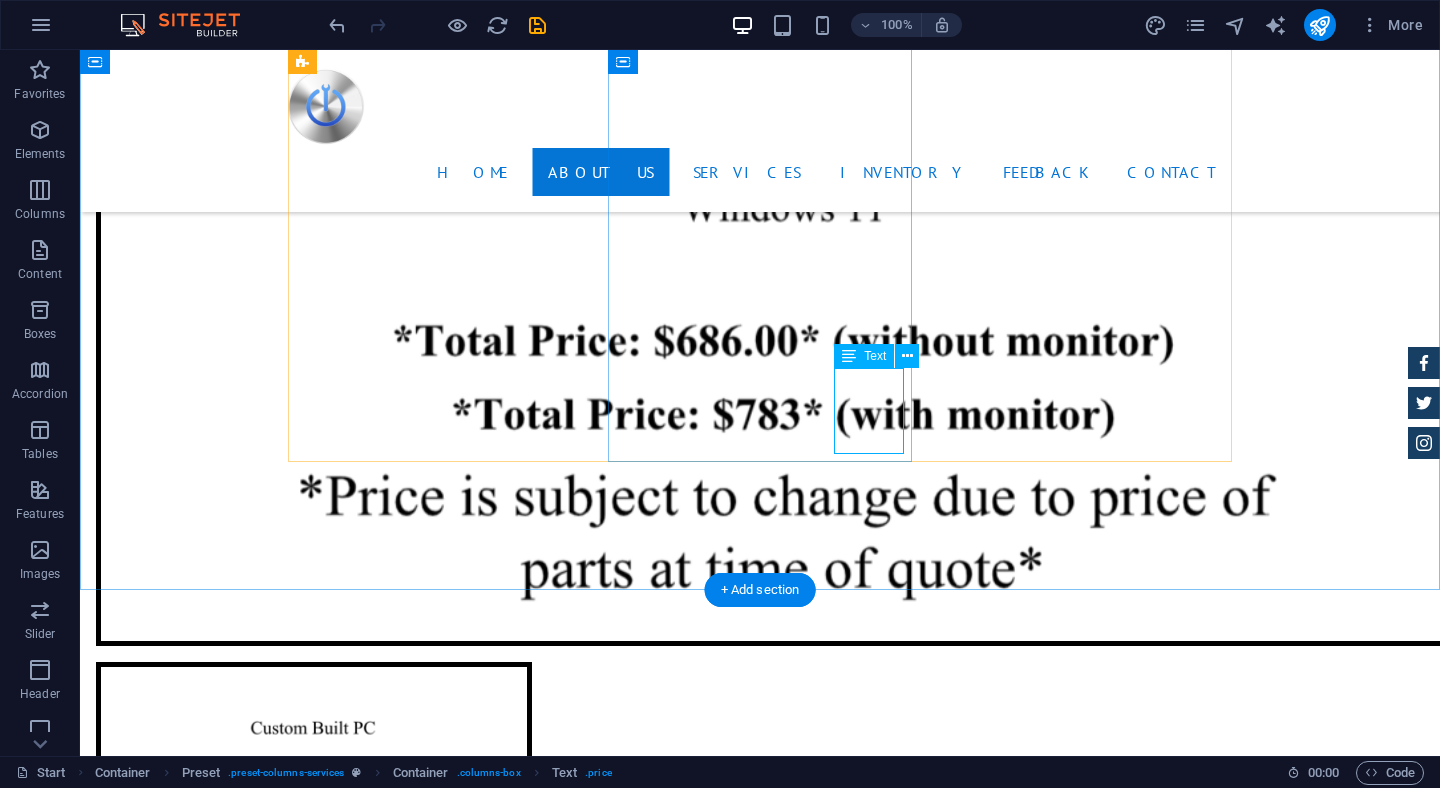 click on "from $ 19" at bounding box center [1397, -4544] 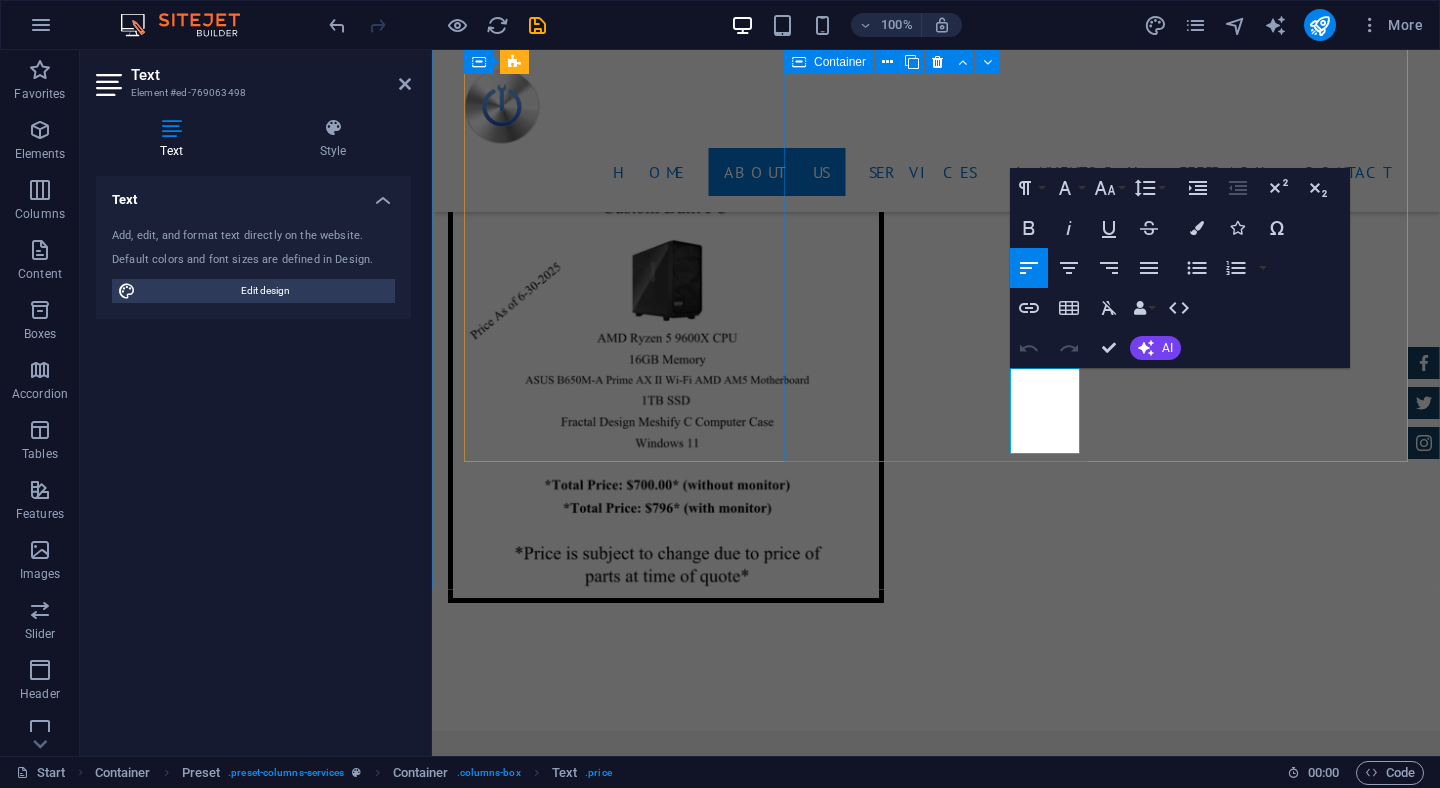 scroll, scrollTop: 5073, scrollLeft: 0, axis: vertical 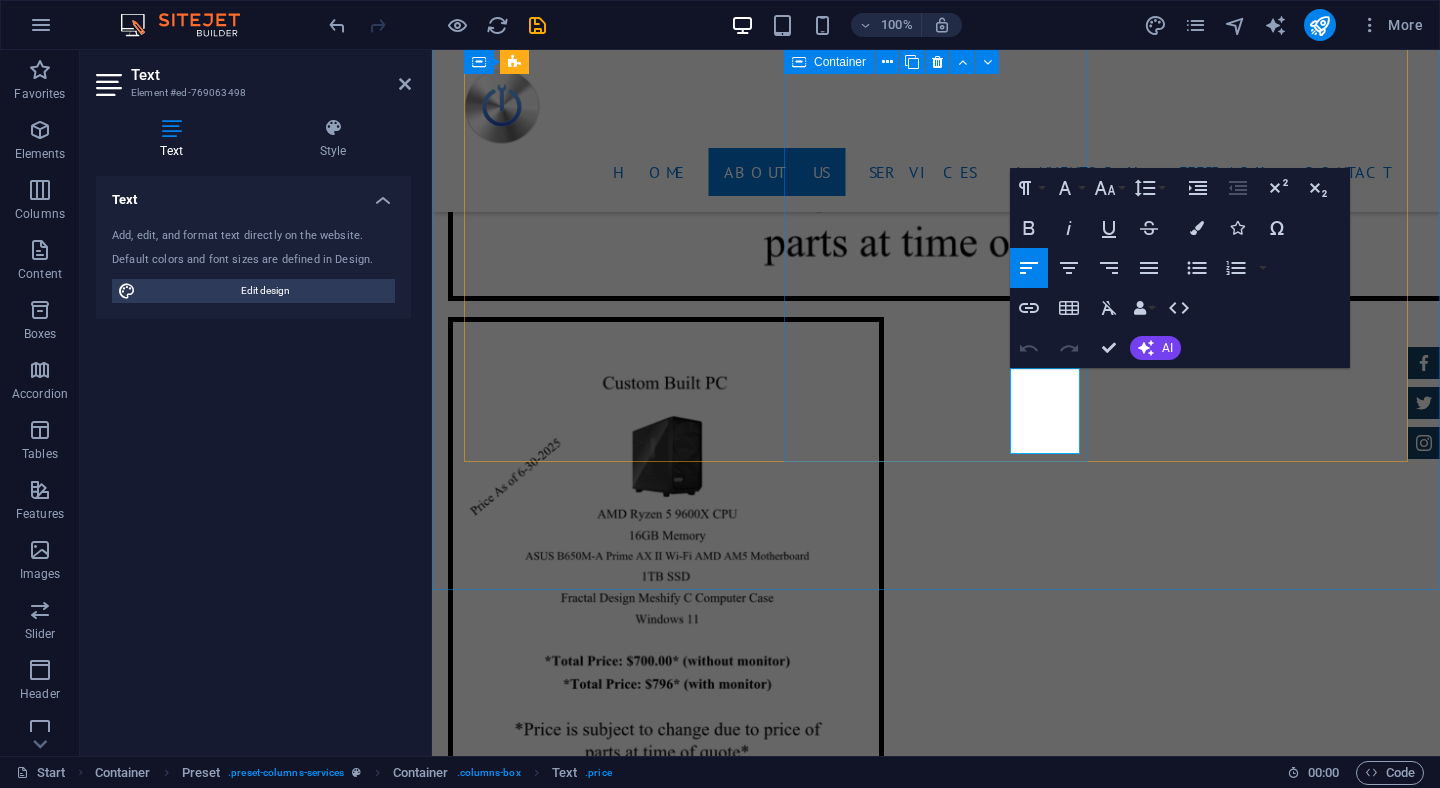 click on "Remote Assistance  is a service we offer that allows our technicians to access your system or device virtually to diagnose and resolve issues in real-time—no matter where you are. Benefits of Remote Assistance: Fast Support:  Get help instantly without waiting for an on-site visit. Convenient:  Troubleshooting and repairs can be done from the comfort of your home or office. Cost-Effective:  Saves travel time and reduces service fees. Secure:  All remote sessions are encrypted and safe. Expert Help:  Gain immediate access to experienced professionals who can resolve issues efficiently. It's a smart, simple way to keep things running smoothly—anytime, anywhere. from $ 19" at bounding box center [936, 3166] 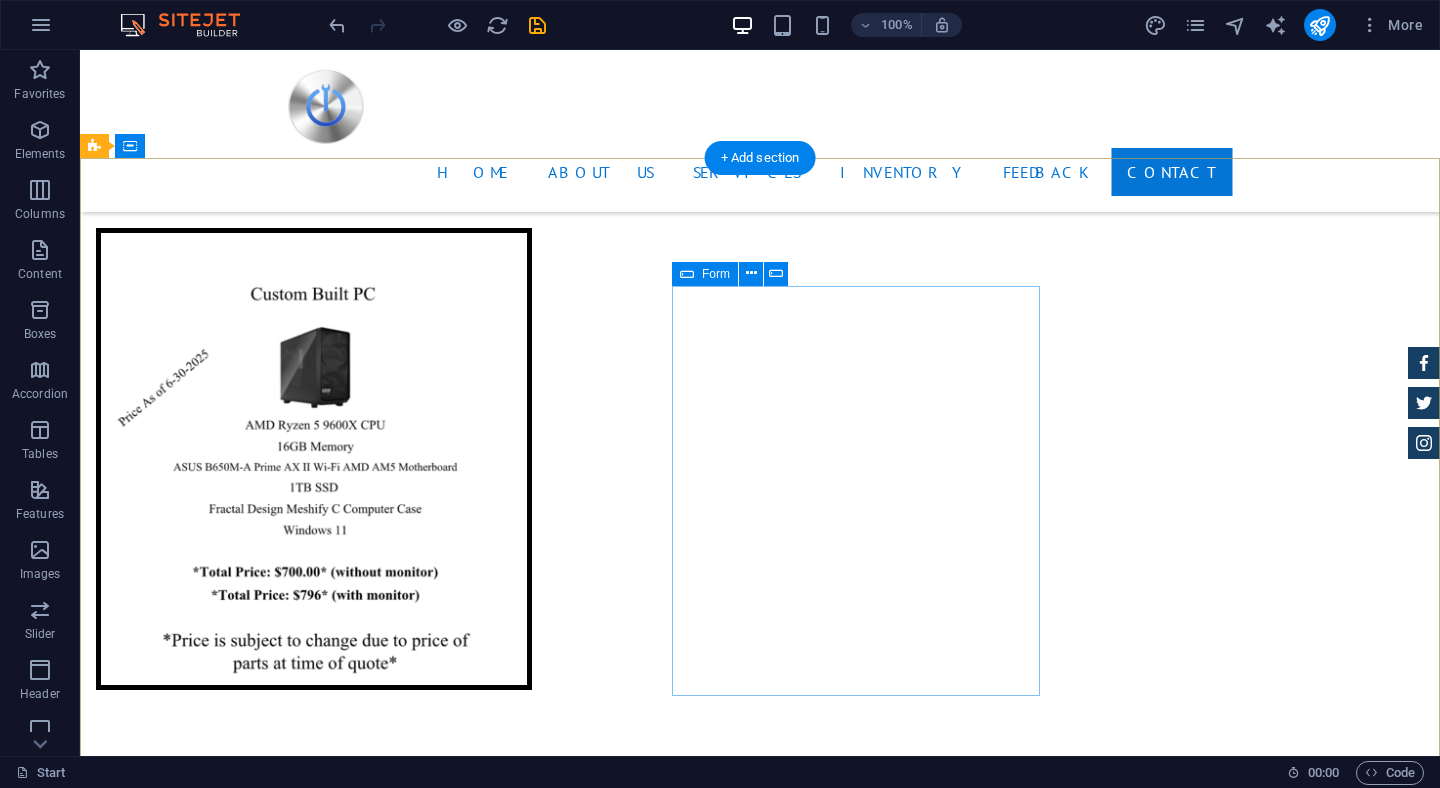 scroll, scrollTop: 5681, scrollLeft: 0, axis: vertical 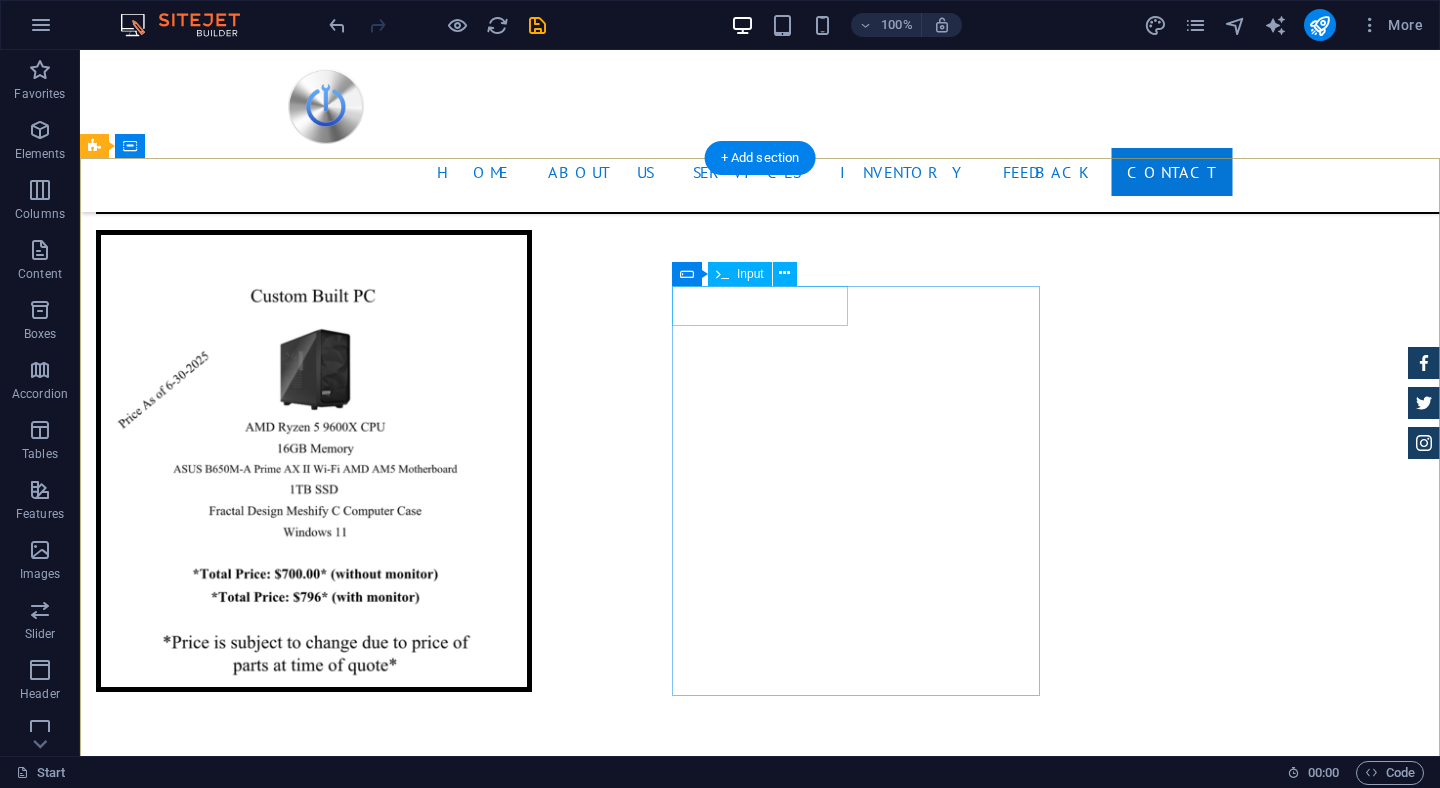 click at bounding box center (328, 4522) 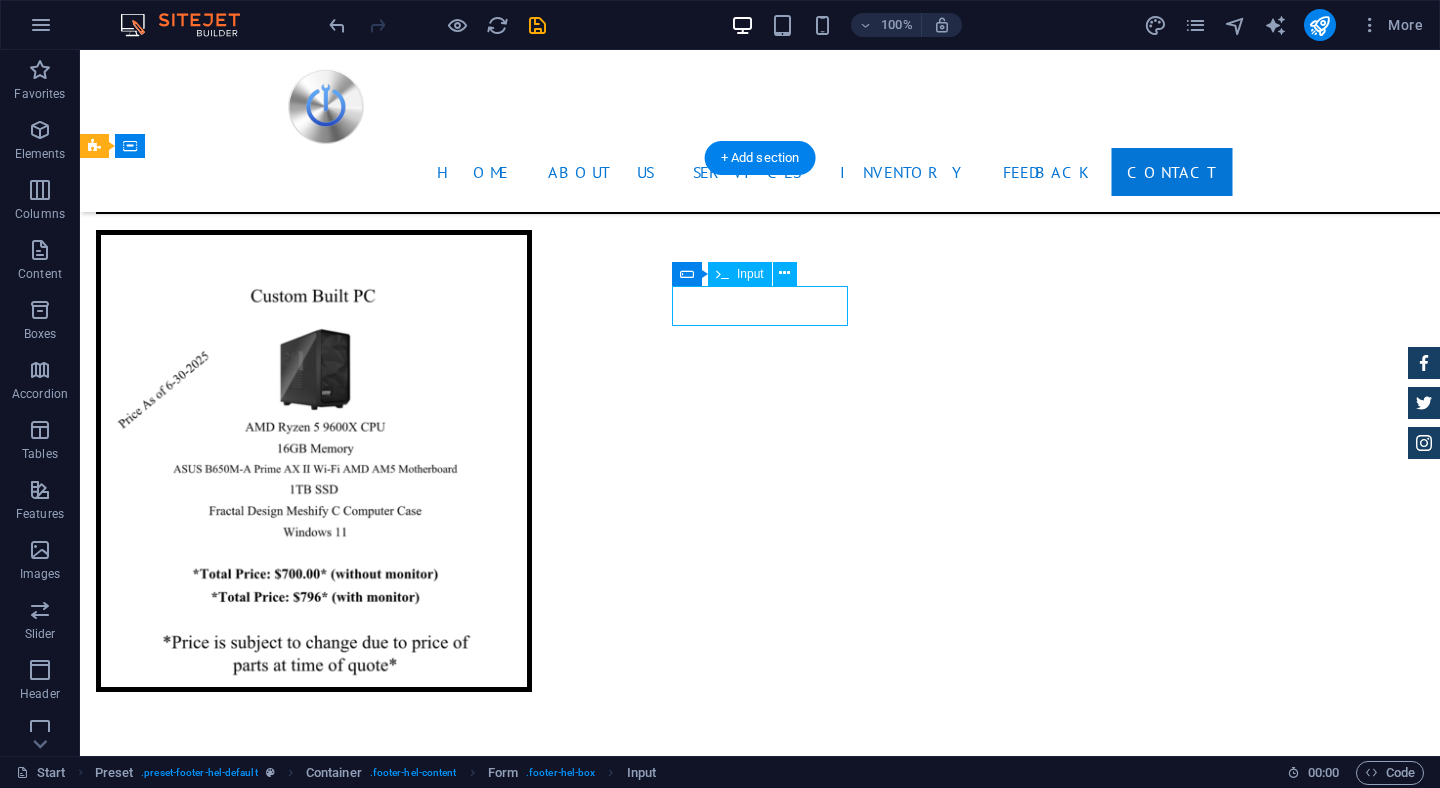 click at bounding box center (328, 4522) 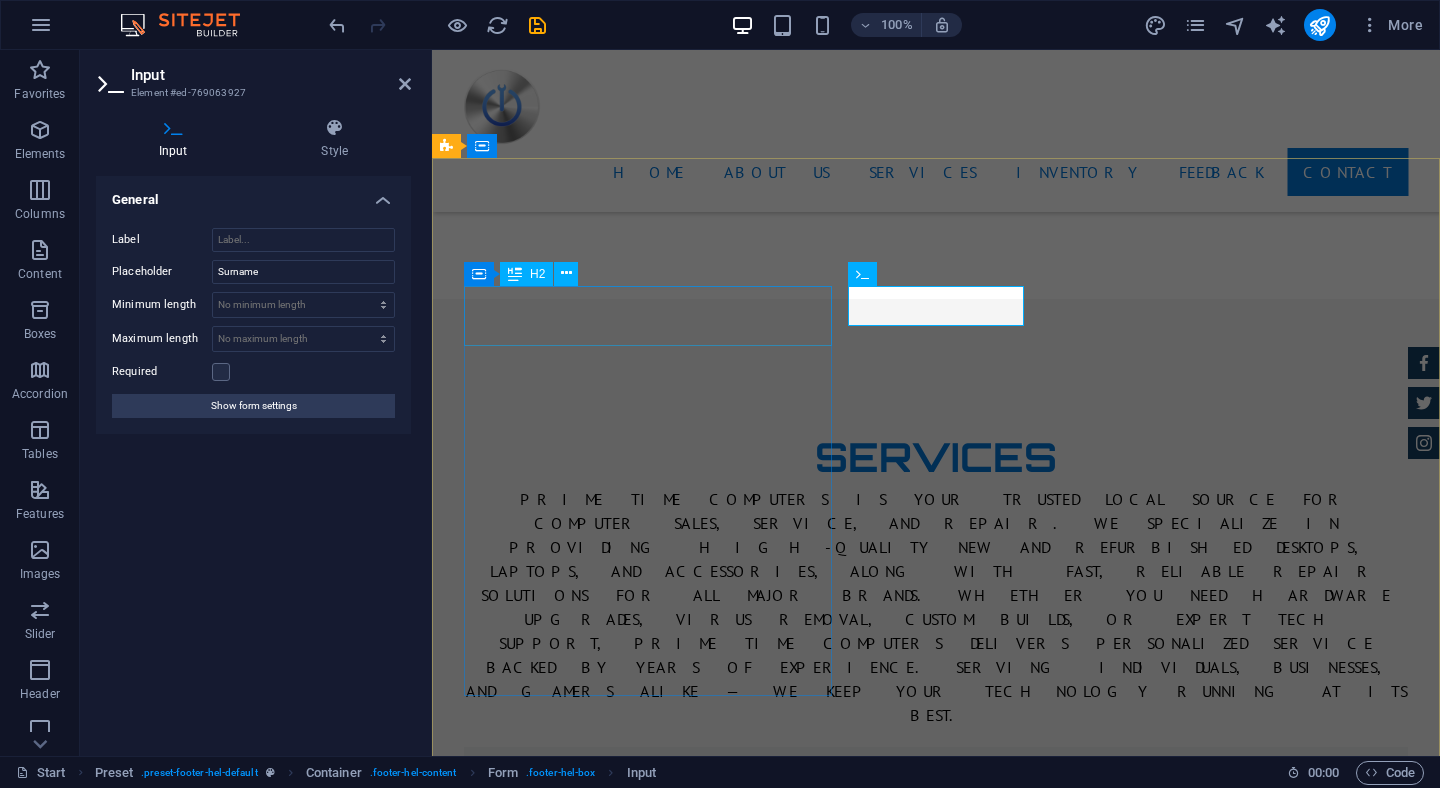 scroll, scrollTop: 5505, scrollLeft: 0, axis: vertical 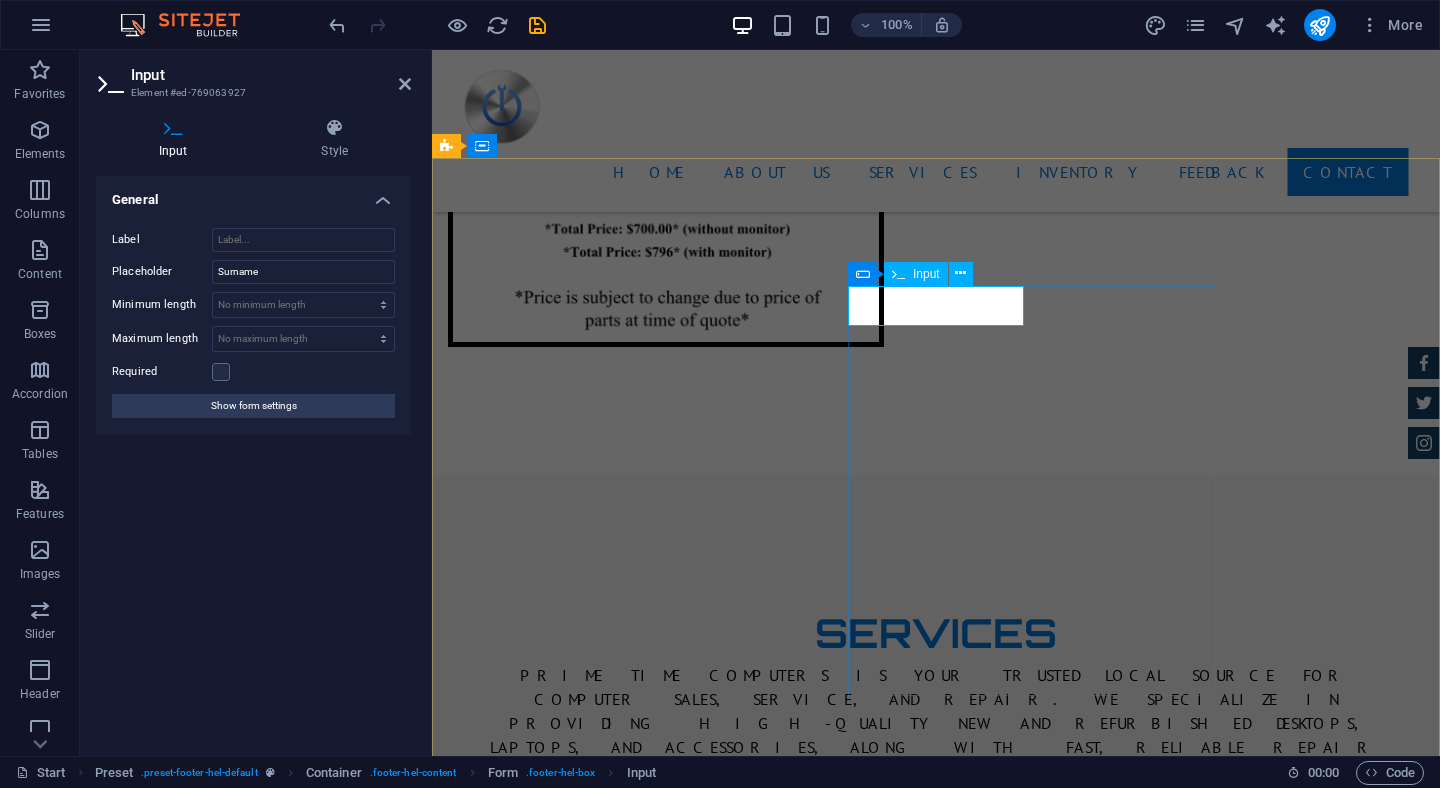 click at bounding box center (557, 4177) 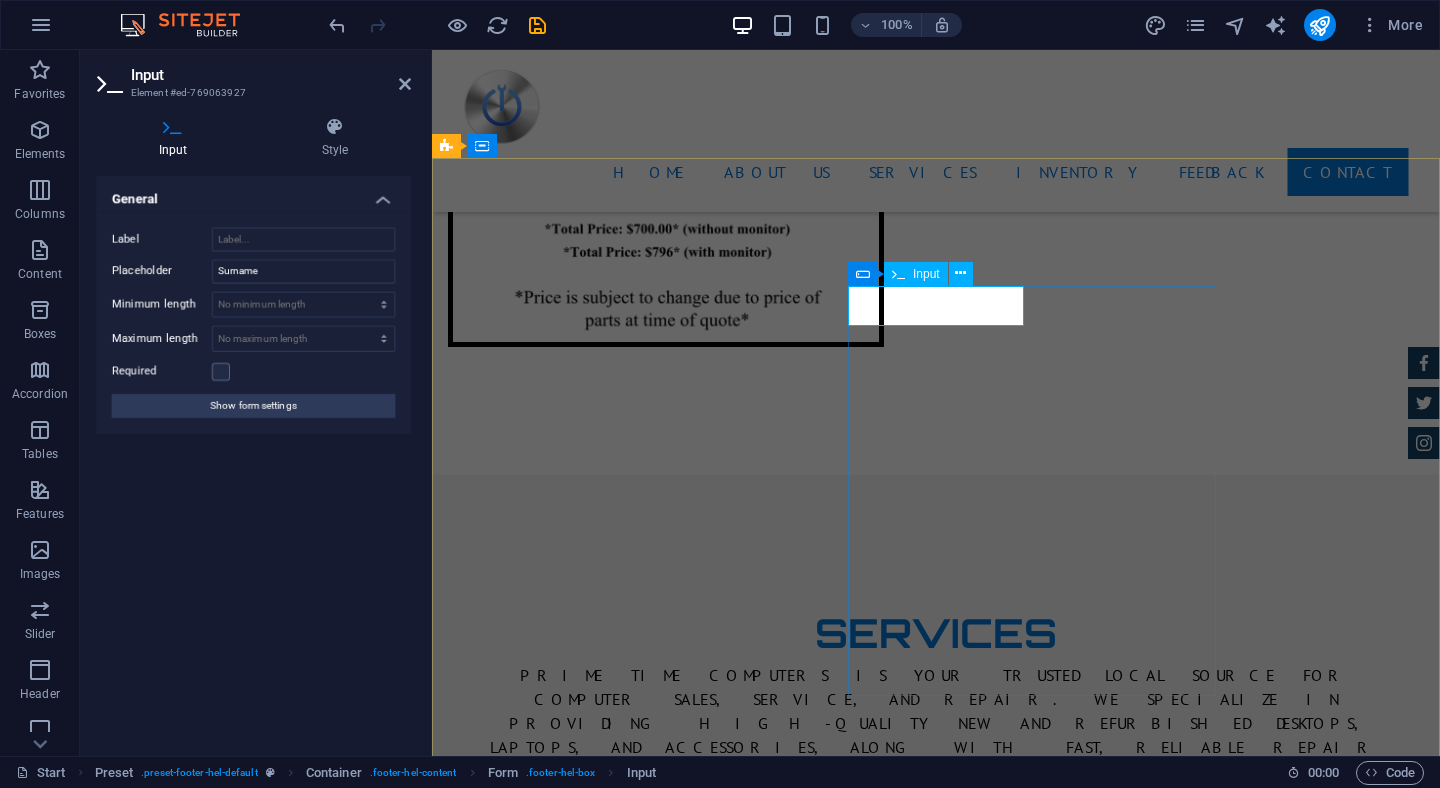 click at bounding box center (557, 4177) 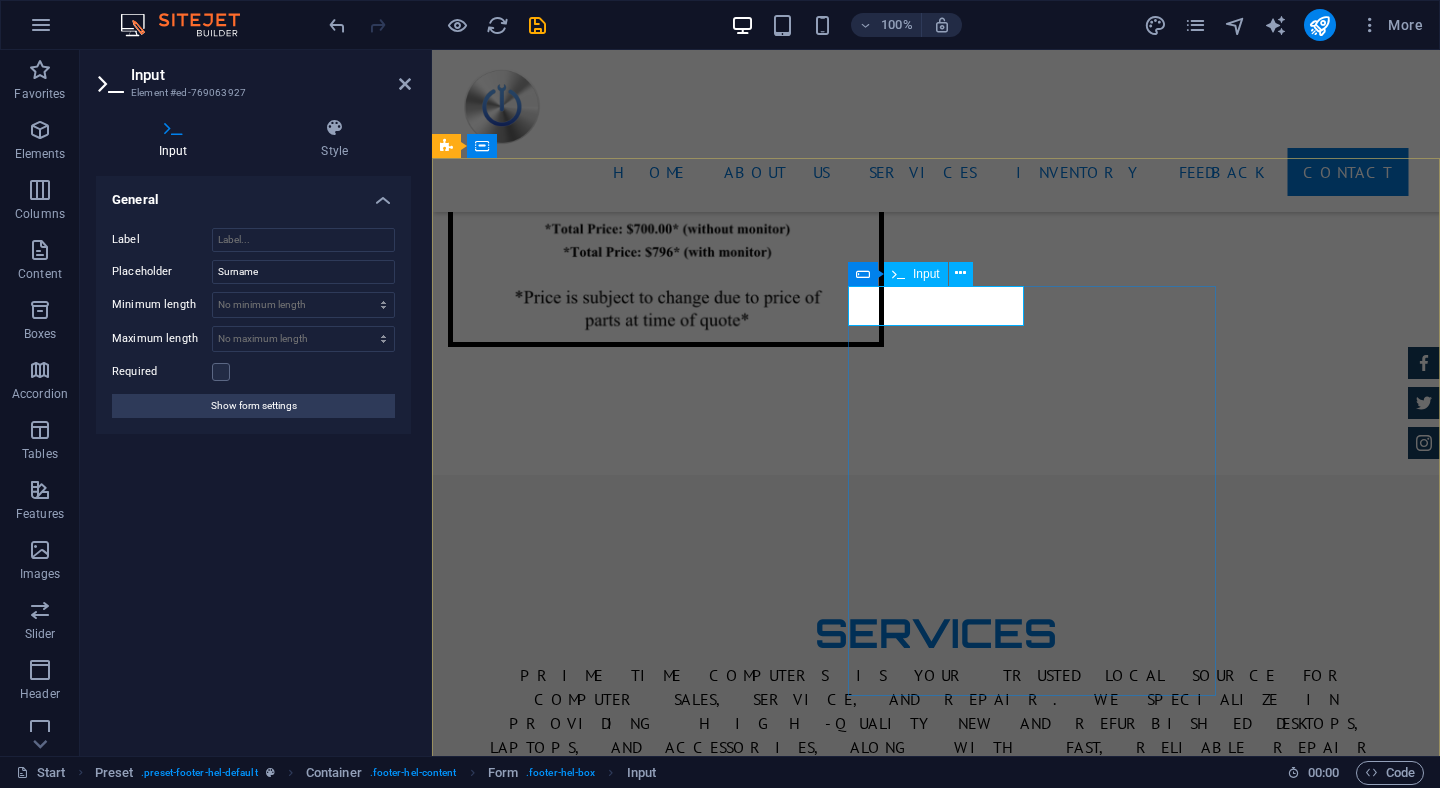 click at bounding box center [557, 4177] 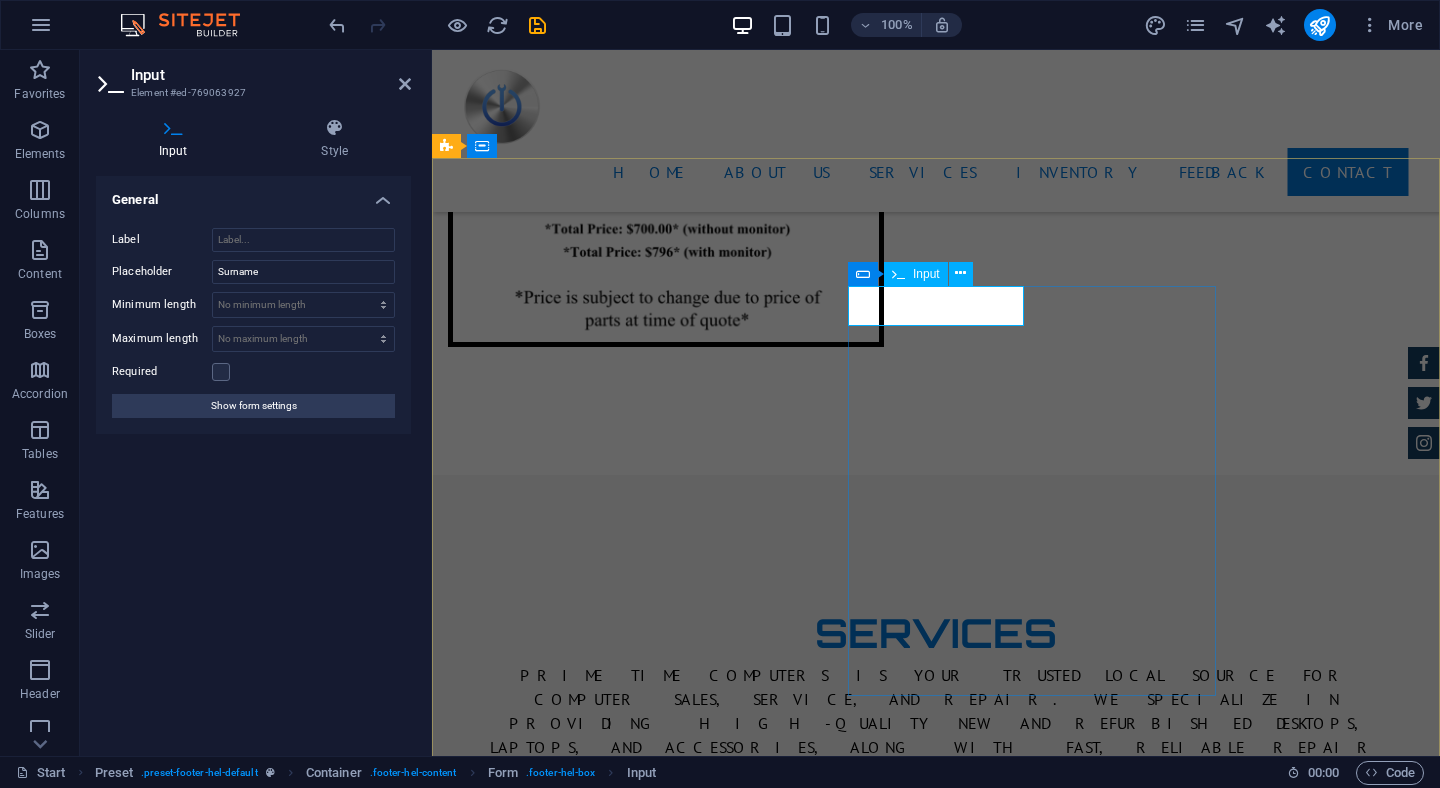click at bounding box center [557, 4177] 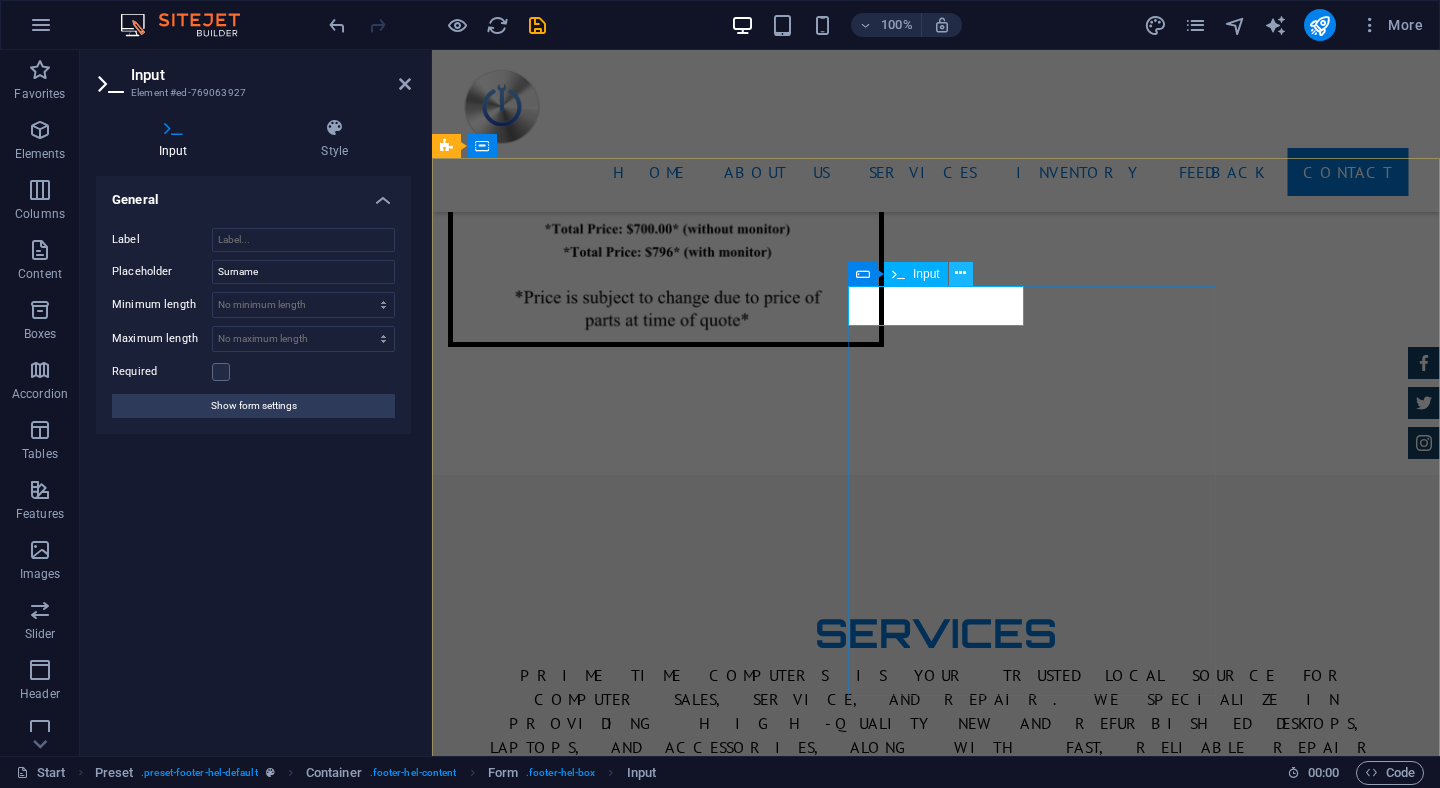 click at bounding box center (960, 273) 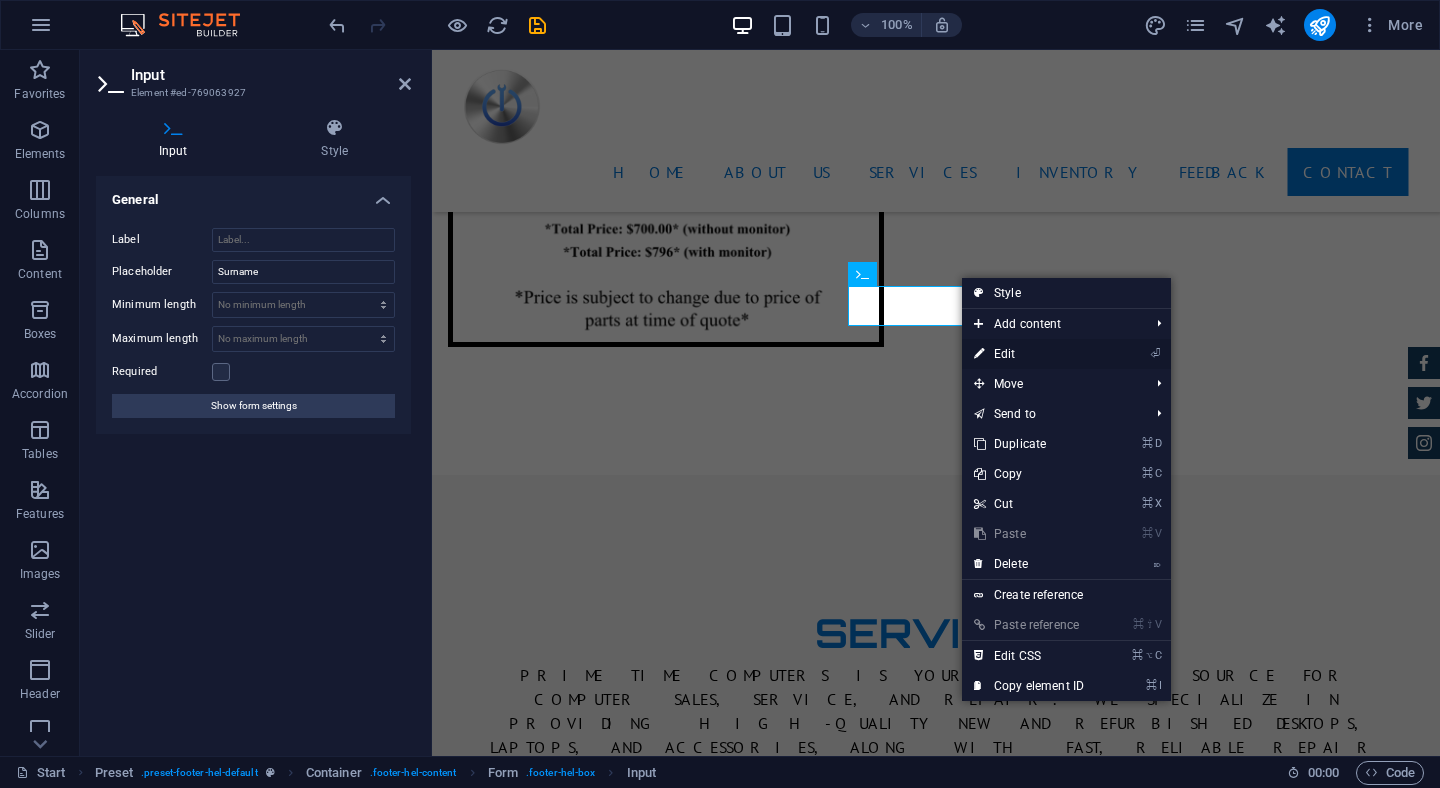 click on "⏎  Edit" at bounding box center [1029, 354] 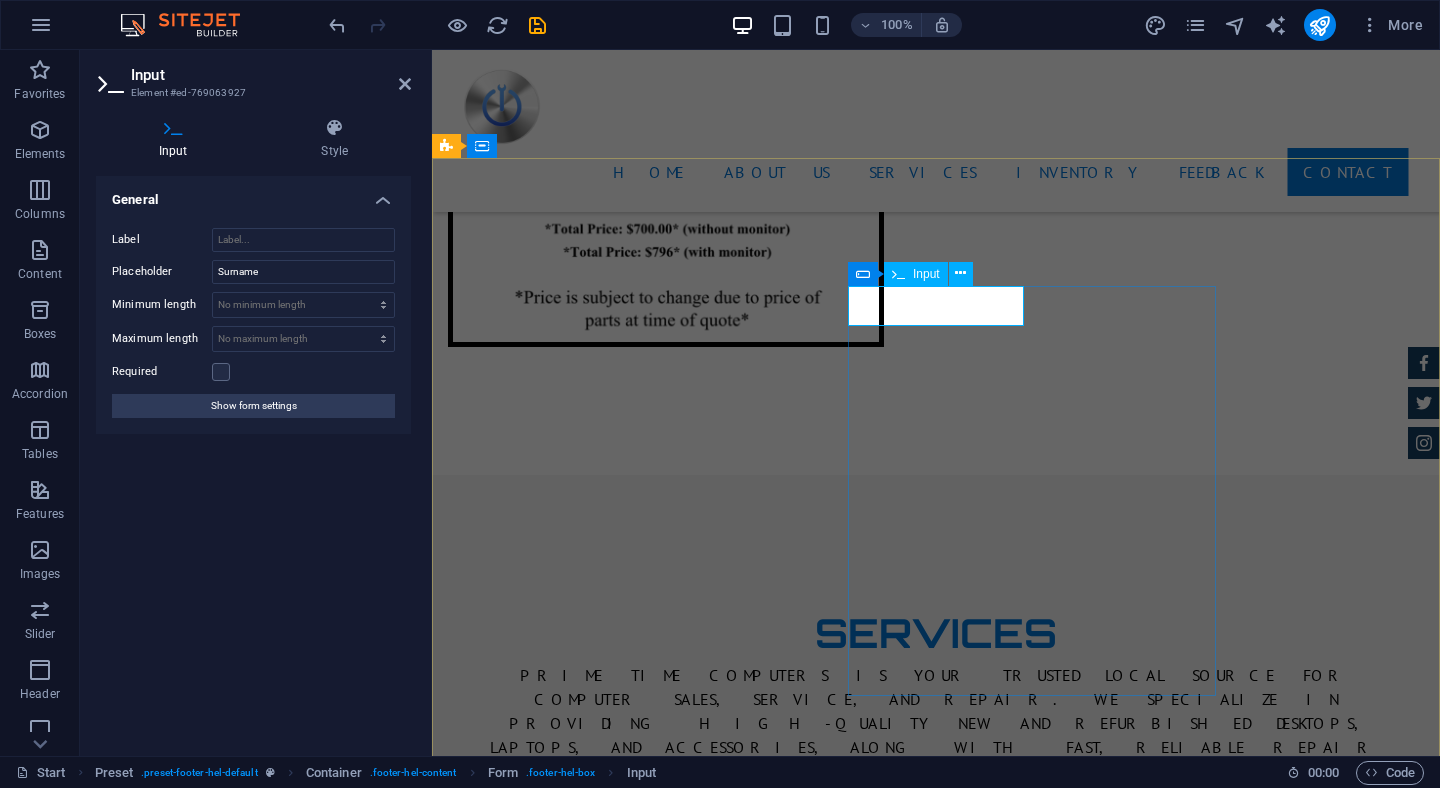 click at bounding box center [557, 4177] 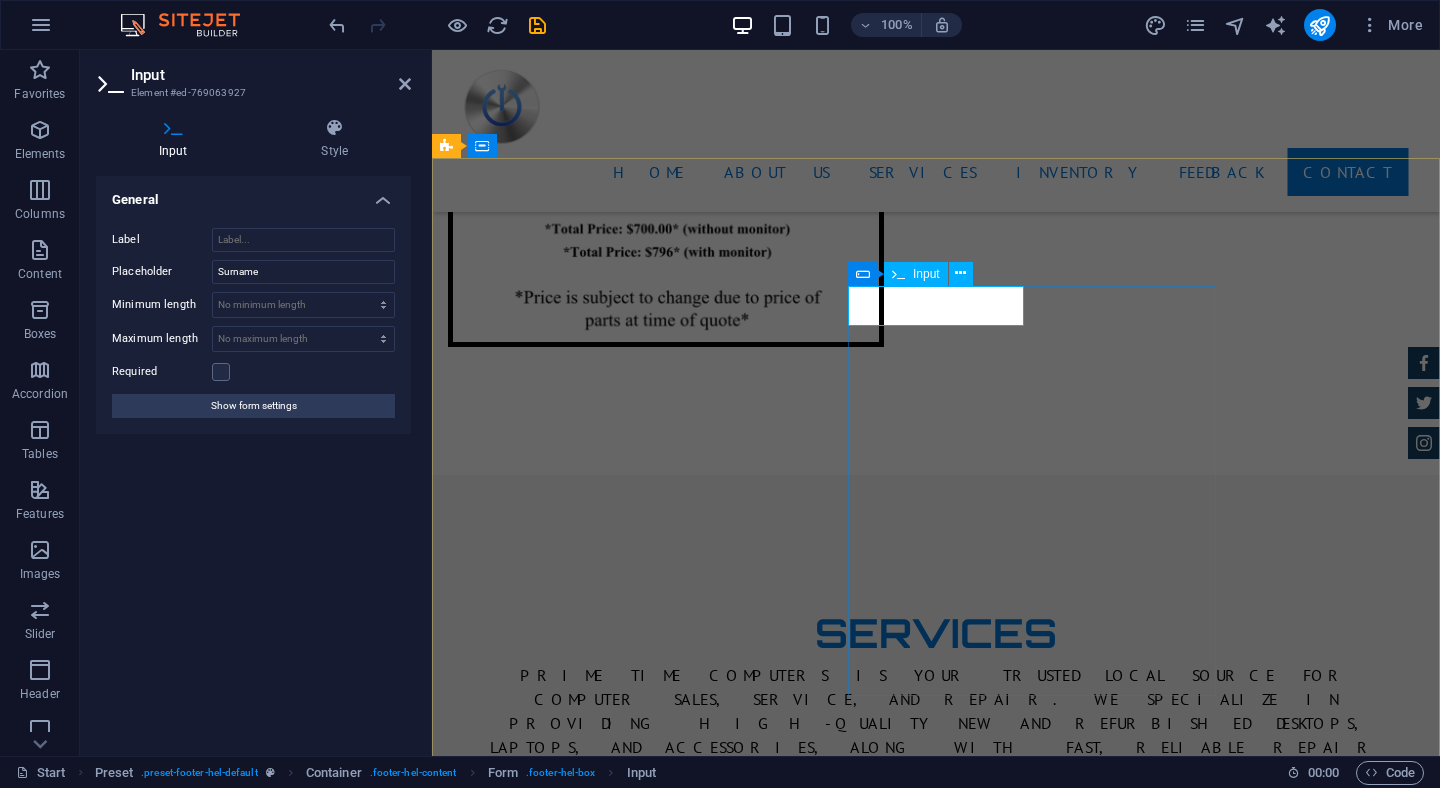 click at bounding box center [557, 4177] 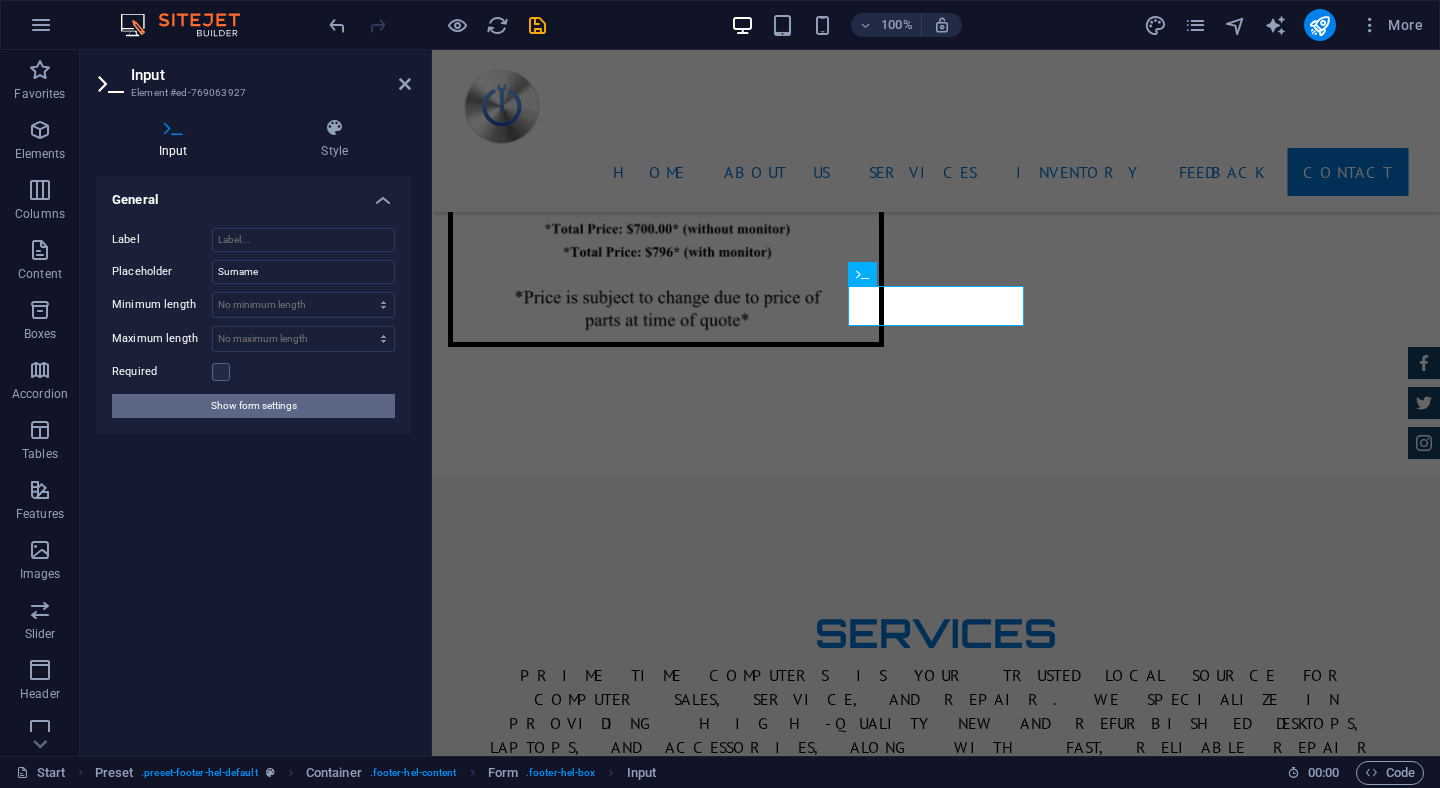 click on "Show form settings" at bounding box center (254, 406) 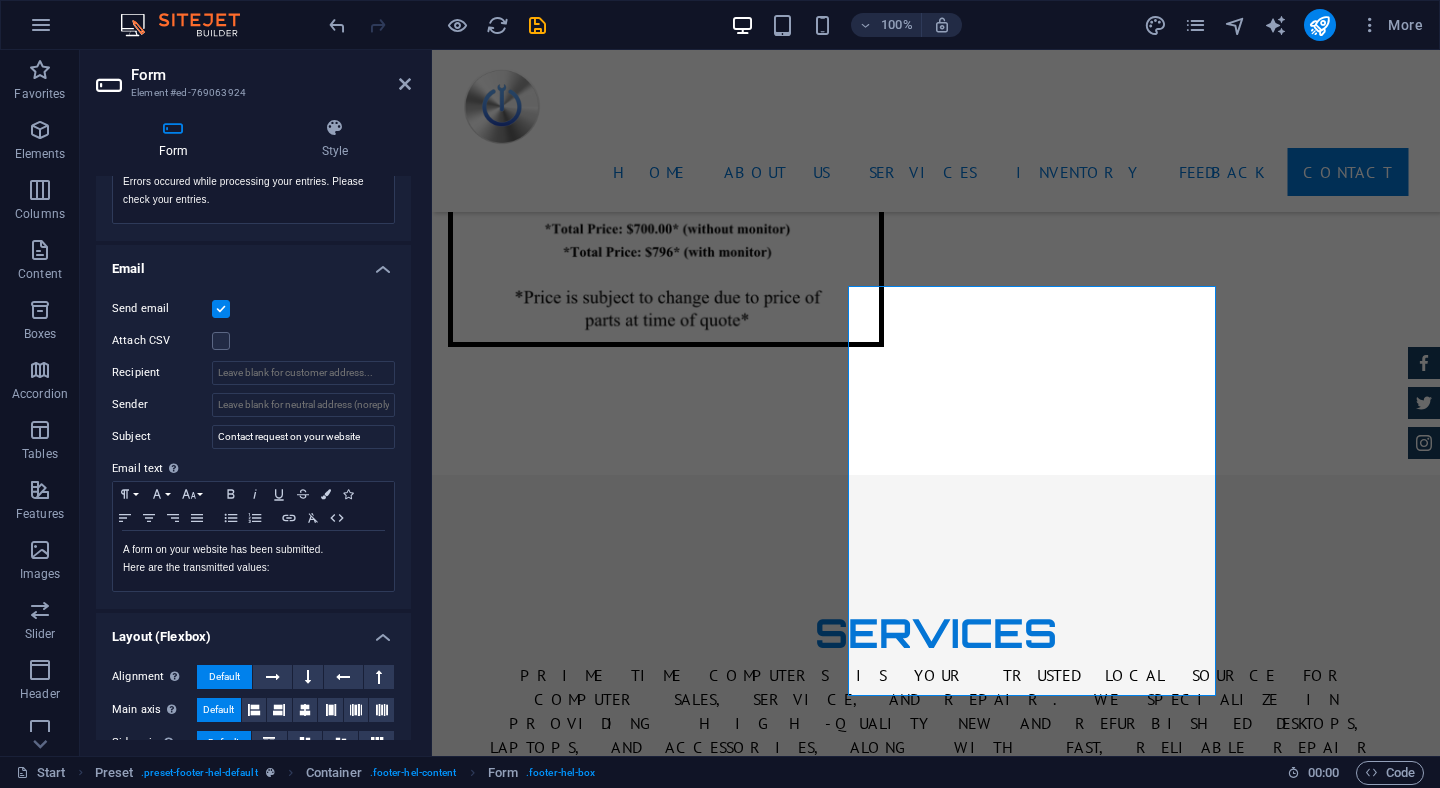 scroll, scrollTop: 540, scrollLeft: 0, axis: vertical 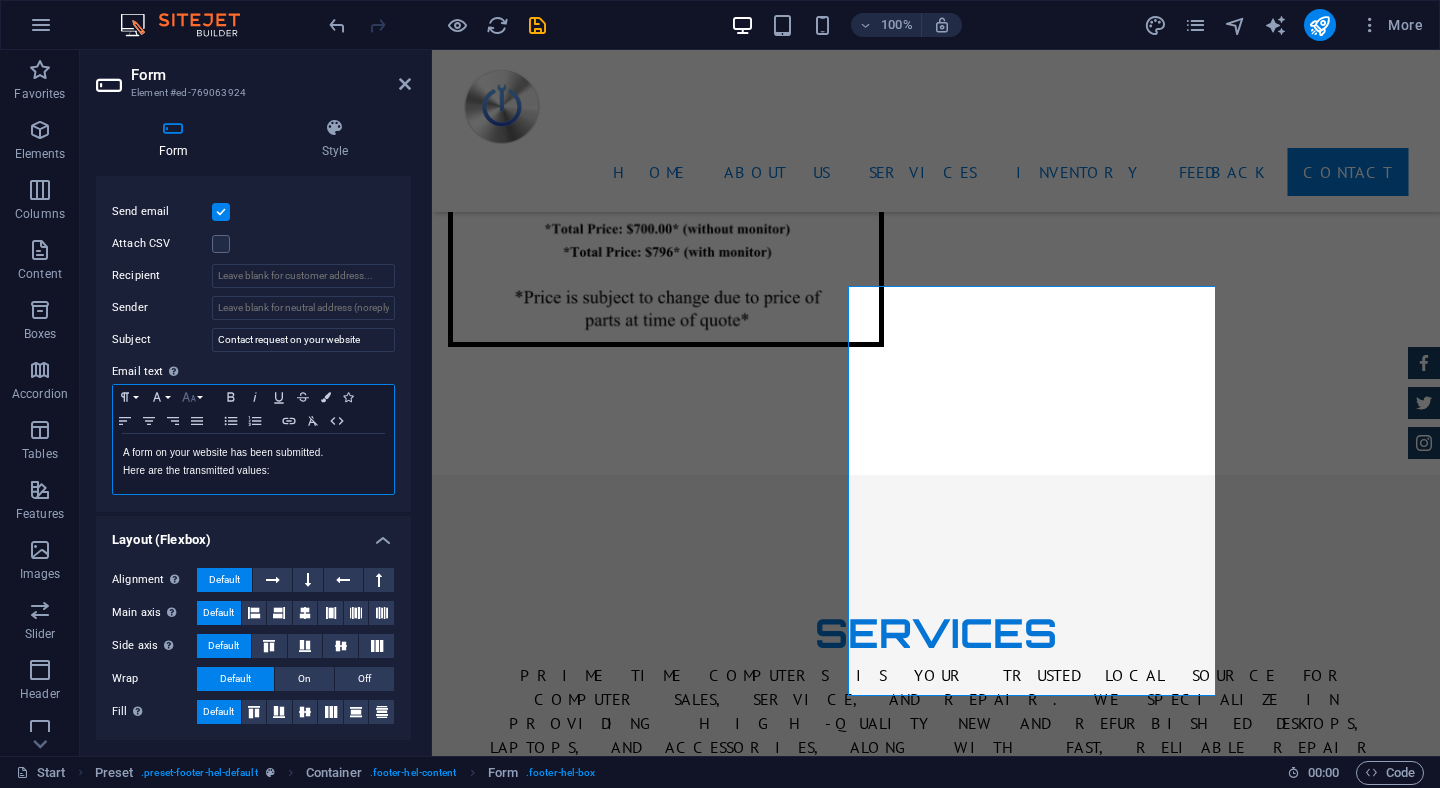 click on "Font Size" at bounding box center [193, 397] 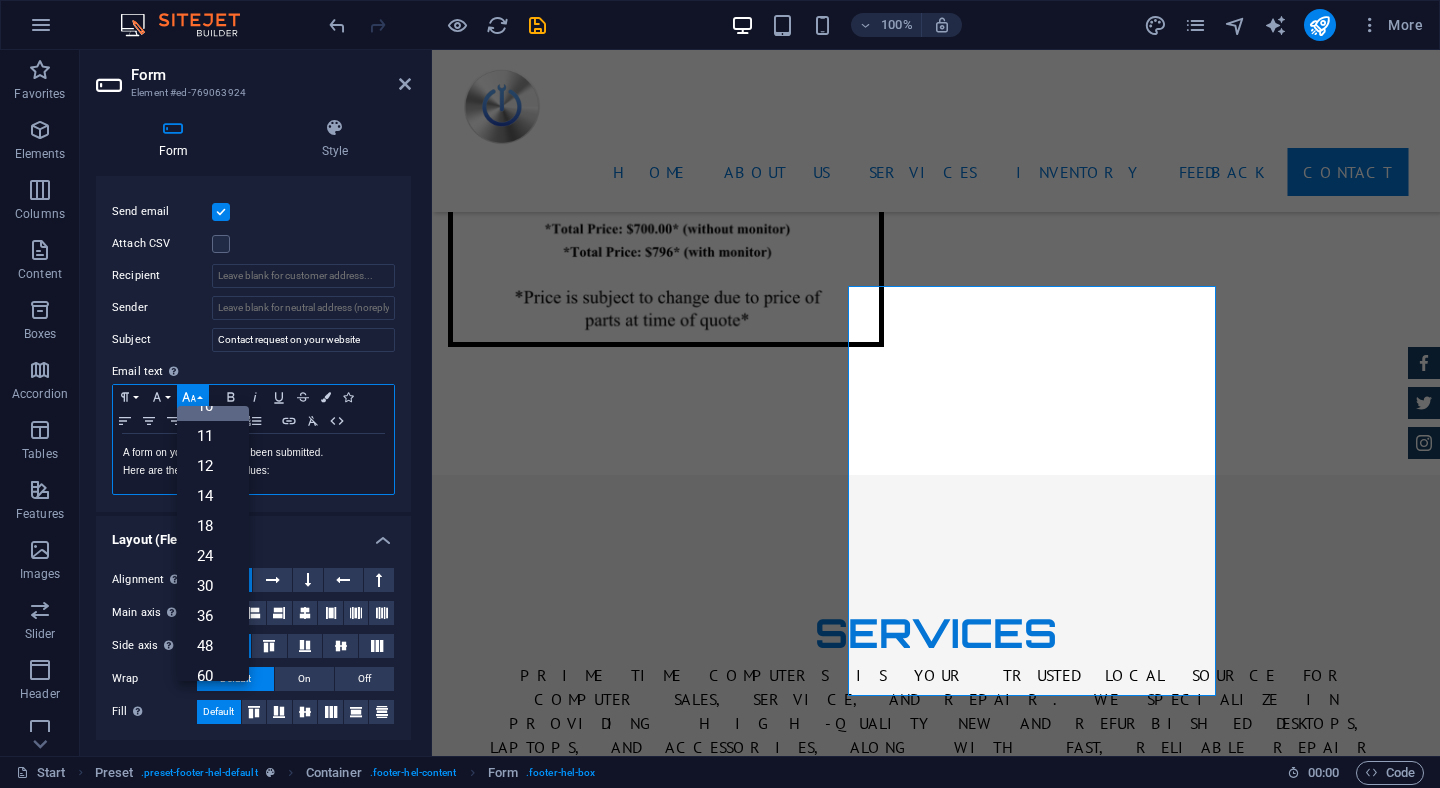 click on "Font Size" at bounding box center [193, 397] 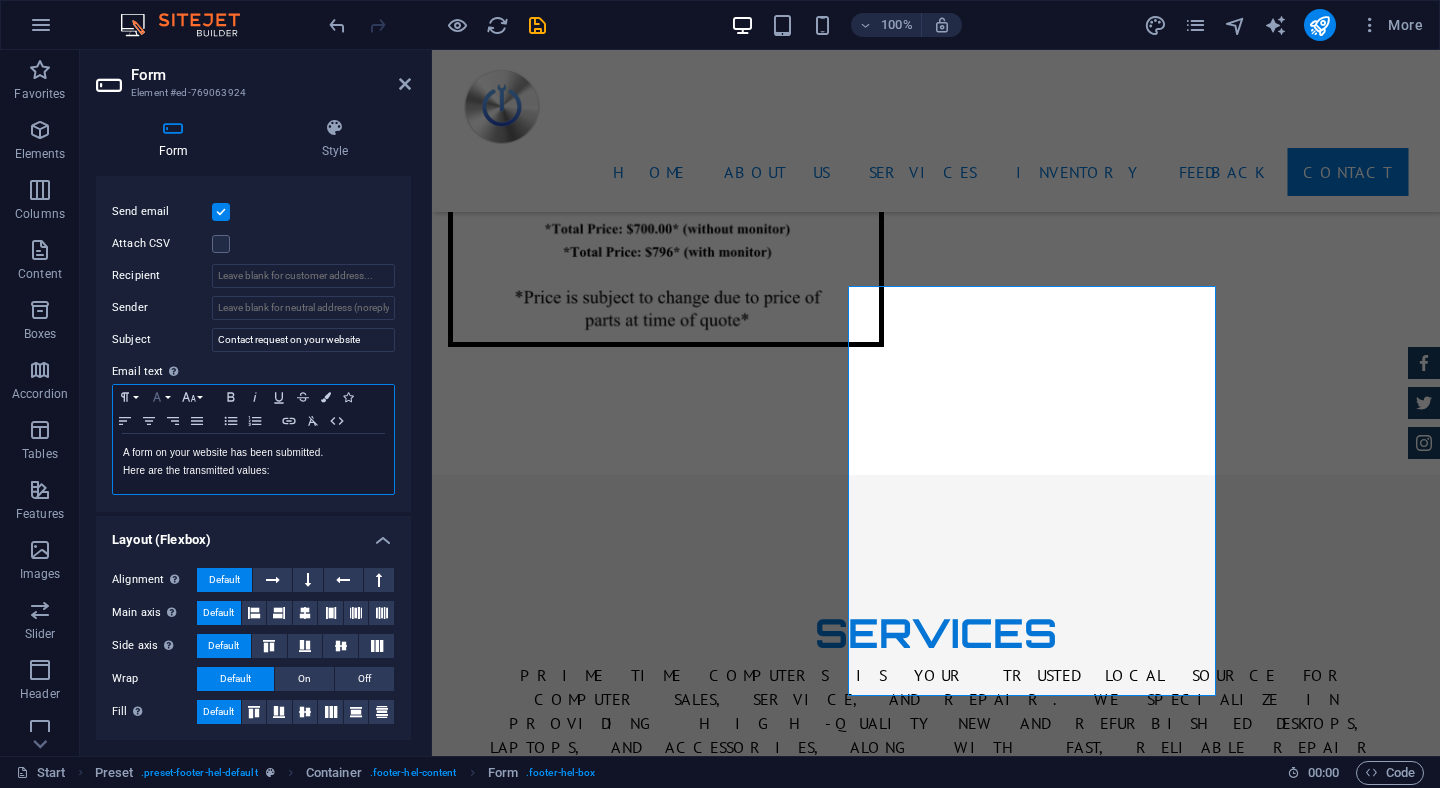 click on "Font Family" at bounding box center (161, 397) 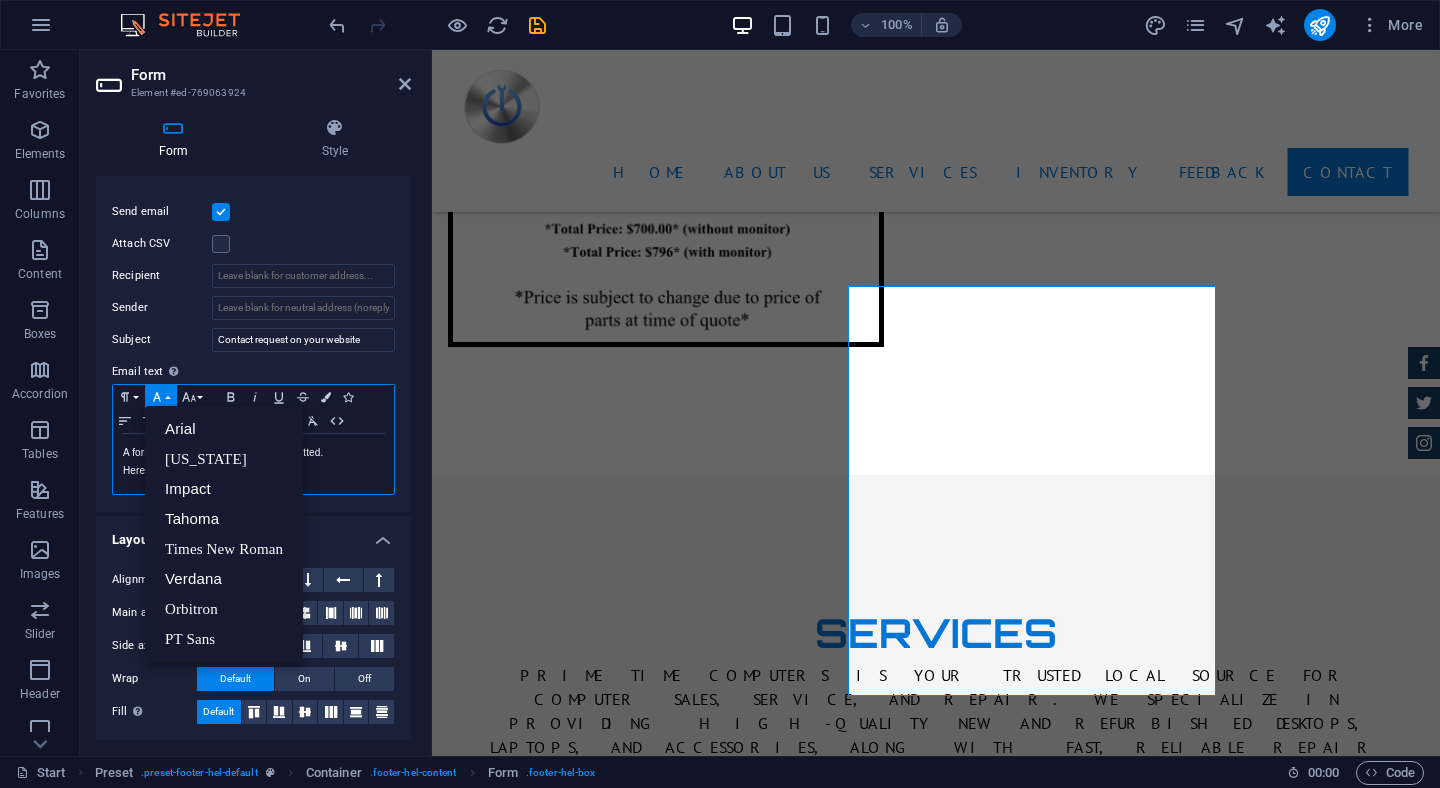 click on "Font Family" at bounding box center (161, 397) 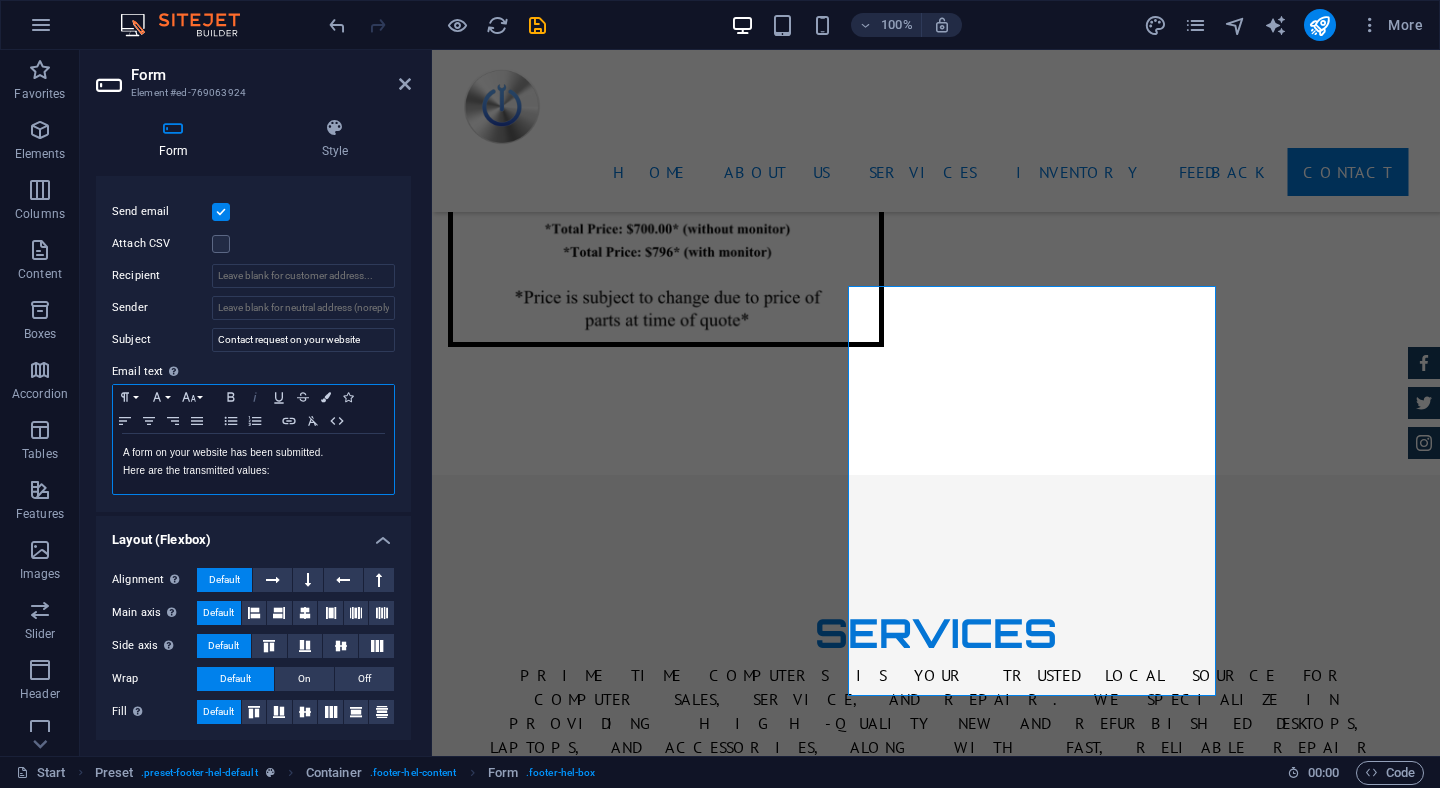 click 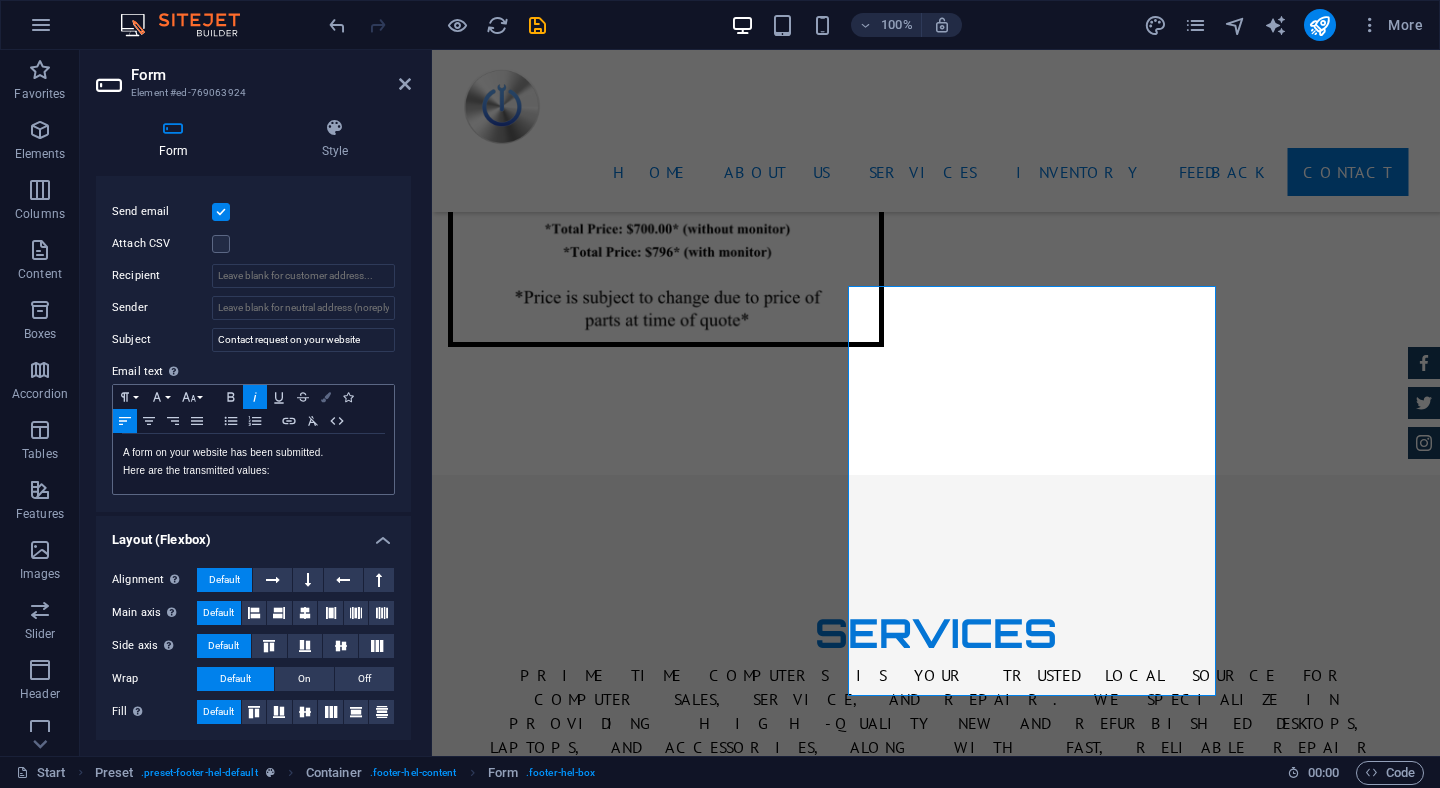 click at bounding box center (326, 397) 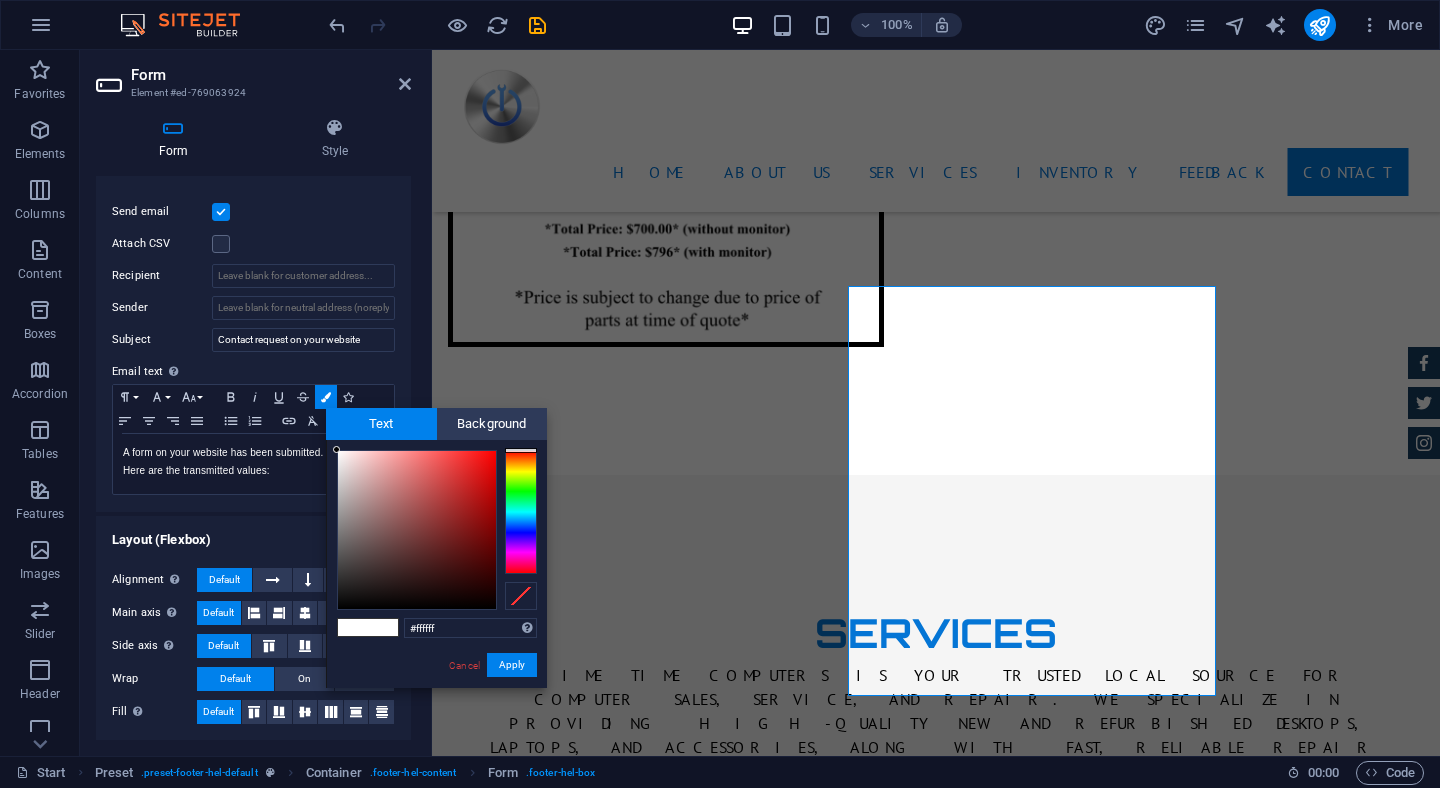 click at bounding box center [353, 627] 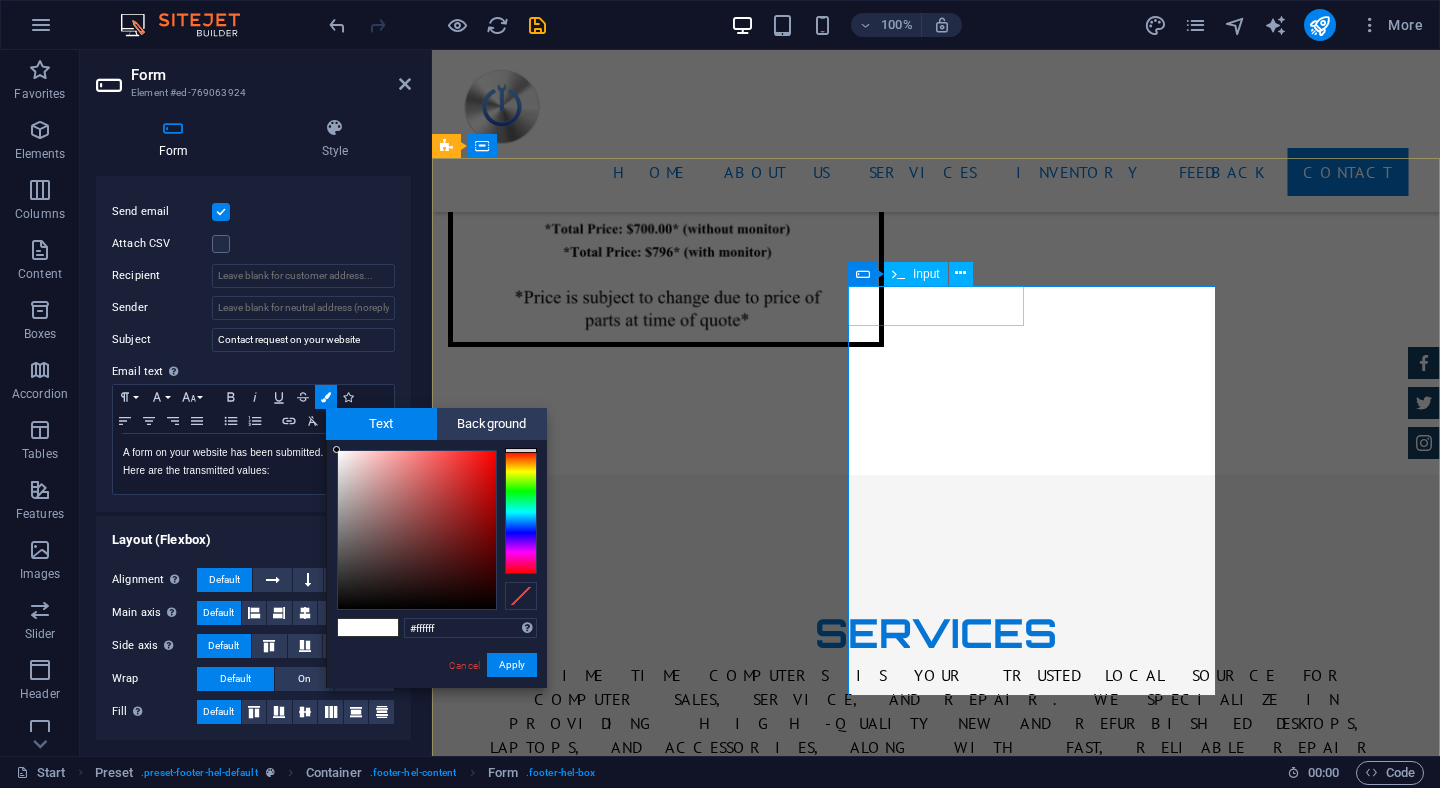click at bounding box center [557, 4177] 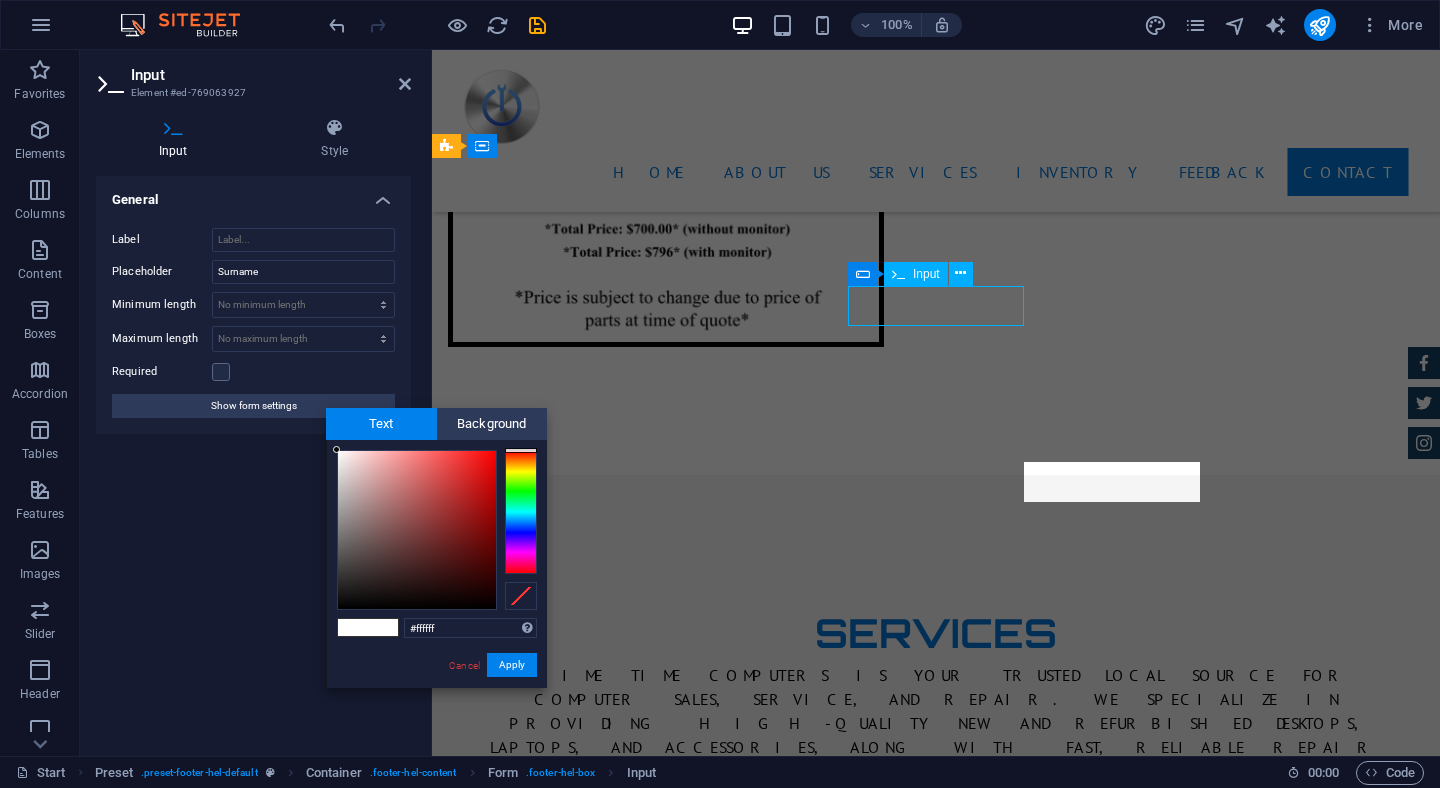 click at bounding box center (557, 4177) 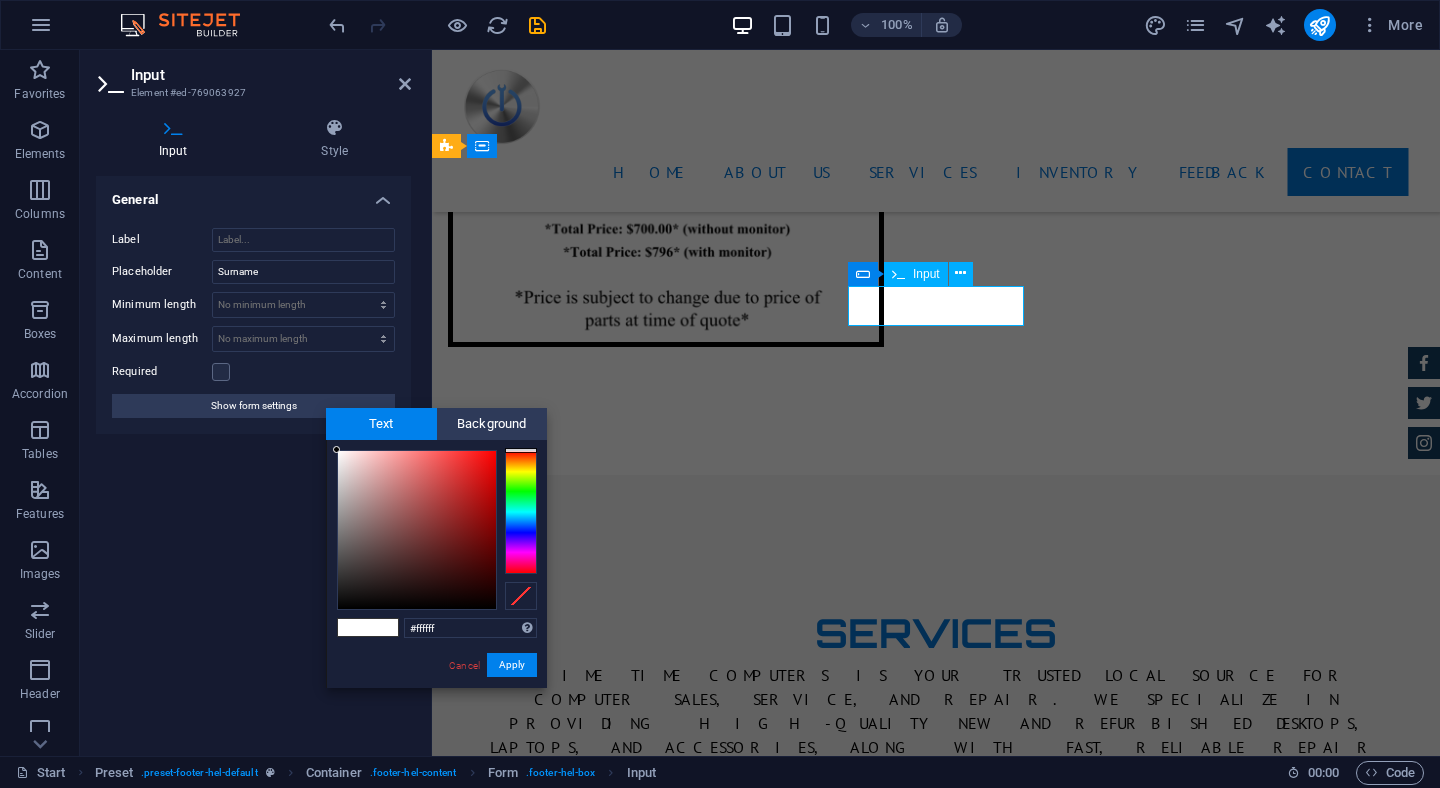 click at bounding box center (557, 4177) 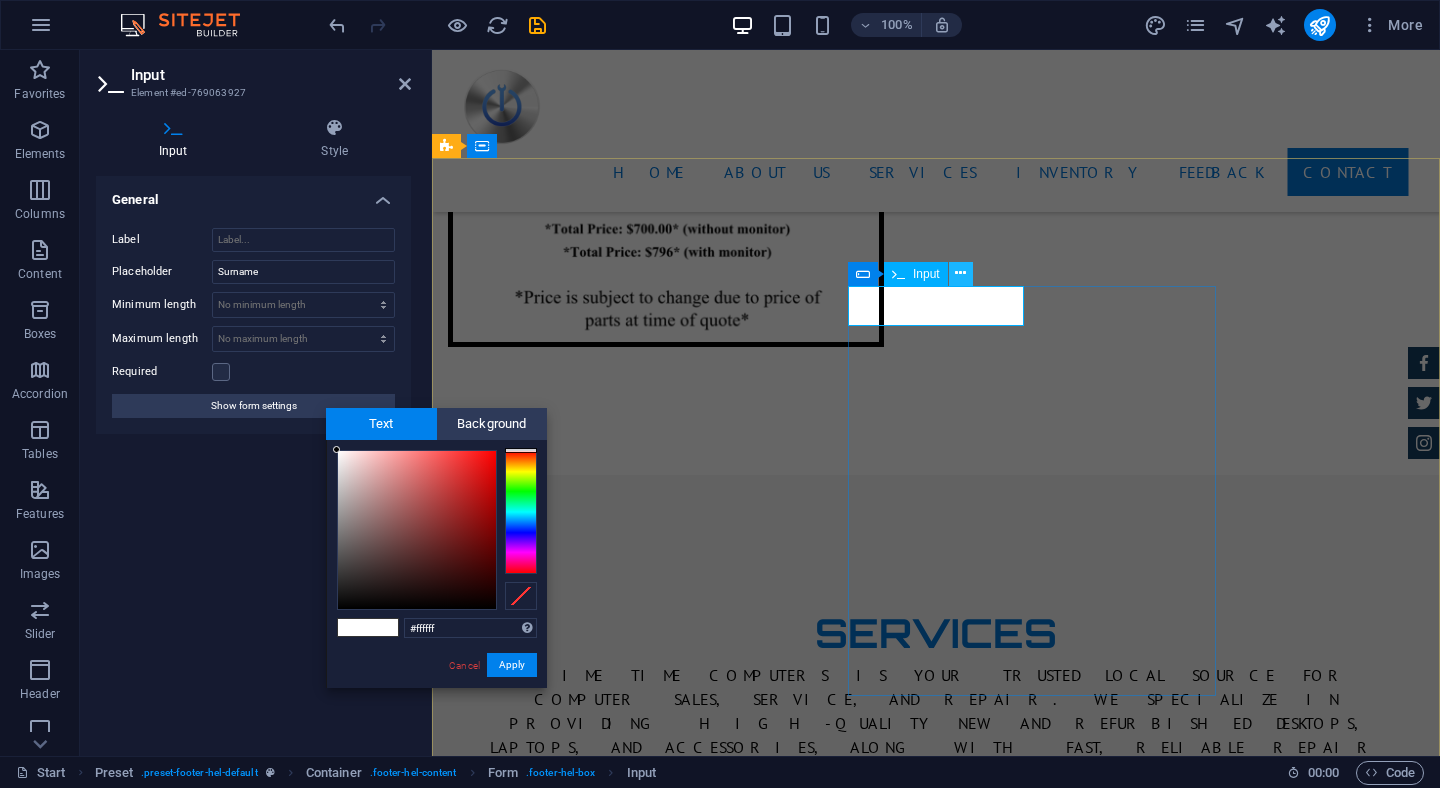 click at bounding box center (960, 273) 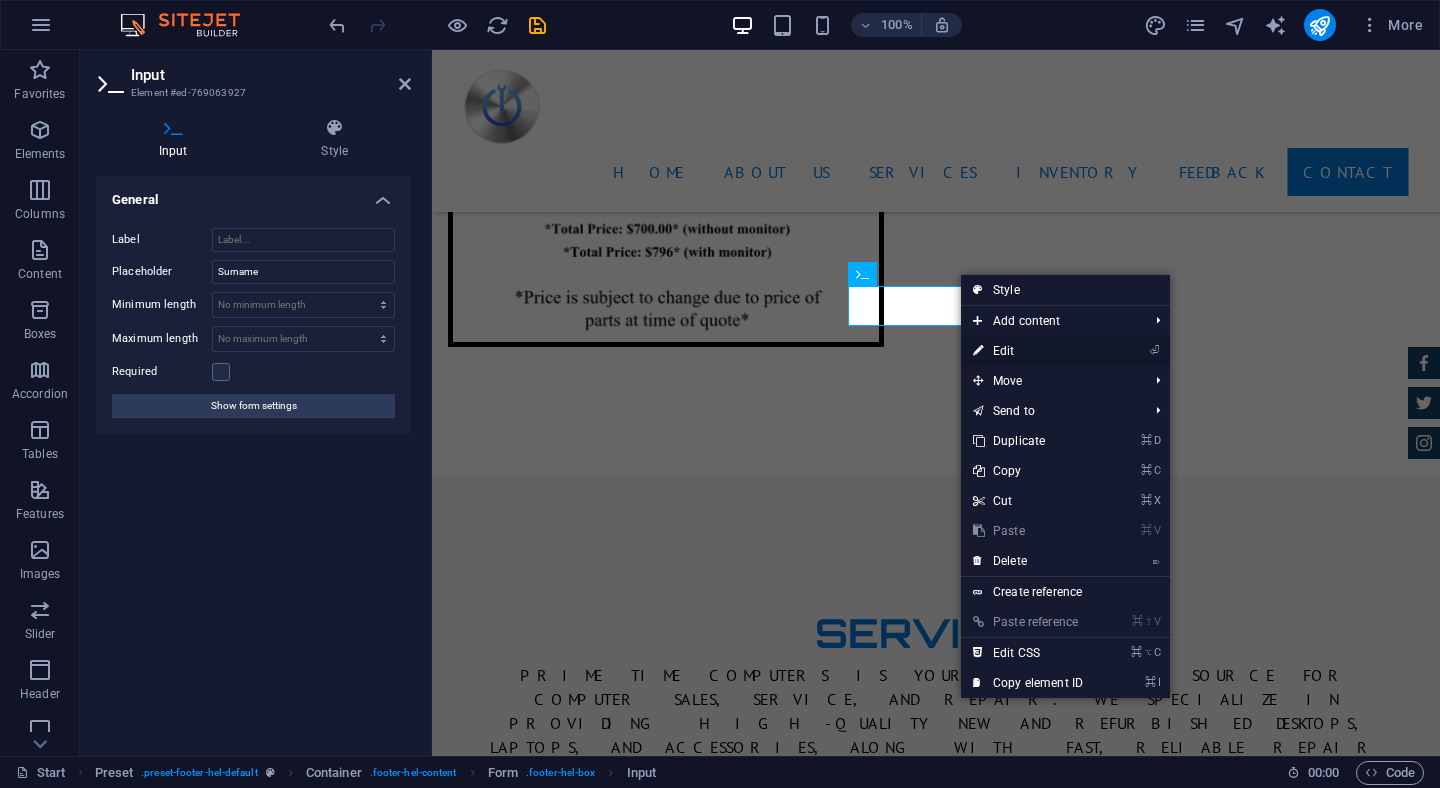 click on "⏎  Edit" at bounding box center (1028, 351) 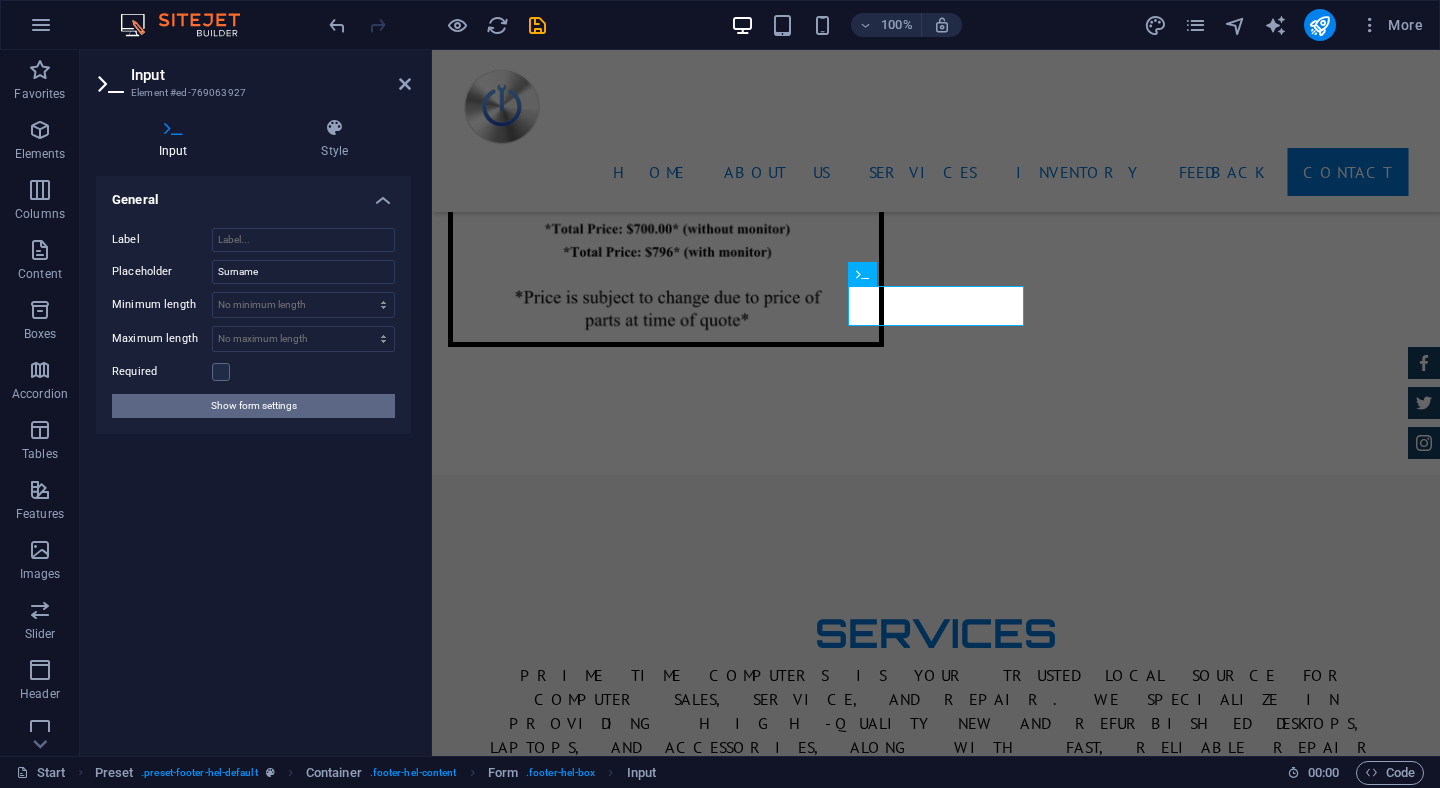 click on "Show form settings" at bounding box center (254, 406) 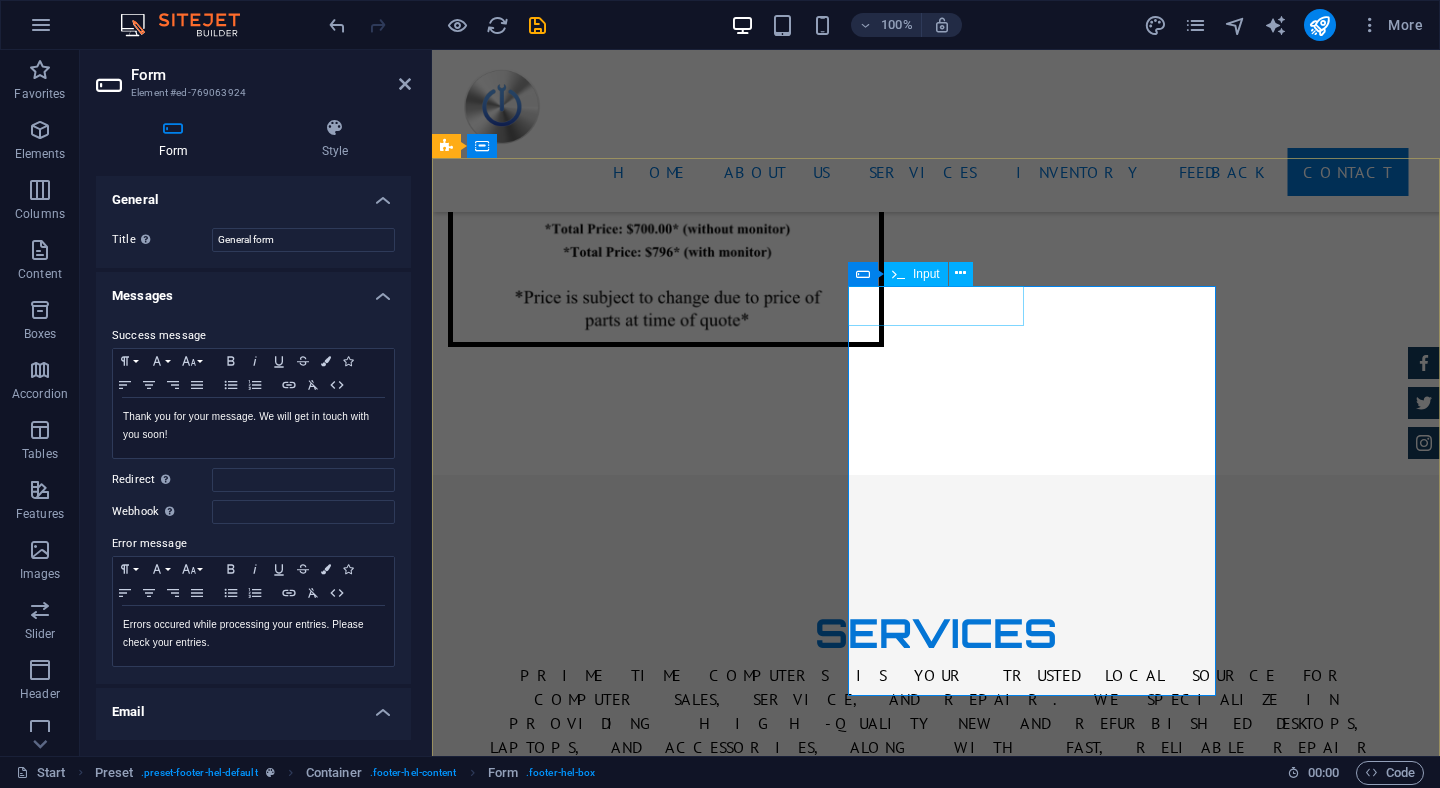 drag, startPoint x: 939, startPoint y: 316, endPoint x: 919, endPoint y: 312, distance: 20.396078 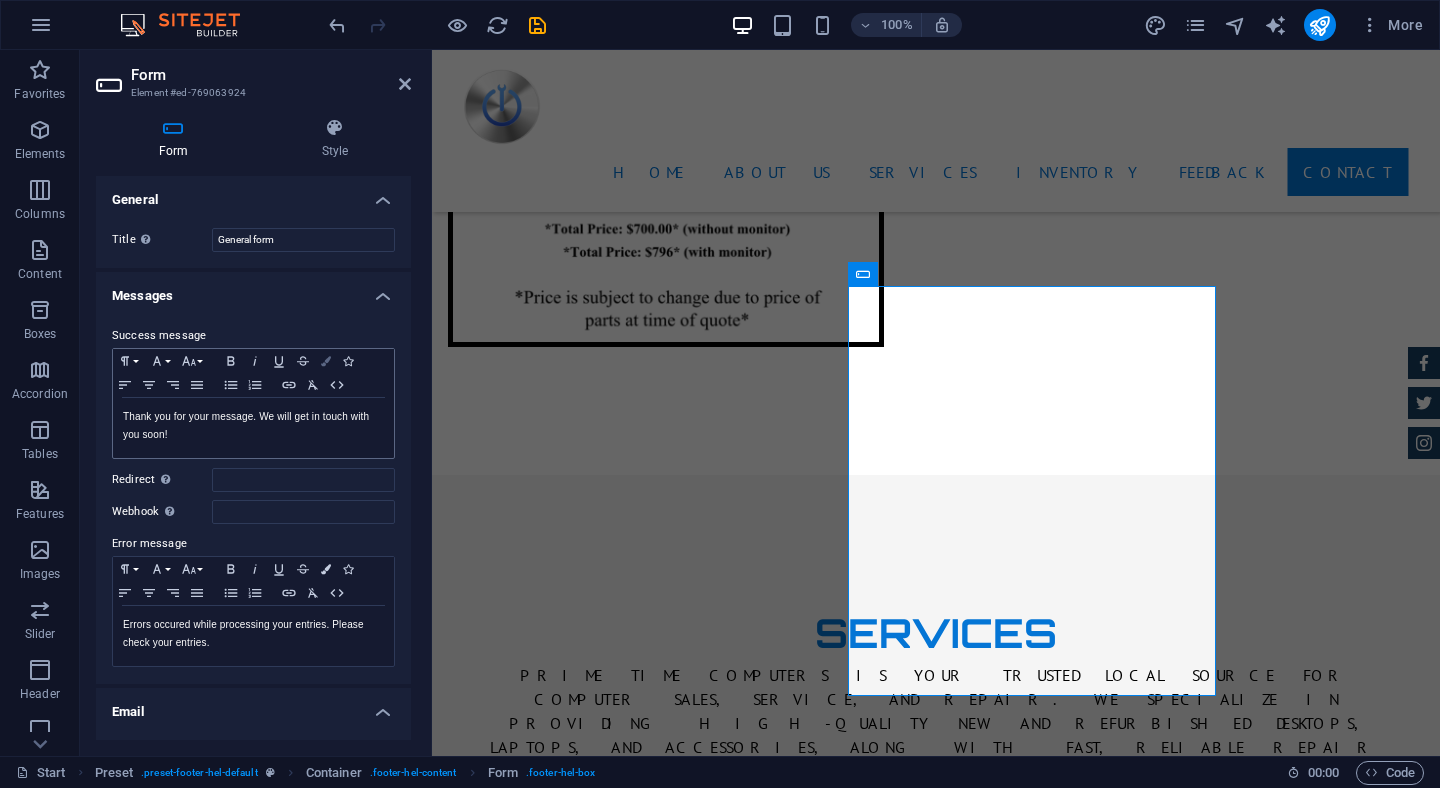 click at bounding box center [326, 361] 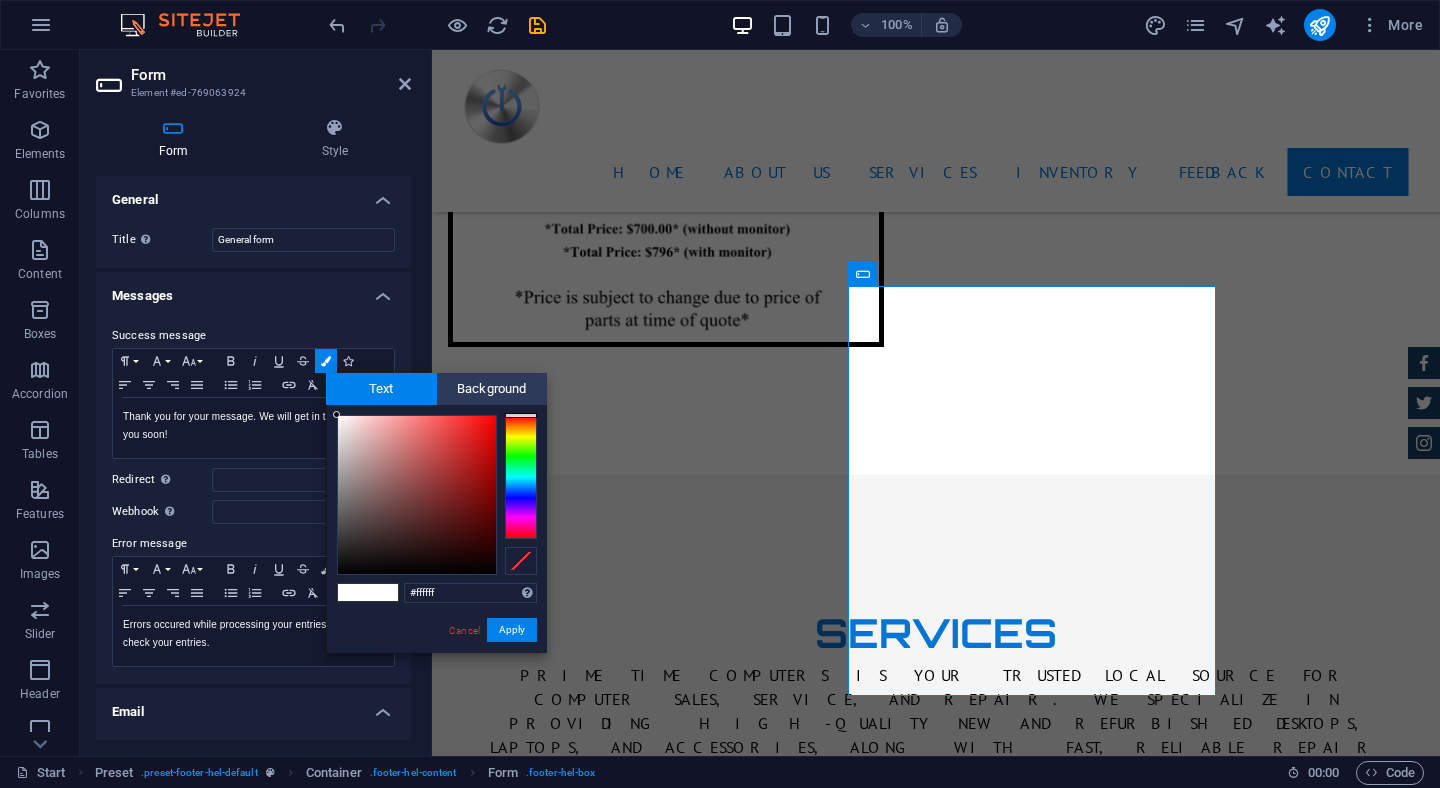 click at bounding box center [353, 592] 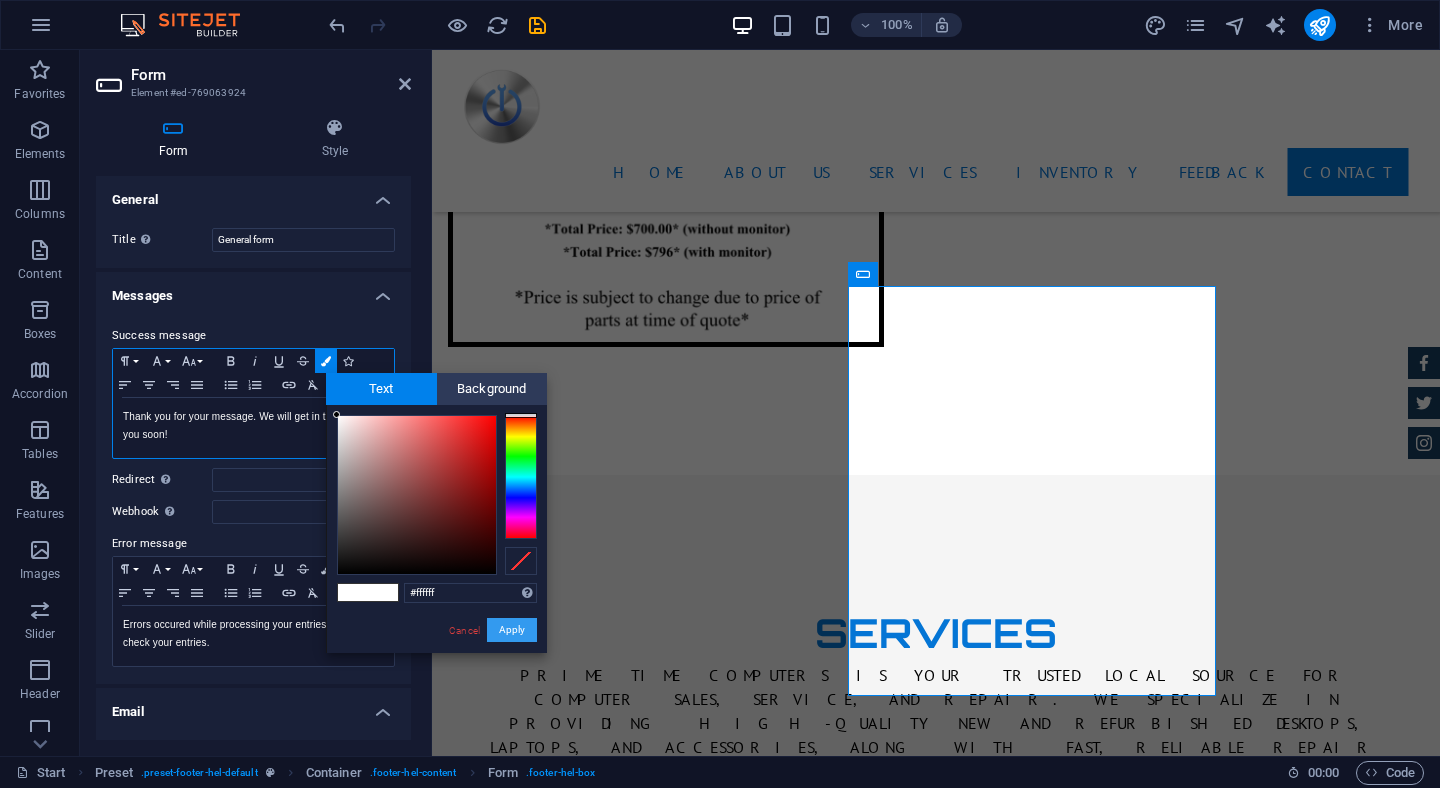 click on "Apply" at bounding box center (512, 630) 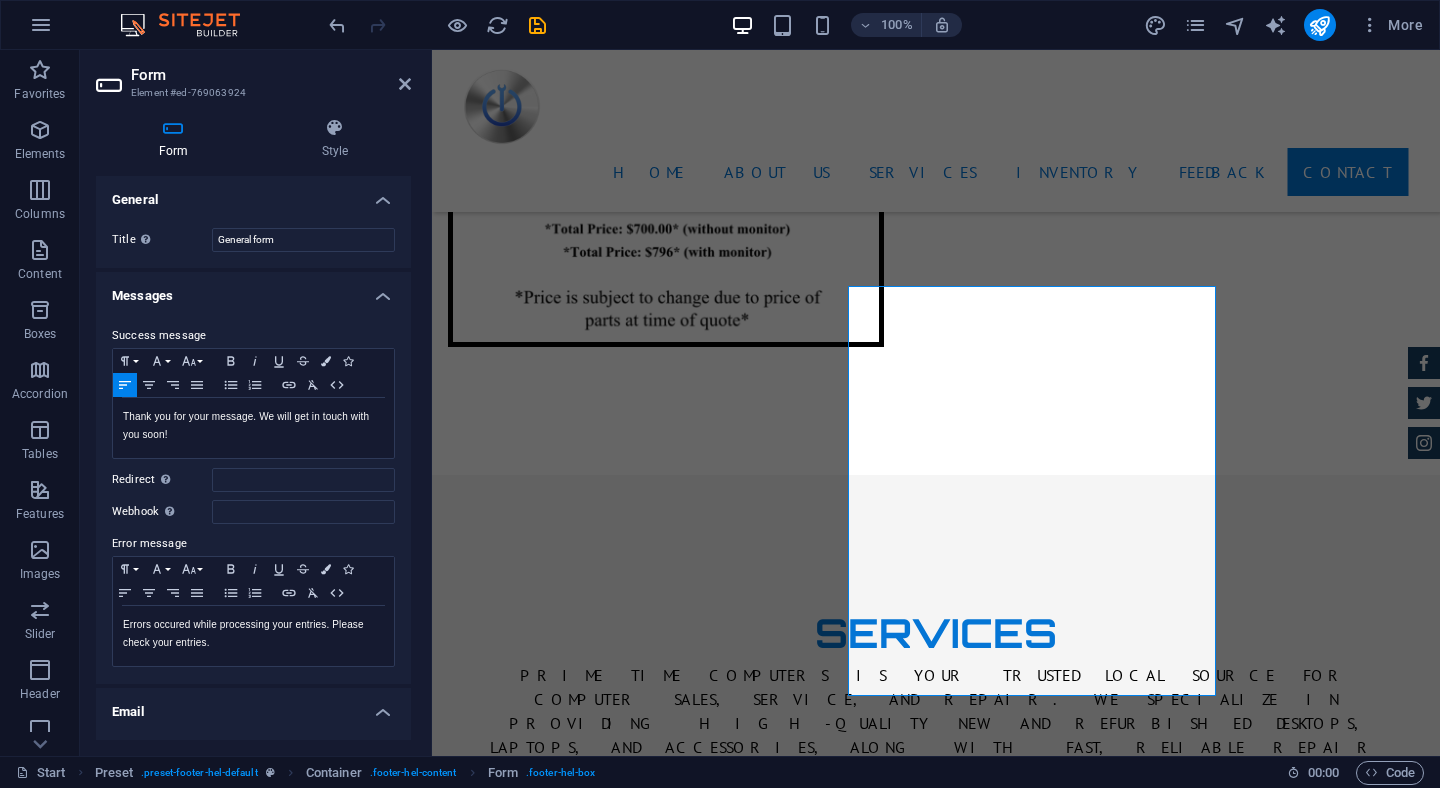 click on "General" at bounding box center (253, 194) 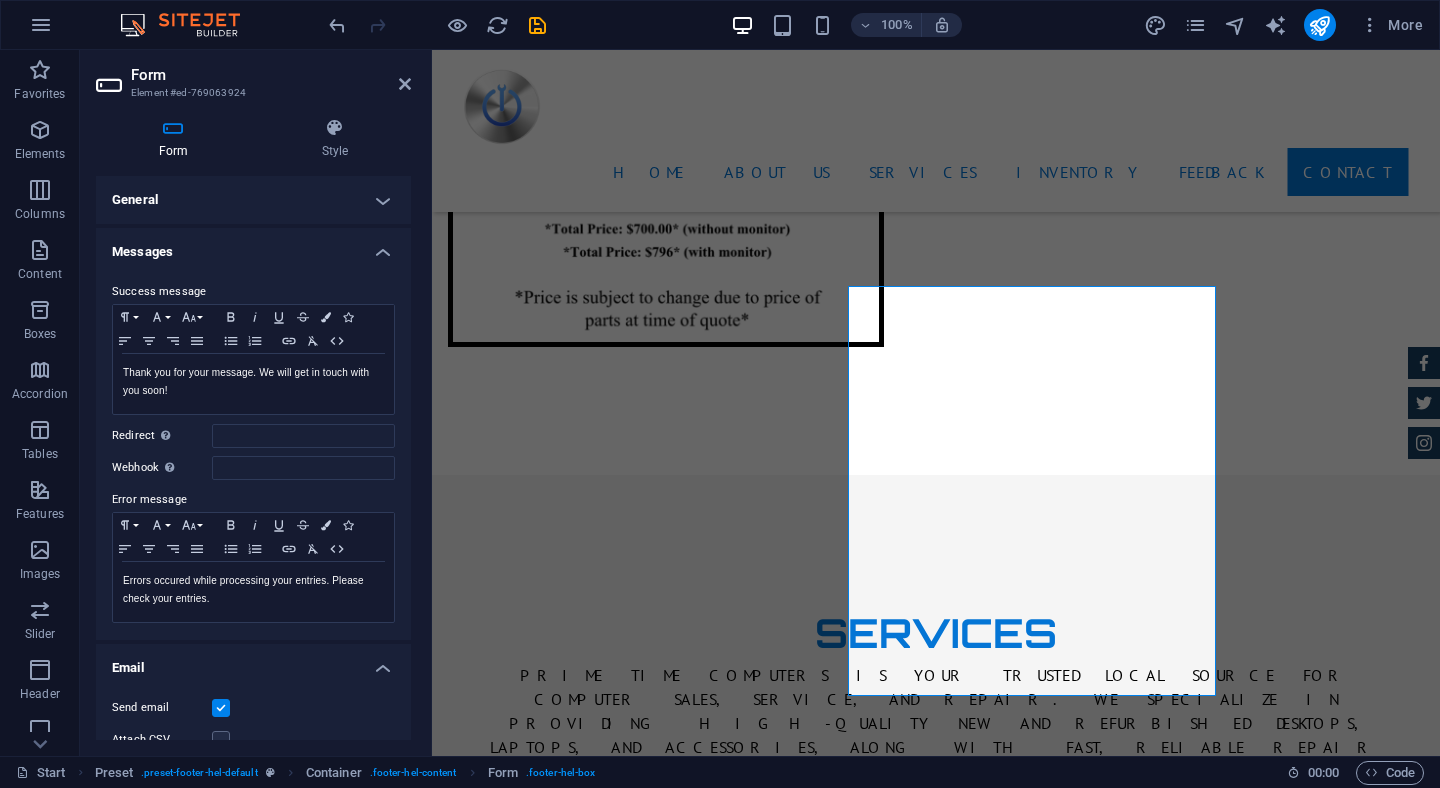 click at bounding box center (173, 128) 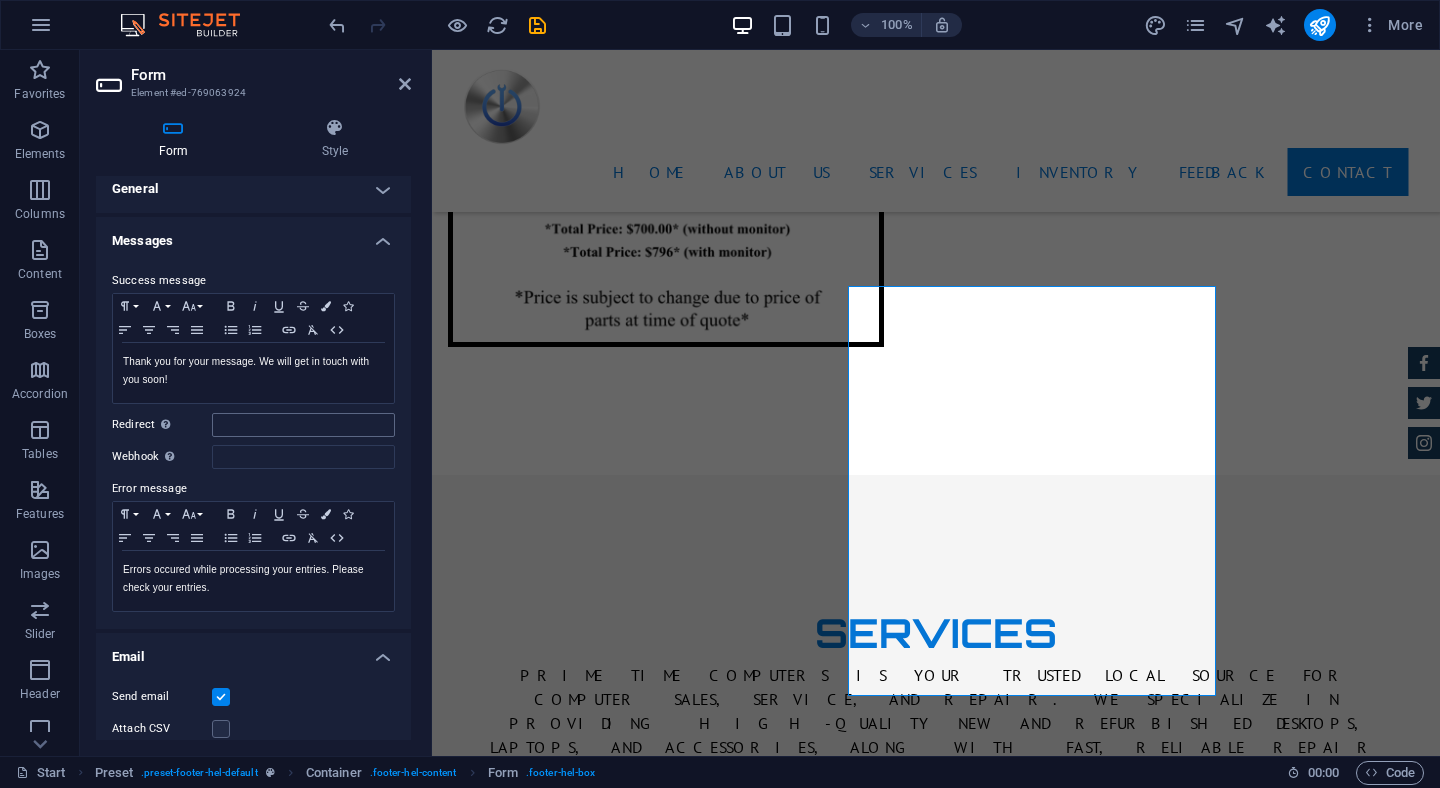scroll, scrollTop: 0, scrollLeft: 0, axis: both 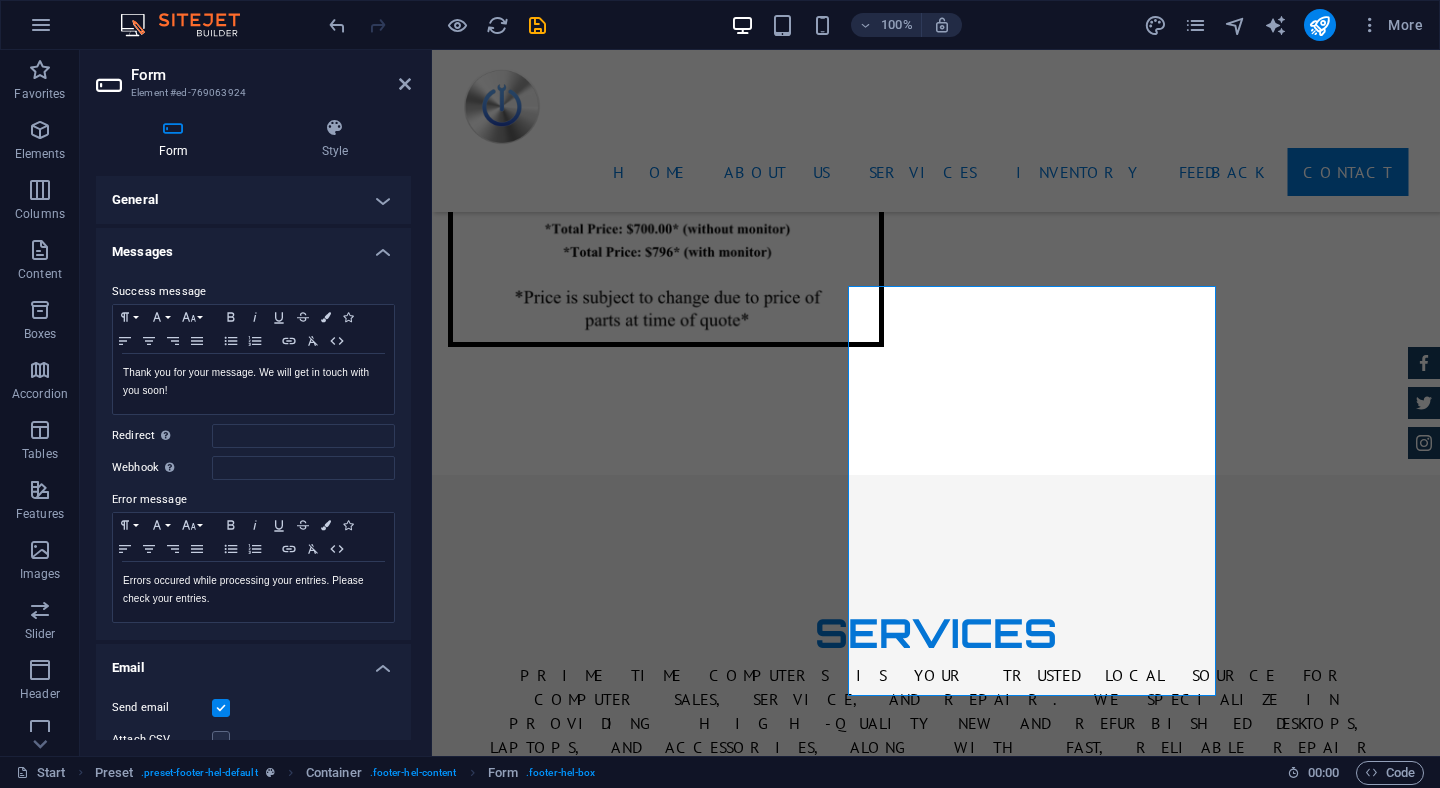 drag, startPoint x: 415, startPoint y: 183, endPoint x: 383, endPoint y: 188, distance: 32.38827 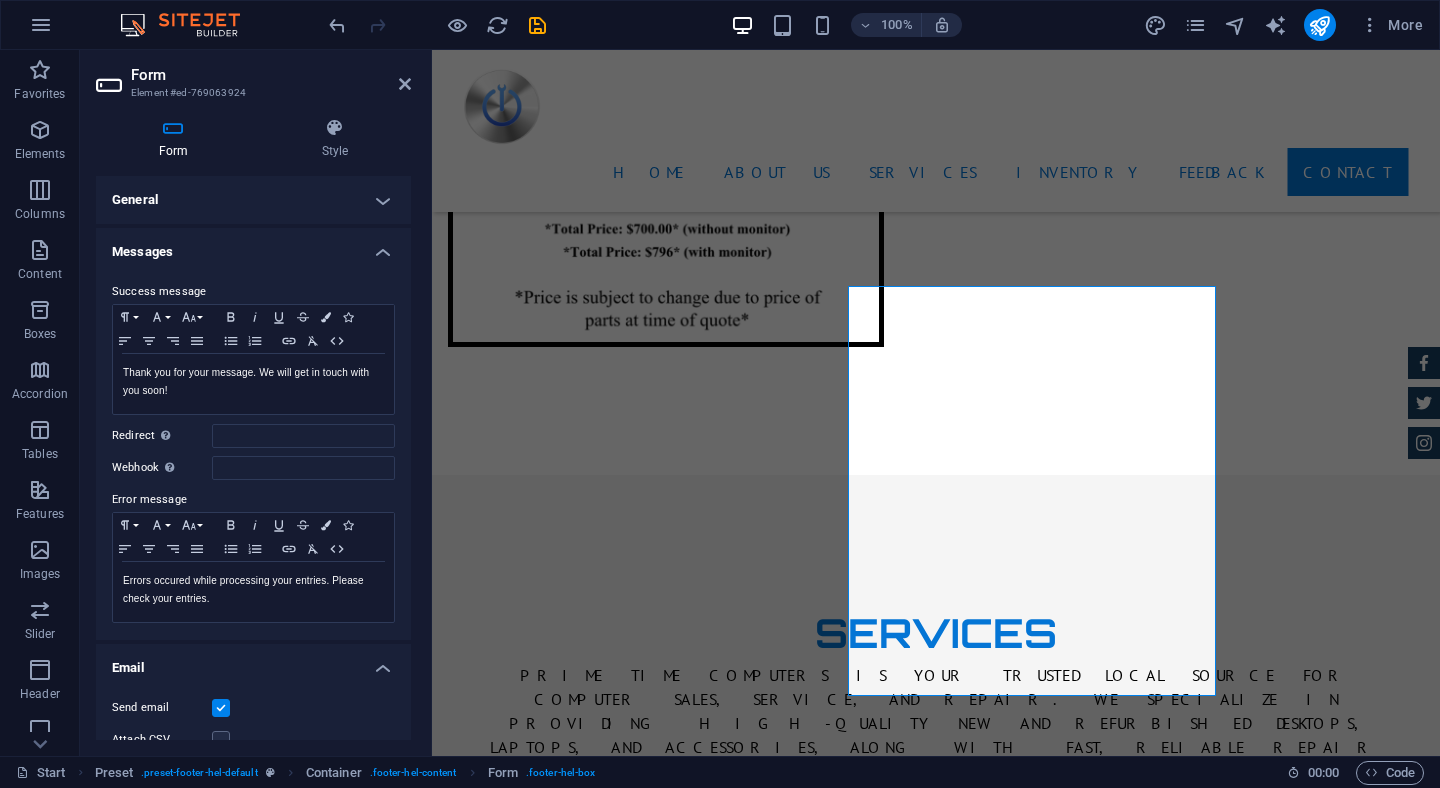 click on "General" at bounding box center [253, 200] 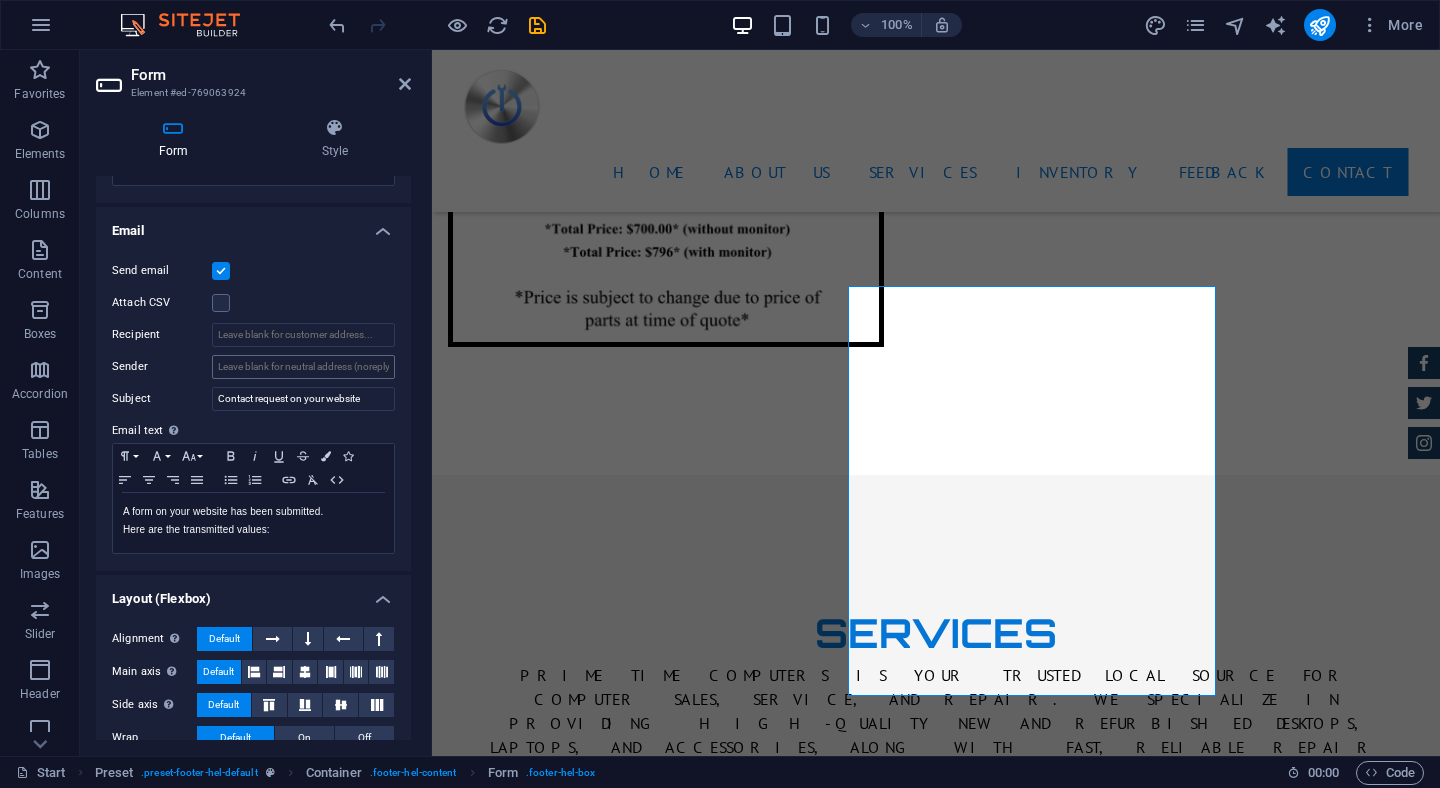 scroll, scrollTop: 540, scrollLeft: 0, axis: vertical 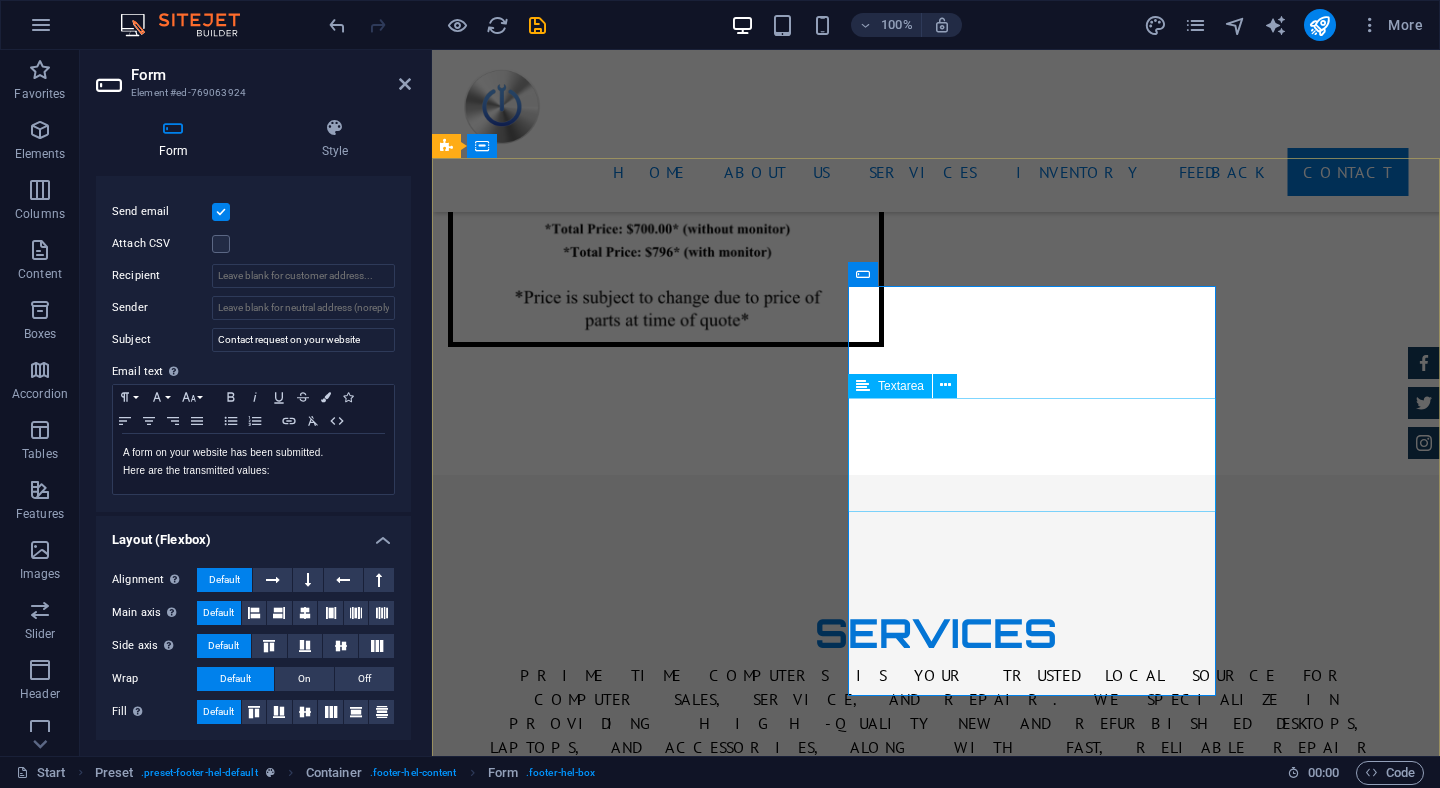 click at bounding box center (599, 4329) 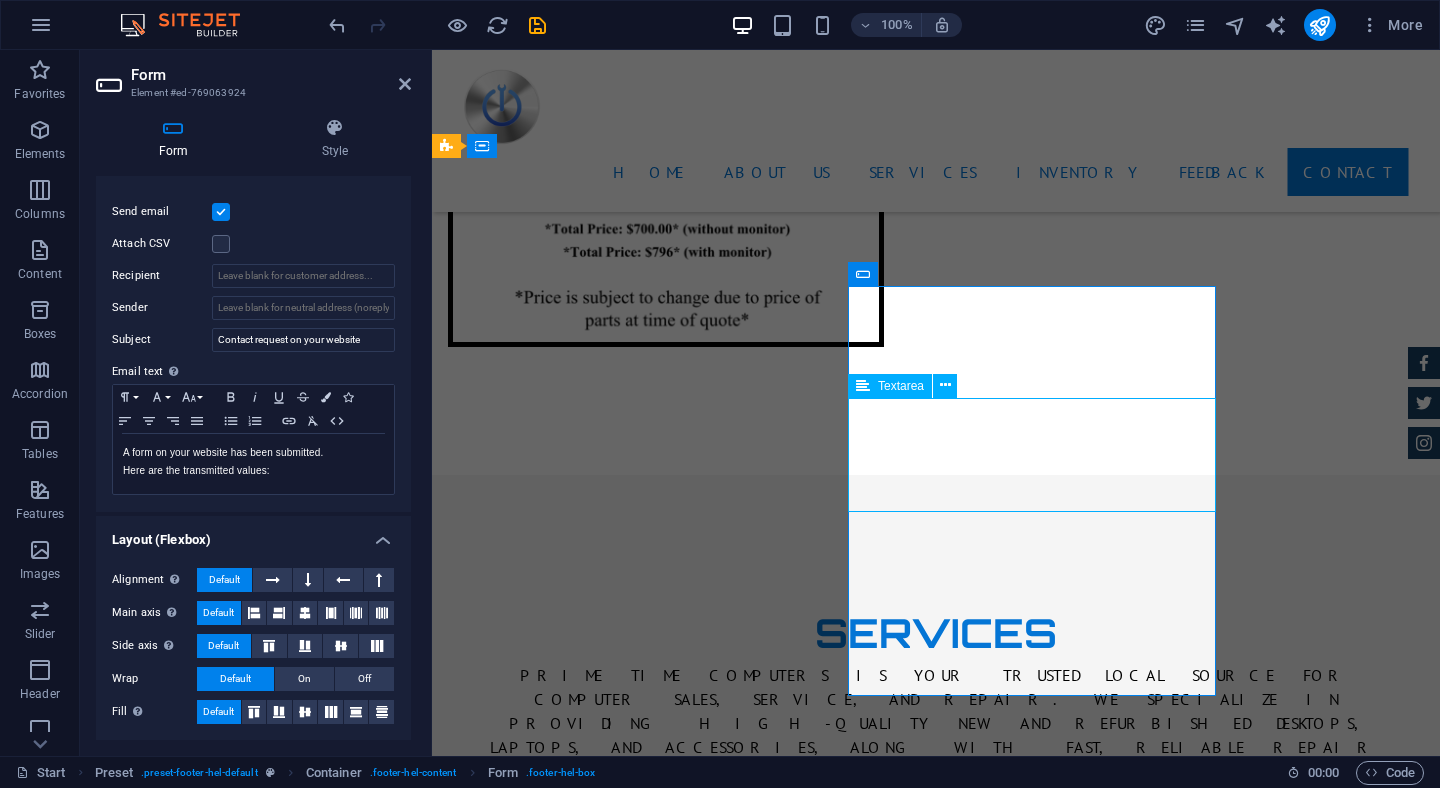 click at bounding box center (599, 4329) 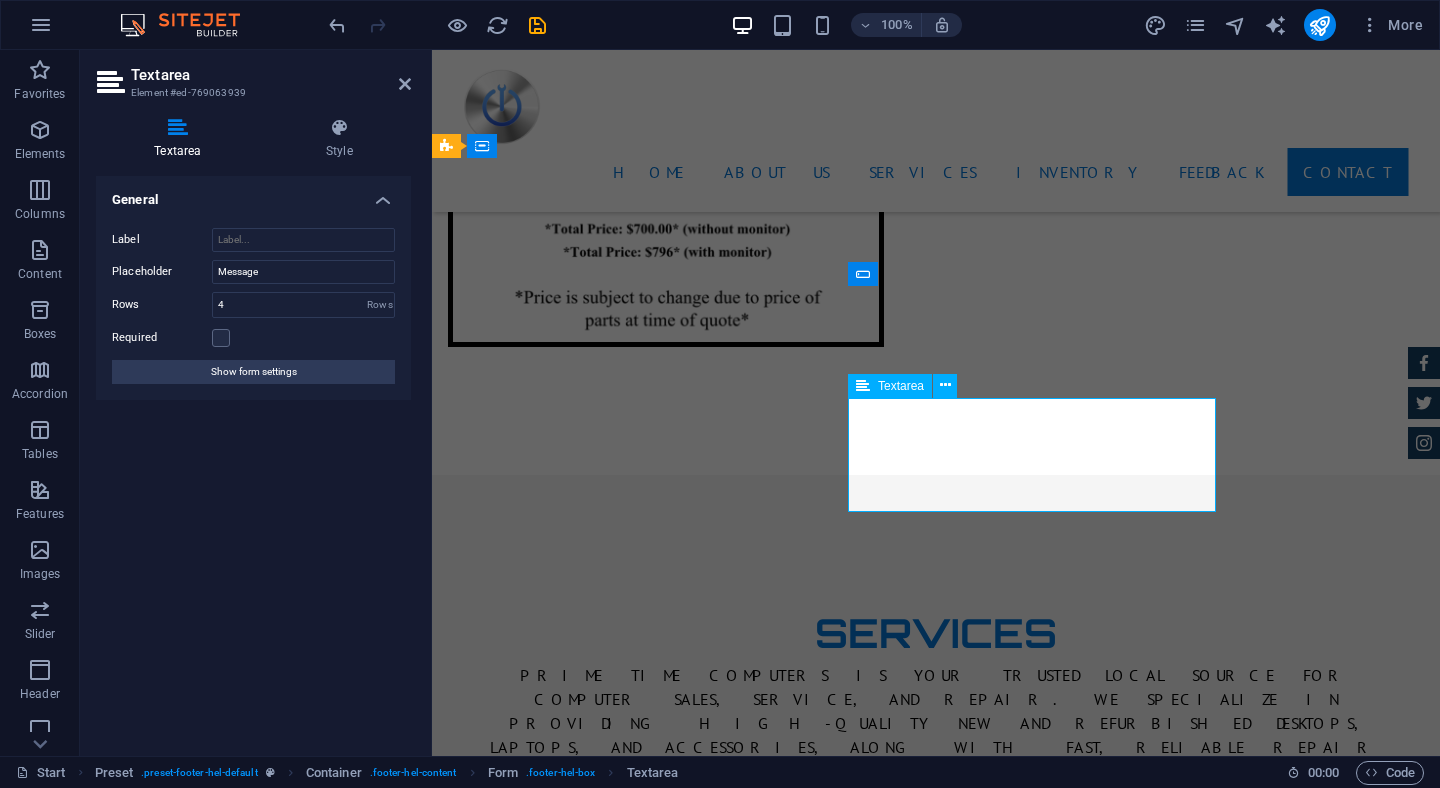 click at bounding box center (599, 4329) 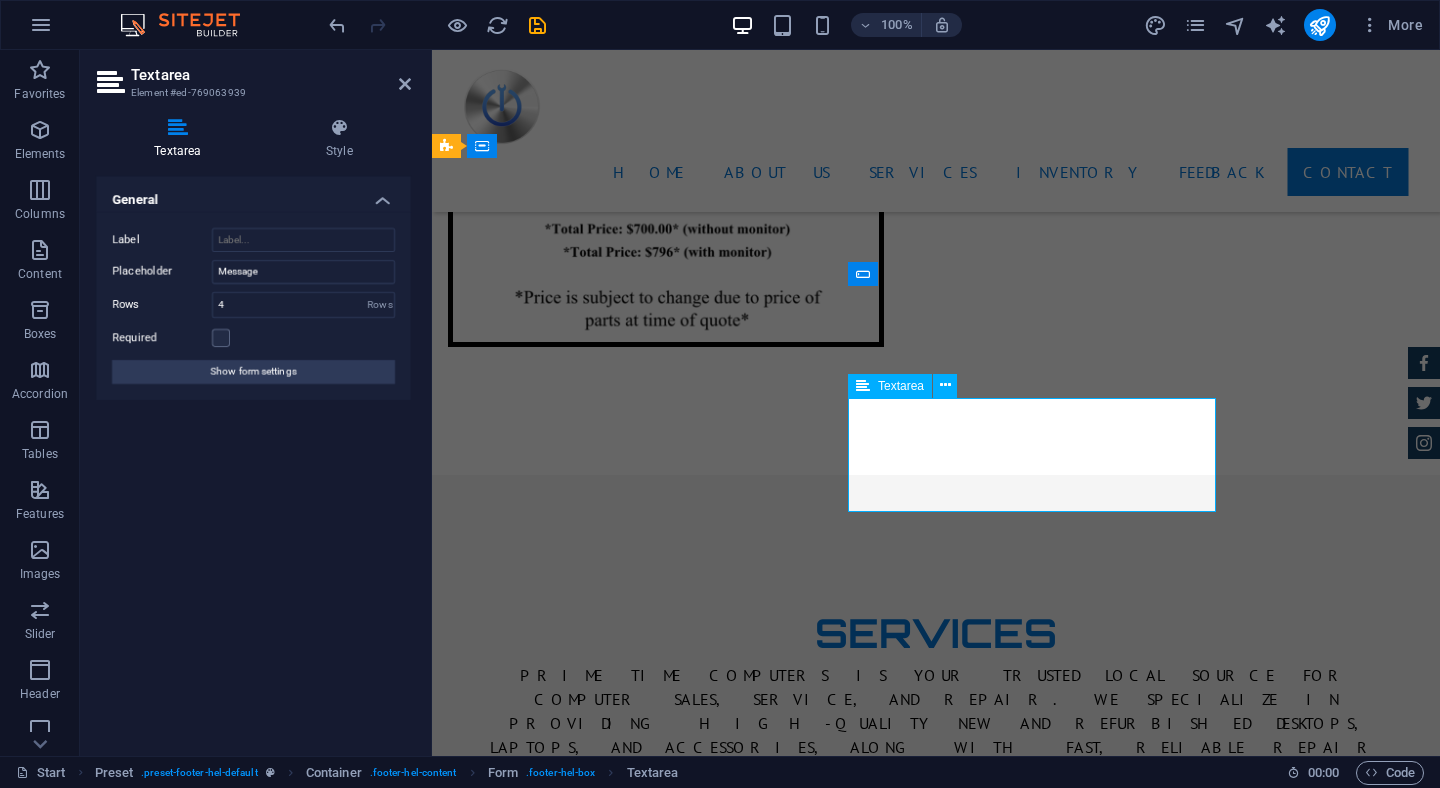 click at bounding box center (599, 4329) 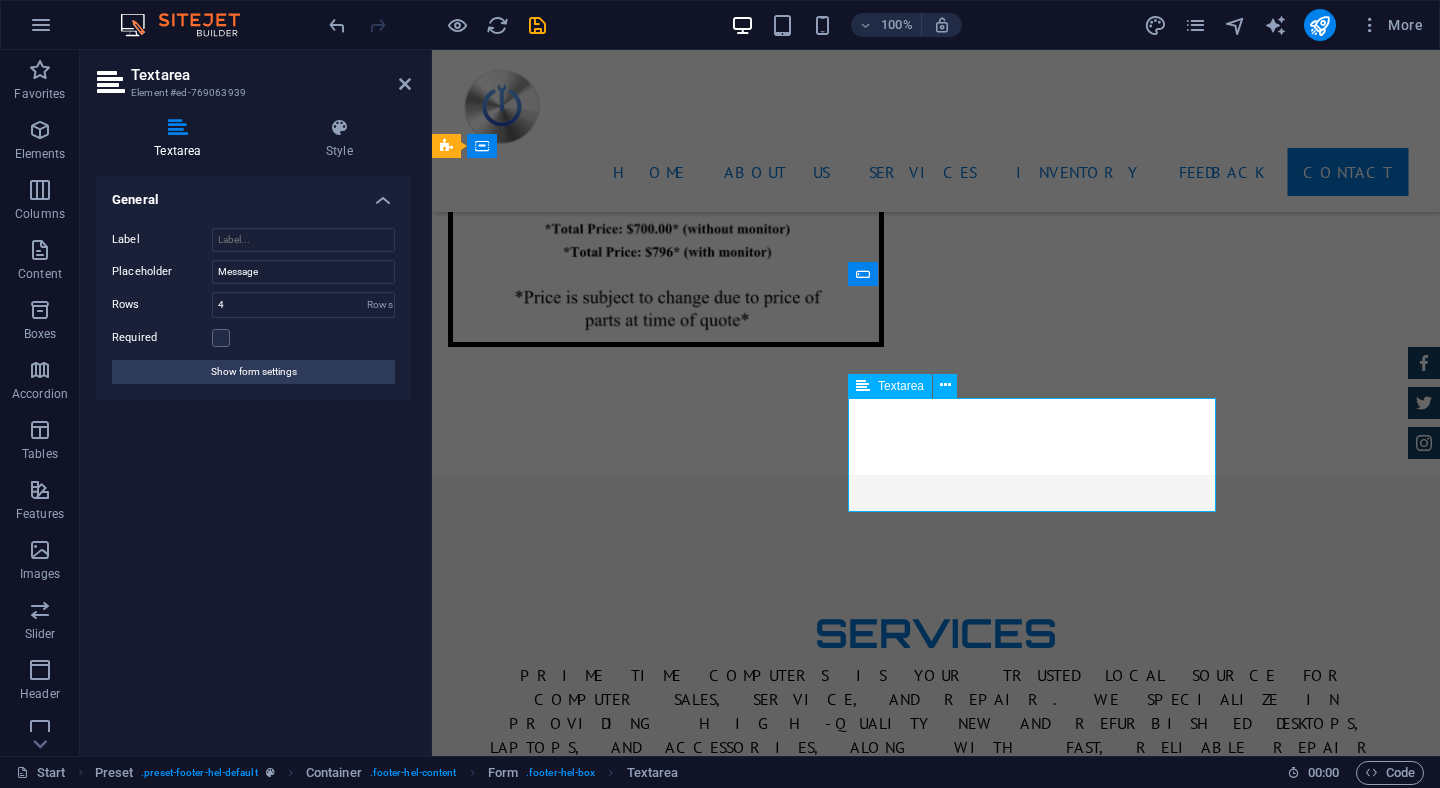 type on "p" 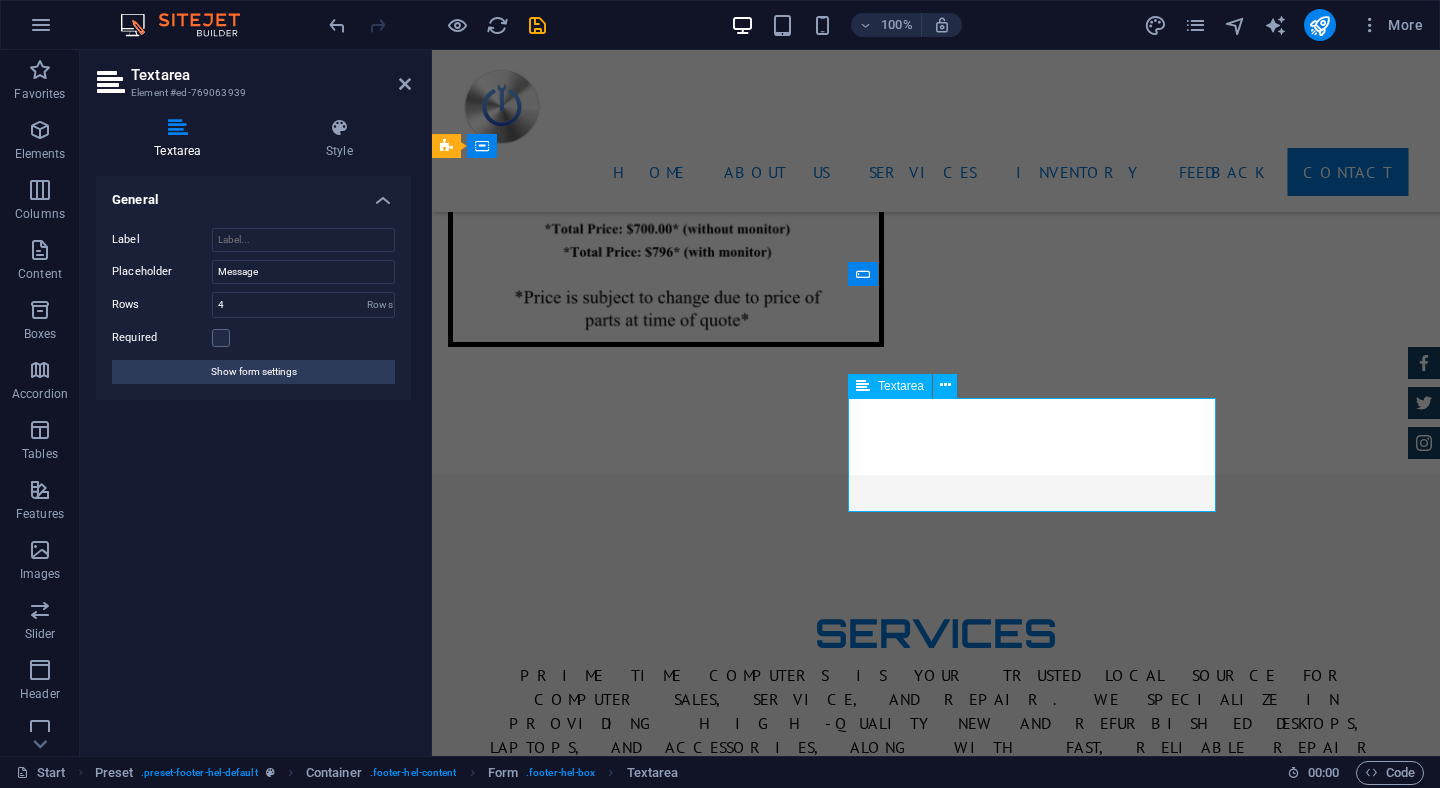 click on "Message" at bounding box center (599, 4329) 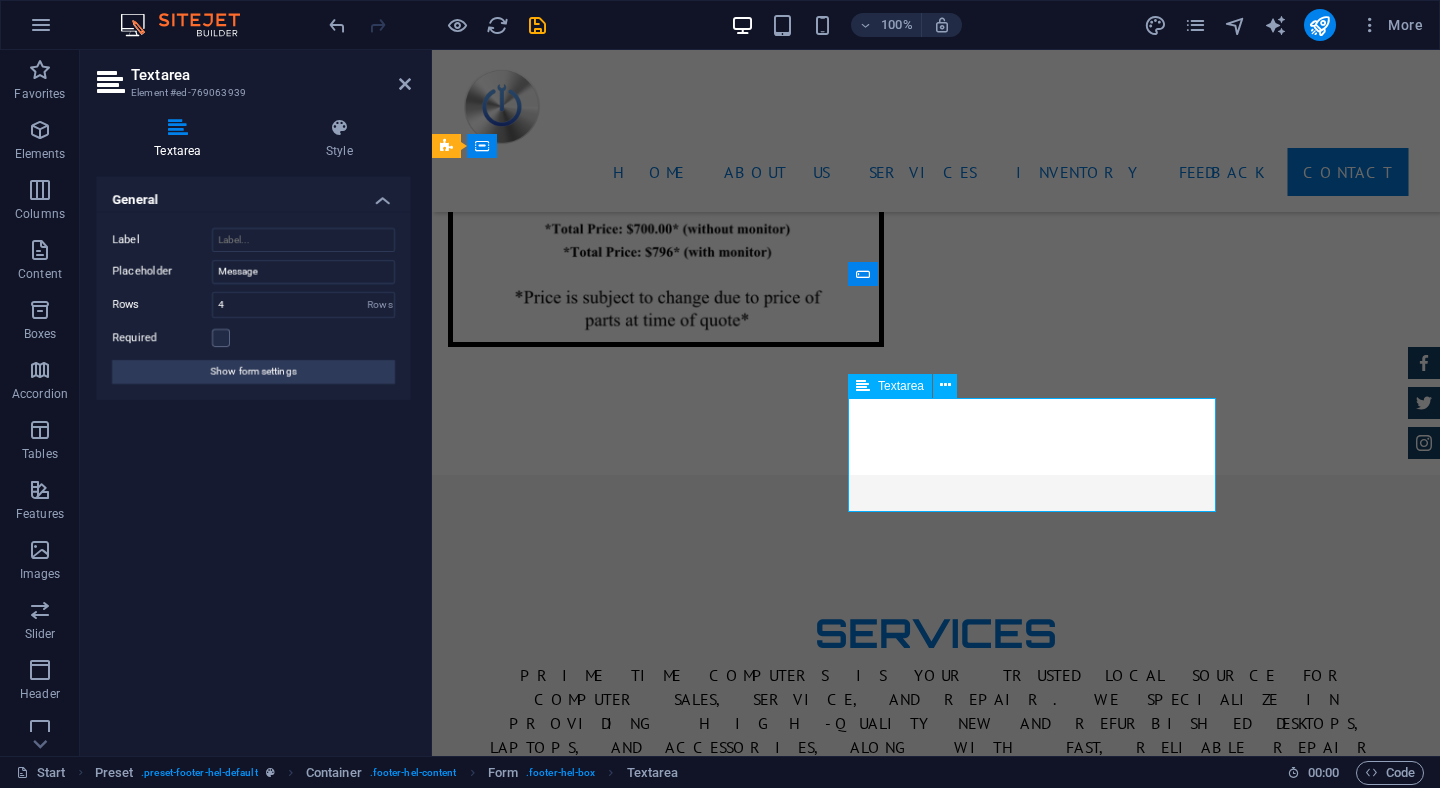 click on "Message" at bounding box center [599, 4329] 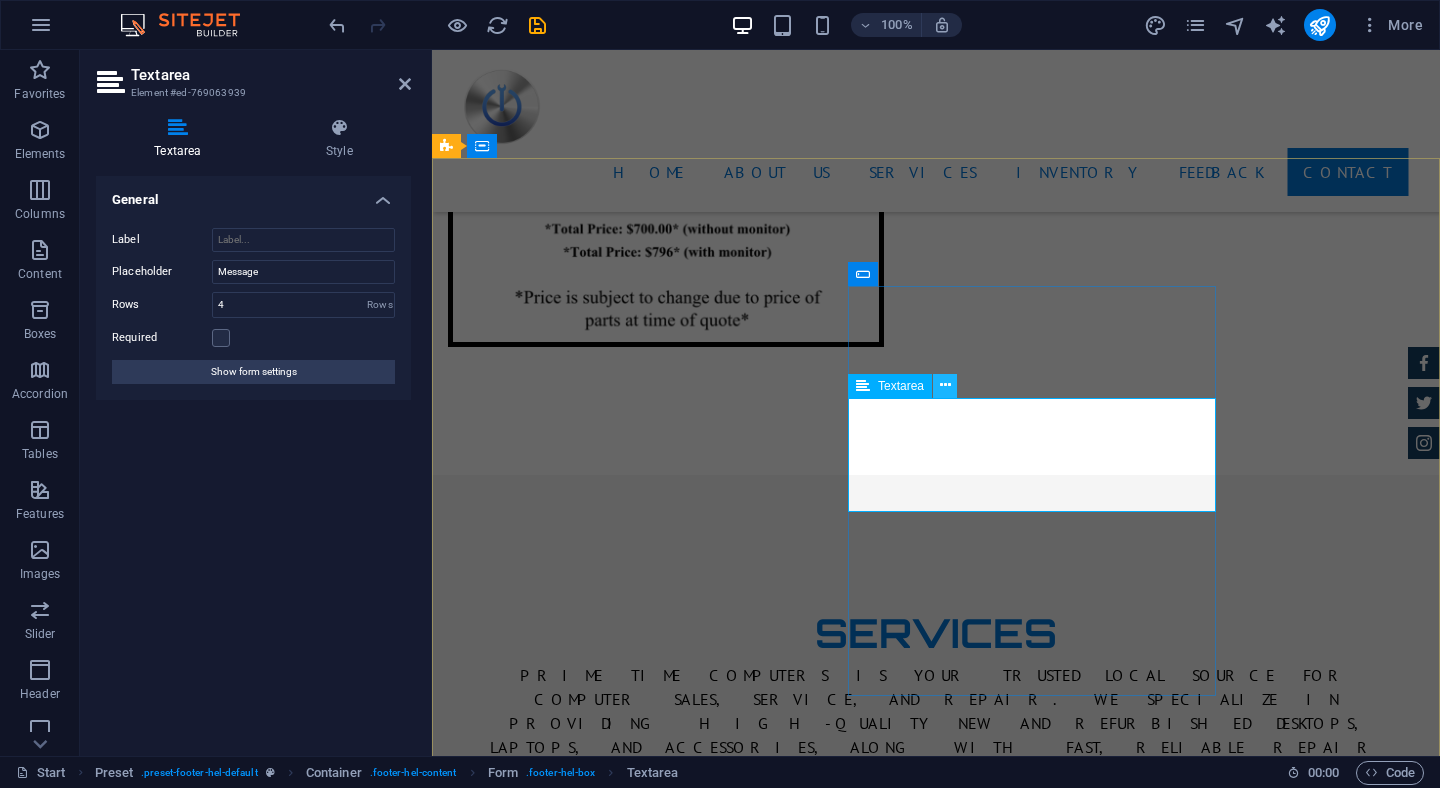 type on "Message" 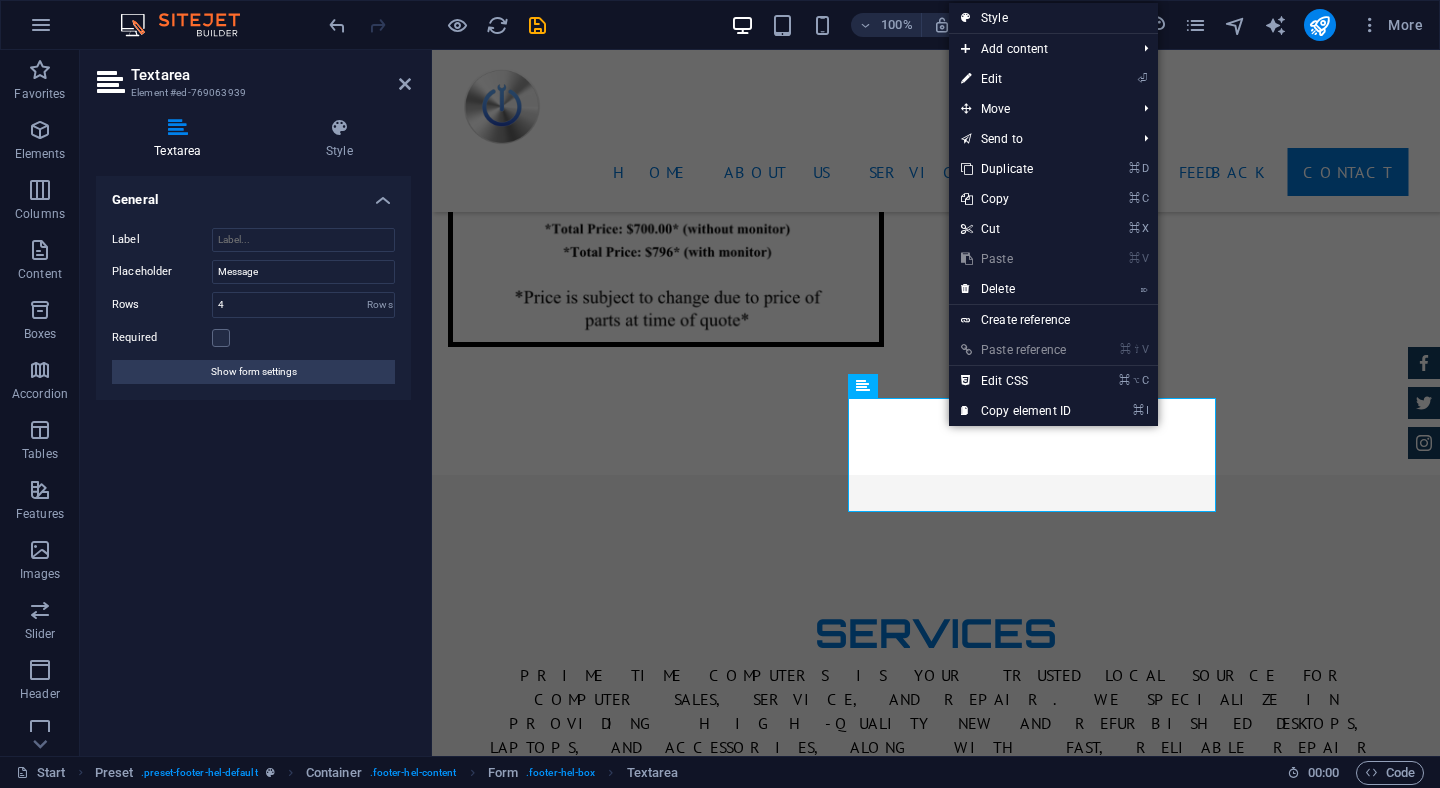 click on "⌘ V  Paste" at bounding box center (1016, 259) 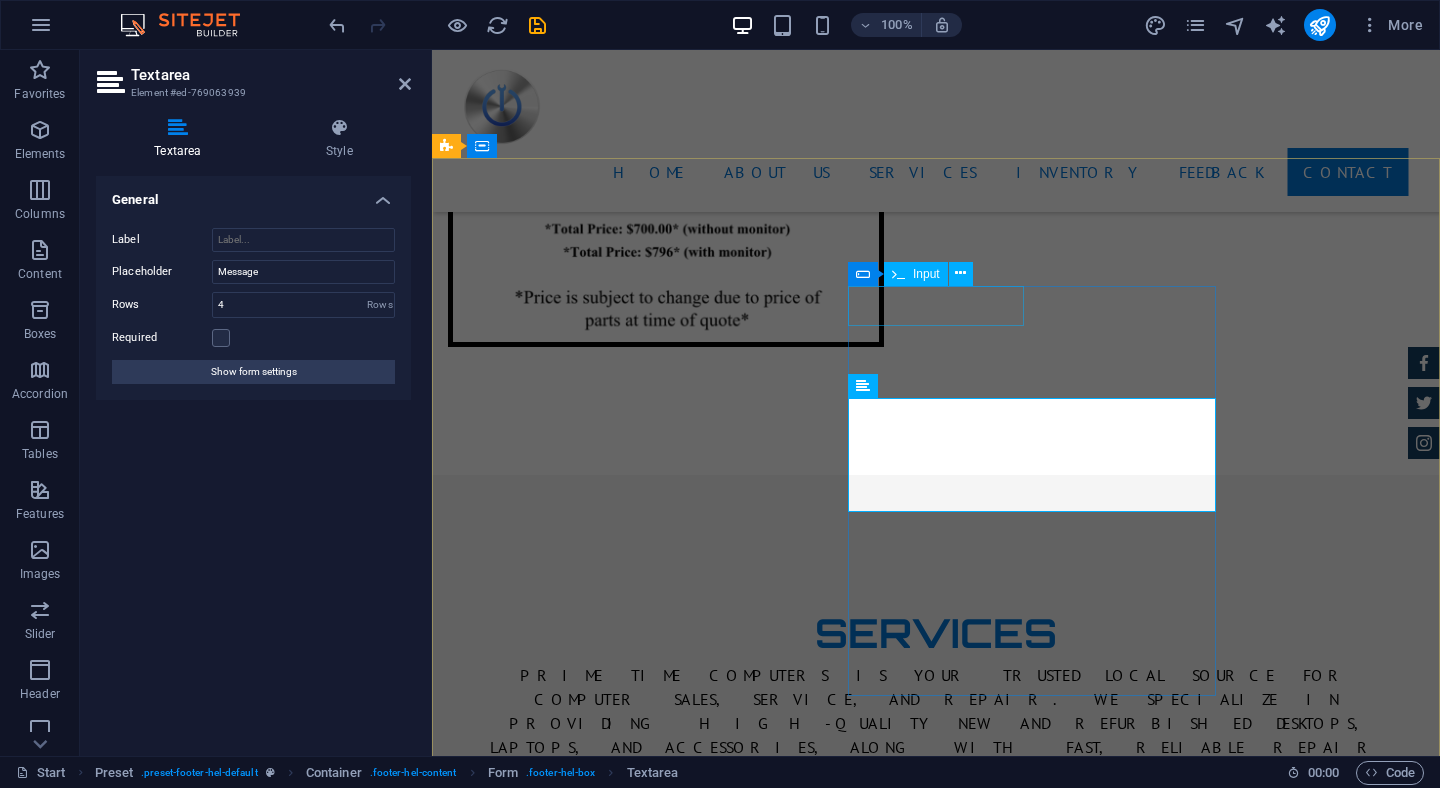 click at bounding box center (680, 4177) 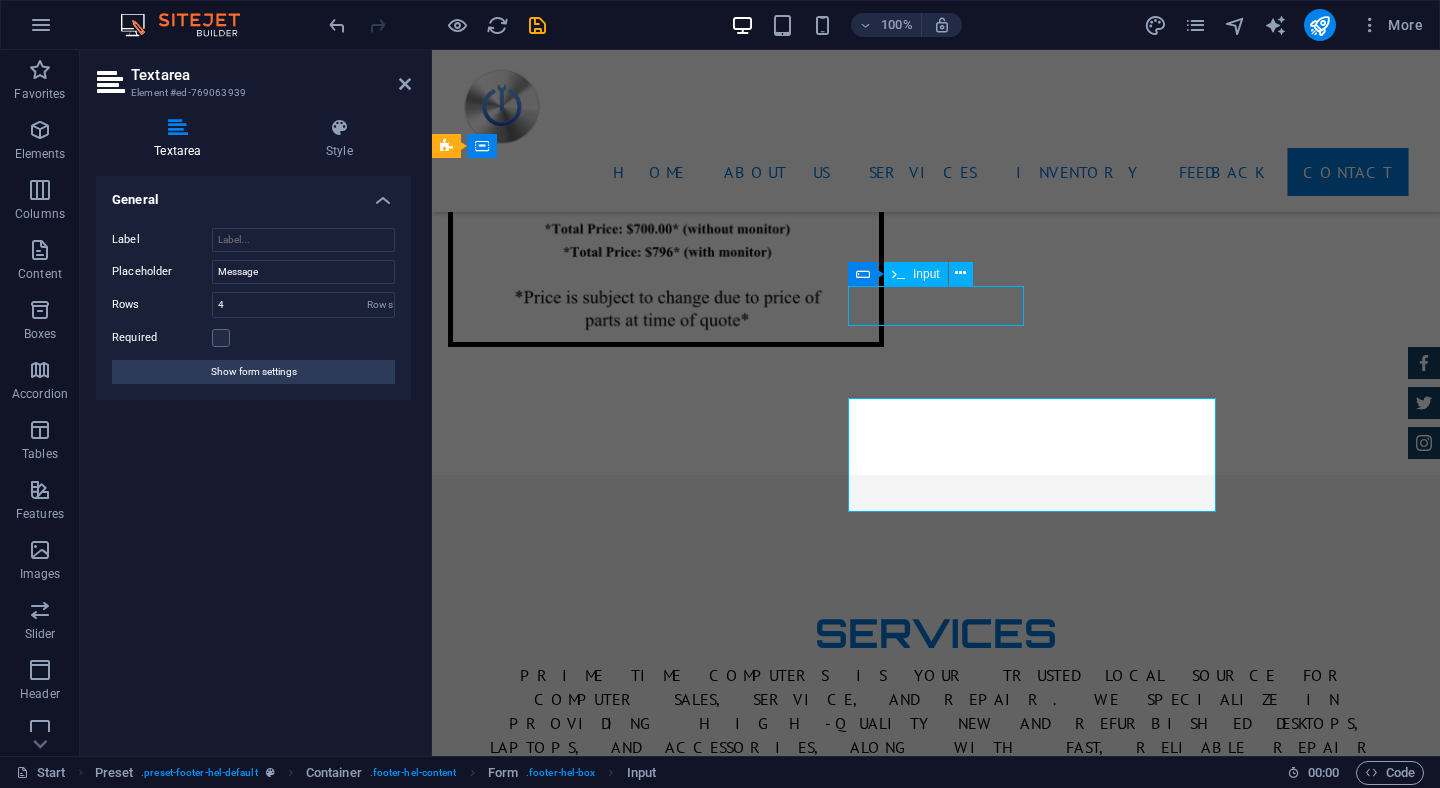 scroll, scrollTop: 5681, scrollLeft: 0, axis: vertical 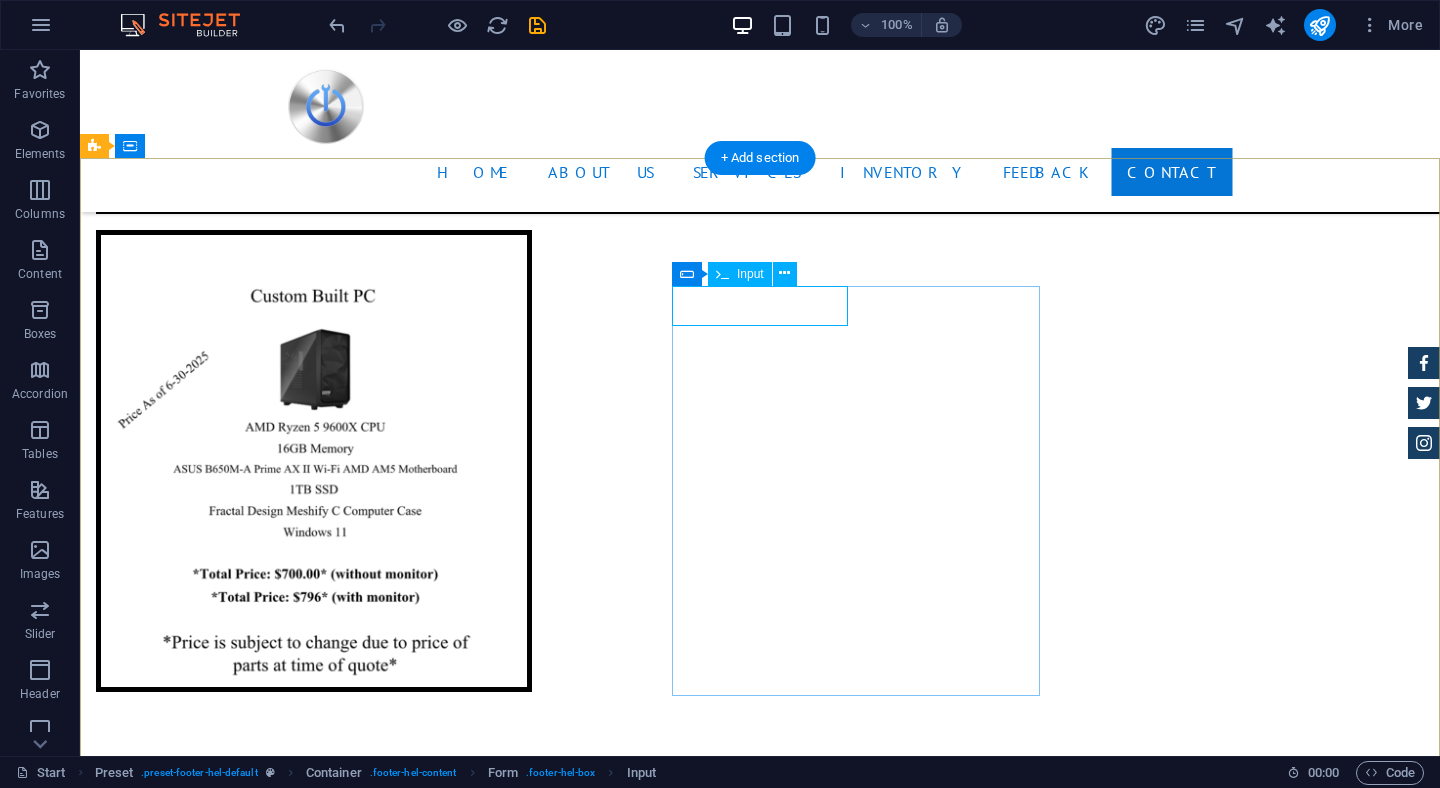click at bounding box center (328, 4522) 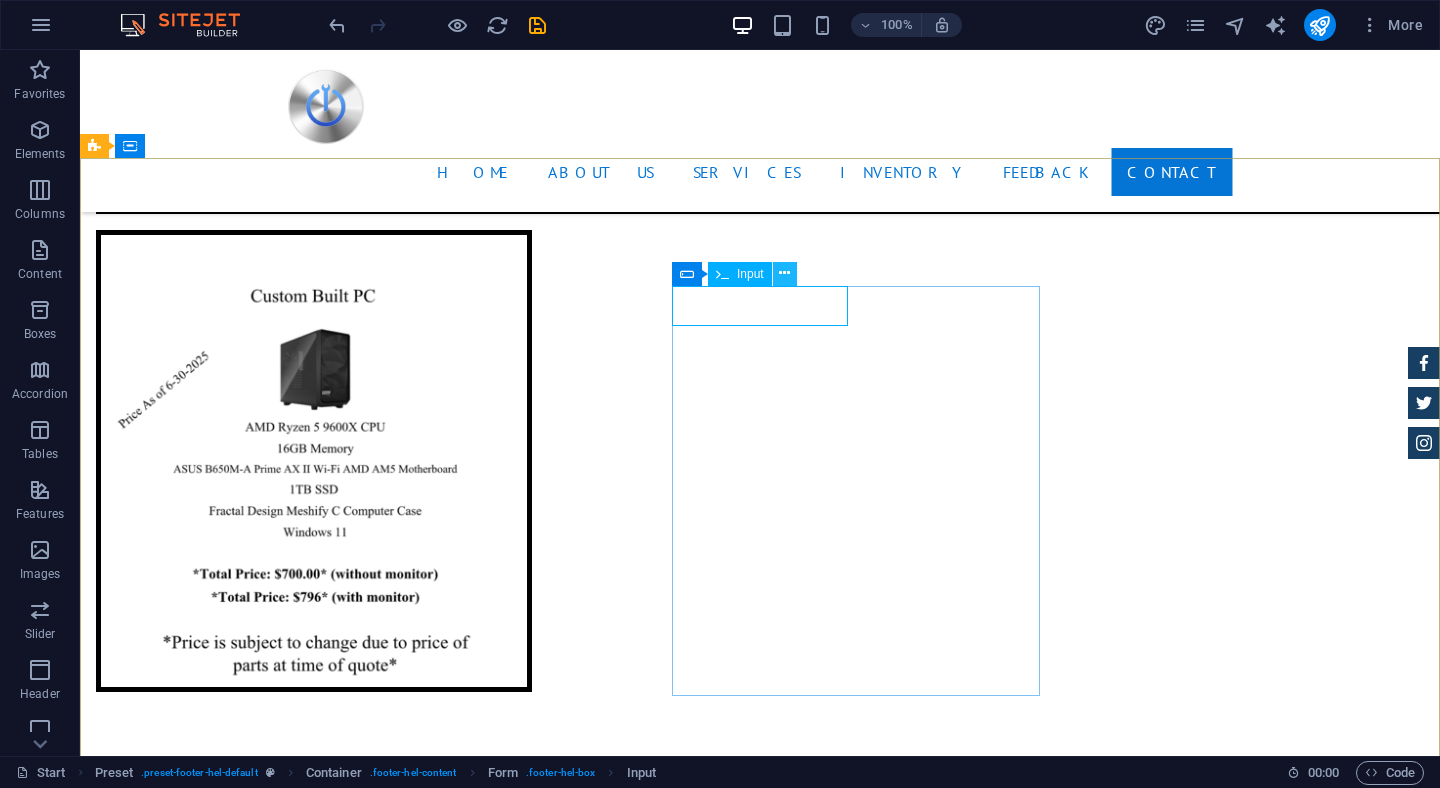 click at bounding box center [784, 273] 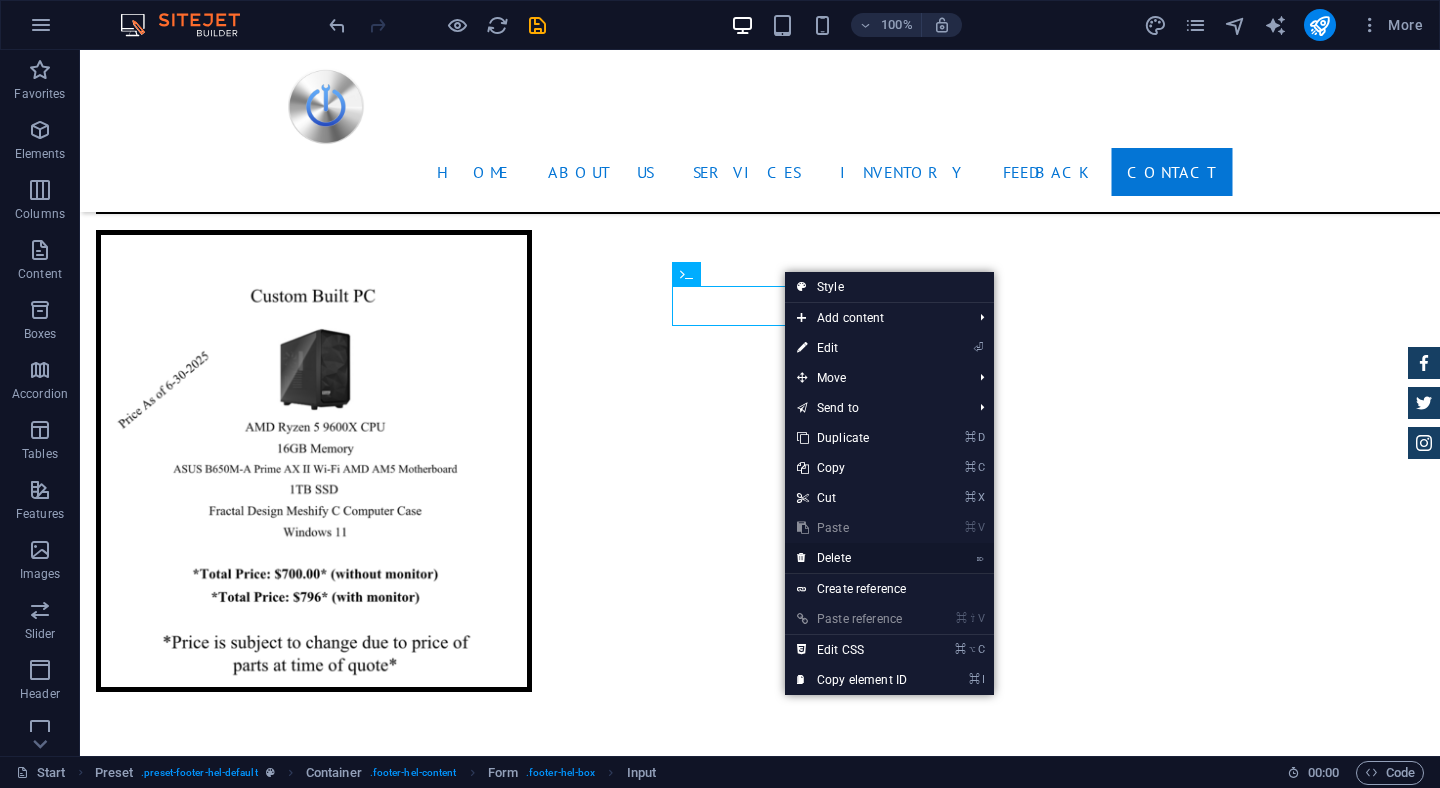 click on "⌦  Delete" at bounding box center [852, 558] 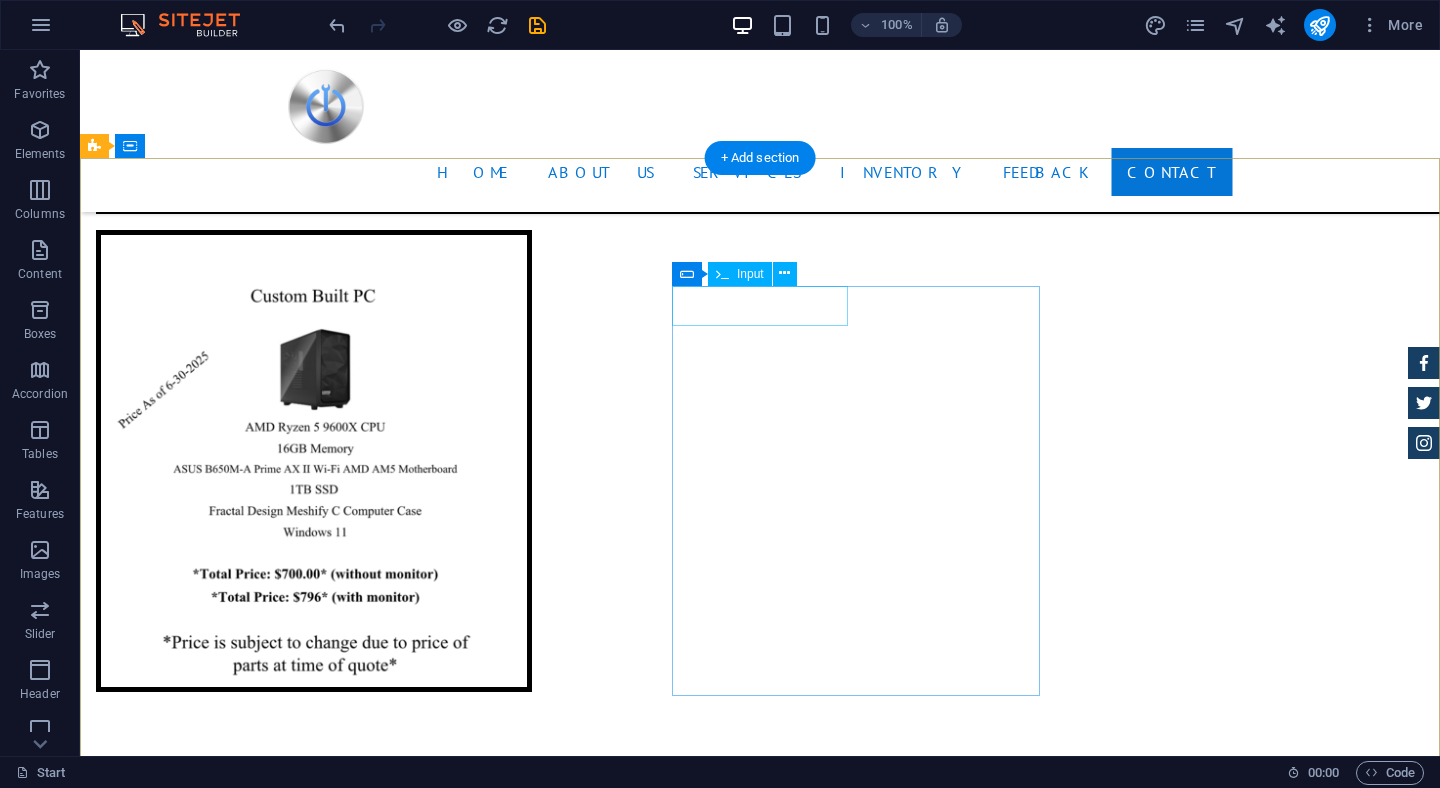 click at bounding box center (328, 4522) 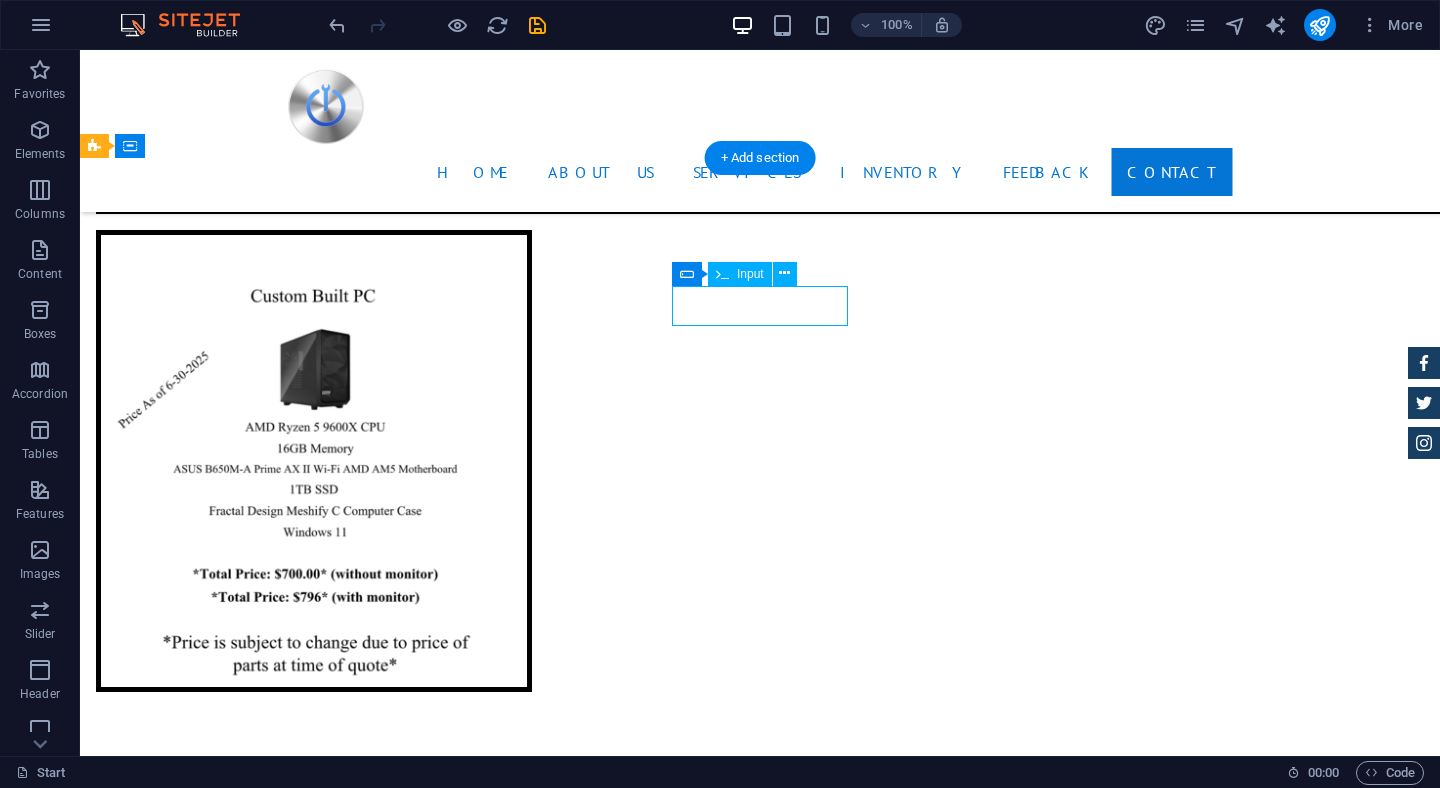 click at bounding box center [328, 4522] 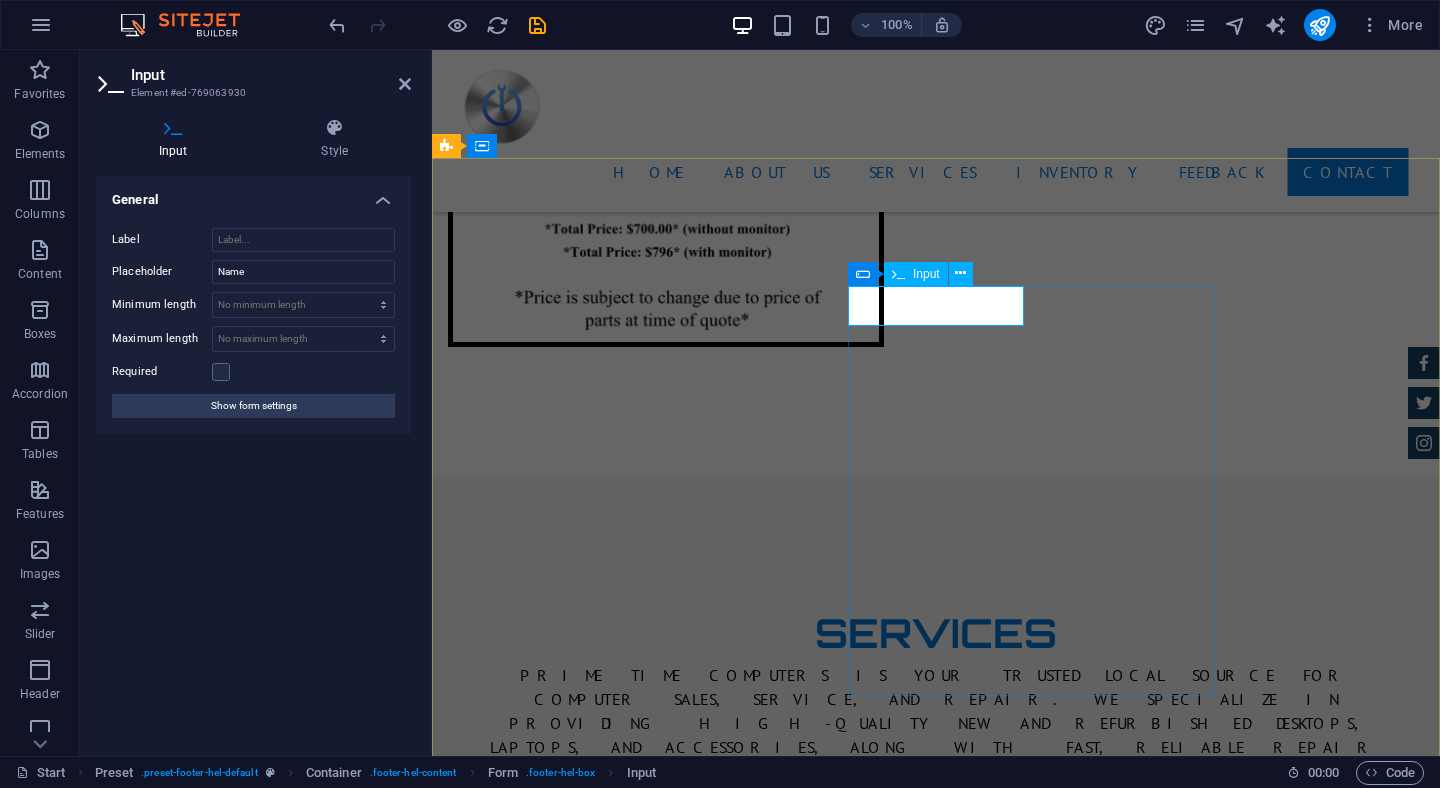 click at bounding box center (557, 4177) 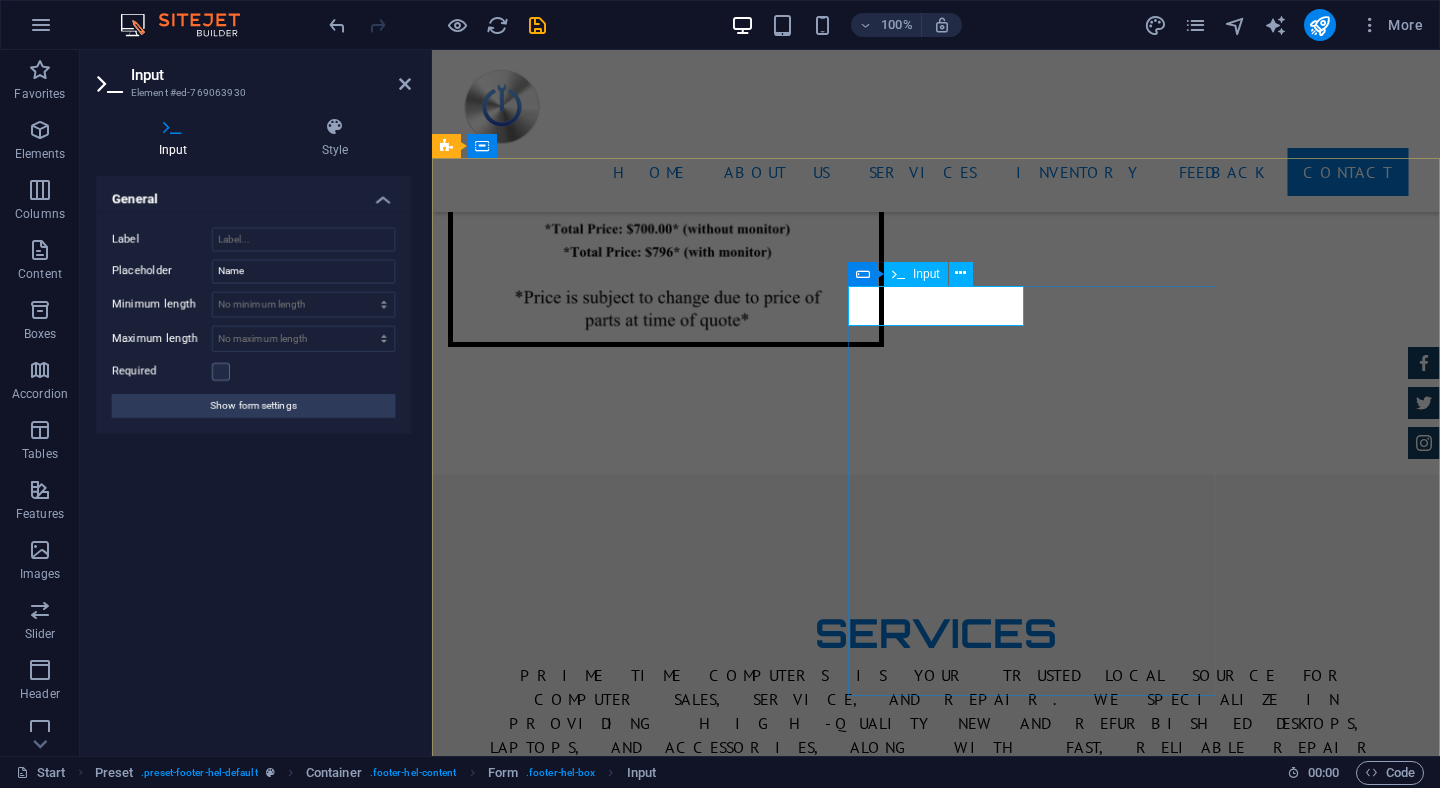 click at bounding box center [557, 4177] 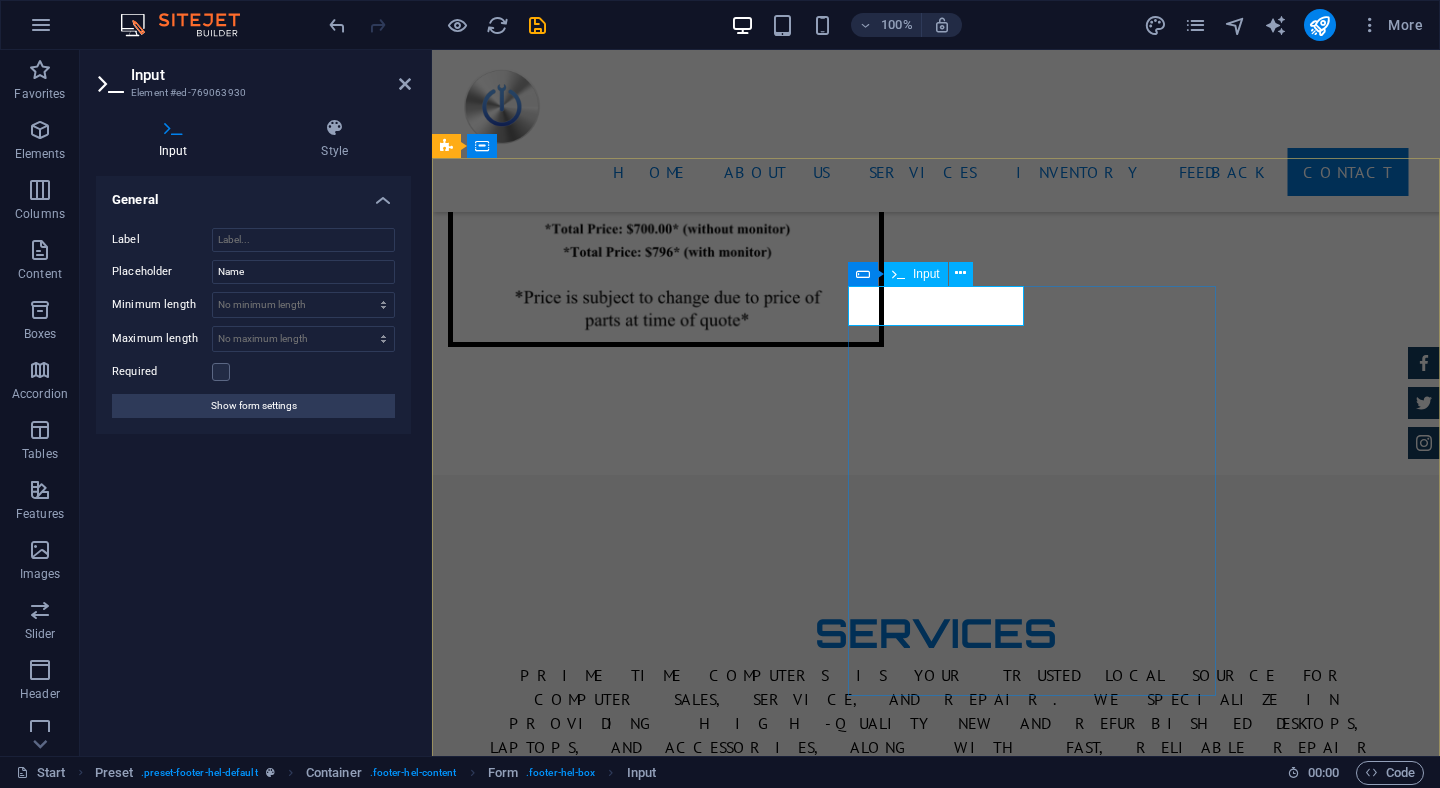 drag, startPoint x: 913, startPoint y: 302, endPoint x: 886, endPoint y: 317, distance: 30.88689 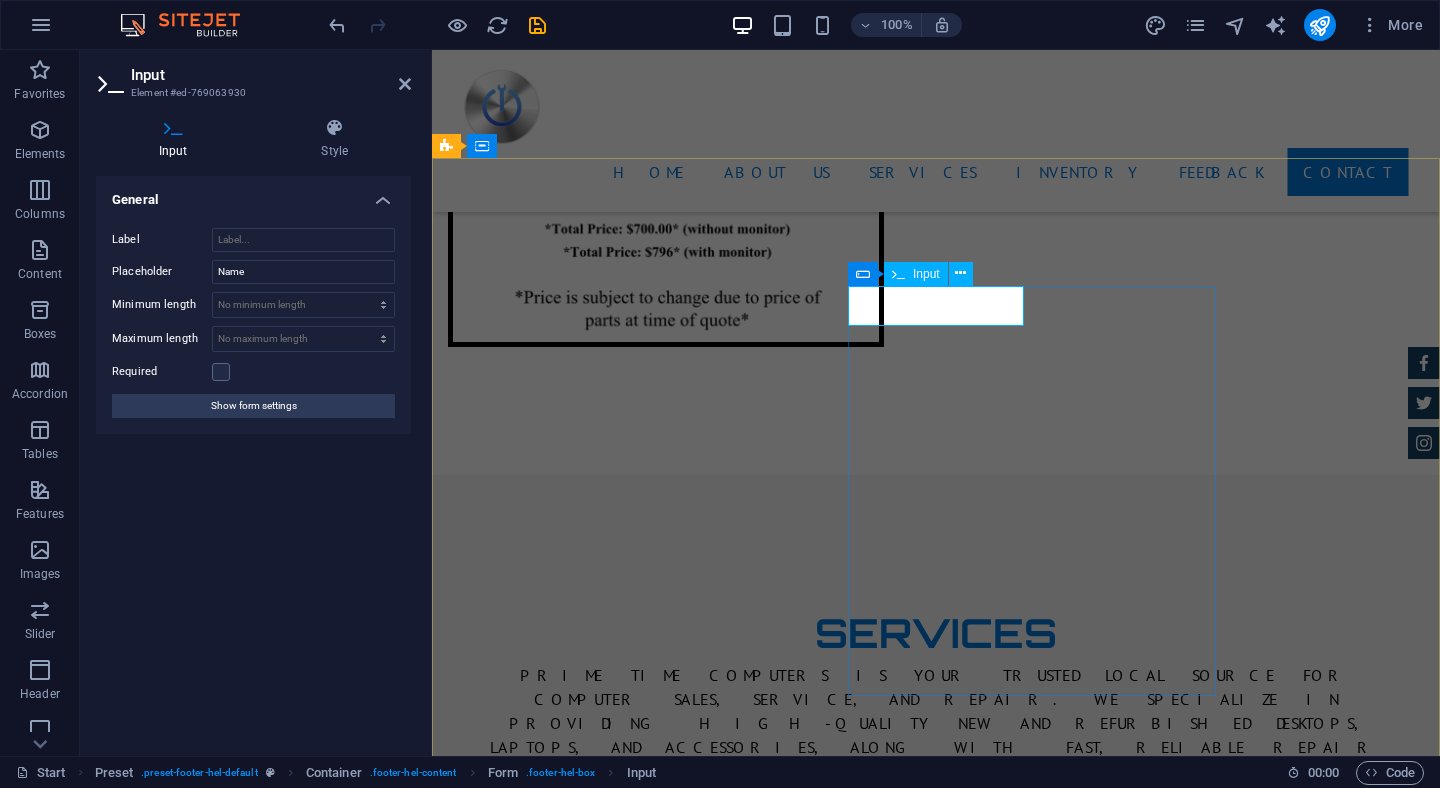 click at bounding box center [557, 4177] 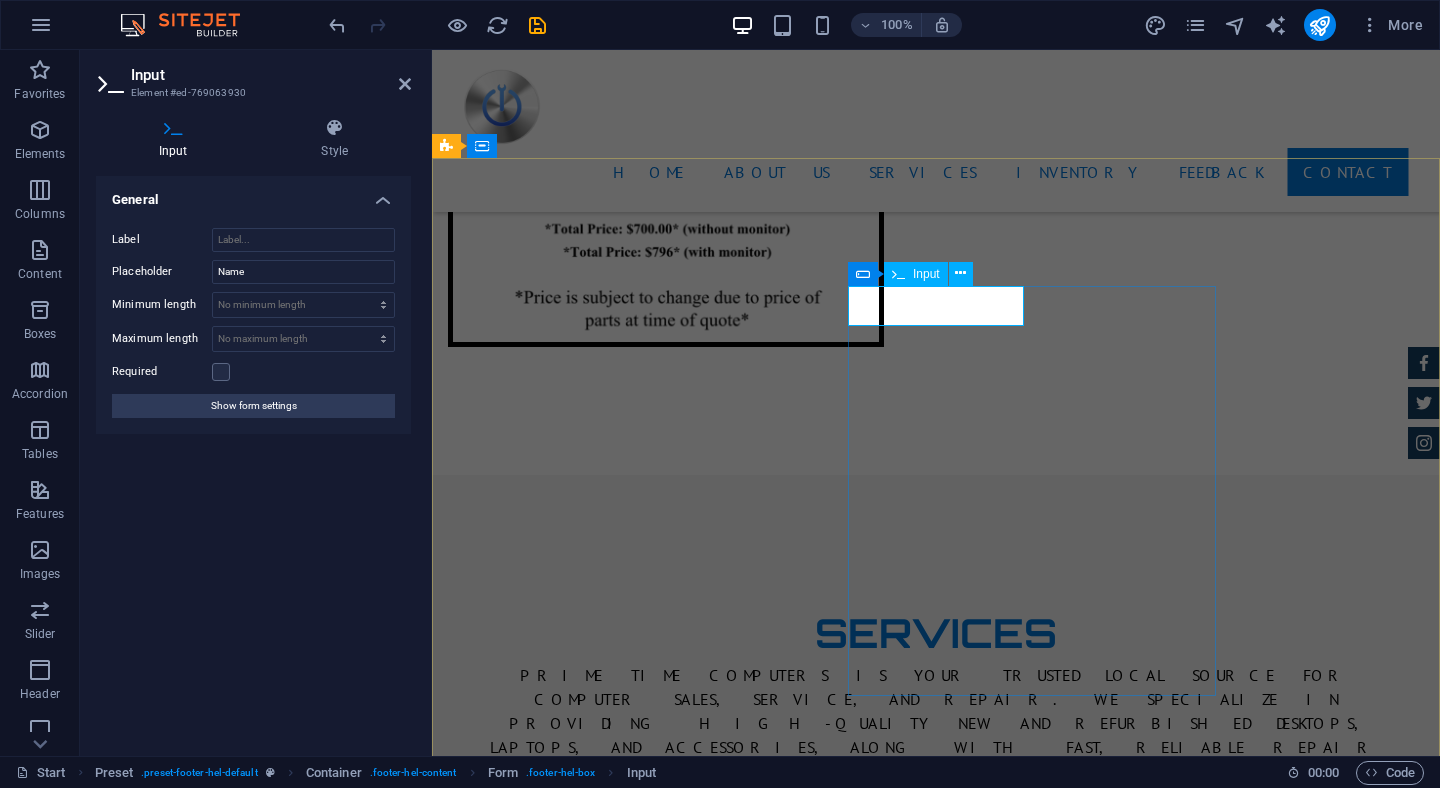 click at bounding box center [557, 4177] 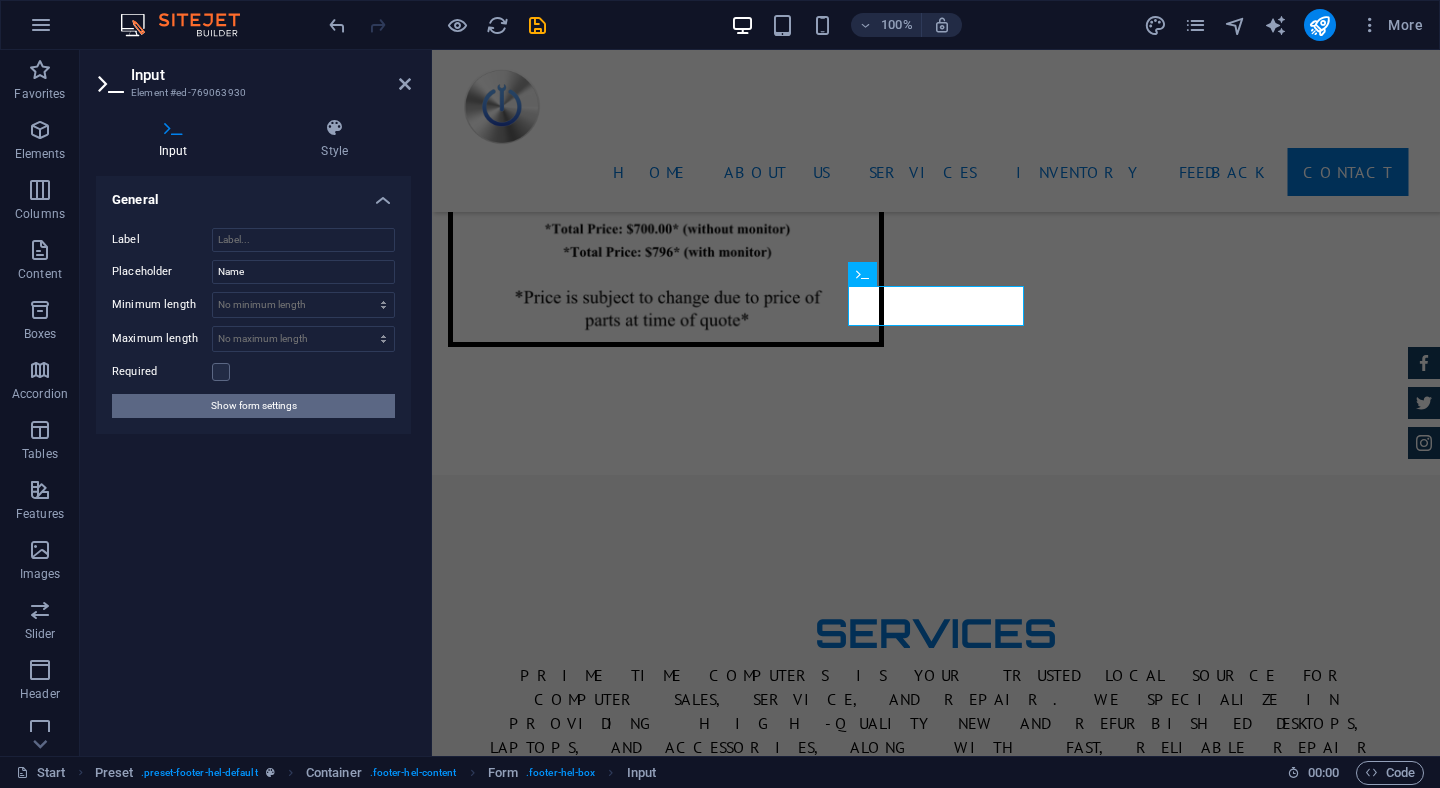 click on "Show form settings" at bounding box center [254, 406] 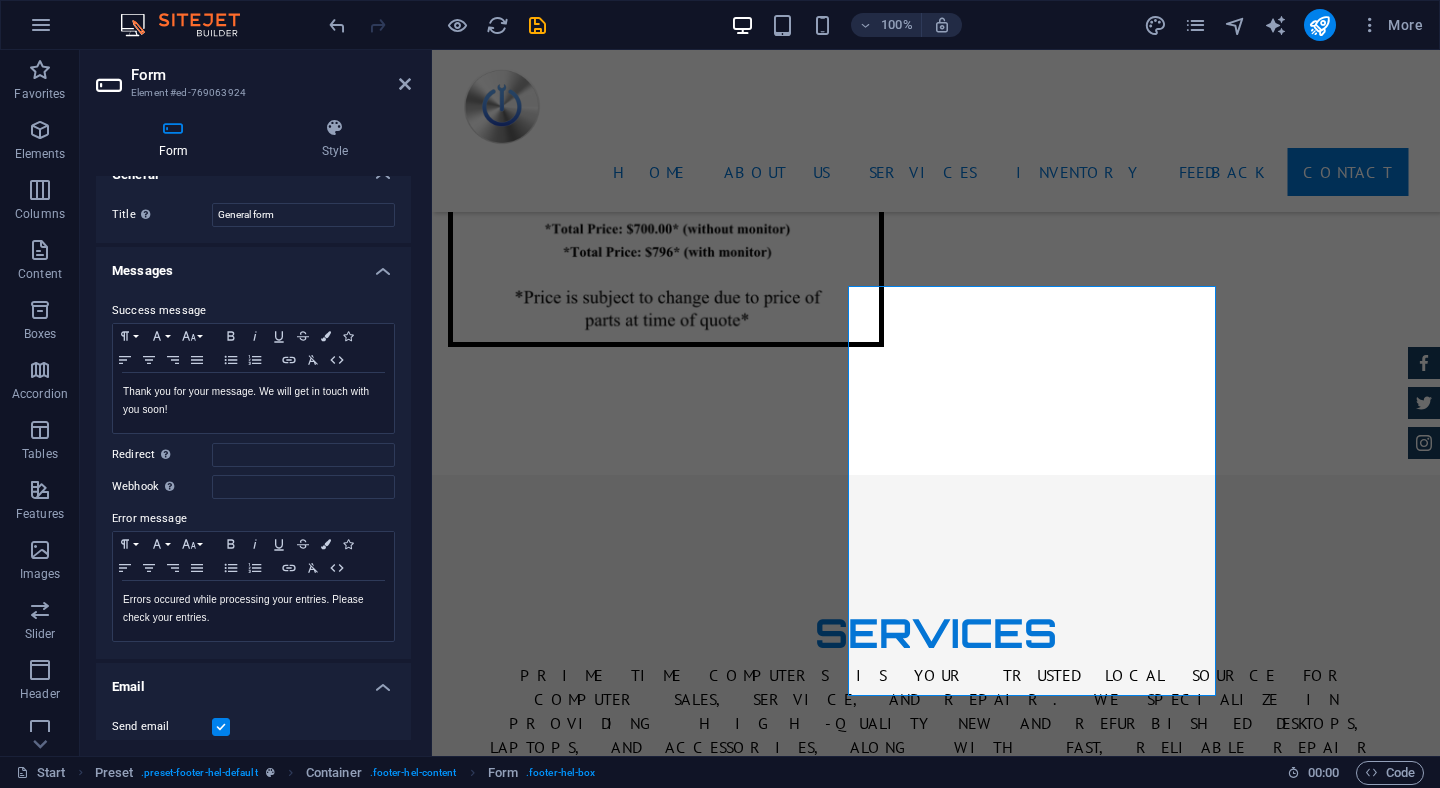 scroll, scrollTop: 0, scrollLeft: 0, axis: both 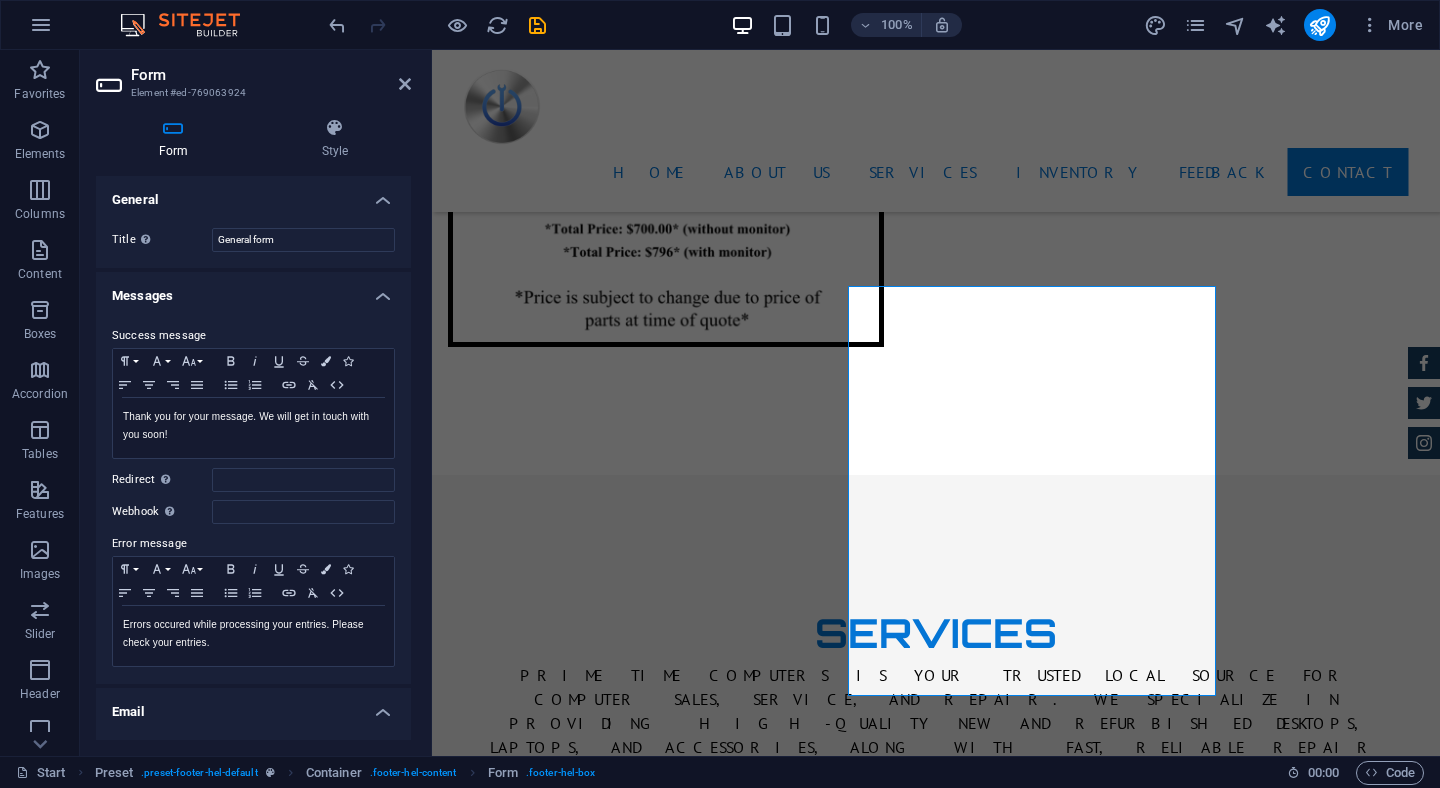 click on "General" at bounding box center (253, 194) 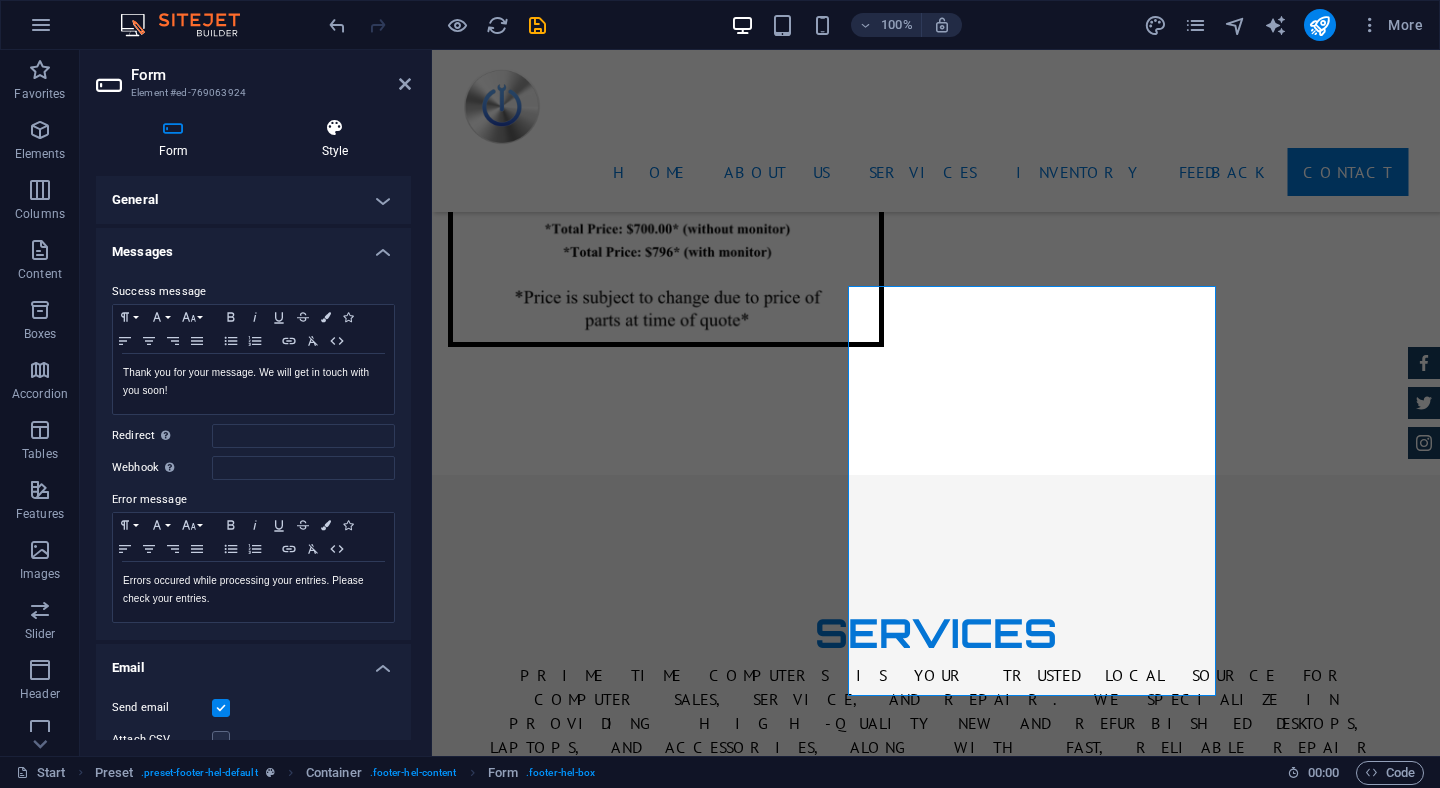 click at bounding box center (335, 128) 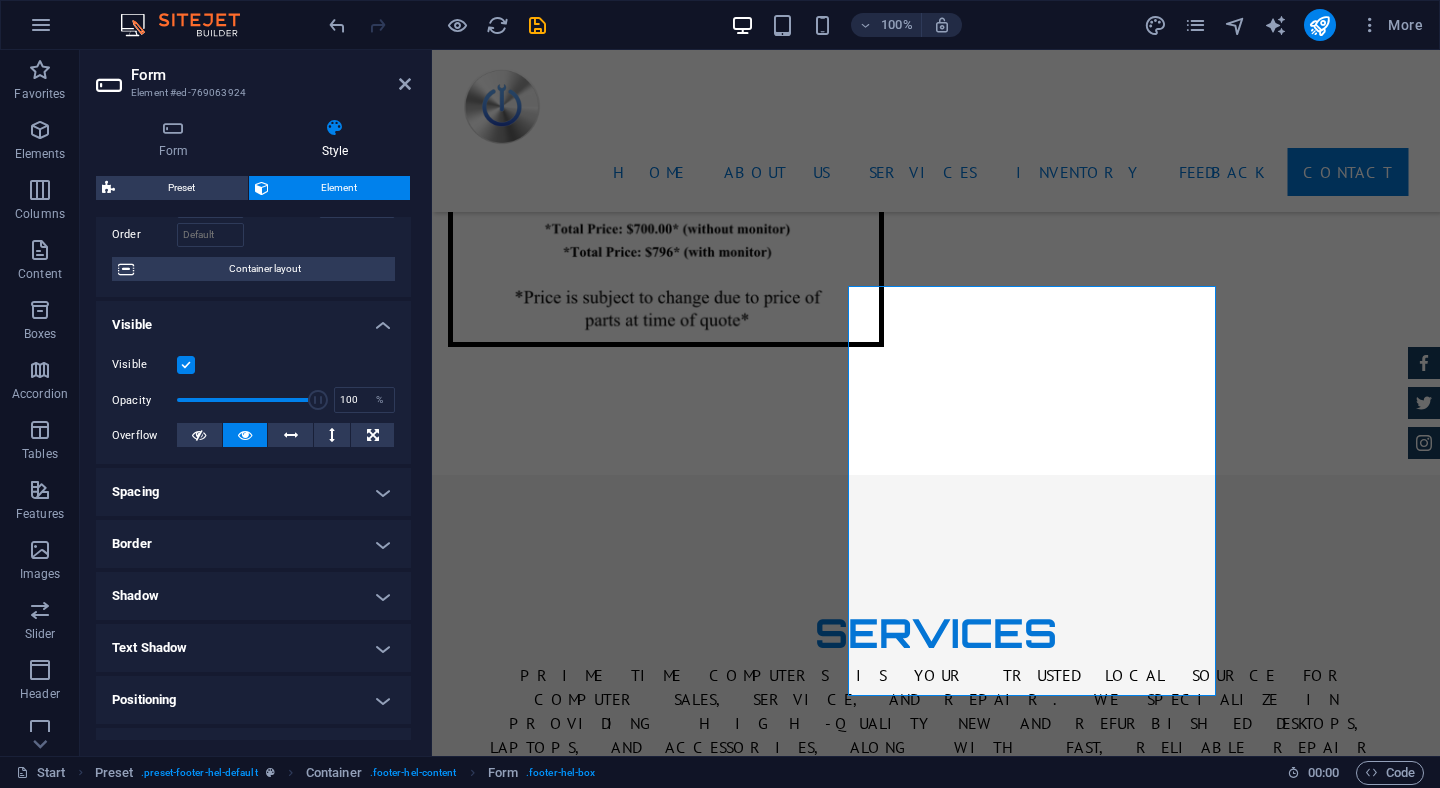 scroll, scrollTop: 0, scrollLeft: 0, axis: both 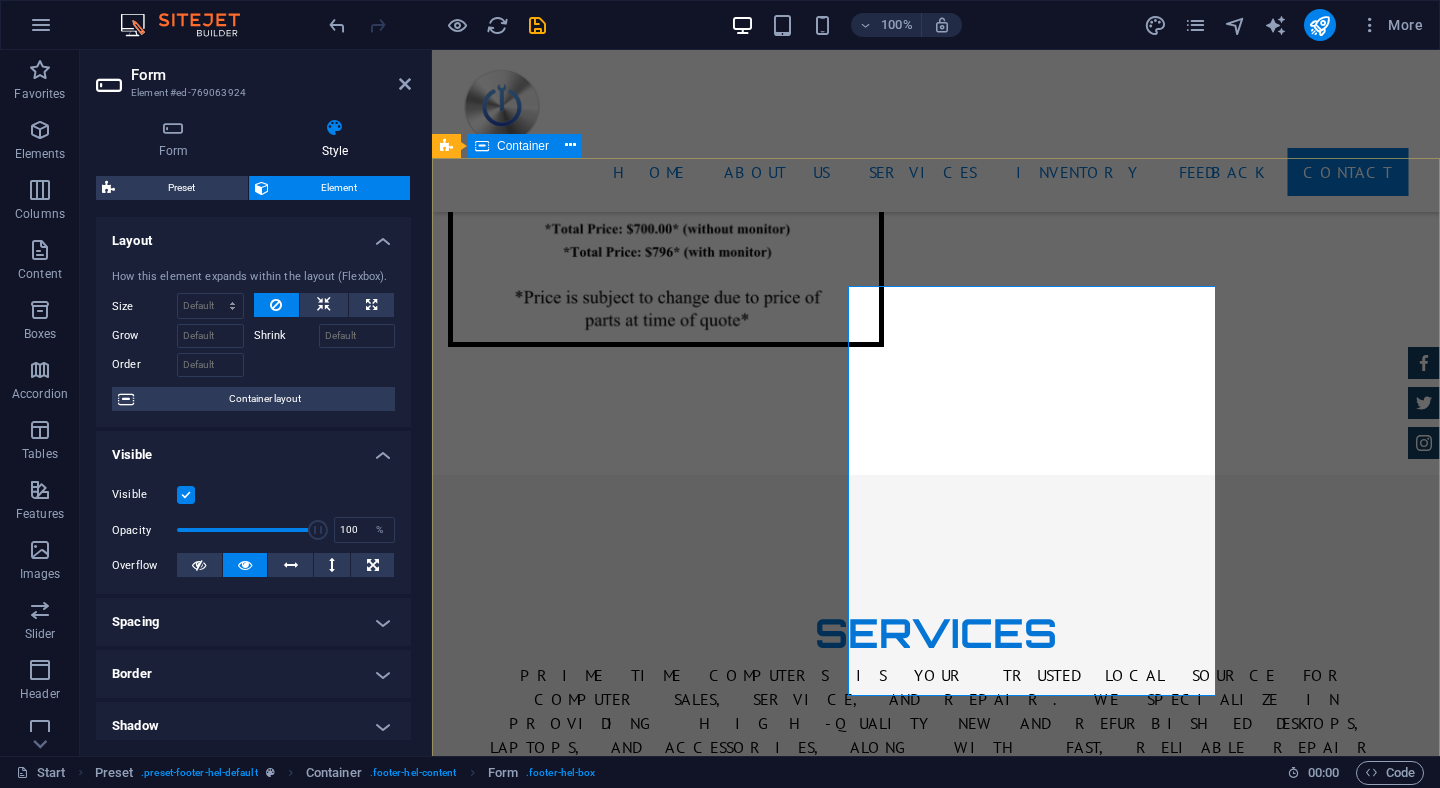 click on "Contact We are happy to assist you [DOMAIN_NAME] [PERSON_NAME] DR ,  Pensauken   19084 6094516436  [EMAIL_ADDRESS][DOMAIN_NAME] Legal Notice  |  Privacy Message   I have read and understand the privacy policy. Unreadable? Regenerate Send" at bounding box center (936, 4218) 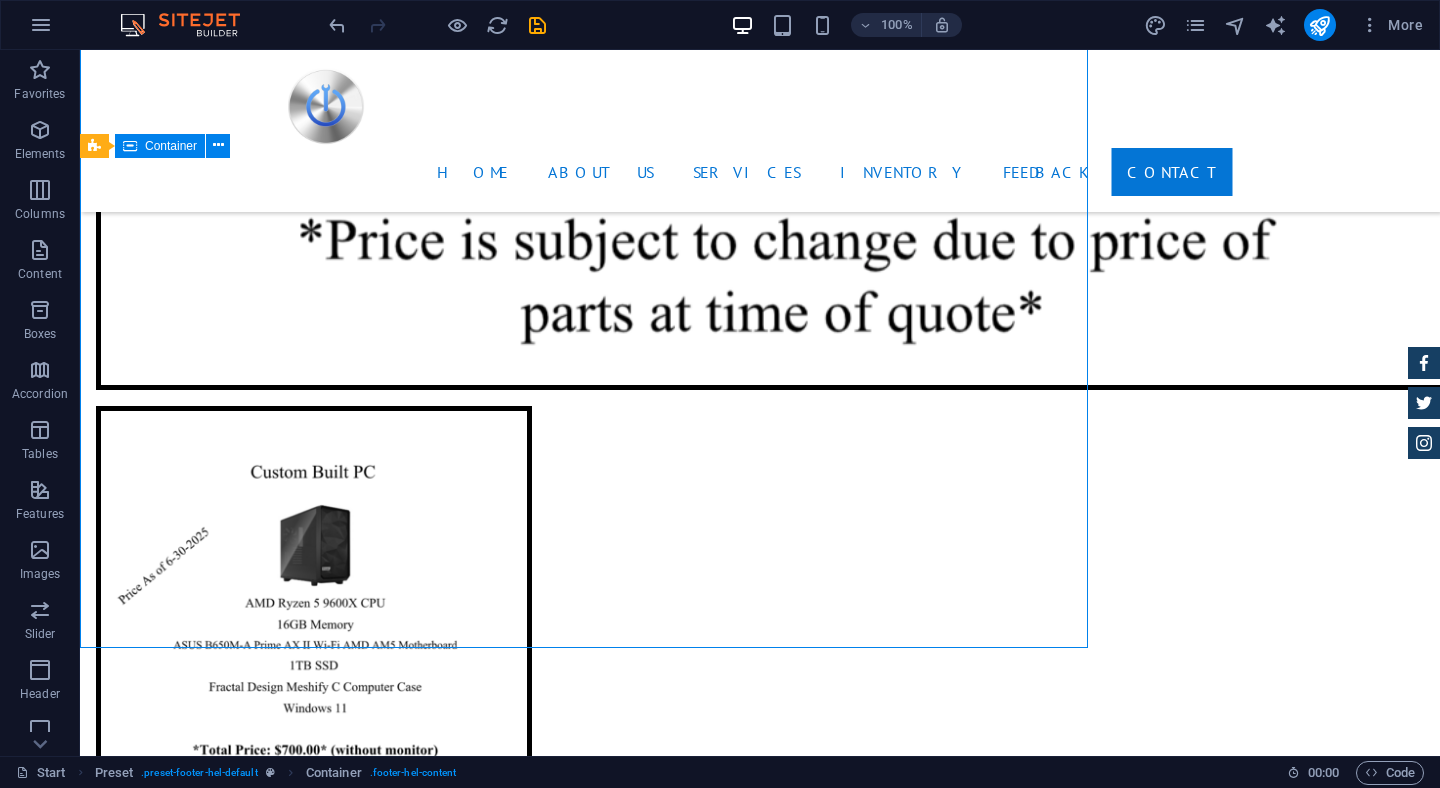 scroll, scrollTop: 5681, scrollLeft: 0, axis: vertical 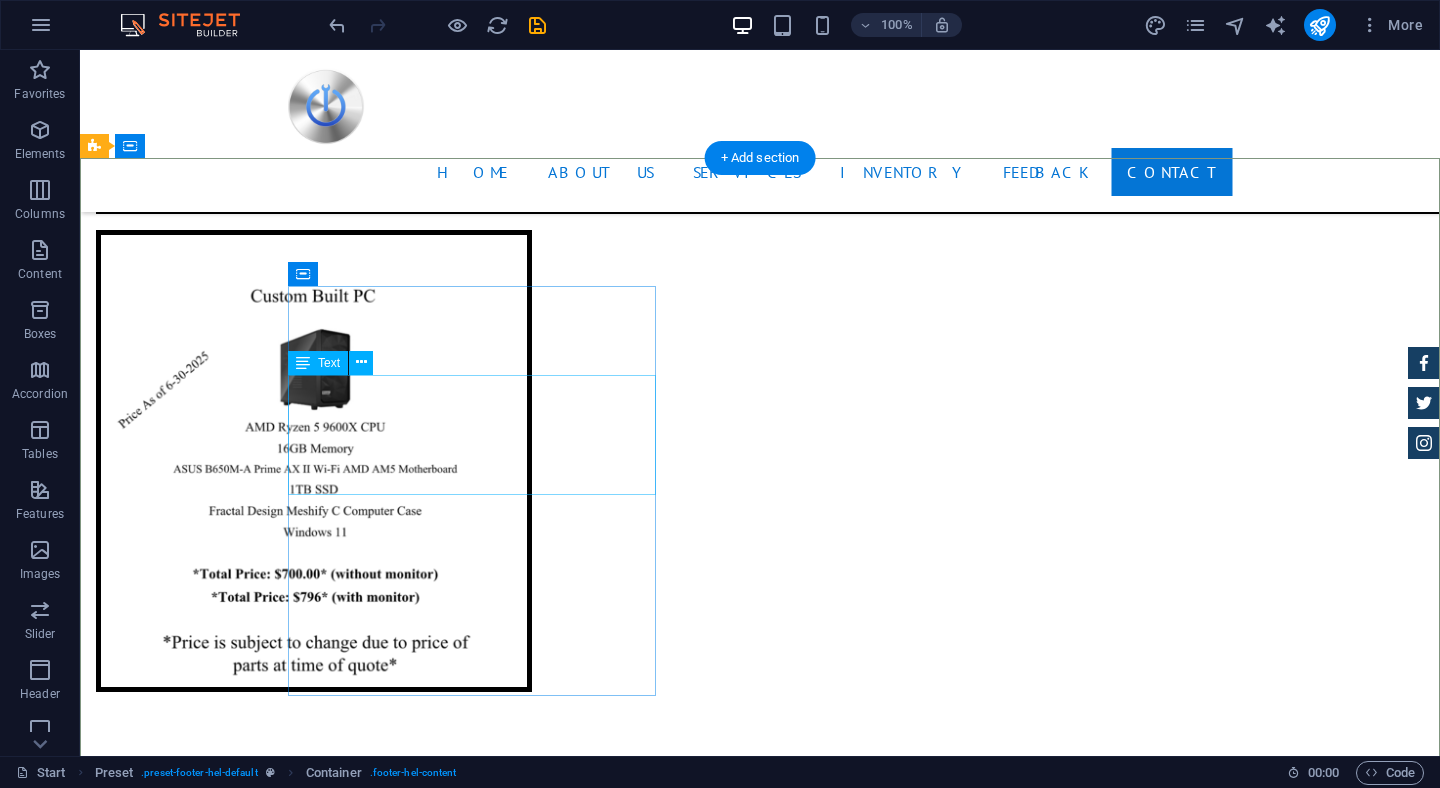 click on "[DOMAIN_NAME] [PERSON_NAME] DR ,  Pensauken   19084 6094516436  [EMAIL_ADDRESS][DOMAIN_NAME] Legal Notice  |  Privacy" at bounding box center [568, 4433] 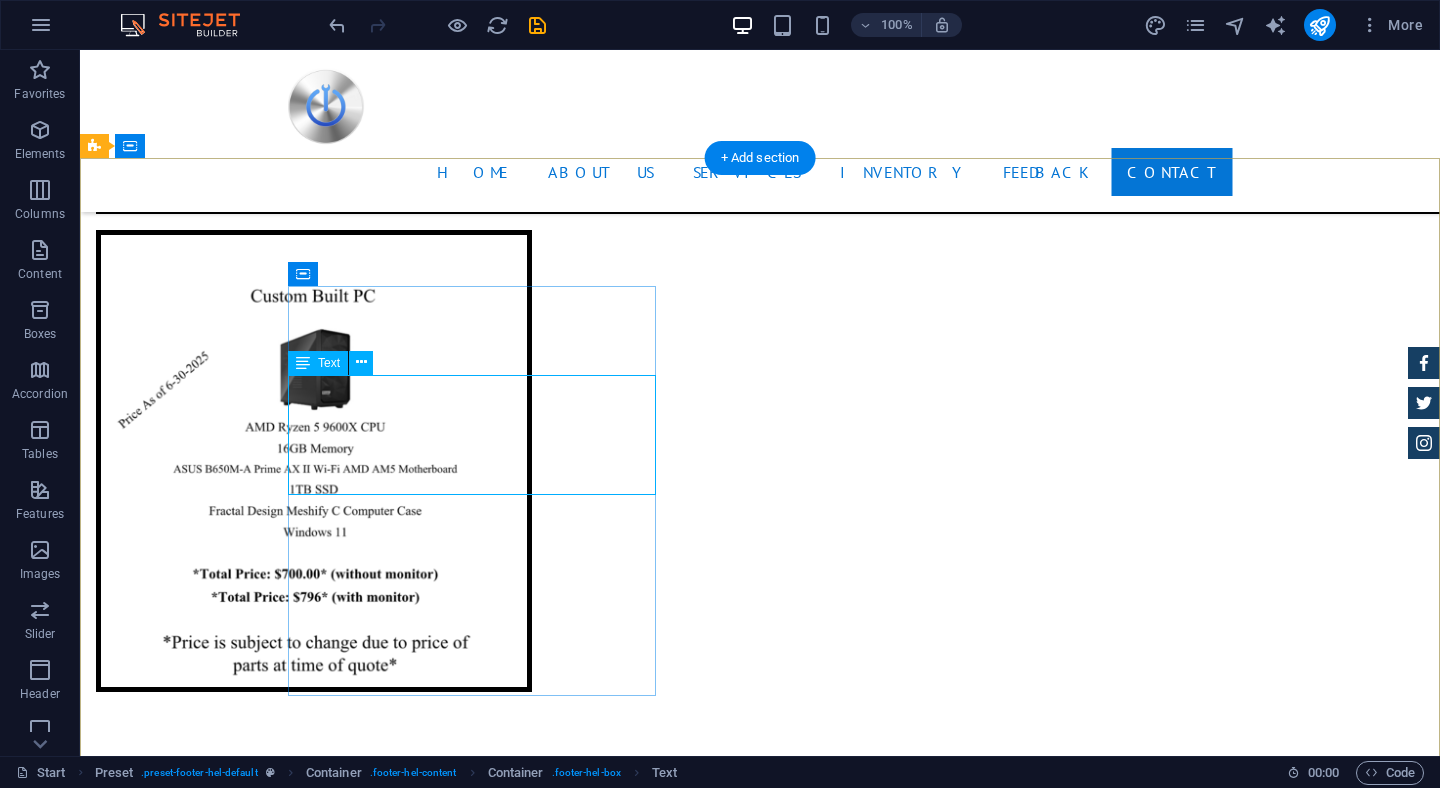 click on "[DOMAIN_NAME] [PERSON_NAME] DR ,  Pensauken   19084 6094516436  [EMAIL_ADDRESS][DOMAIN_NAME] Legal Notice  |  Privacy" at bounding box center [568, 4433] 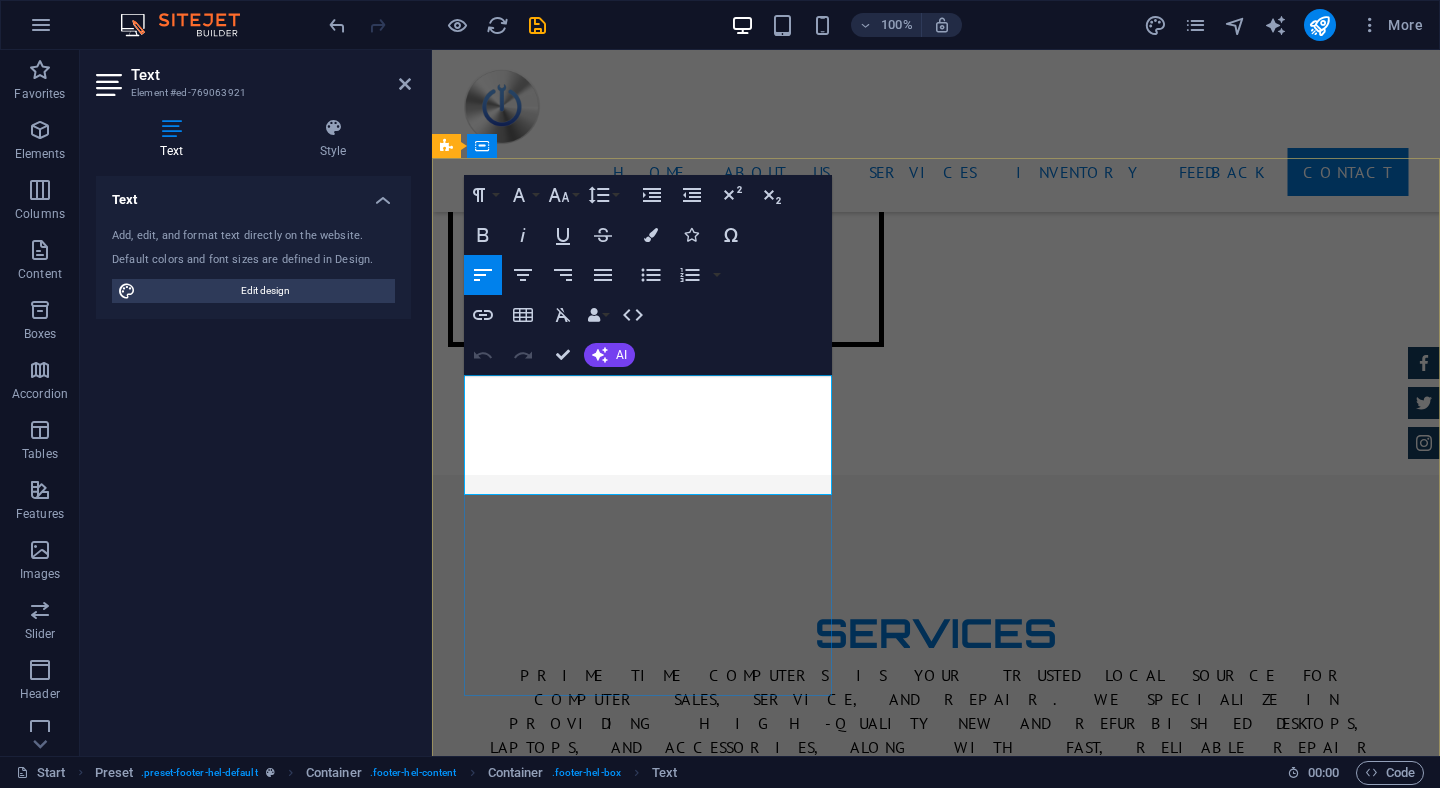 click on "[EMAIL_ADDRESS][DOMAIN_NAME]" at bounding box center [714, 4104] 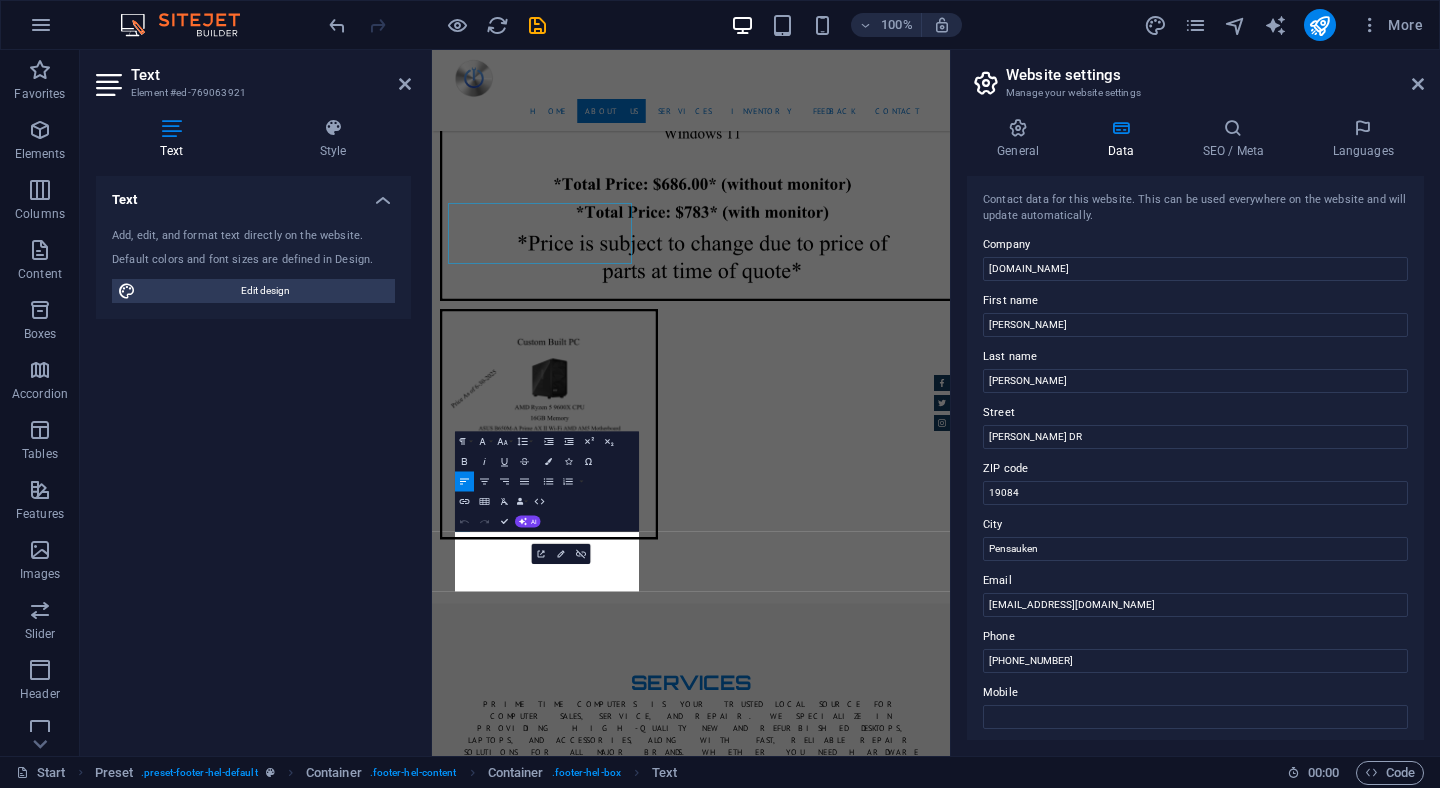 scroll, scrollTop: 5523, scrollLeft: 0, axis: vertical 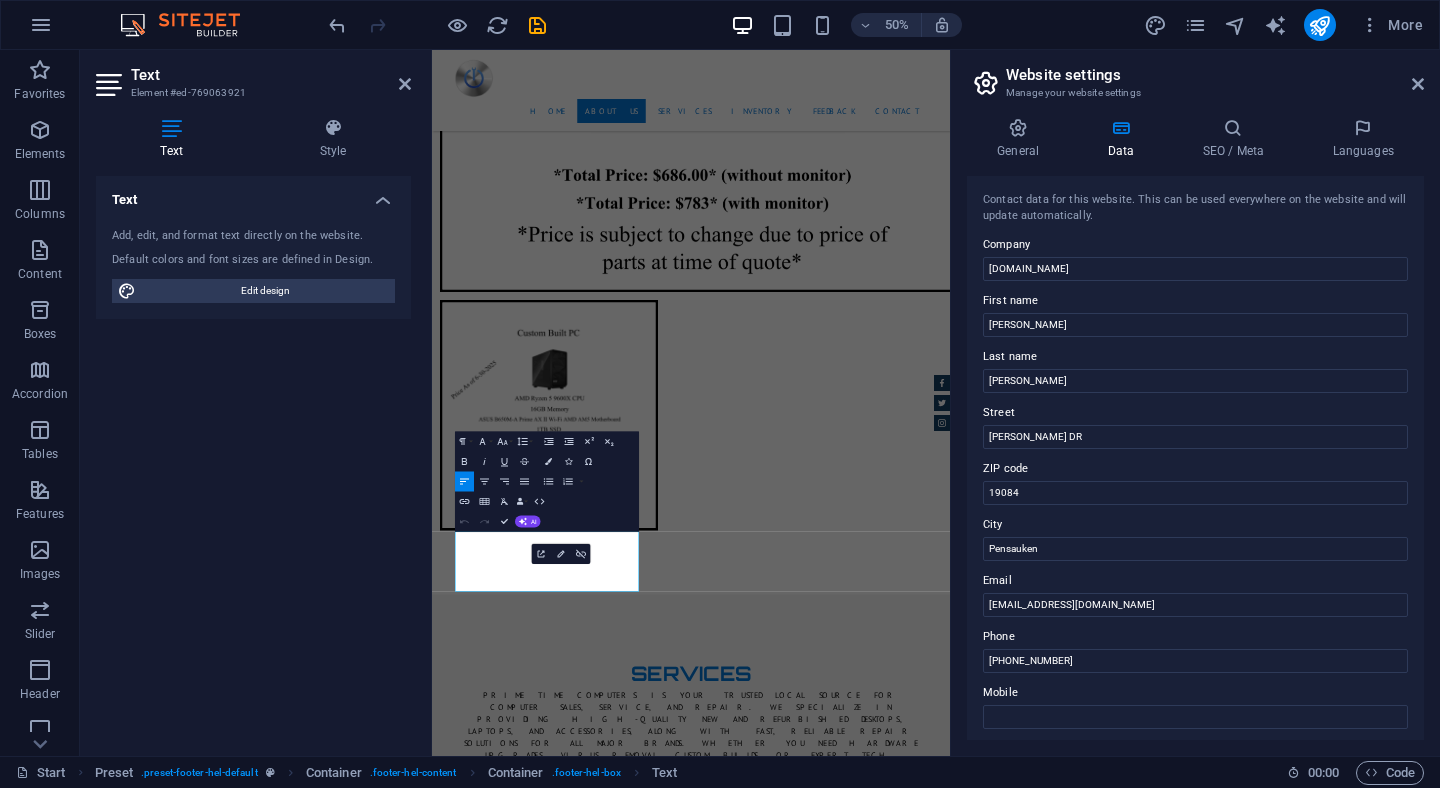 click on "Text" at bounding box center [271, 75] 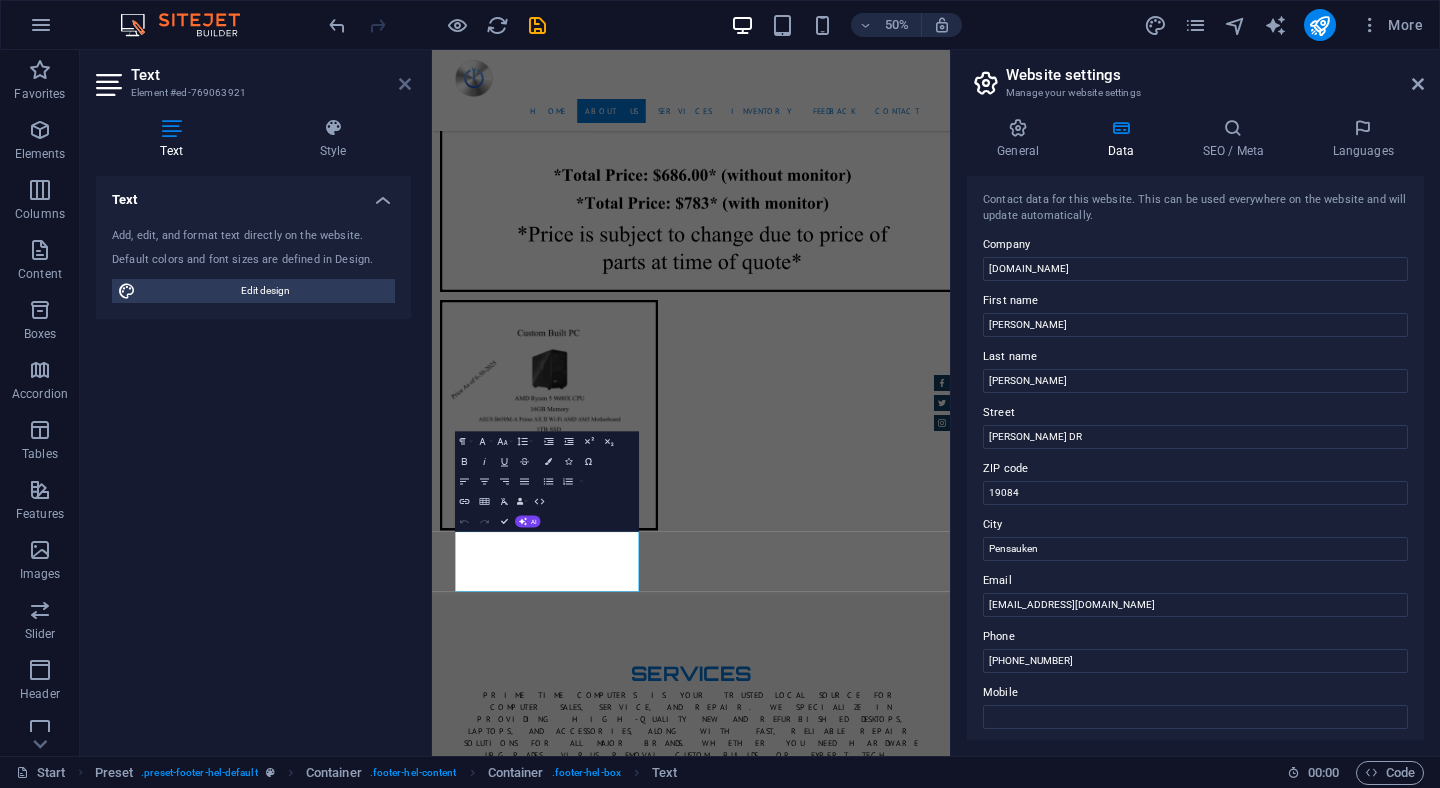 click at bounding box center [405, 84] 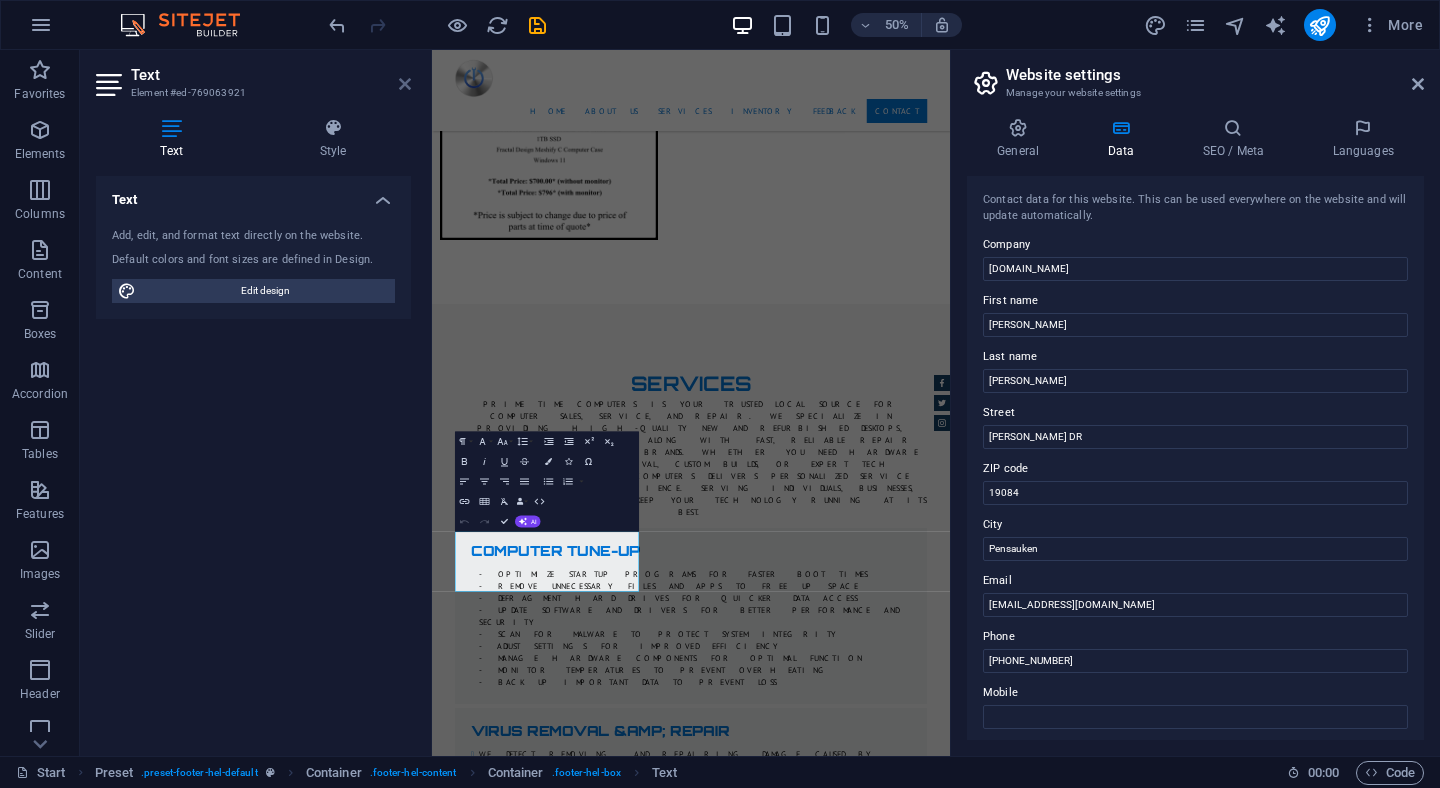 scroll, scrollTop: 5516, scrollLeft: 0, axis: vertical 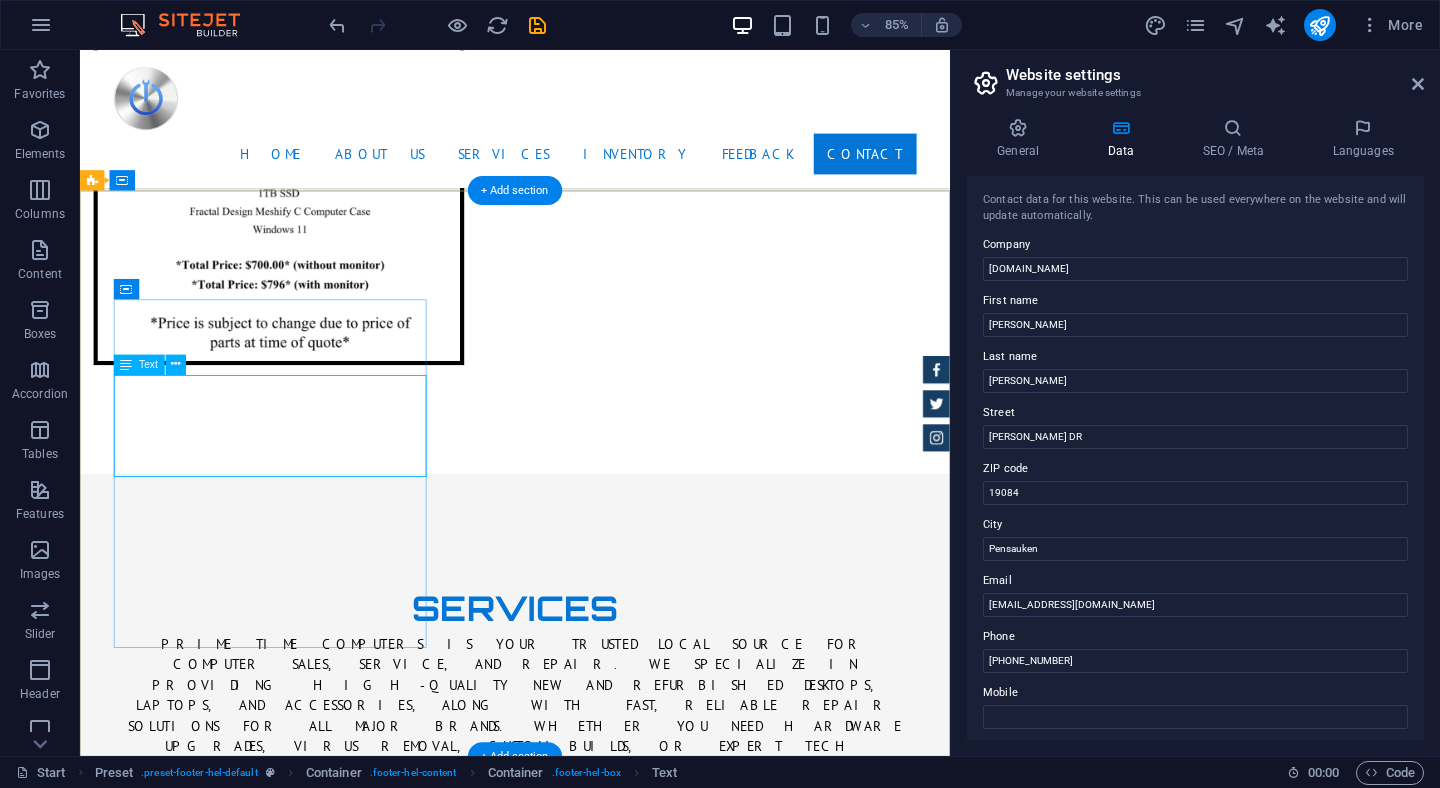click on "[DOMAIN_NAME] [PERSON_NAME] DR ,  Pensauken   19084 6094516436  [EMAIL_ADDRESS][DOMAIN_NAME] Legal Notice  |  Privacy" at bounding box center [568, 4161] 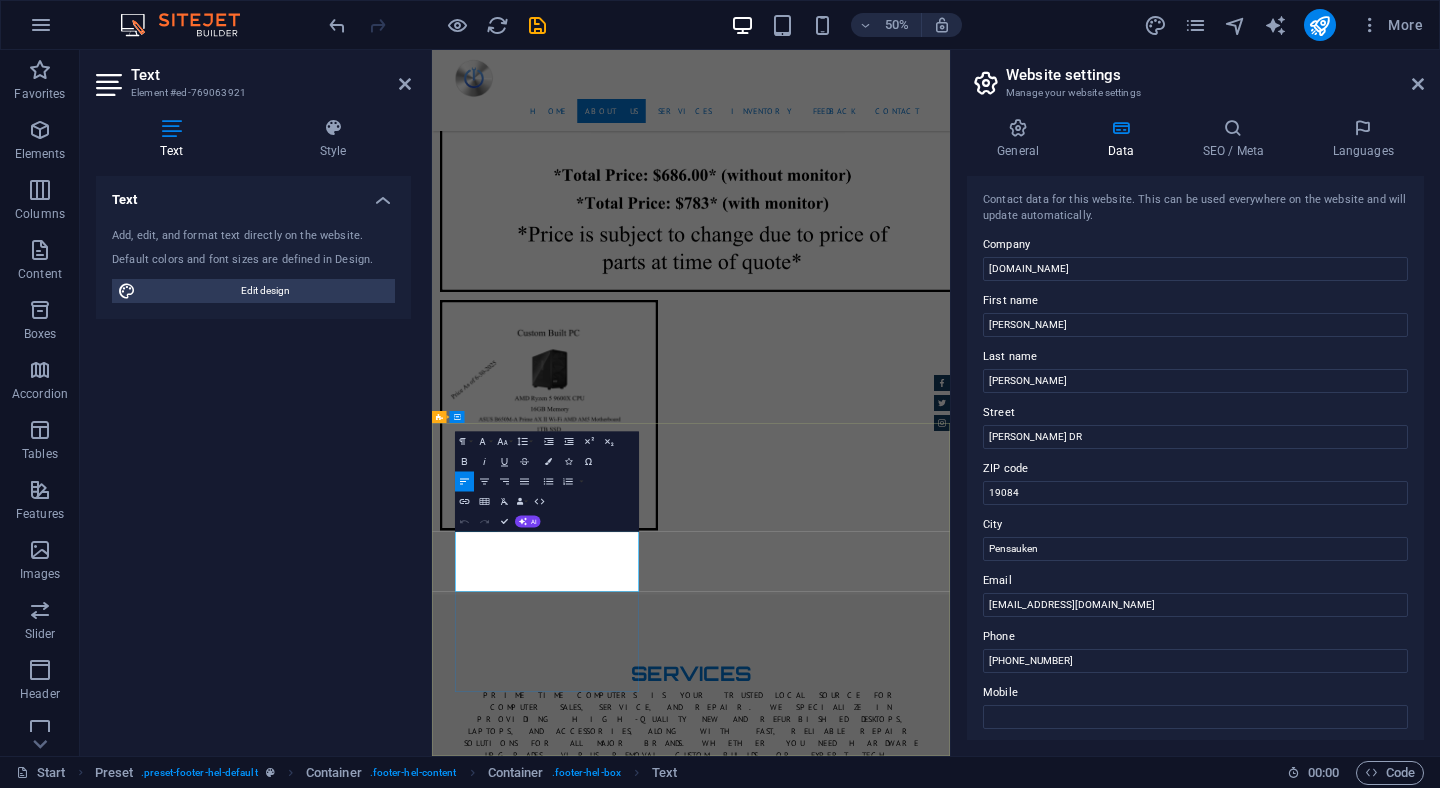 click on "6094516436  [EMAIL_ADDRESS][DOMAIN_NAME]" at bounding box center (933, 4769) 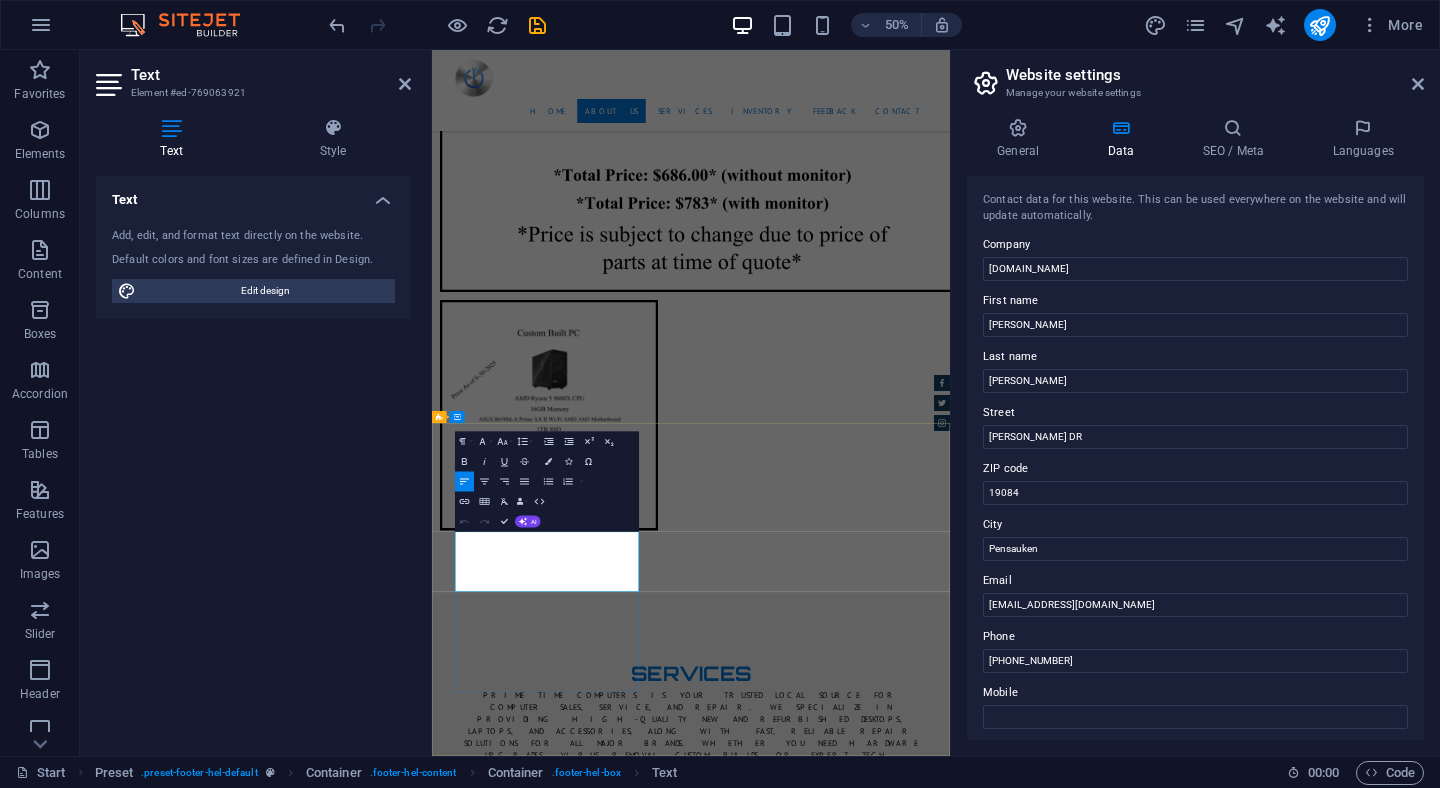 type 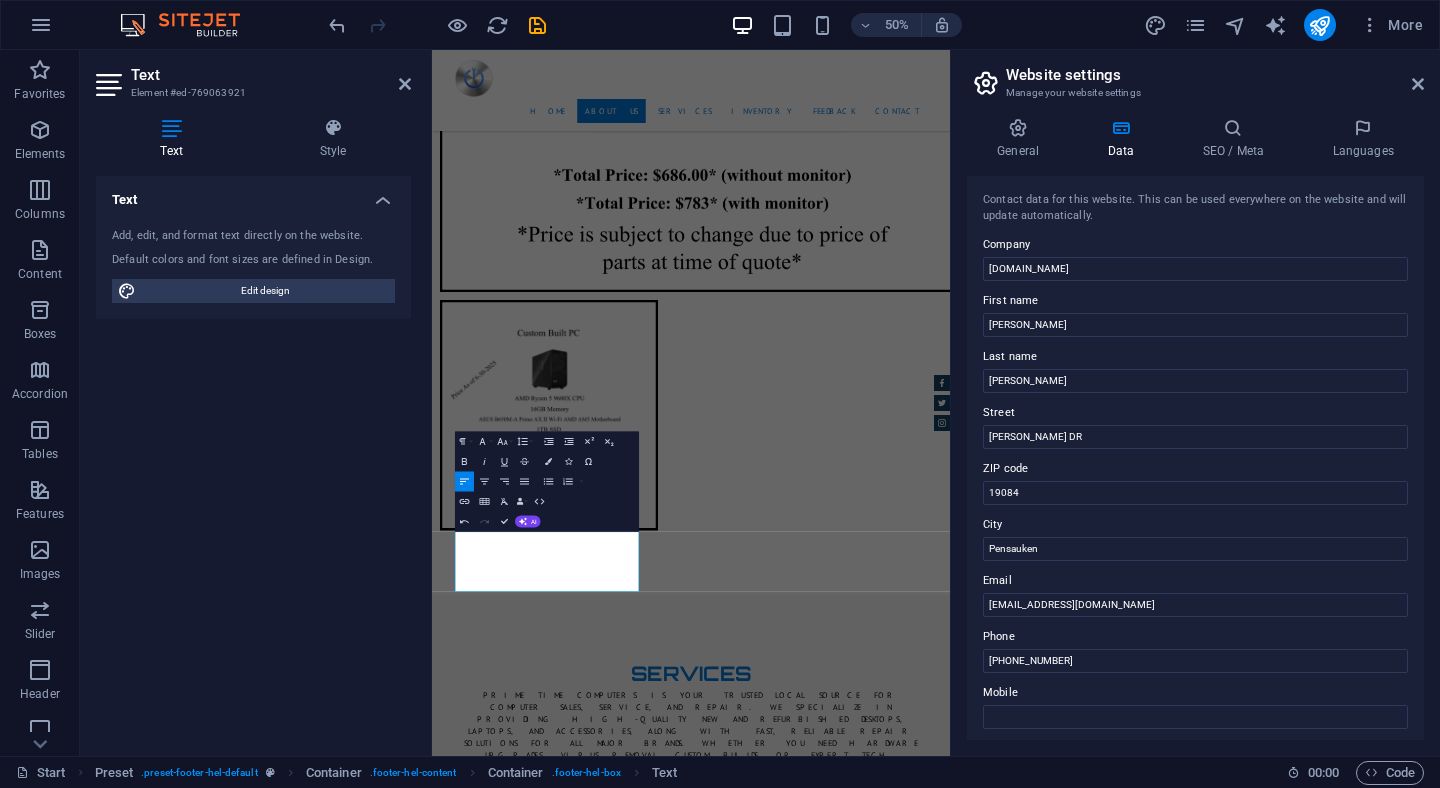 click on "Text Element #ed-769063921 Text Style Text Add, edit, and format text directly on the website. Default colors and font sizes are defined in Design. Edit design Alignment Left aligned Centered Right aligned Preset Element Layout How this element expands within the layout (Flexbox). Size Default auto px % 1/1 1/2 1/3 1/4 1/5 1/6 1/7 1/8 1/9 1/10 Grow Shrink Order Container layout Visible Visible Opacity 100 % Overflow Spacing Margin Default auto px % rem vw vh Custom Custom auto px % rem vw vh auto px % rem vw vh auto px % rem vw vh auto px % rem vw vh Padding Default px rem % vh vw Custom Custom px rem % vh vw px rem % vh vw px rem % vh vw px rem % vh vw Border Style              - Width 1 auto px rem % vh vw Custom Custom 1 auto px rem % vh vw 1 auto px rem % vh vw 1 auto px rem % vh vw 1 auto px rem % vh vw  - Color Round corners Default px rem % vh vw Custom Custom px rem % vh vw px rem % vh vw px rem % vh vw px rem % vh vw Shadow Default None Outside Inside Color X offset 0 px rem vh vw Y offset" at bounding box center [256, 403] 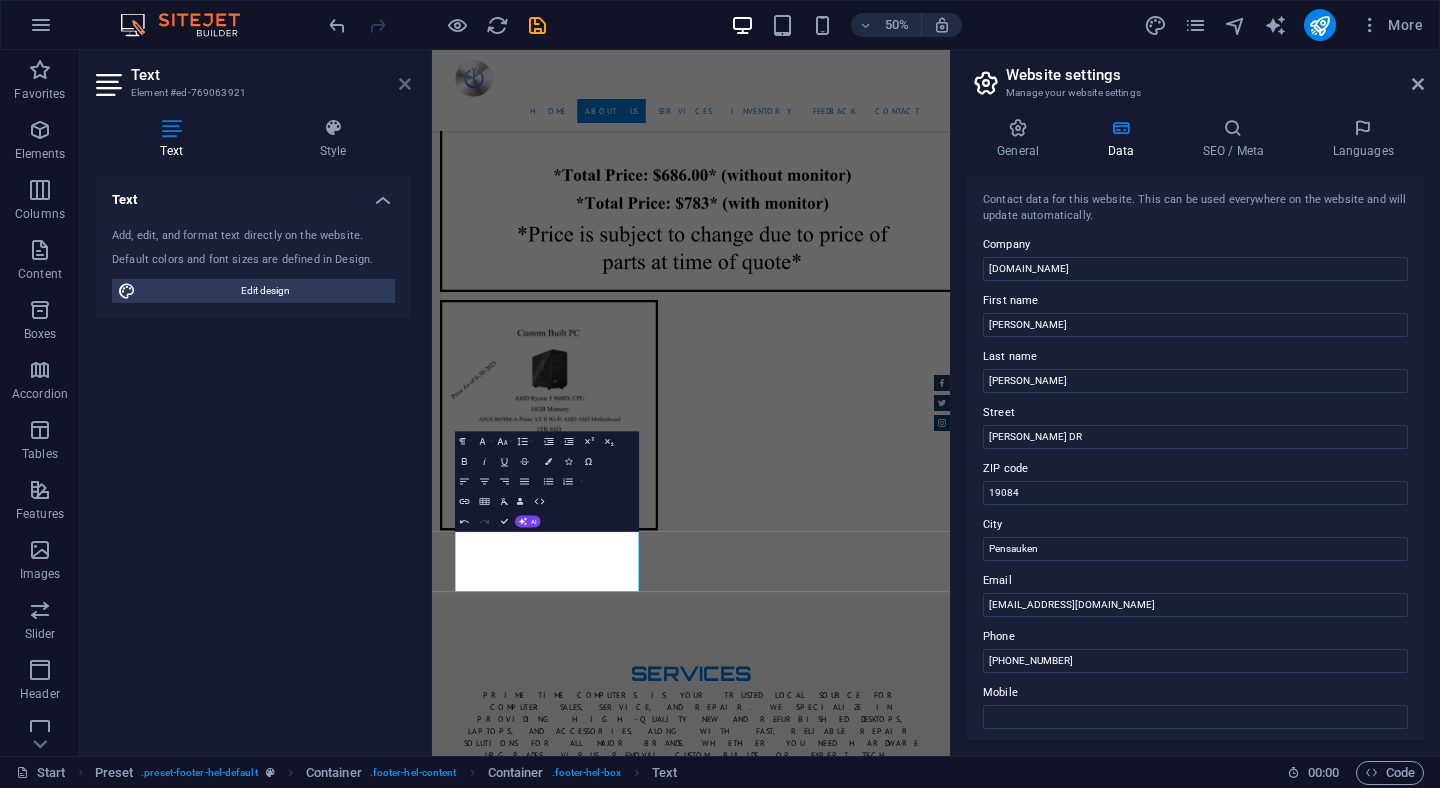 click at bounding box center (405, 84) 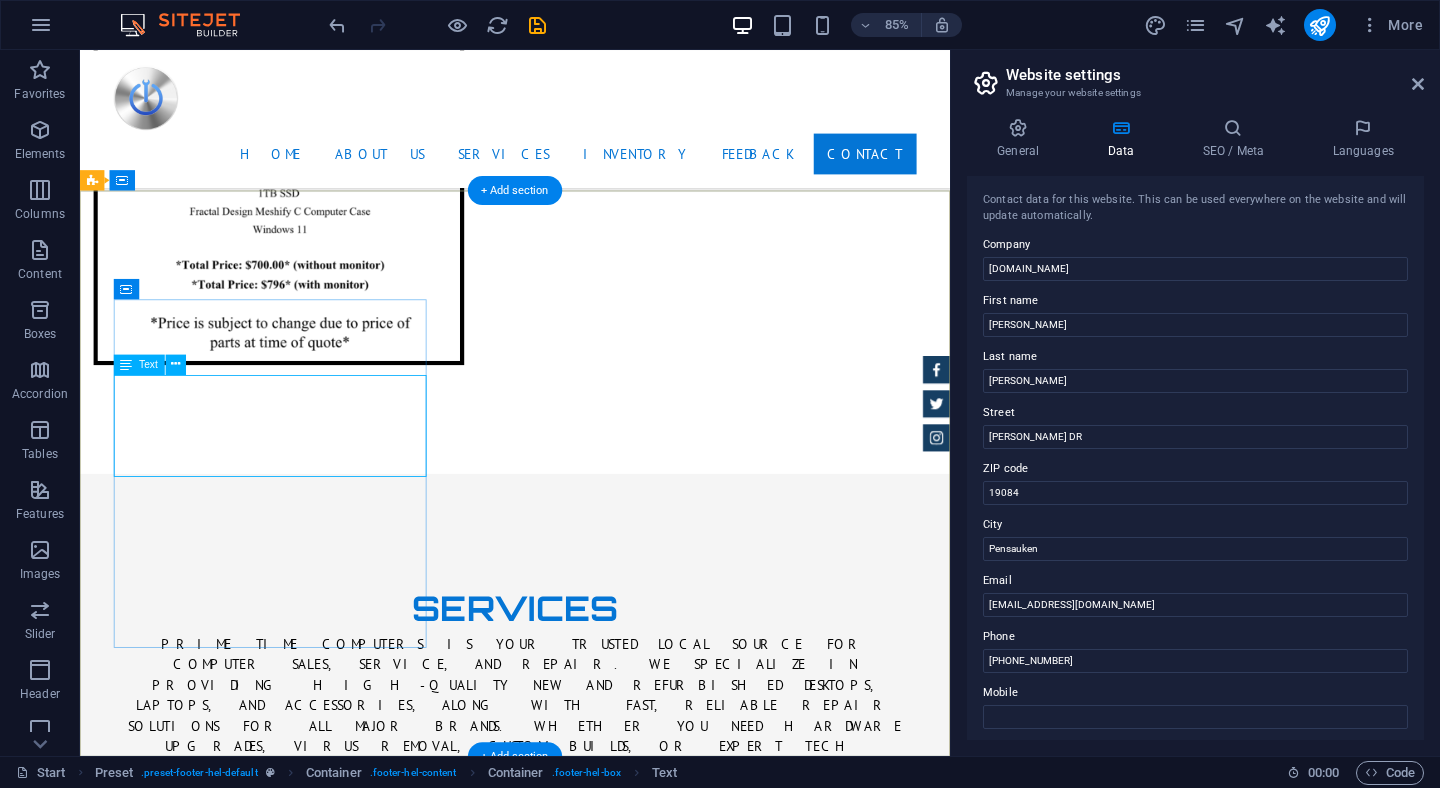 click on "[DOMAIN_NAME] [PERSON_NAME] DR ,  Pensauken   19084 6094516436   [EMAIL_ADDRESS][DOMAIN_NAME] Legal Notice  |  Privacy" at bounding box center (568, 4161) 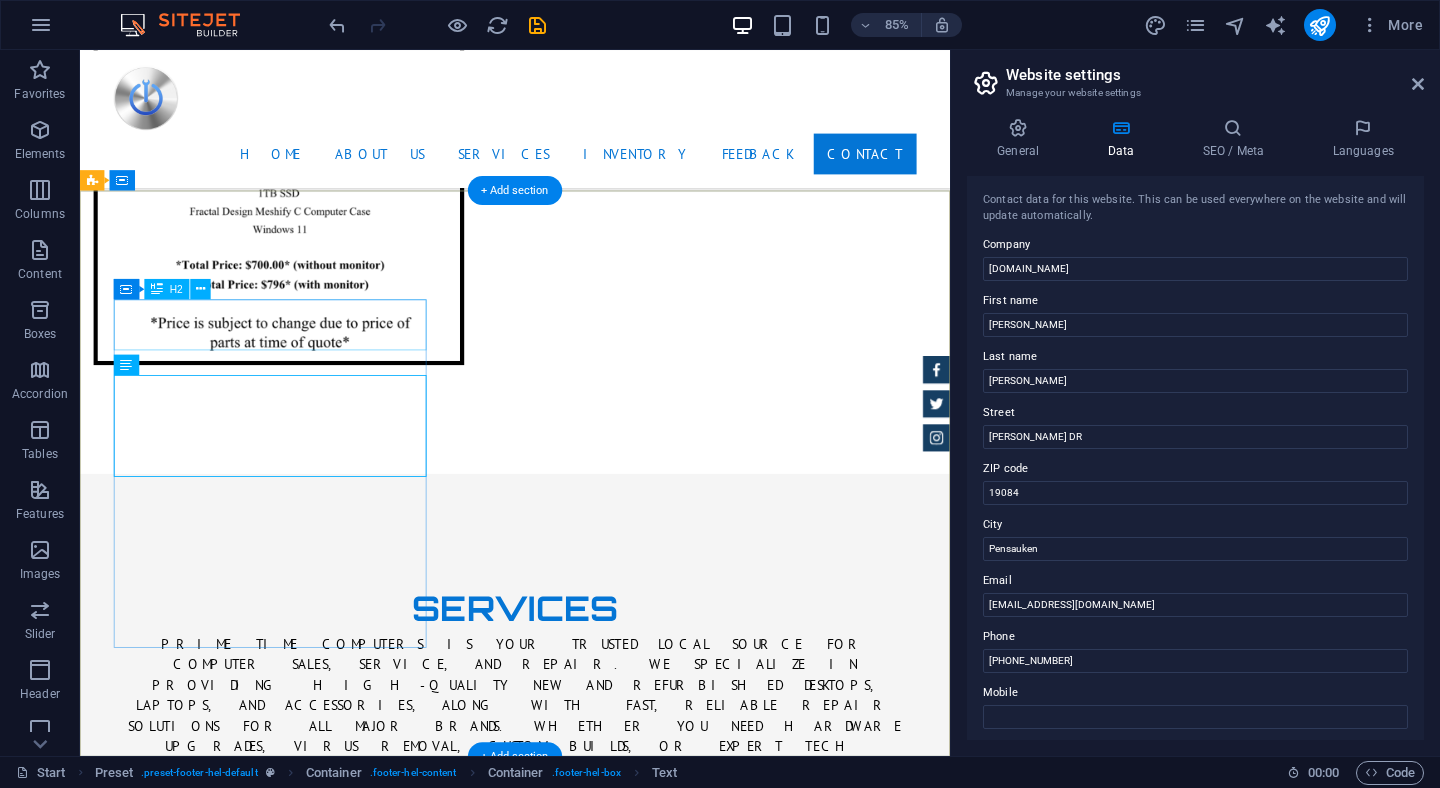click on "Contact" at bounding box center (568, 4042) 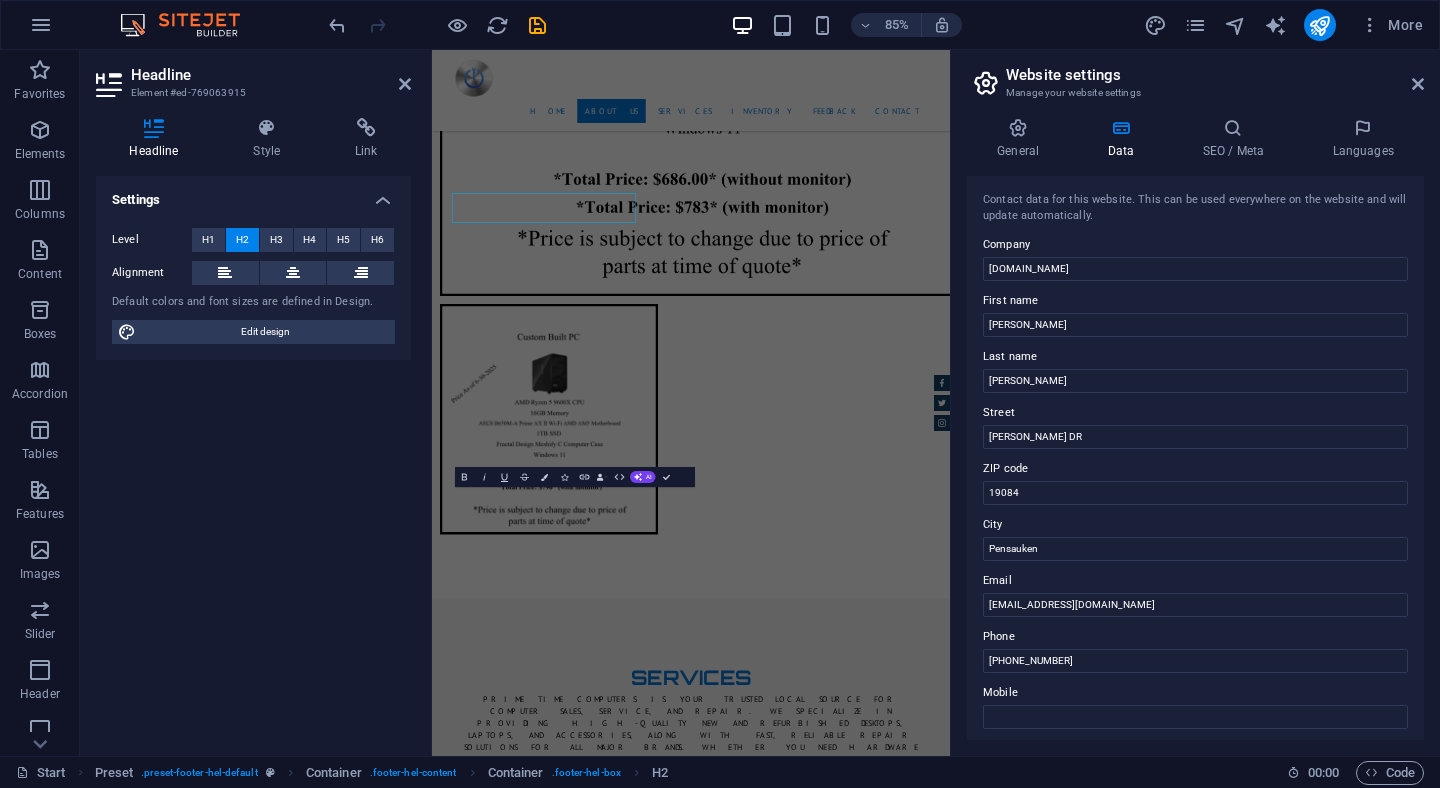 scroll, scrollTop: 5523, scrollLeft: 0, axis: vertical 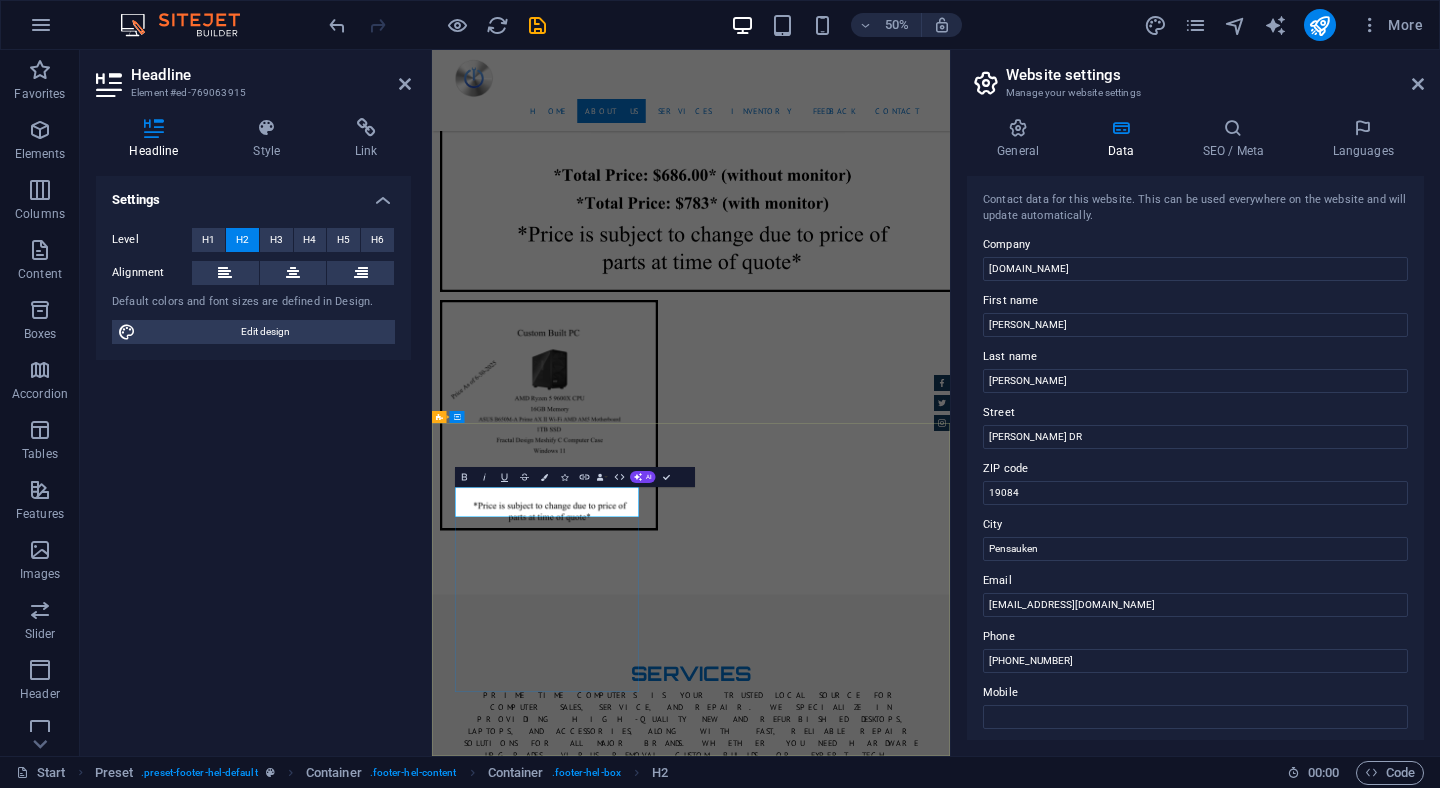 click on "Contact" at bounding box center [920, 4634] 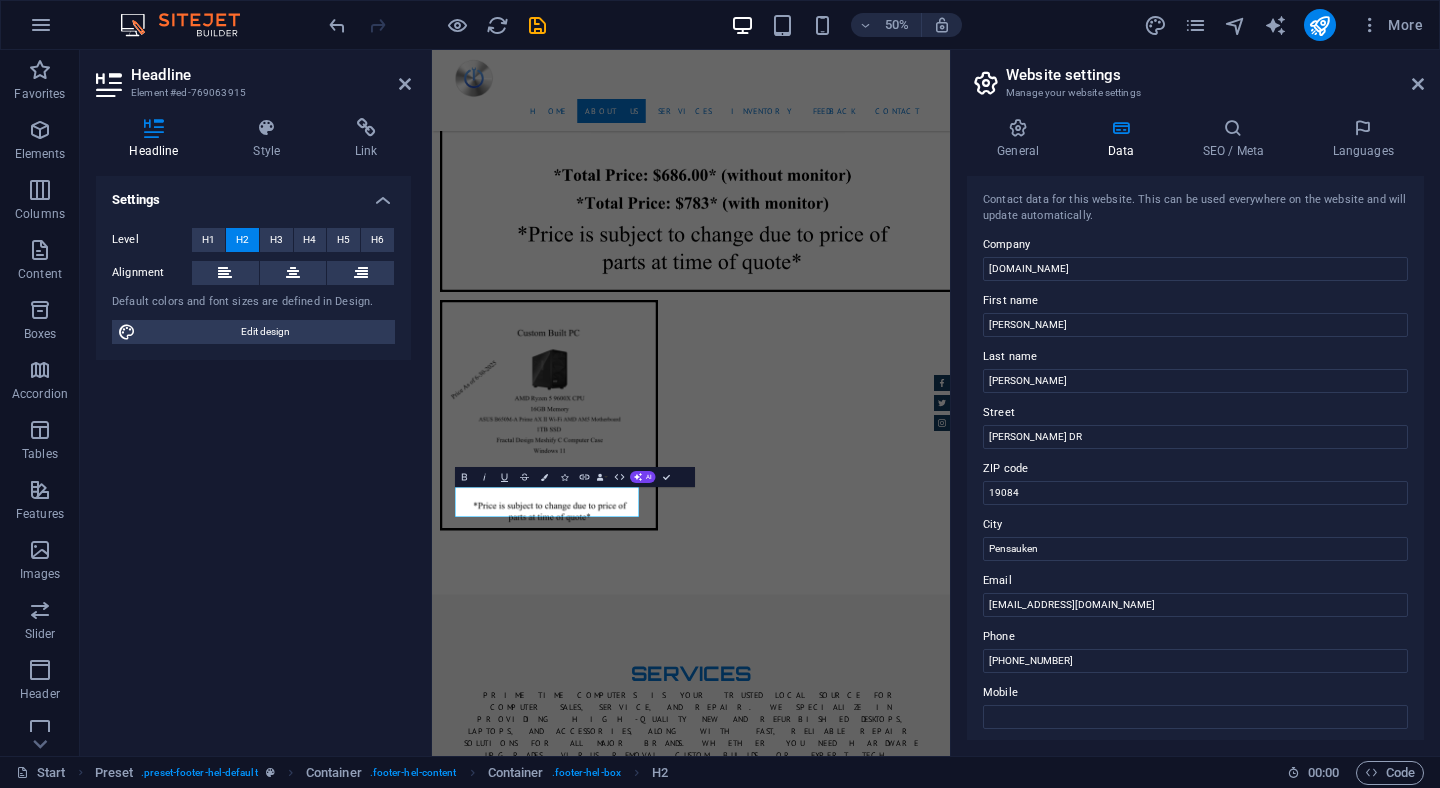 click on "Settings Level H1 H2 H3 H4 H5 H6 Alignment Default colors and font sizes are defined in Design. Edit design" at bounding box center [253, 458] 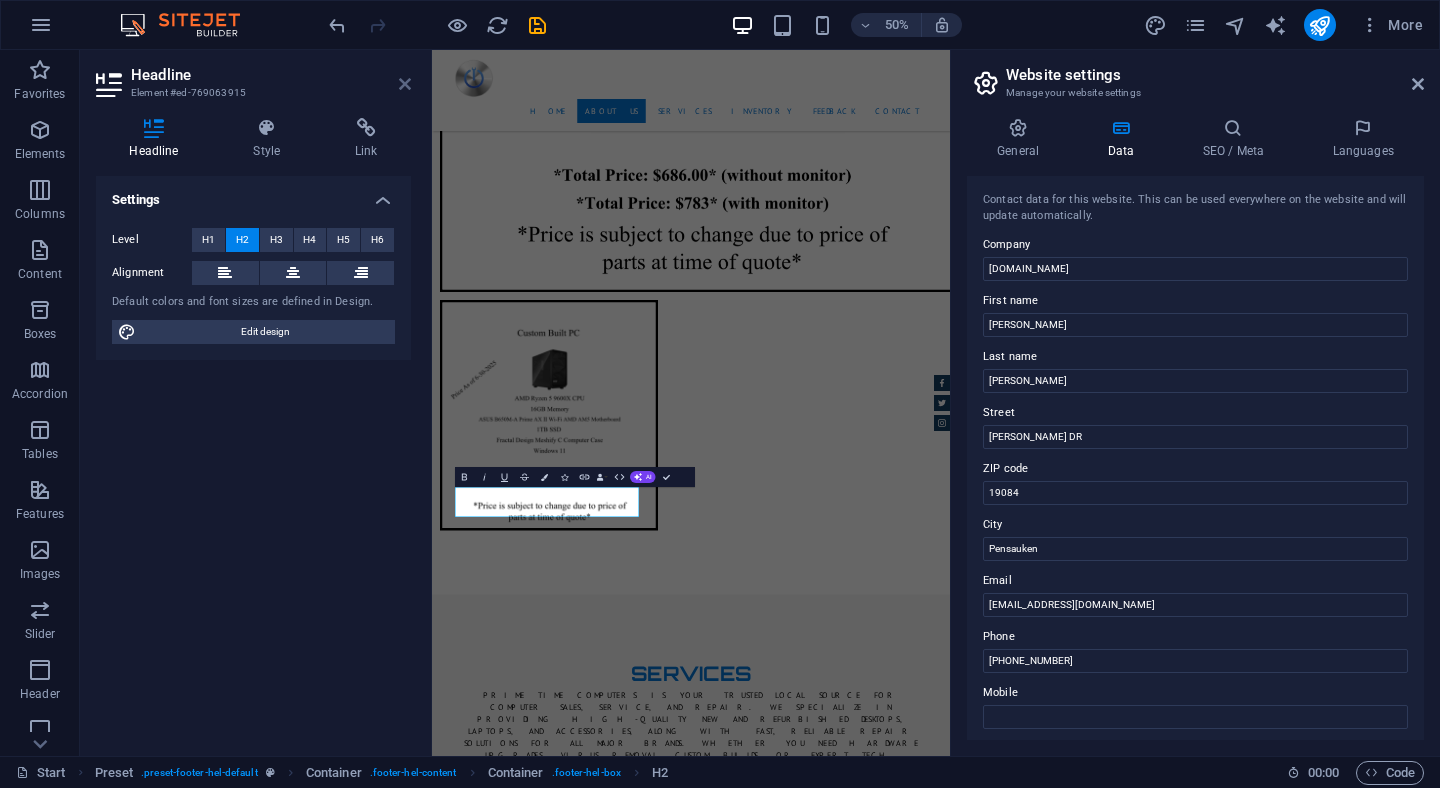 click at bounding box center (405, 84) 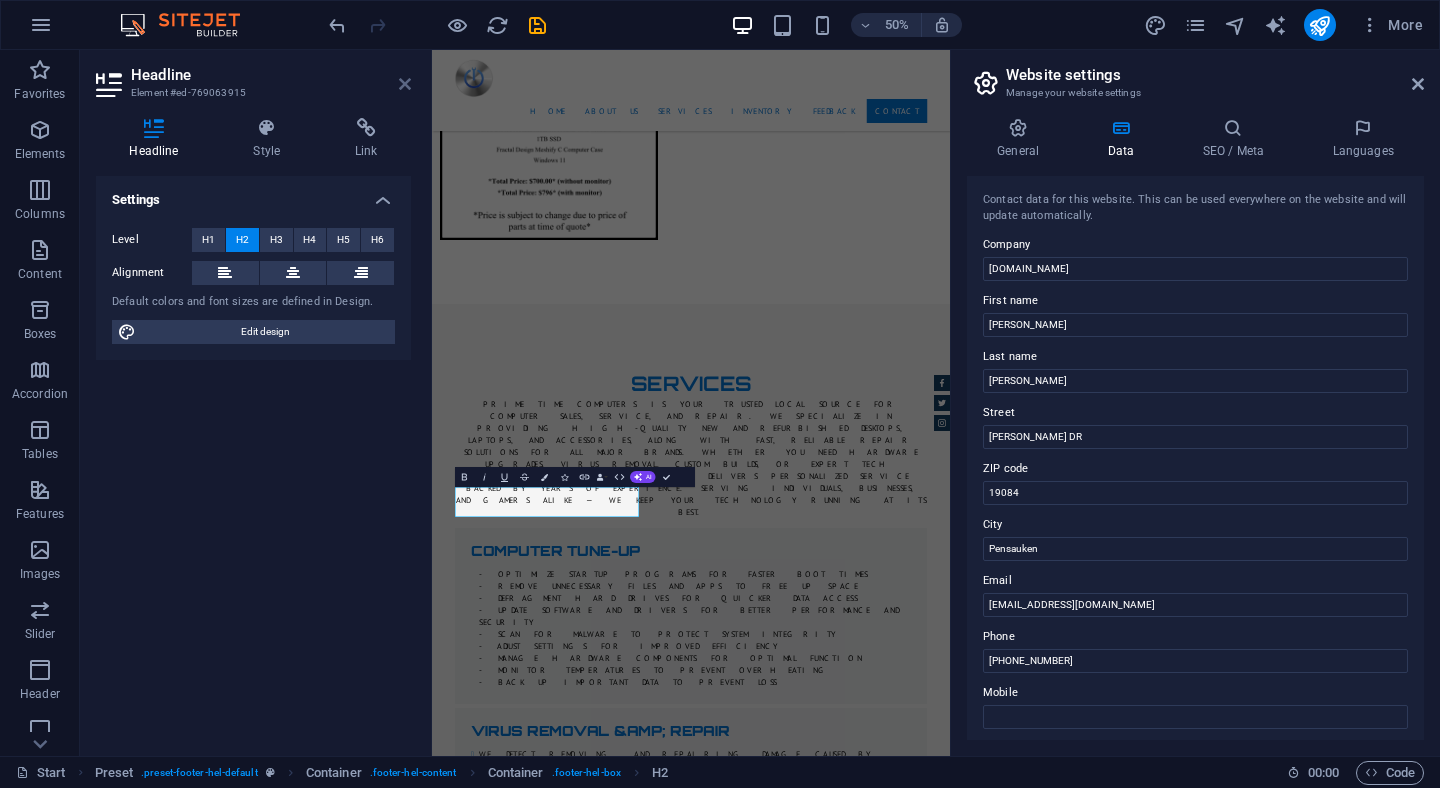 scroll, scrollTop: 5424, scrollLeft: 0, axis: vertical 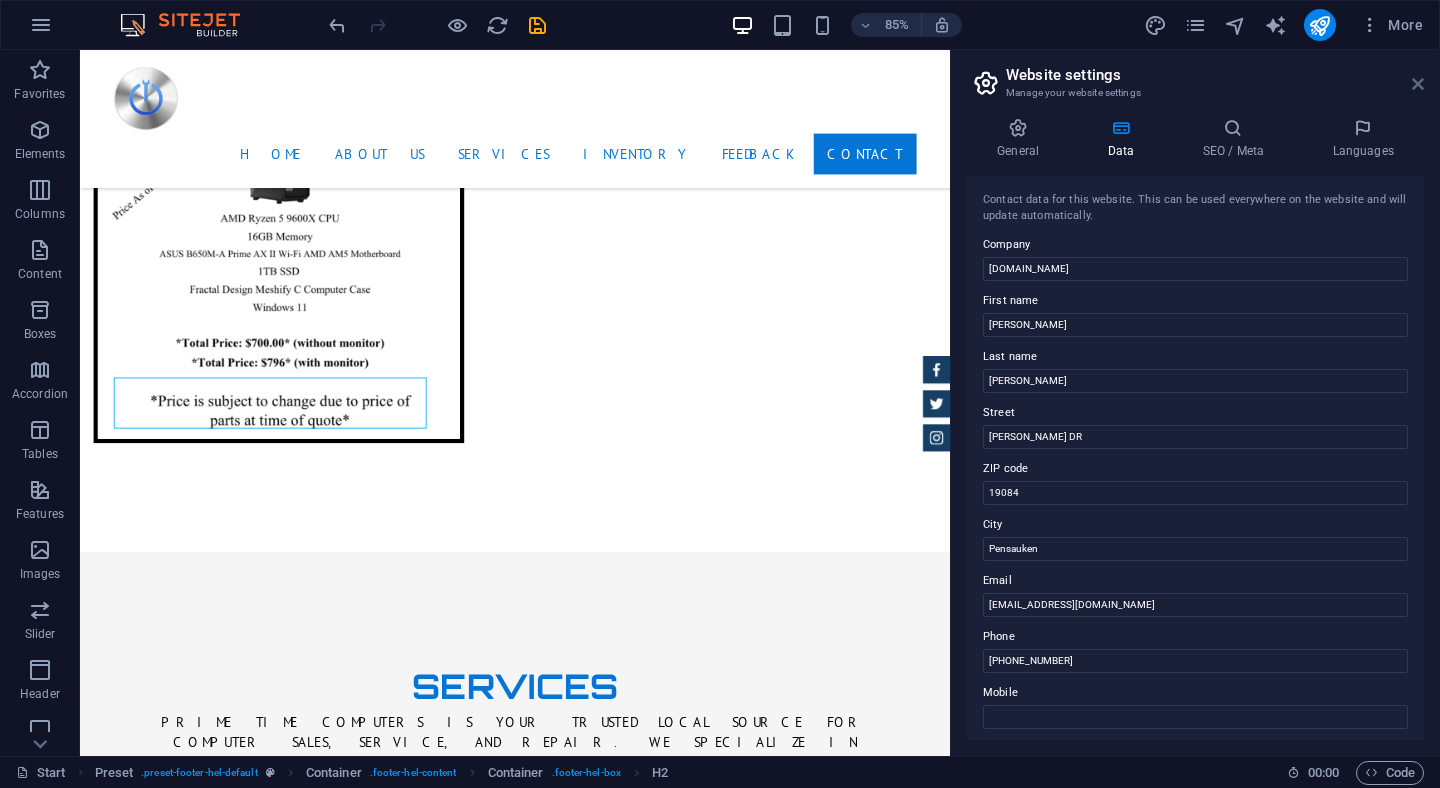 click at bounding box center (1418, 84) 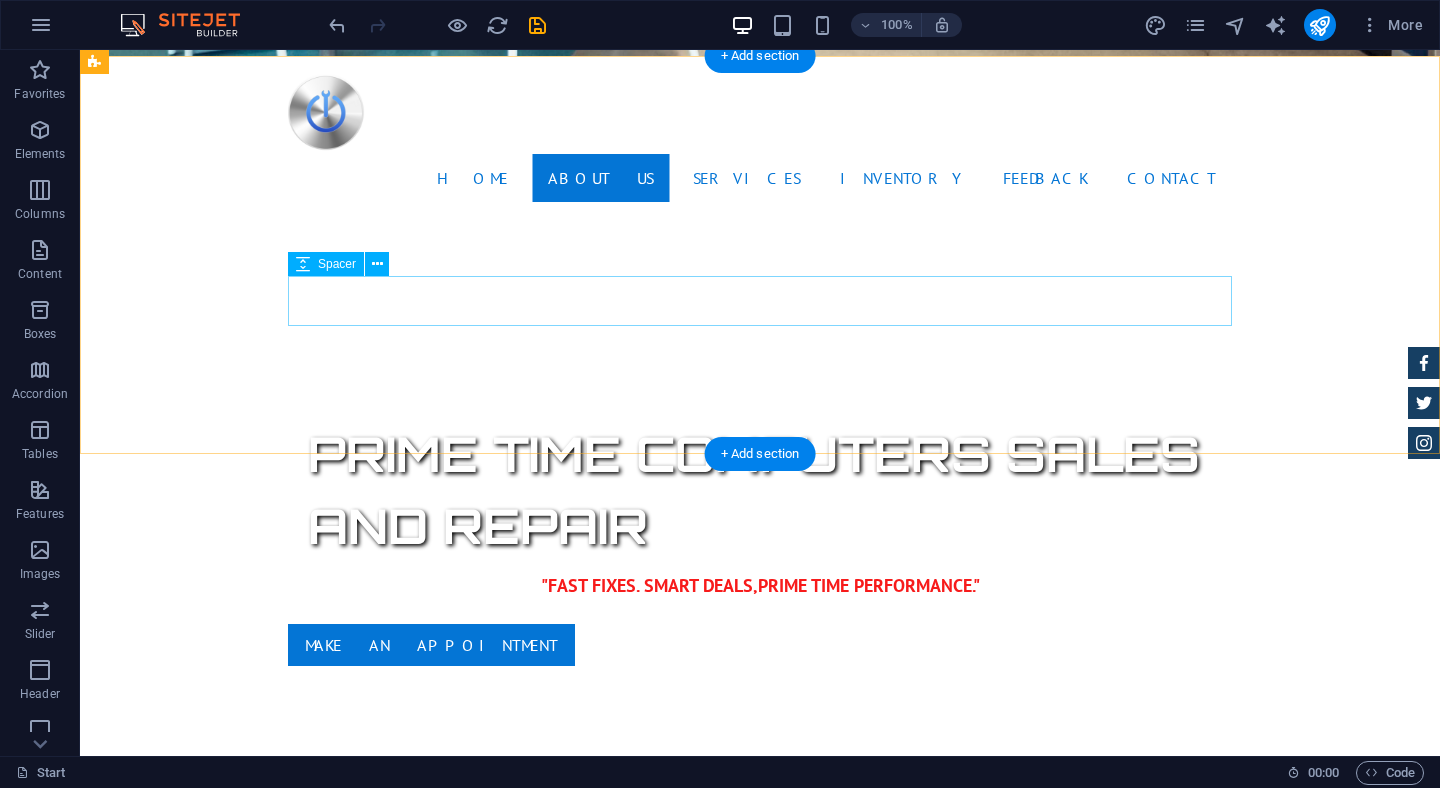 scroll, scrollTop: 0, scrollLeft: 0, axis: both 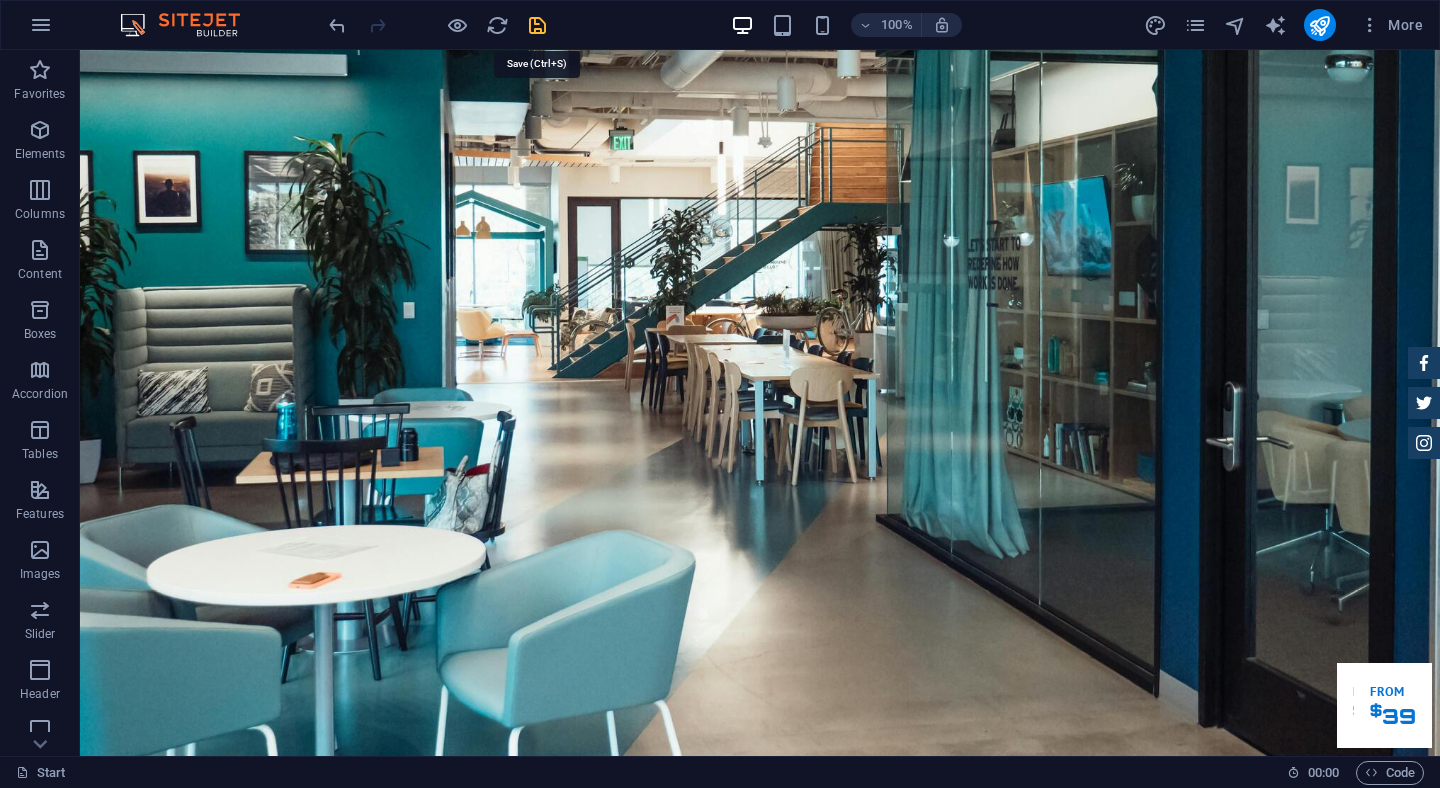 click at bounding box center (537, 25) 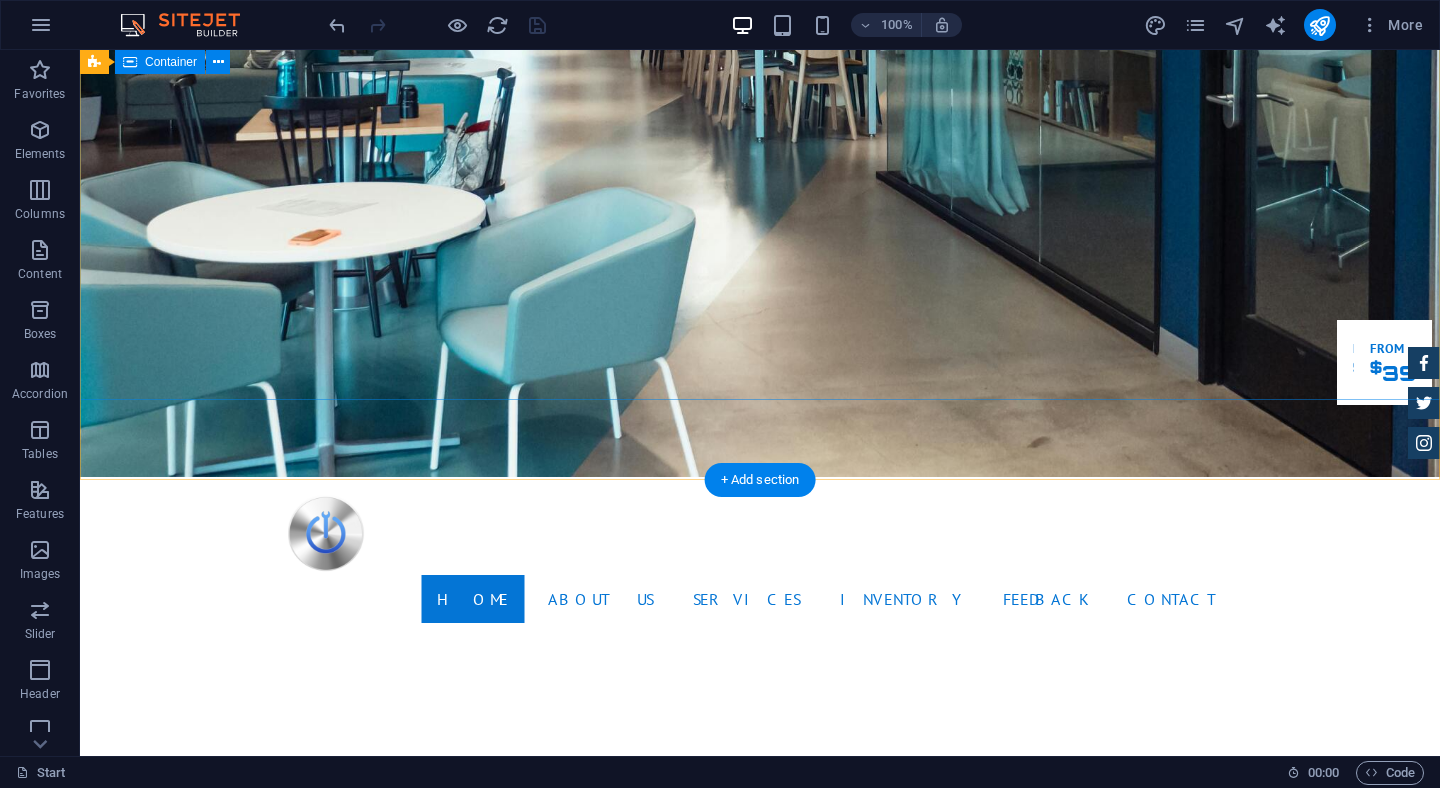scroll, scrollTop: 345, scrollLeft: 0, axis: vertical 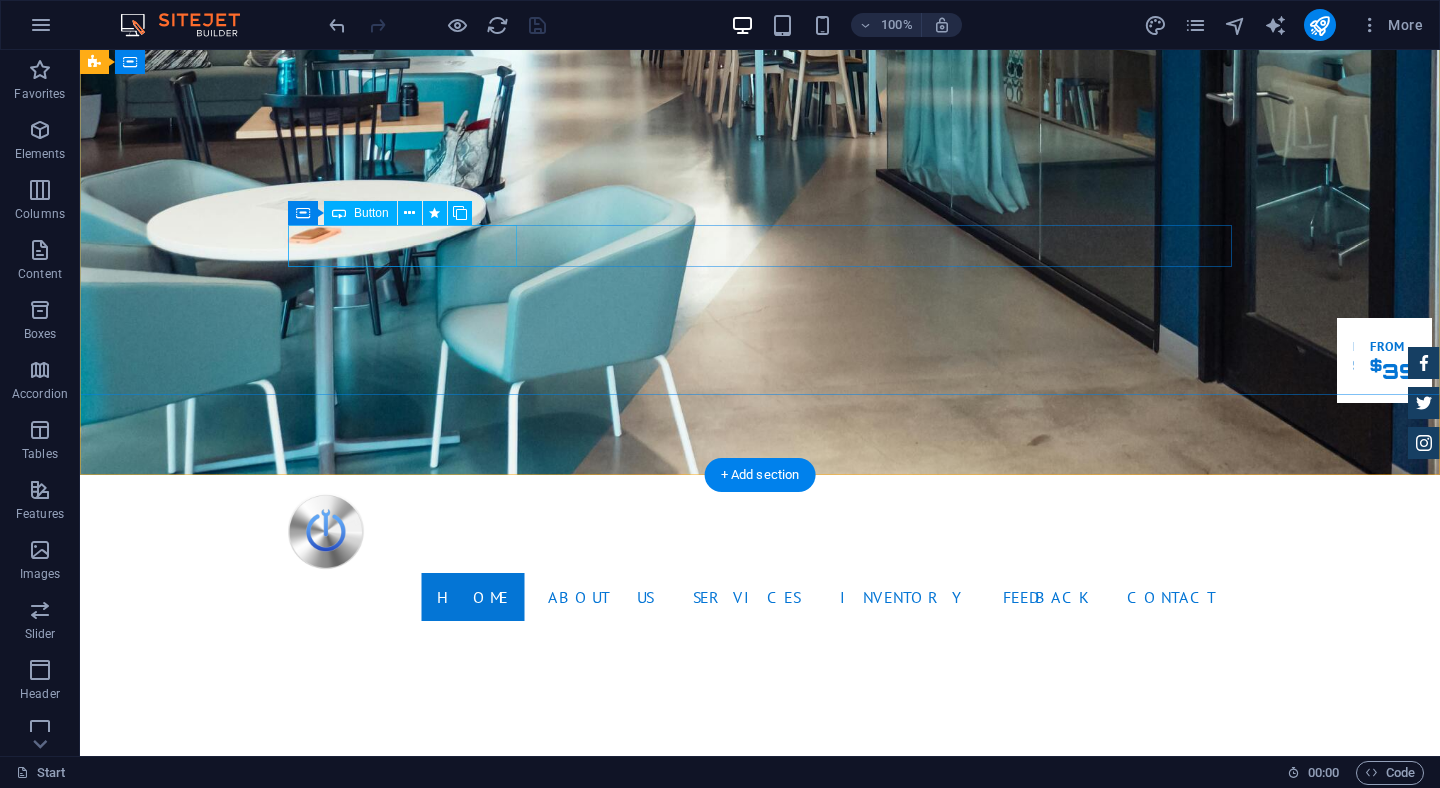 click on "Make an appointment" at bounding box center [760, 1064] 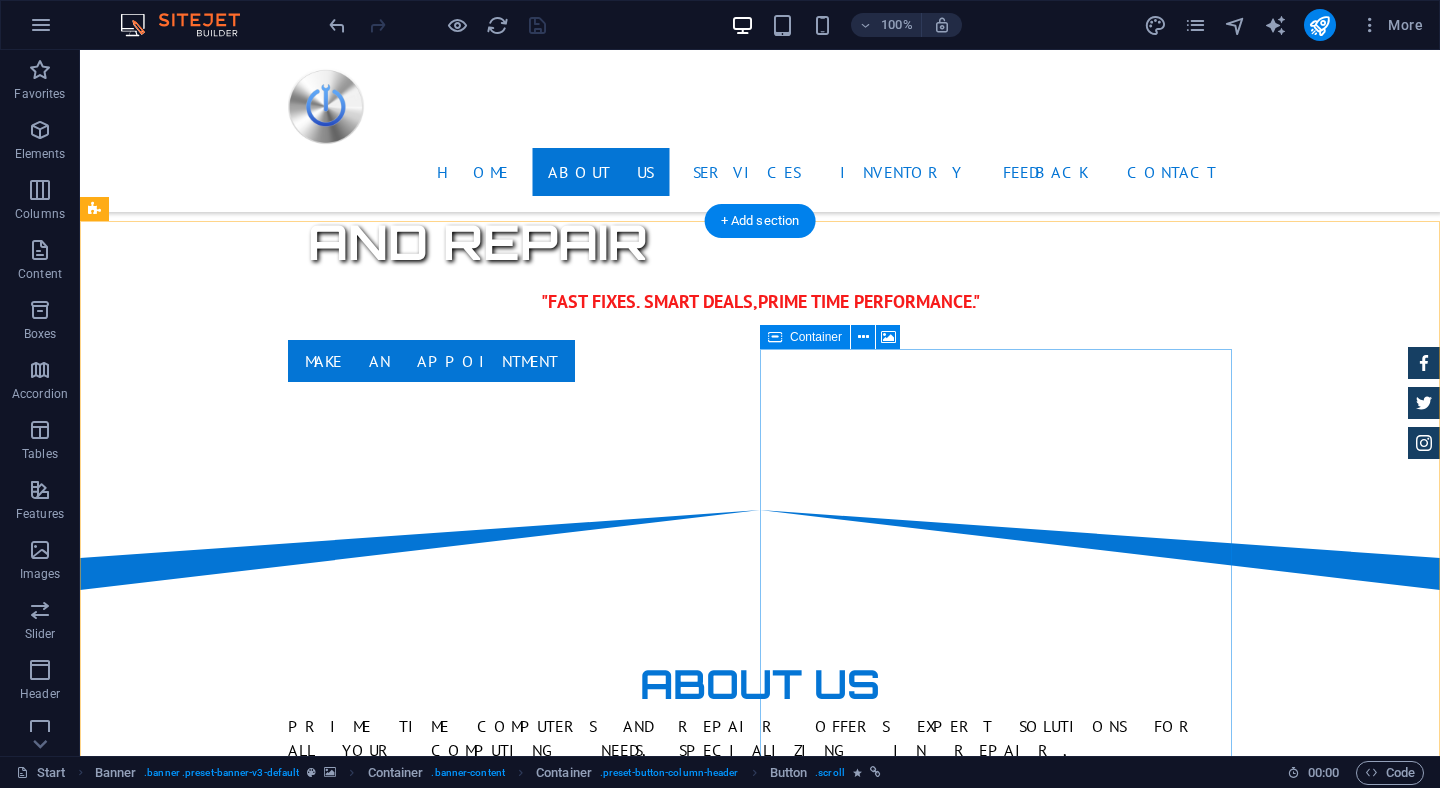 scroll, scrollTop: 1003, scrollLeft: 0, axis: vertical 